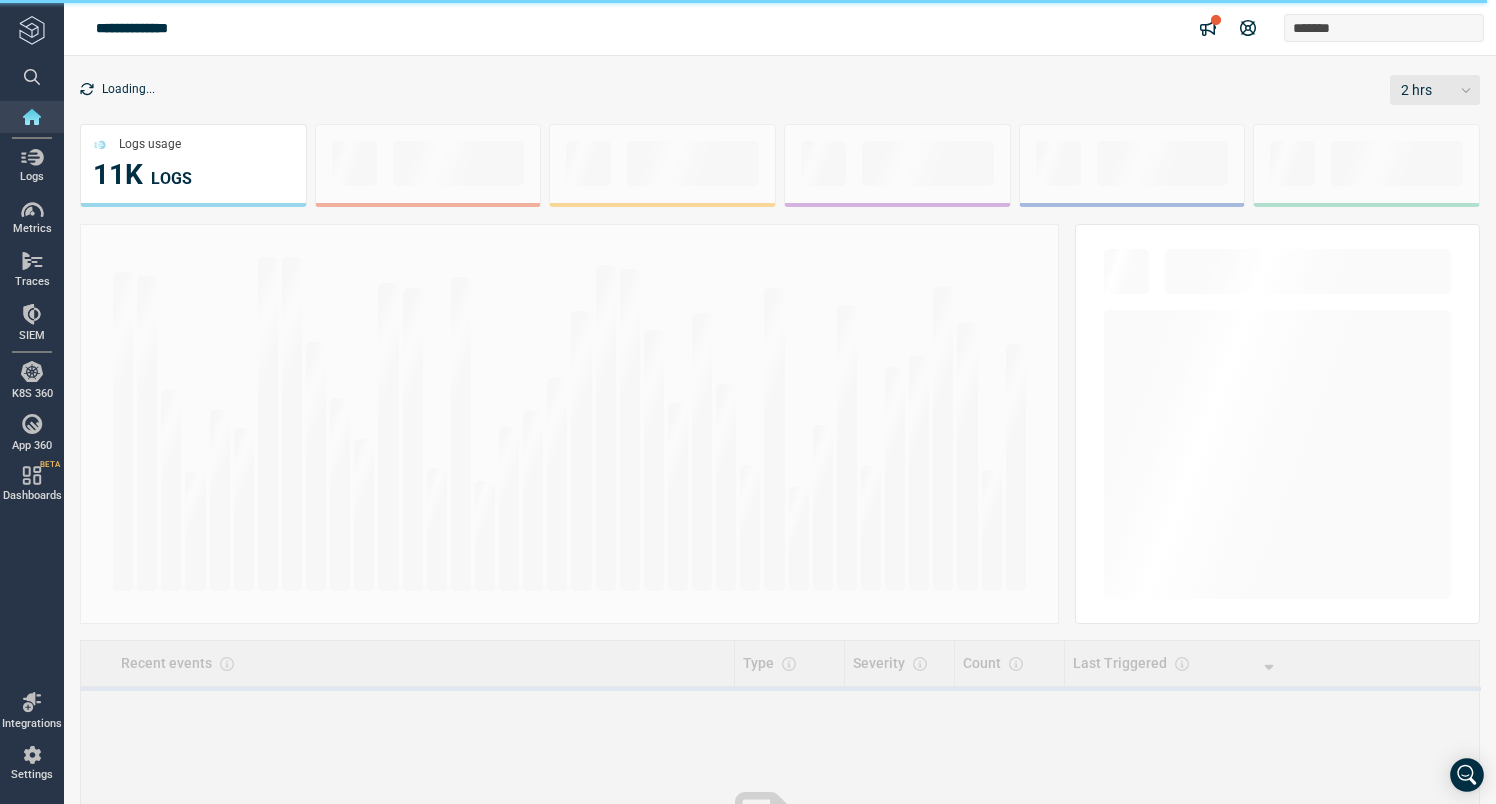 scroll, scrollTop: 0, scrollLeft: 0, axis: both 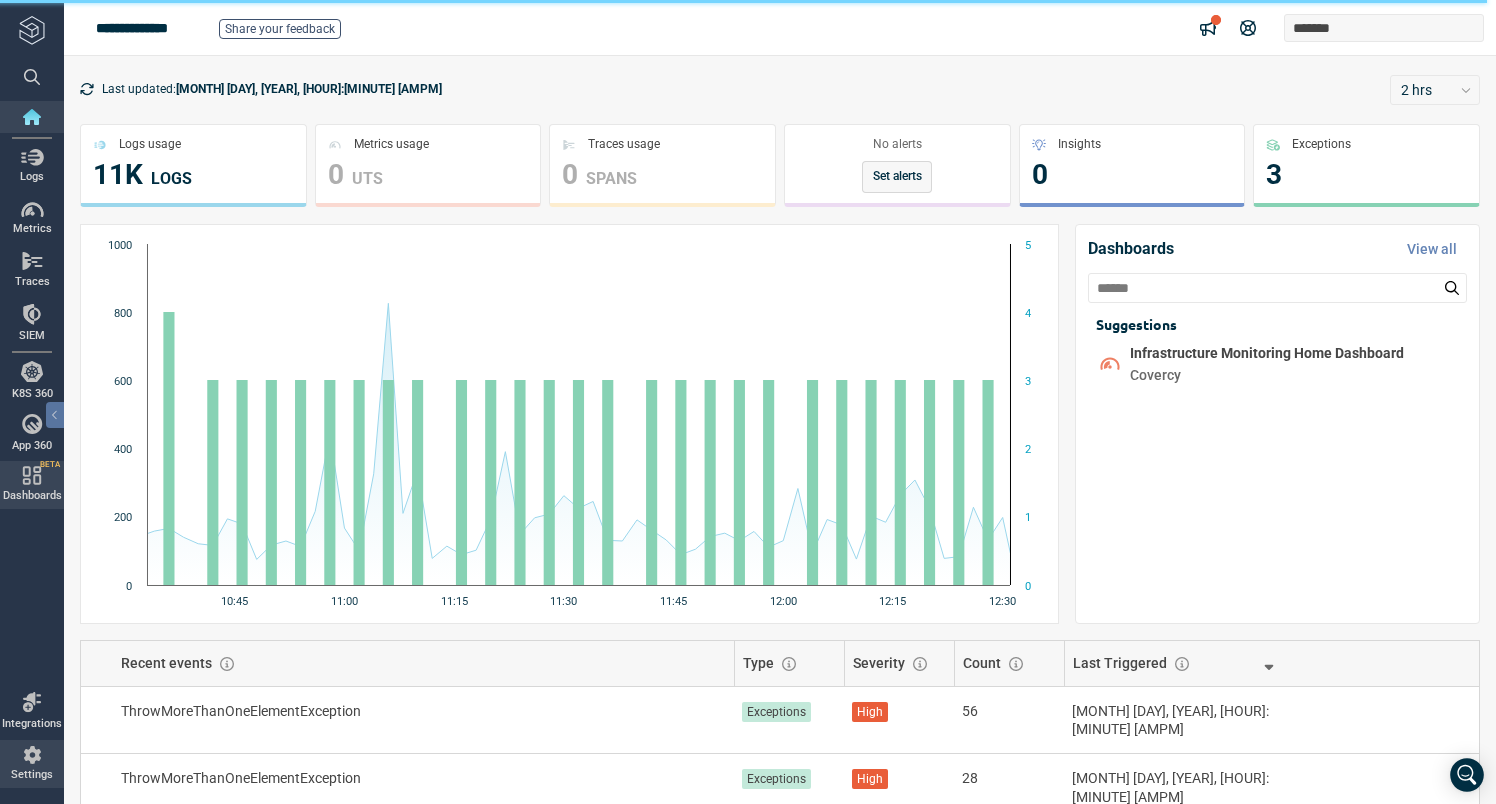 click on "Settings" at bounding box center [32, 764] 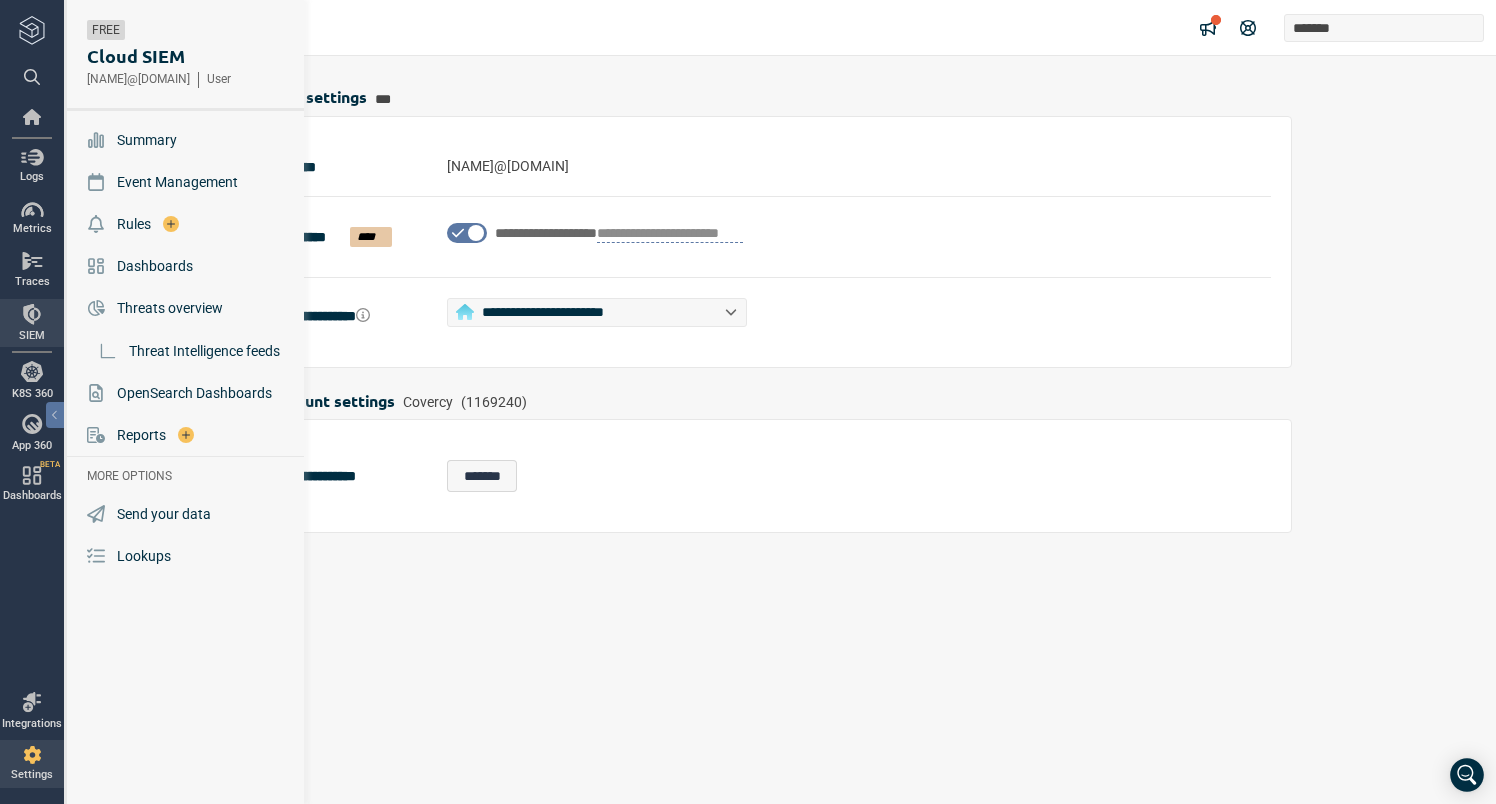 click on "Logs Metrics Traces SIEM K8S 360 App 360 Dashboards BETA Integrations Settings" at bounding box center [32, 402] 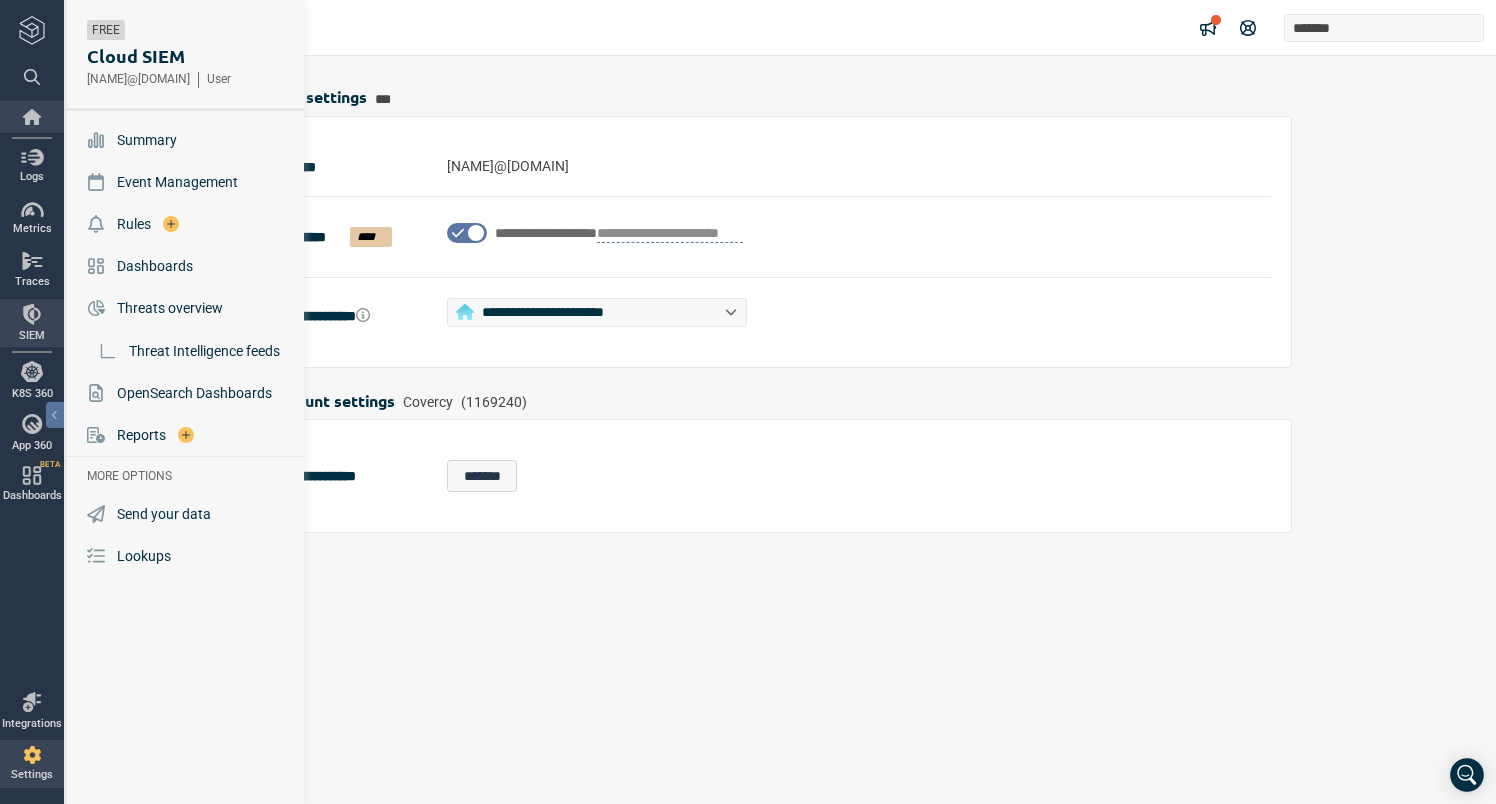 click at bounding box center (32, 117) 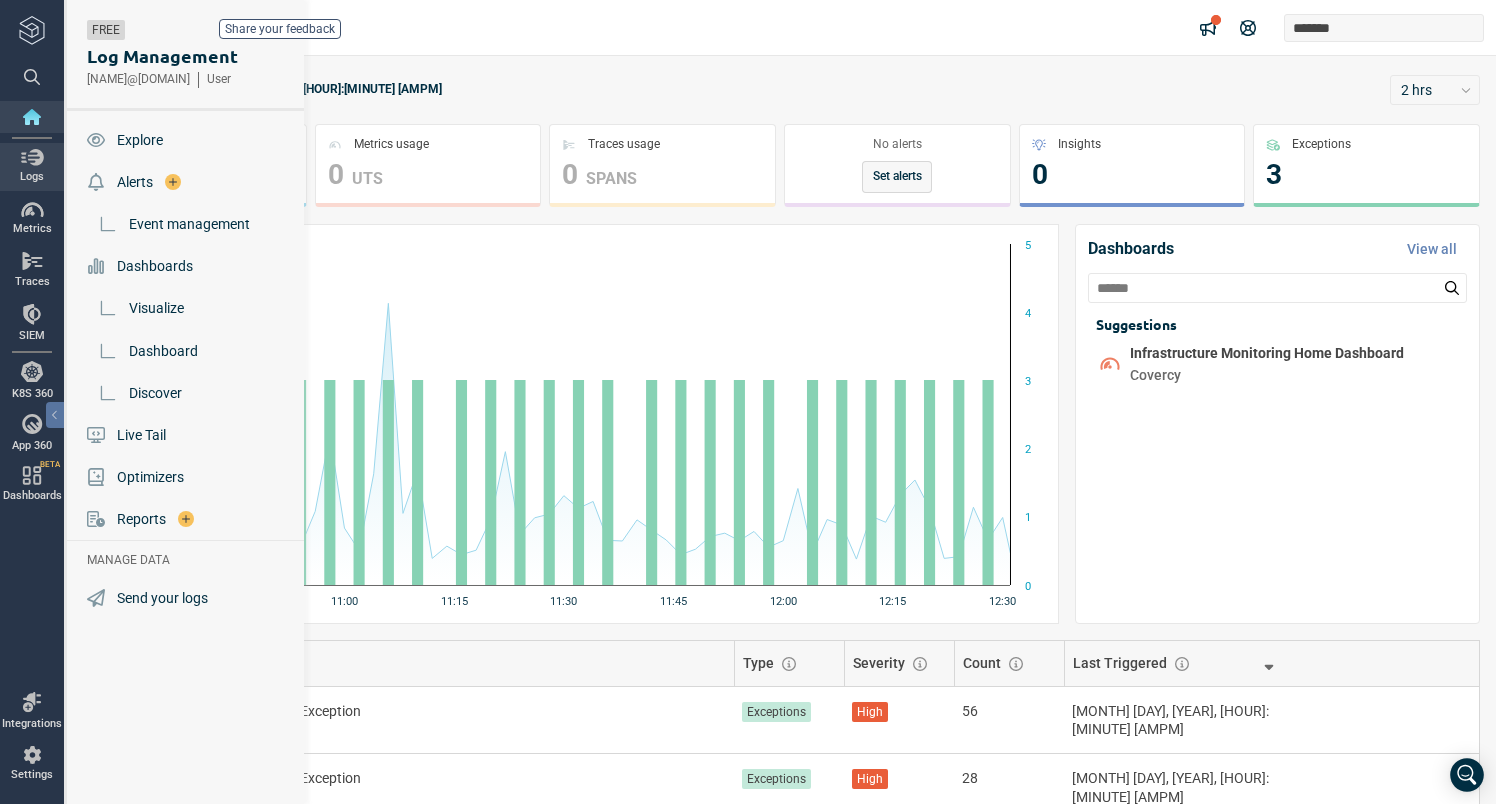 click on "Logs" at bounding box center [32, 166] 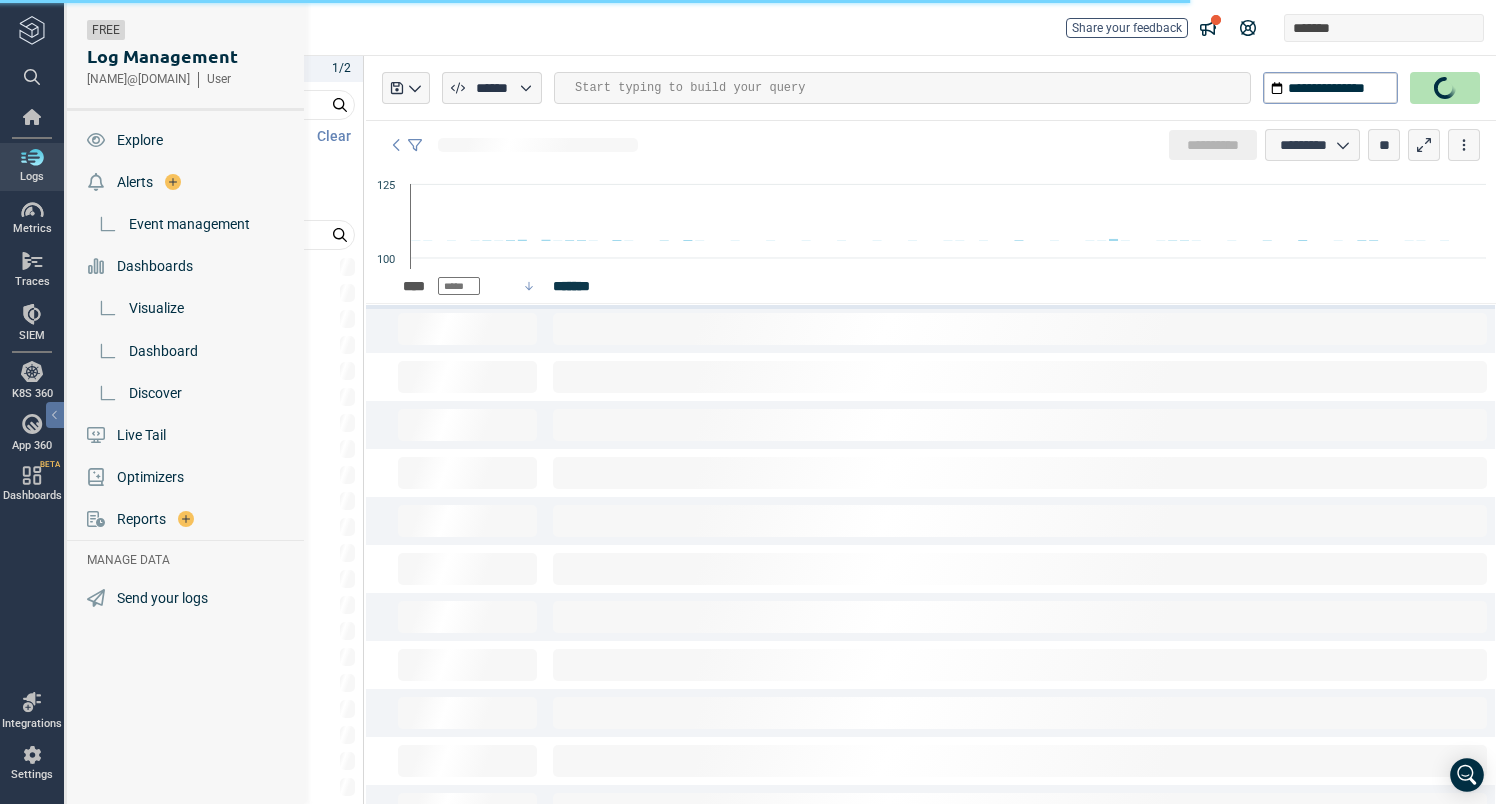 type on "*" 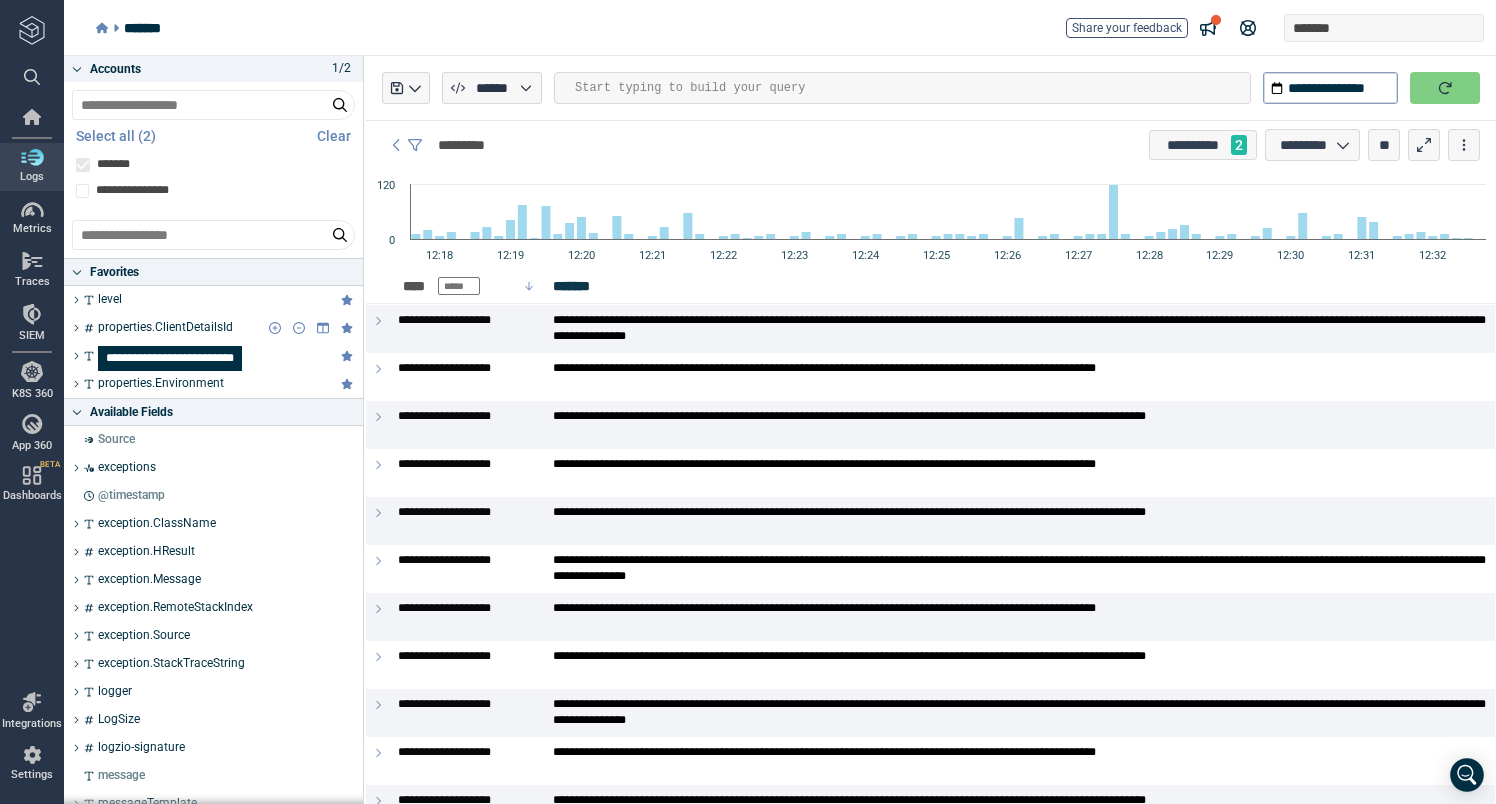click on "properties.ClientDetailsId" at bounding box center [165, 328] 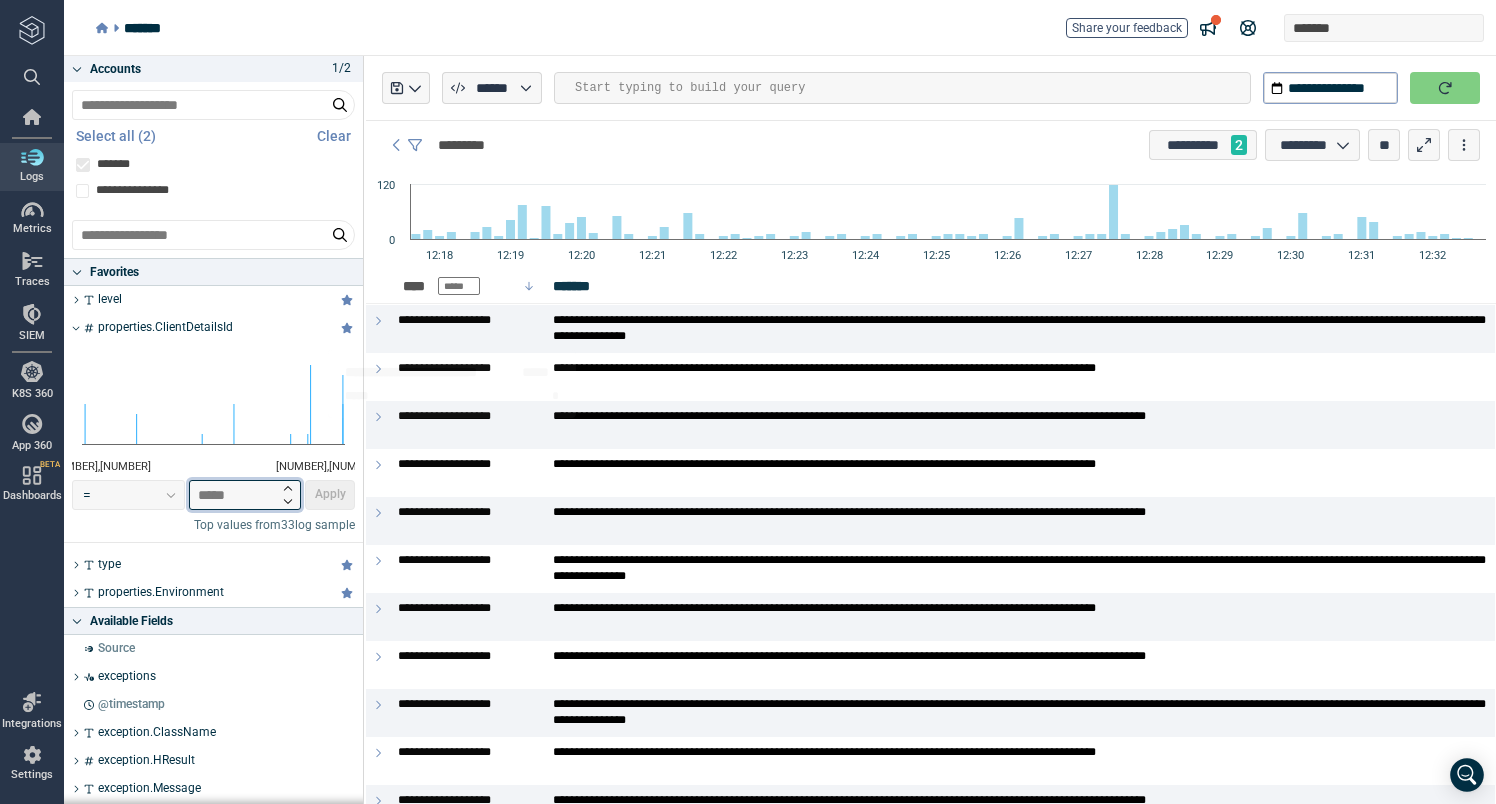 click at bounding box center (245, 495) 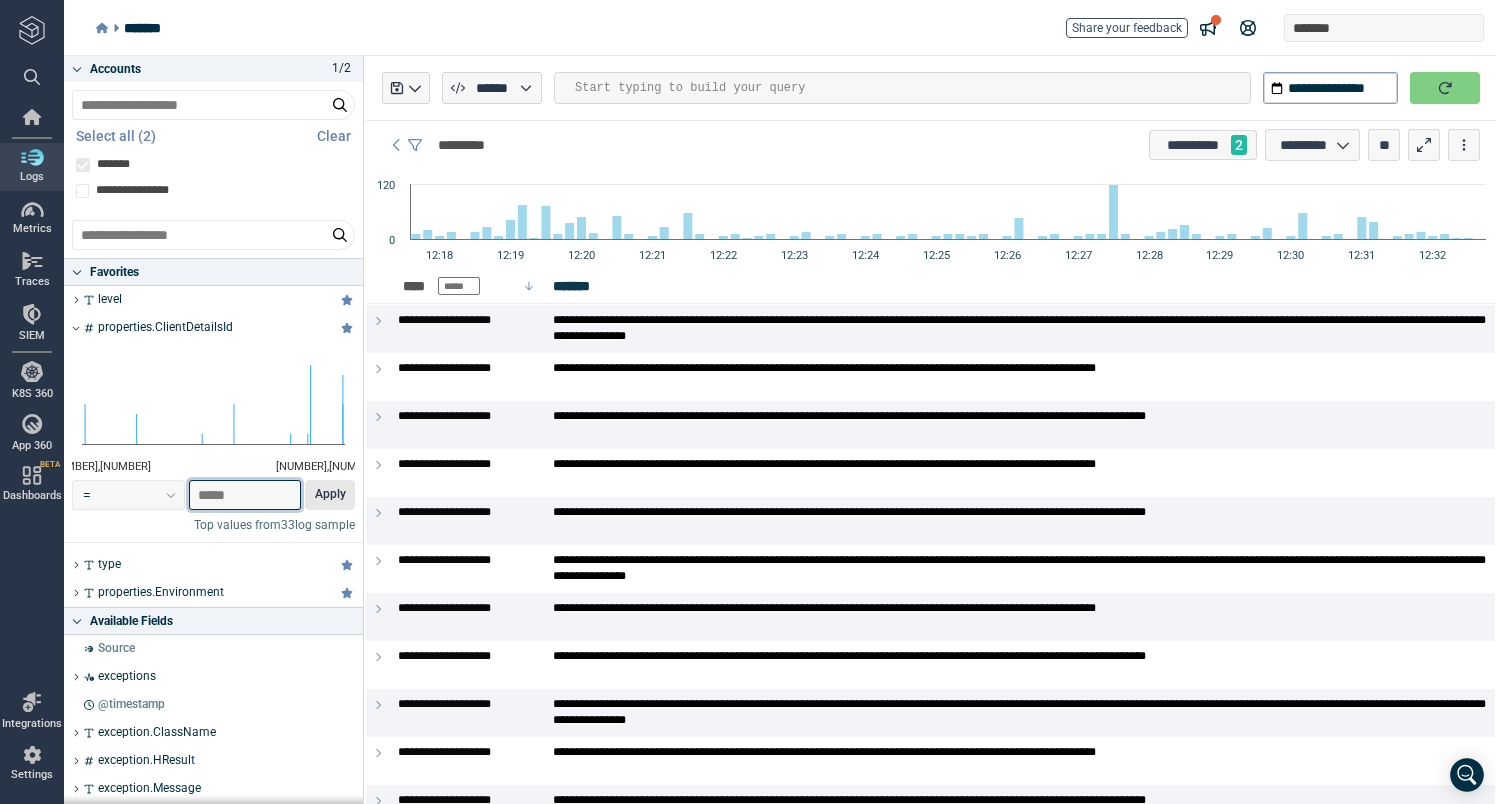 type on "*****" 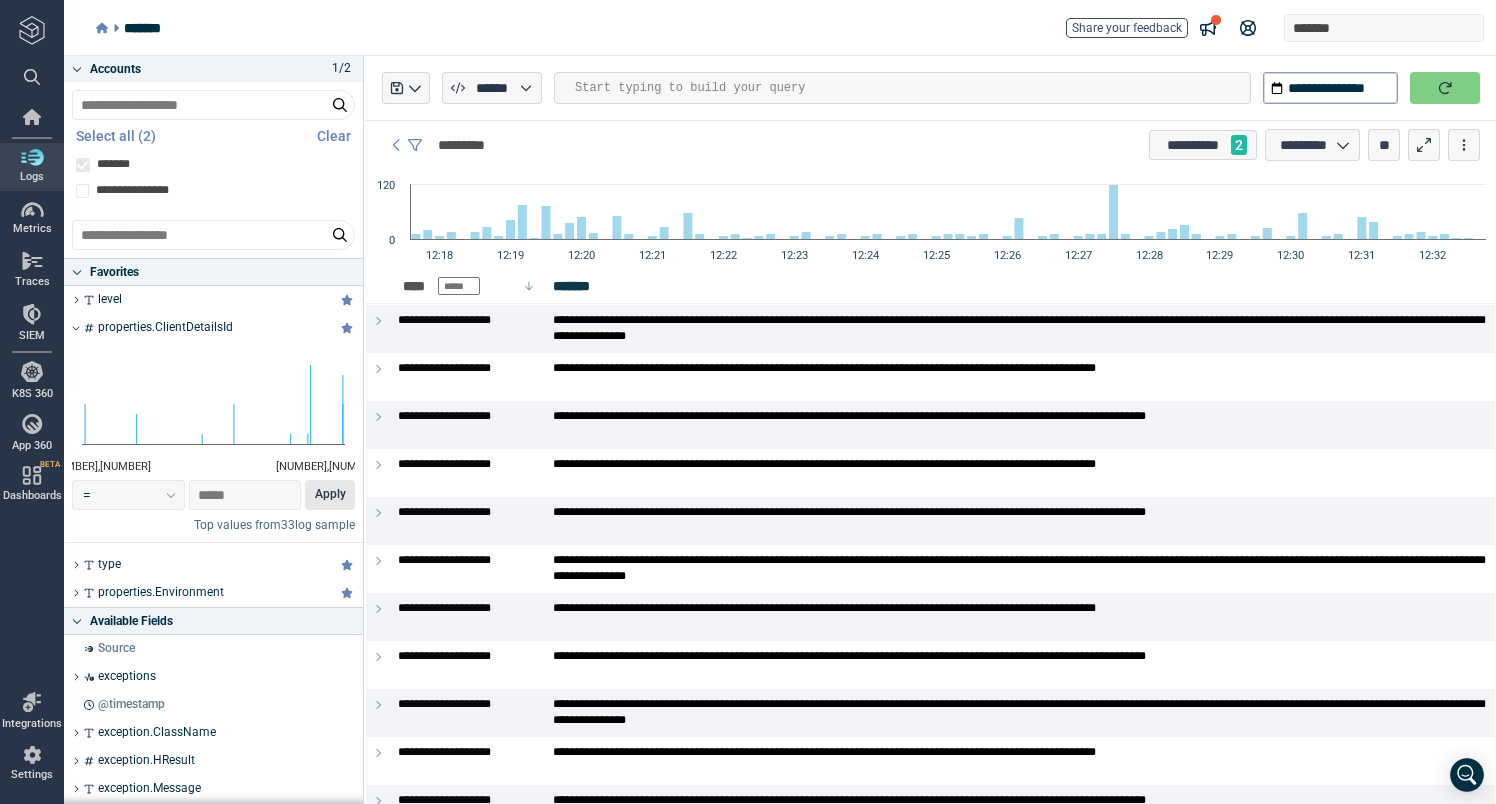 click on "Apply" at bounding box center (330, 495) 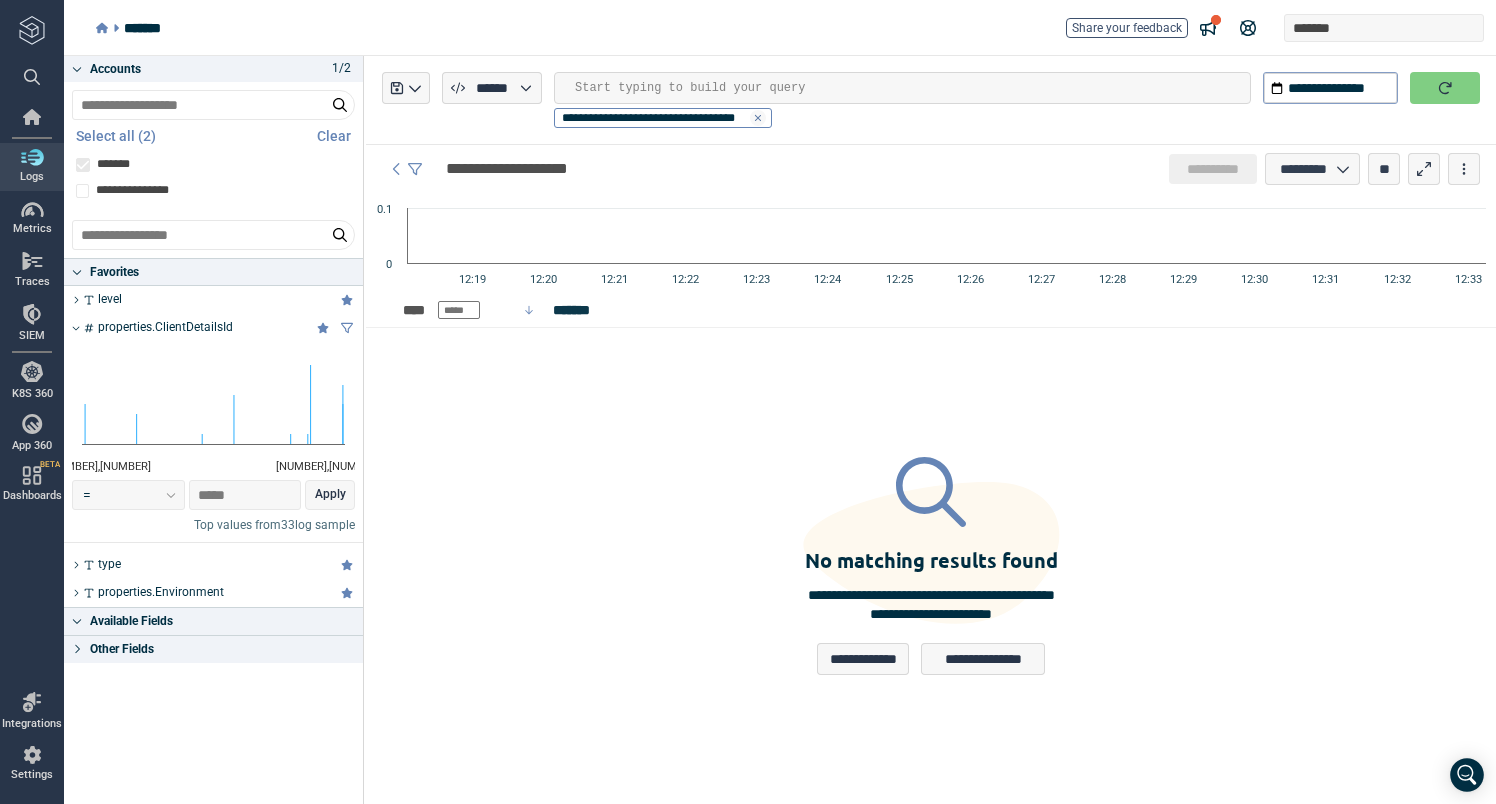 click 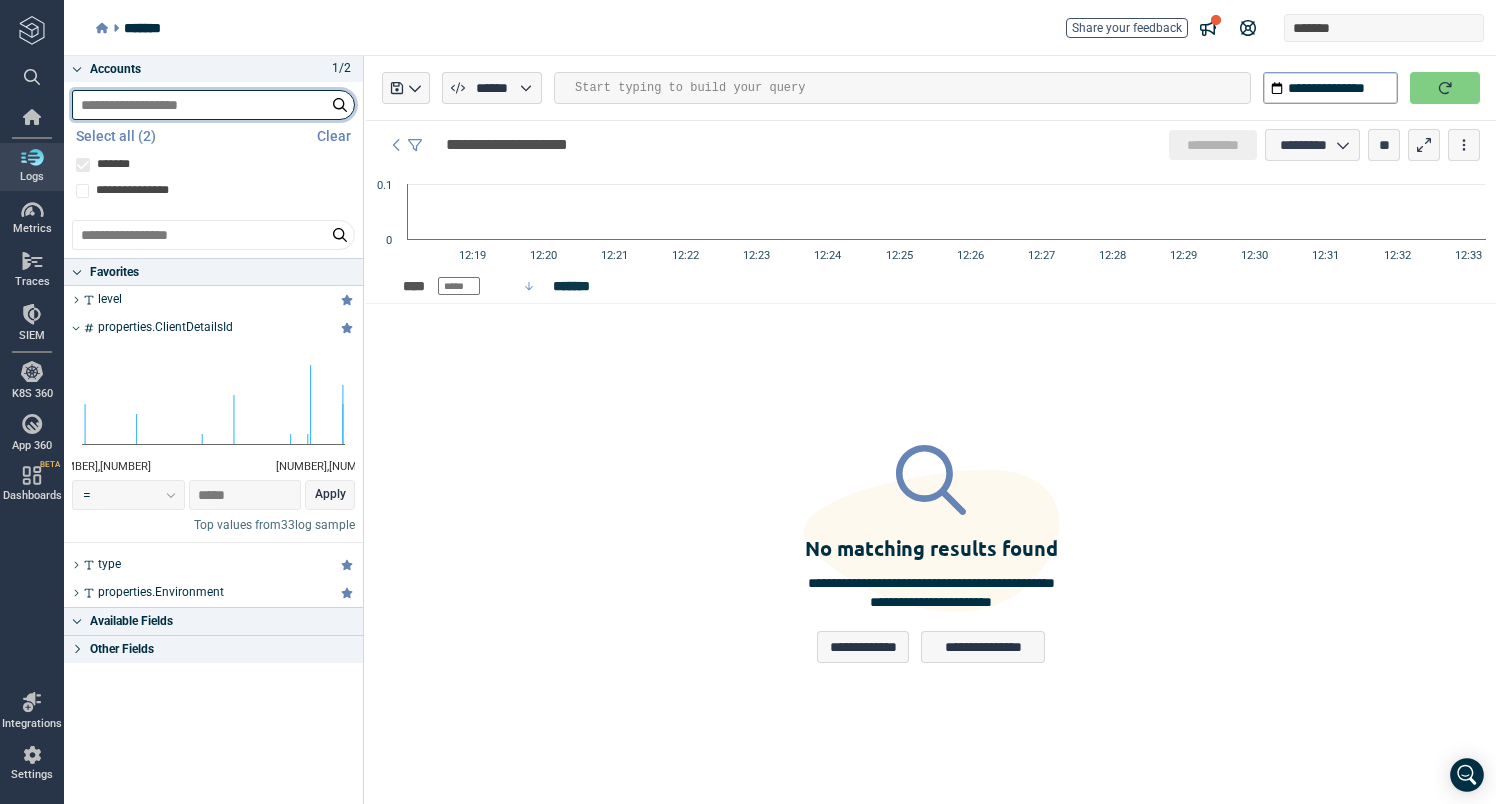 click at bounding box center (213, 105) 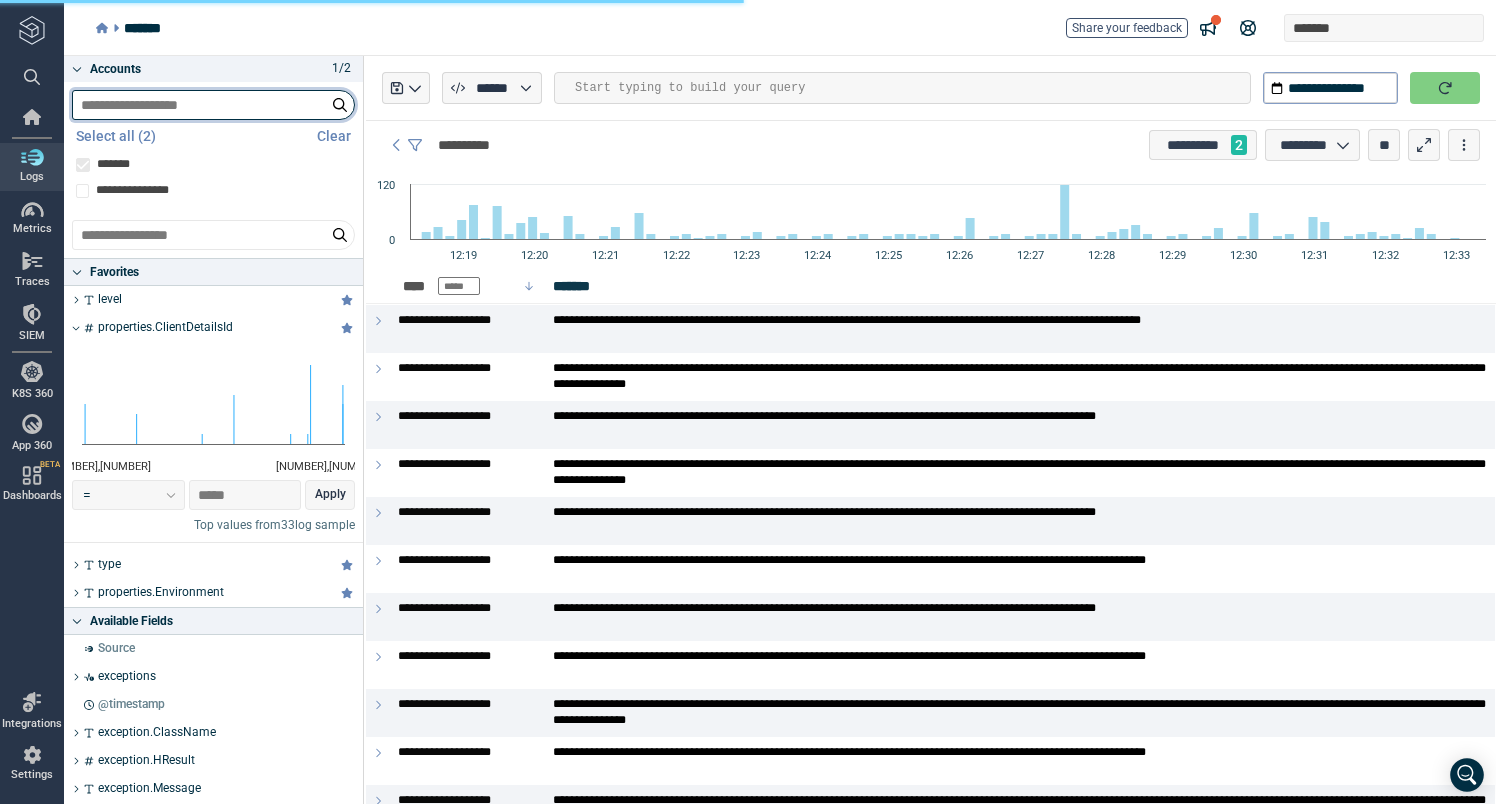 type on "*" 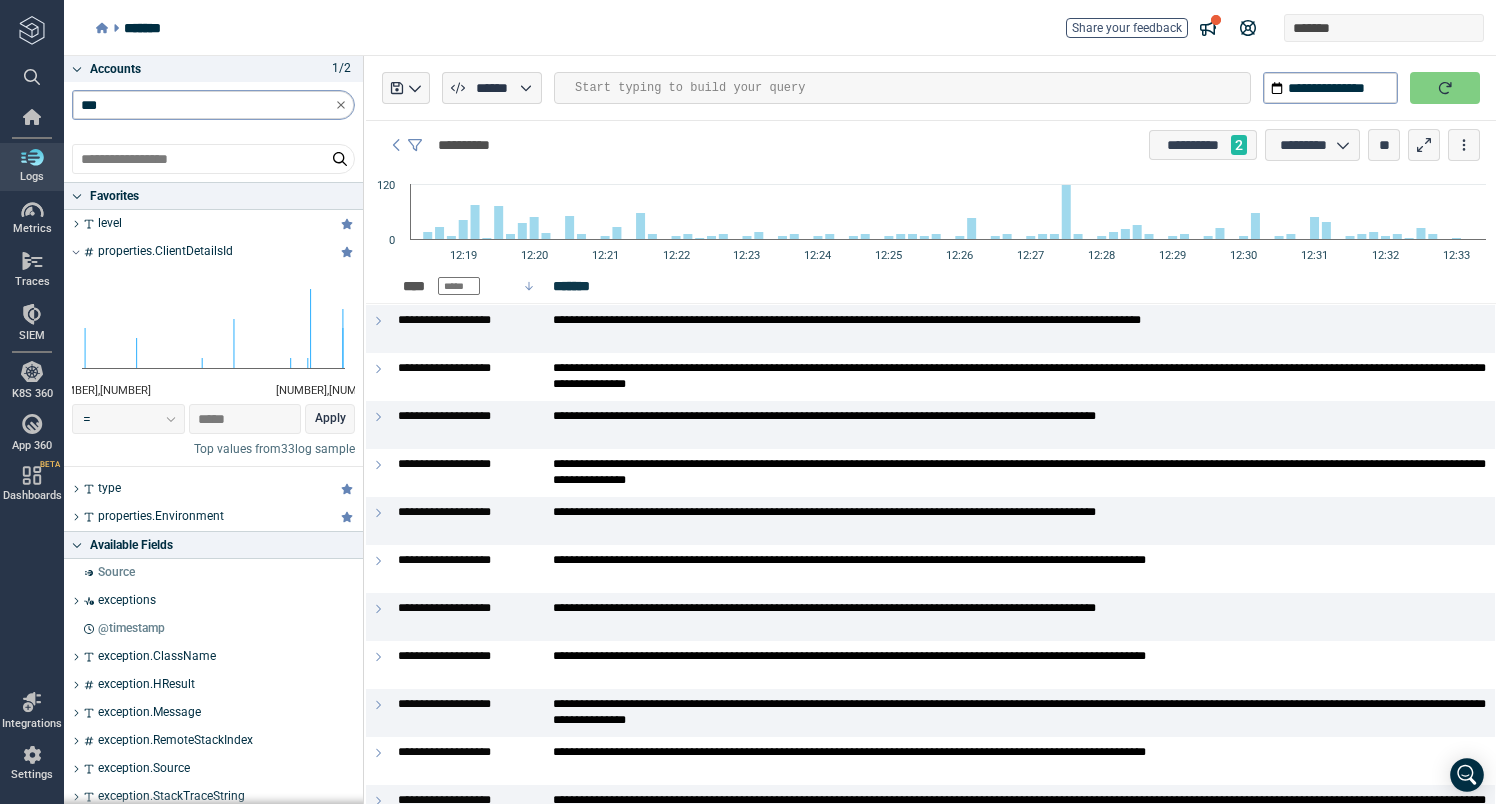 click 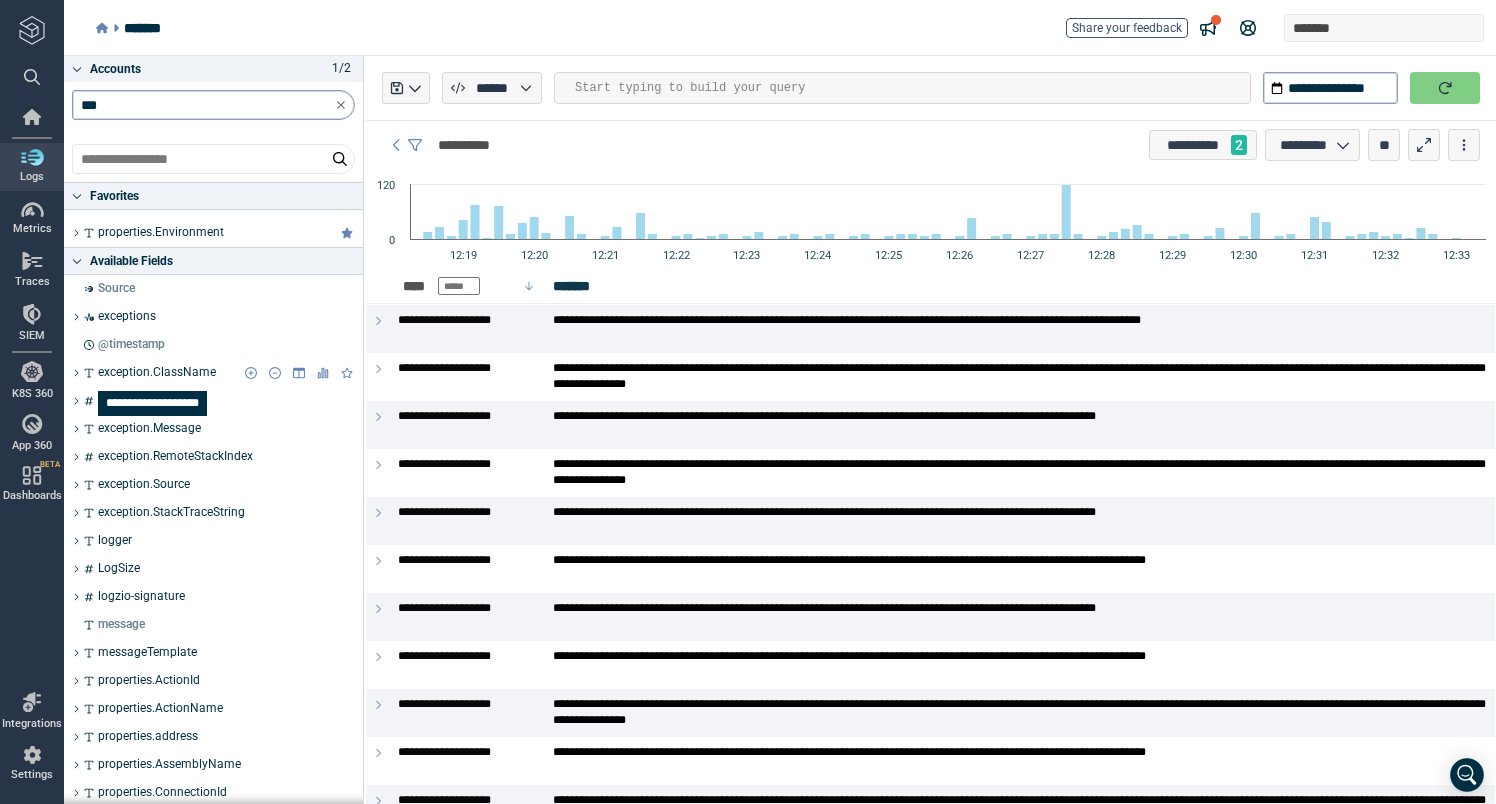 scroll, scrollTop: 85, scrollLeft: 0, axis: vertical 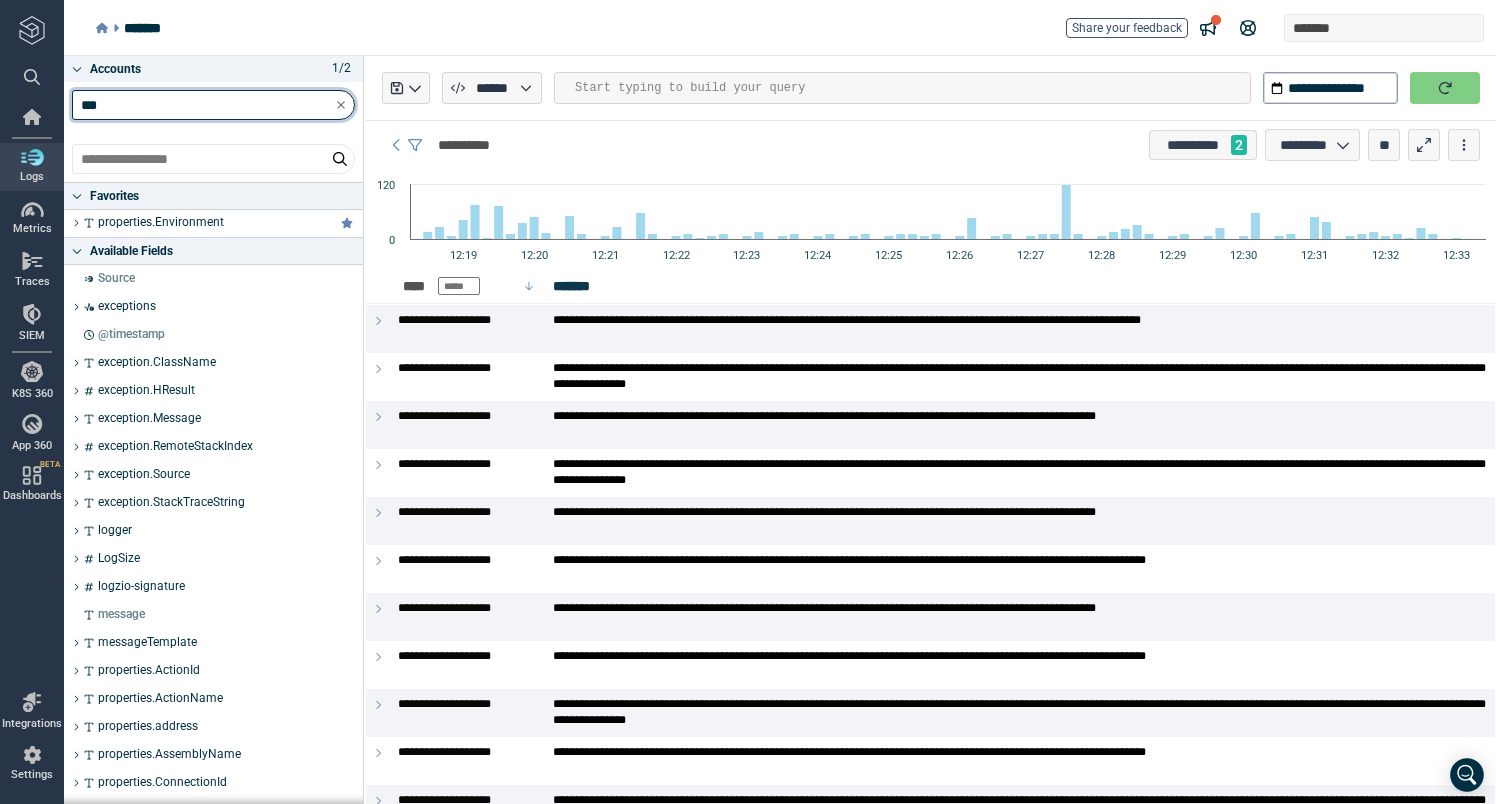 click on "***" at bounding box center [213, 105] 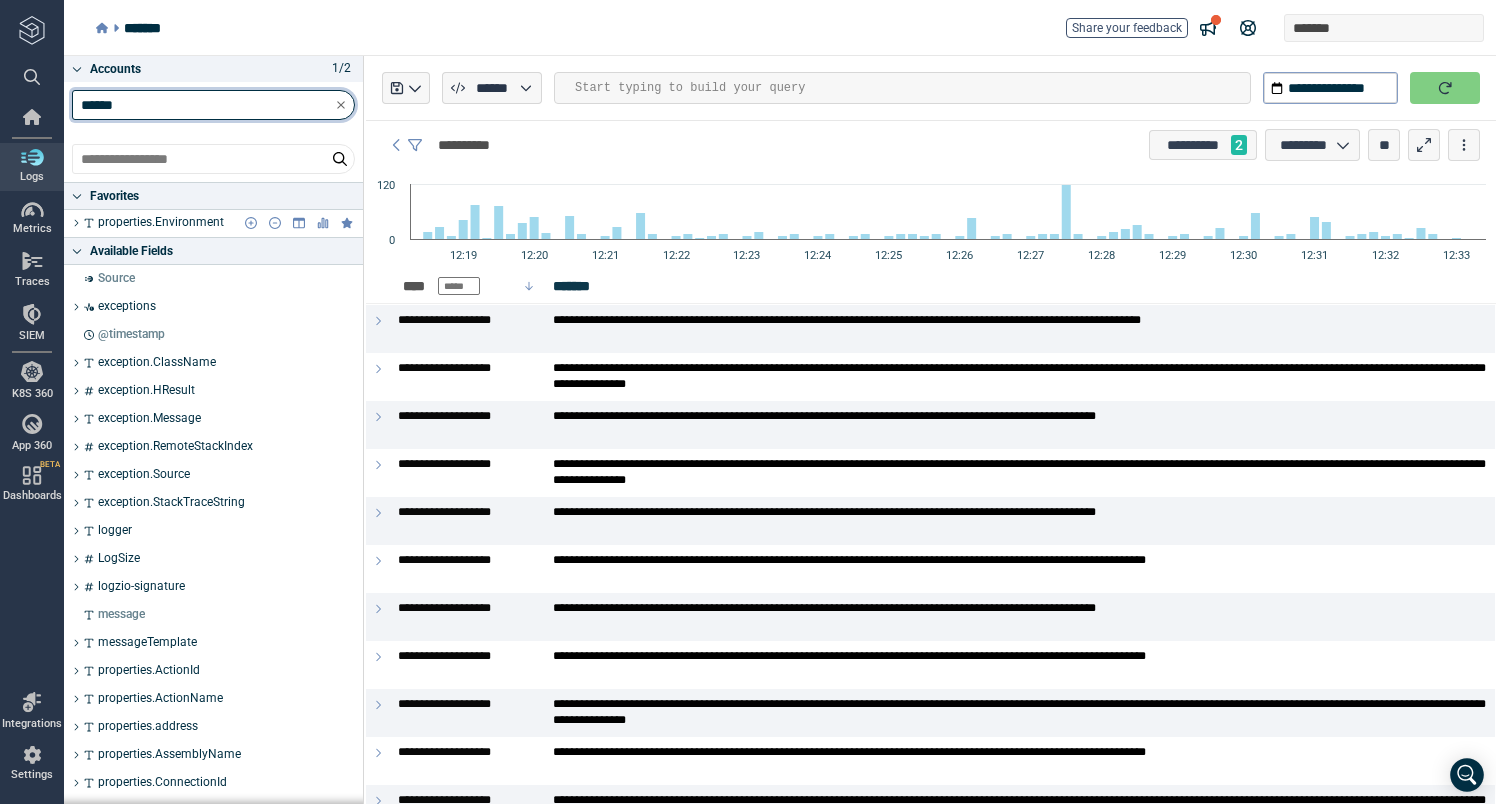 scroll, scrollTop: 0, scrollLeft: 0, axis: both 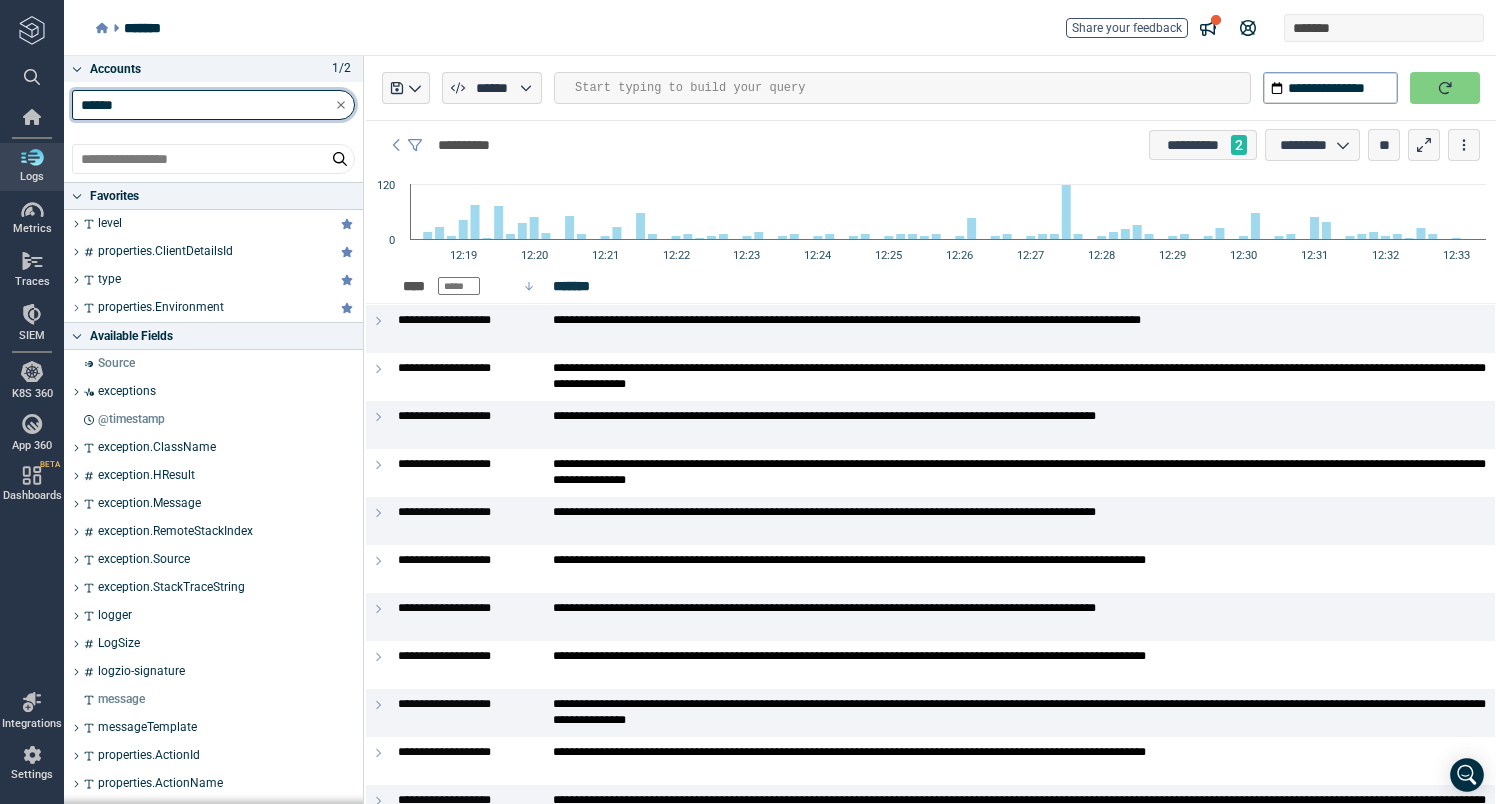 type on "******" 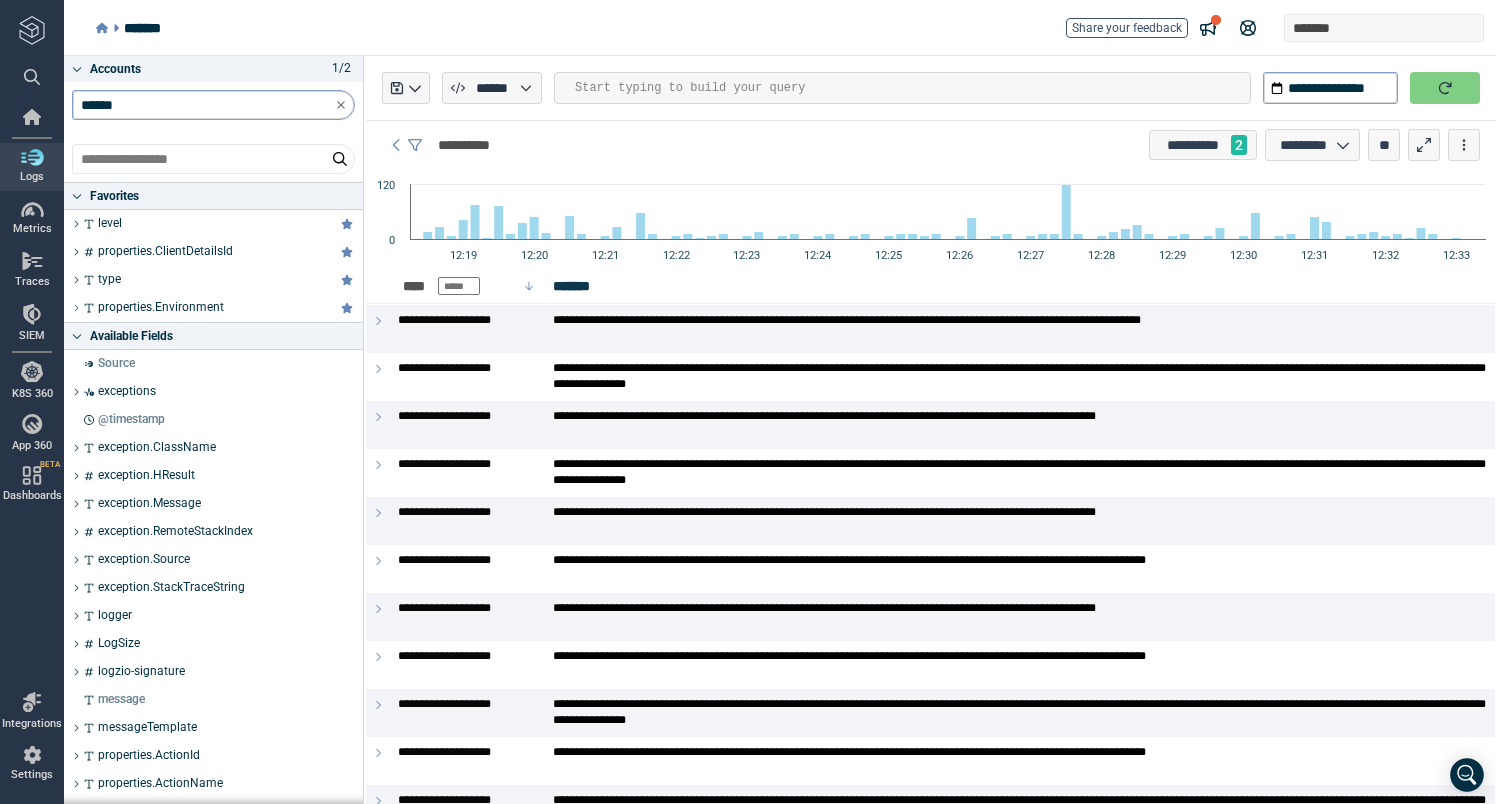 click 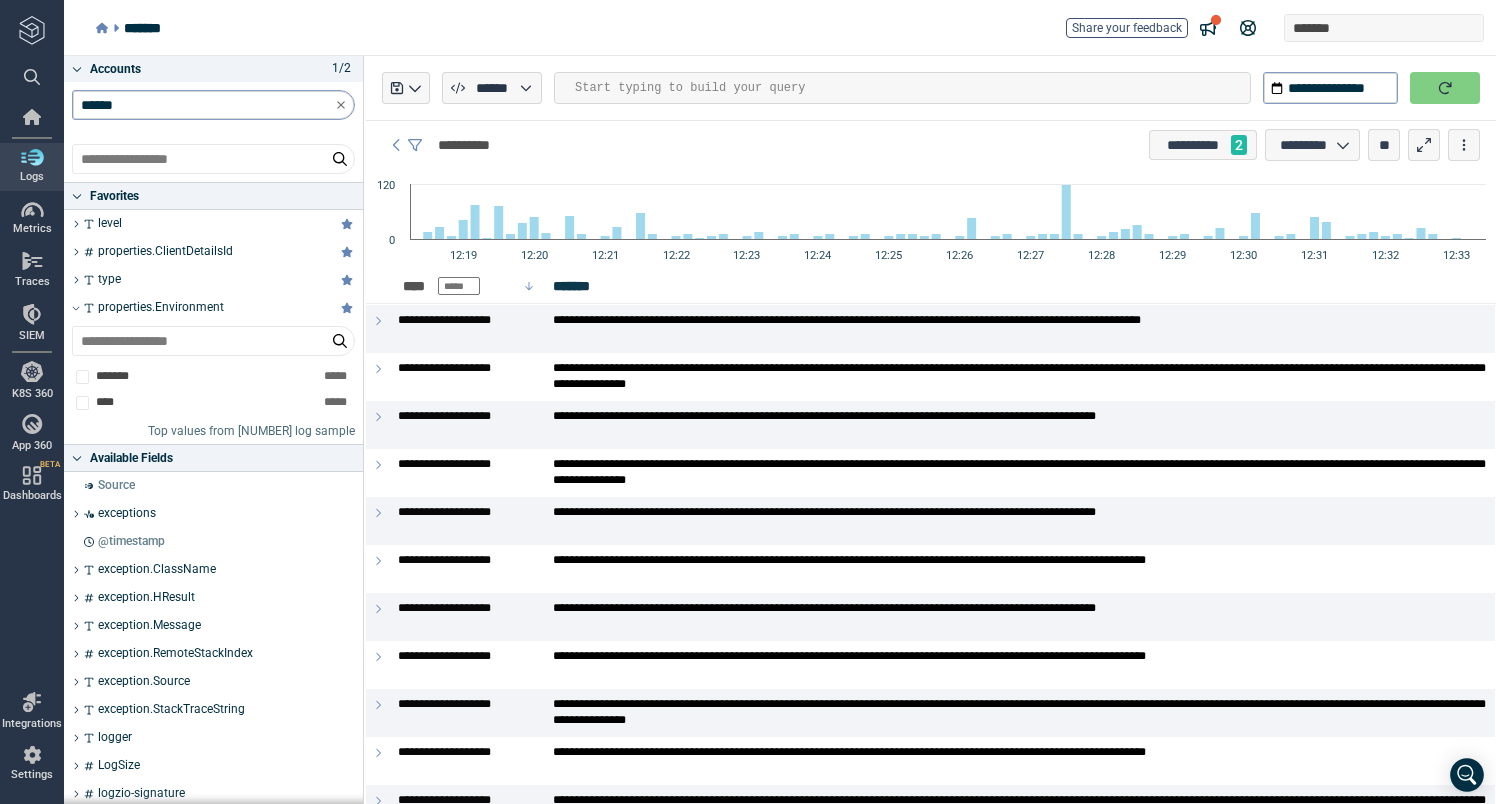 click 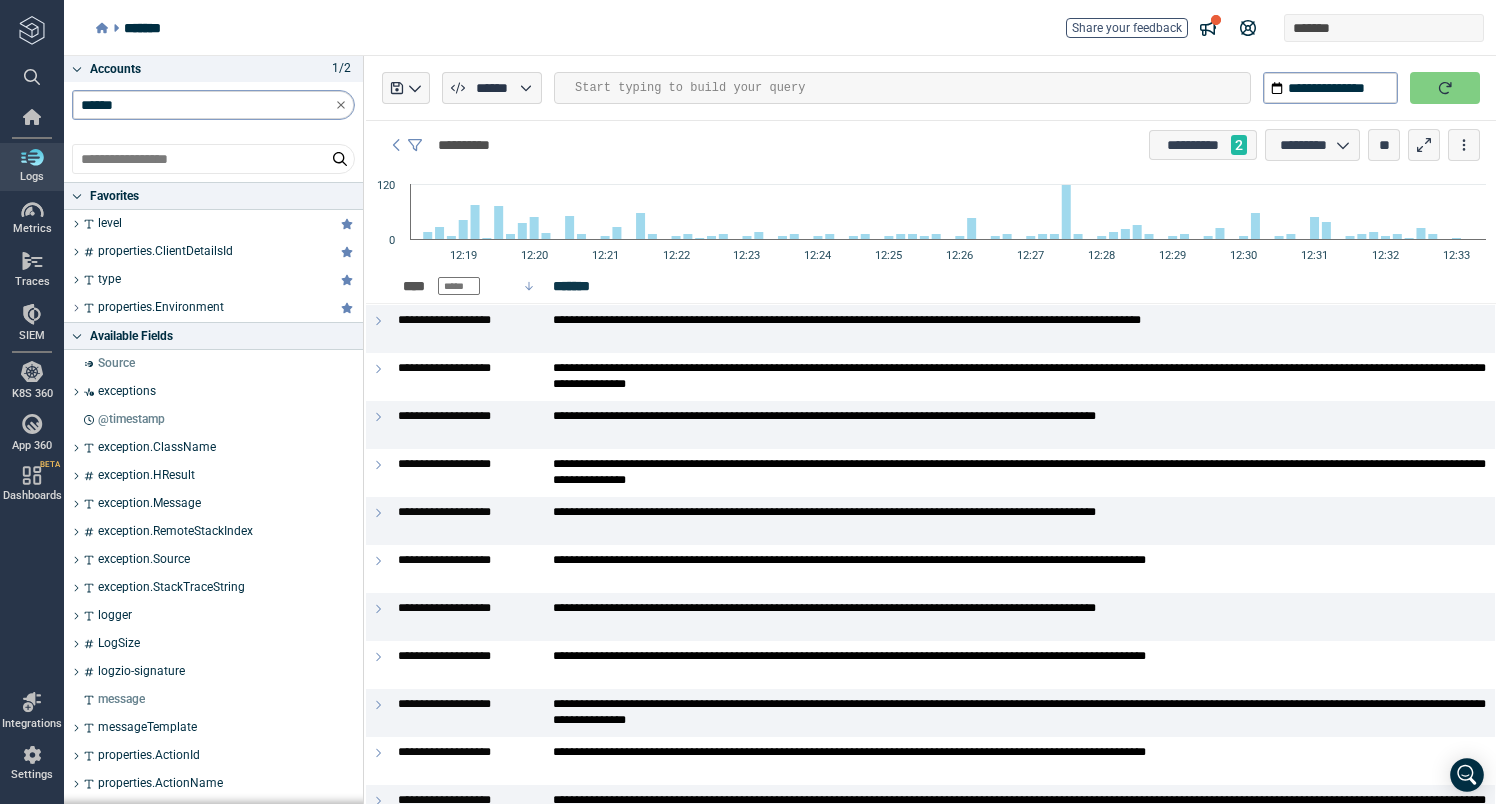 click 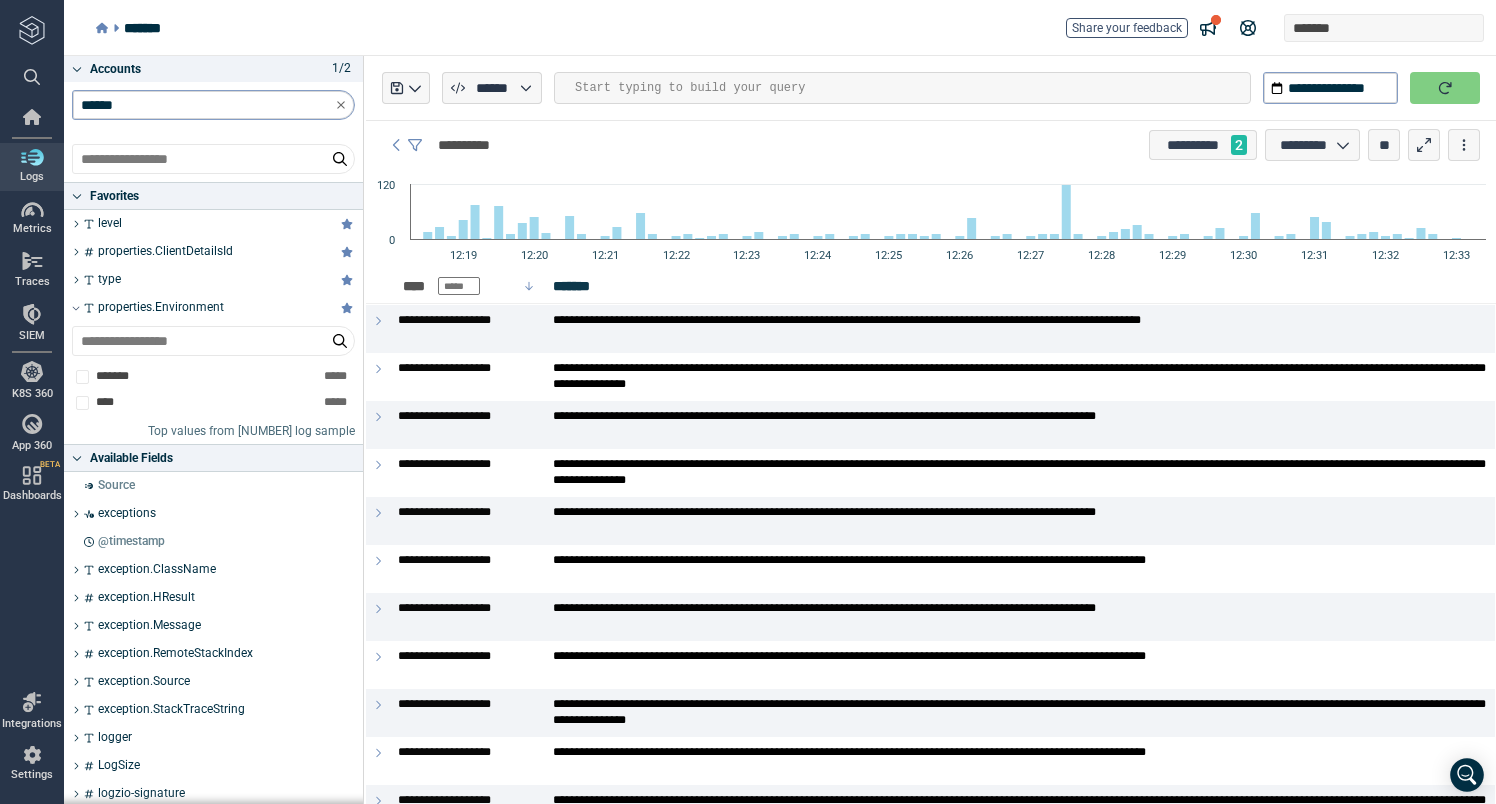 click 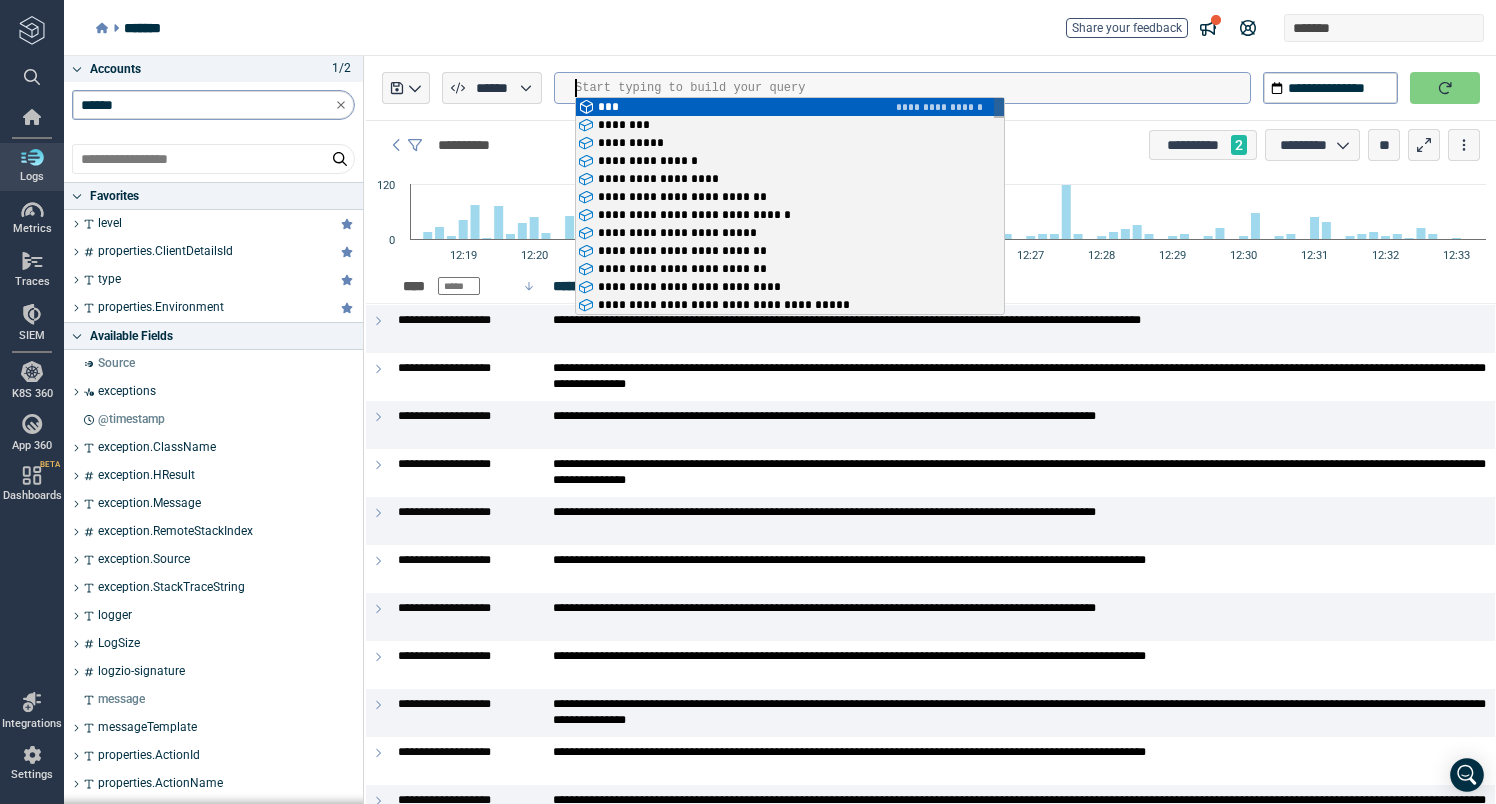 click at bounding box center (912, 88) 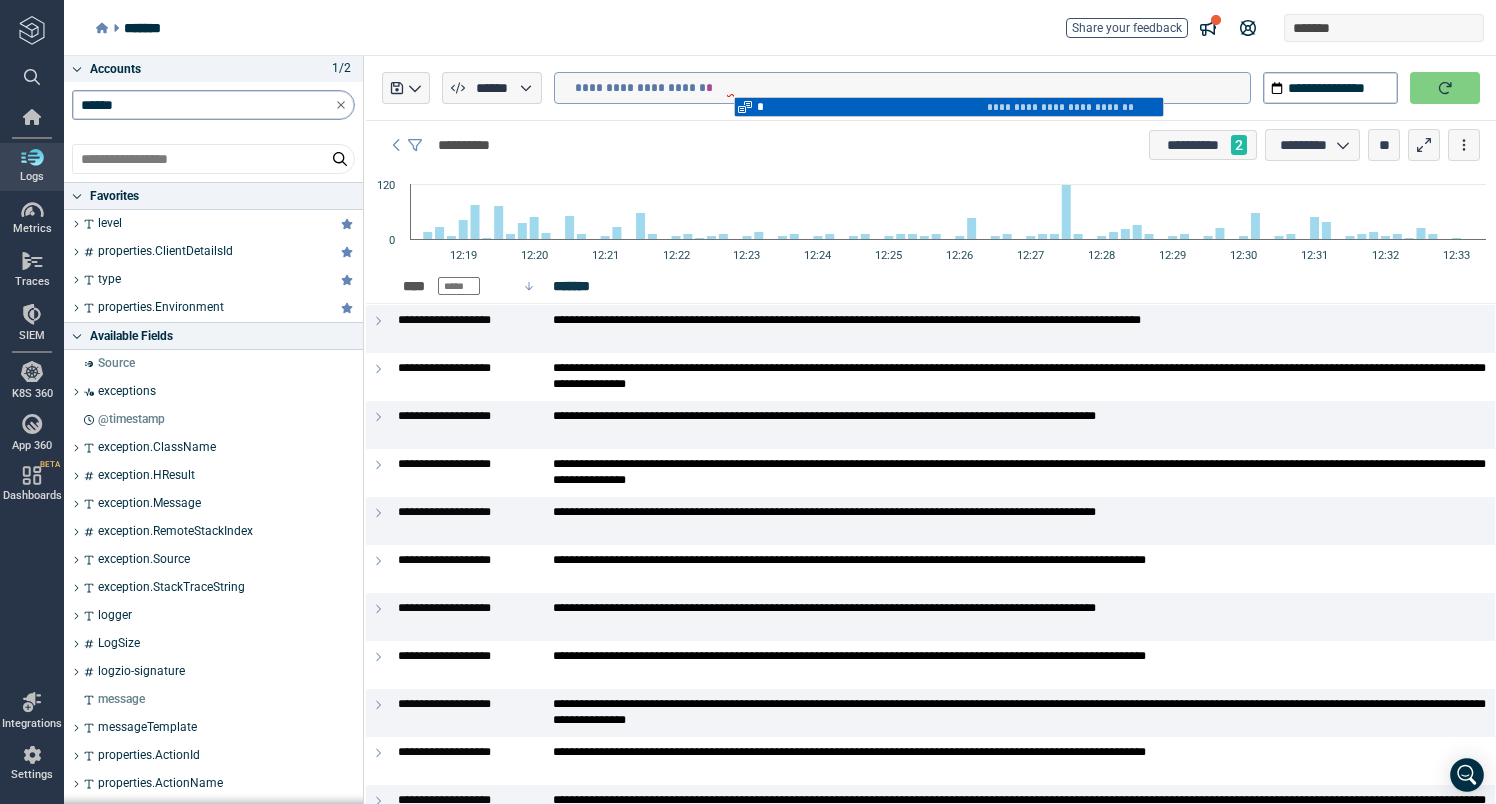 type on "**********" 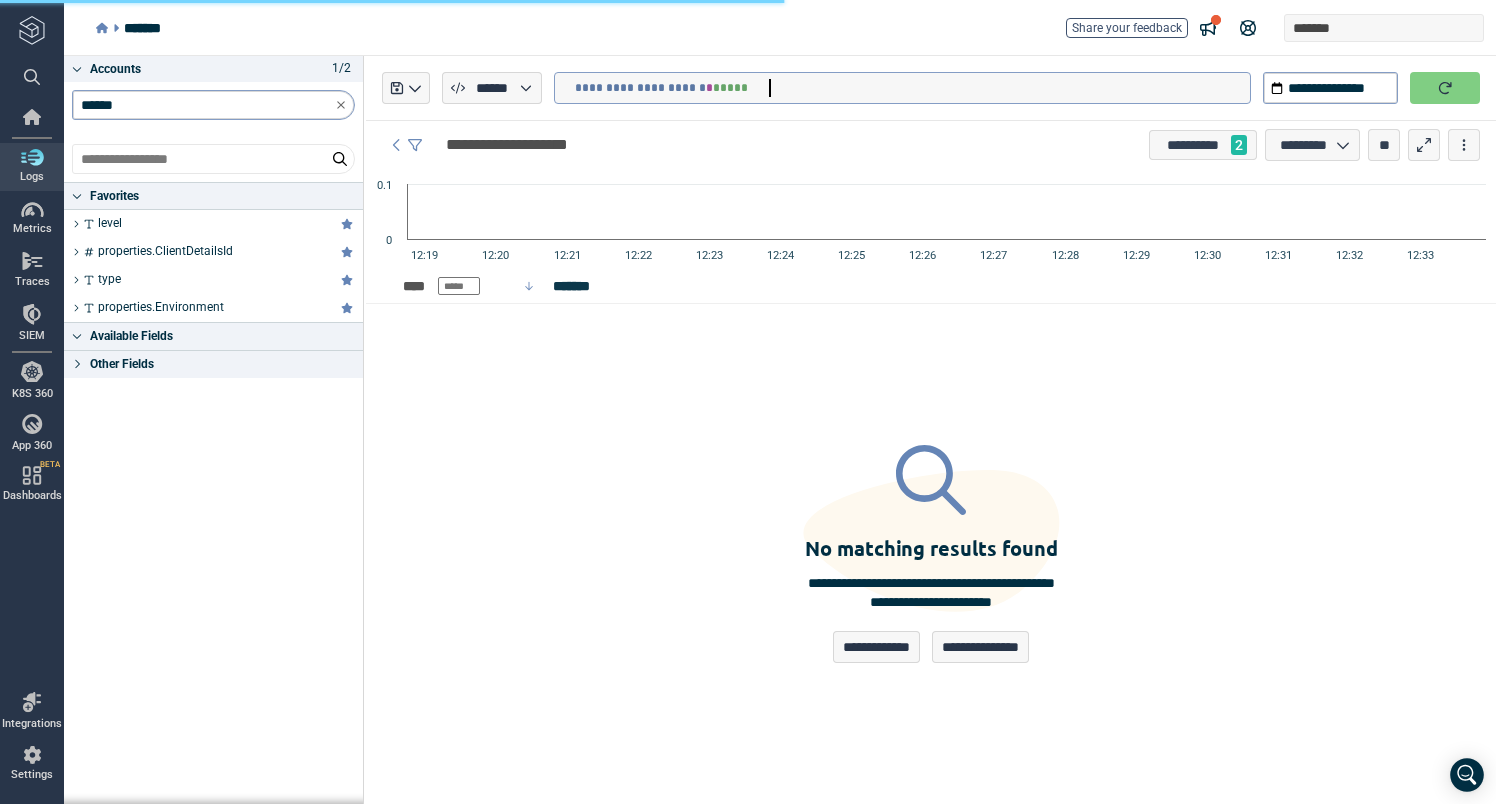 type on "*" 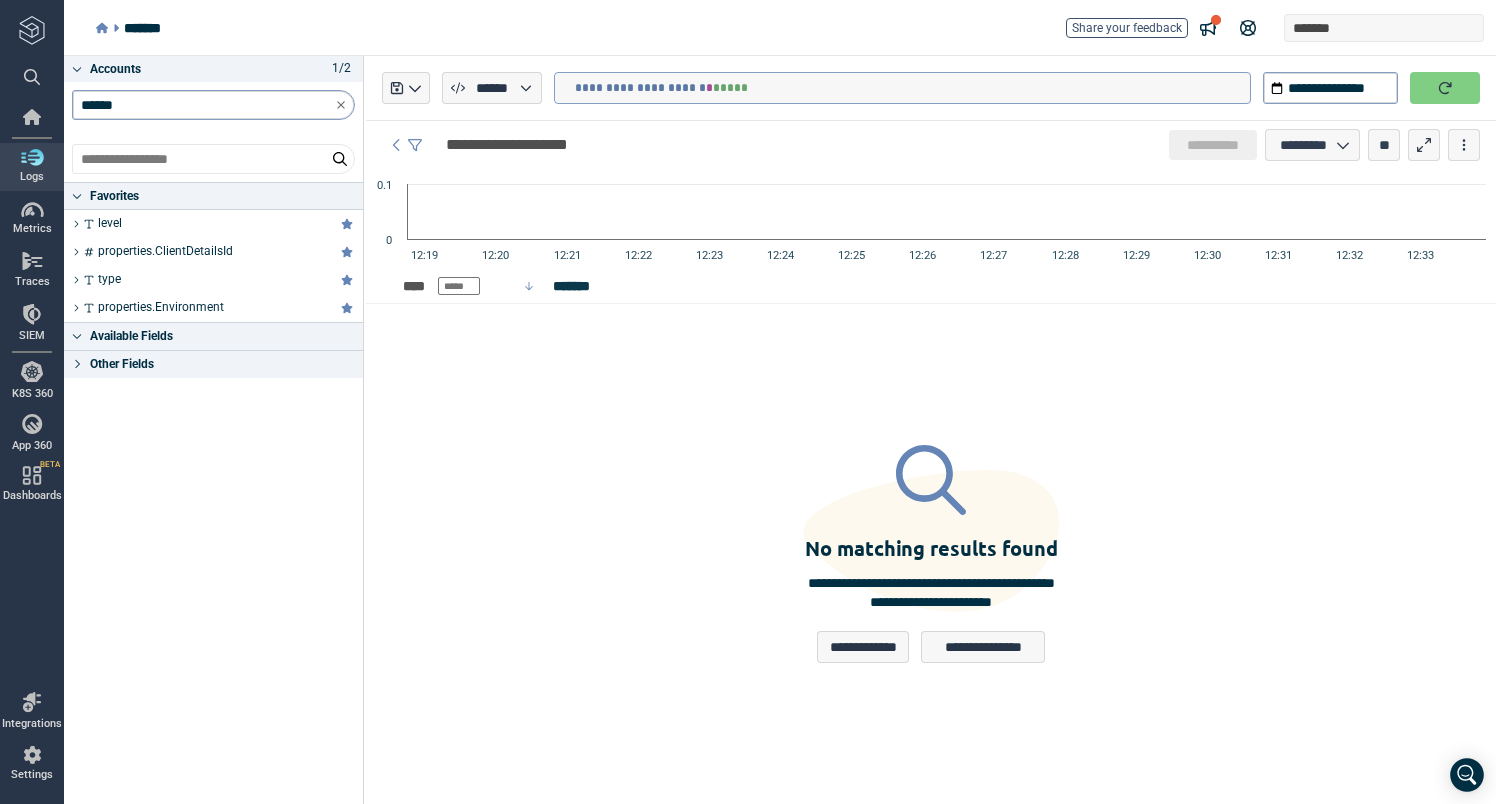 type 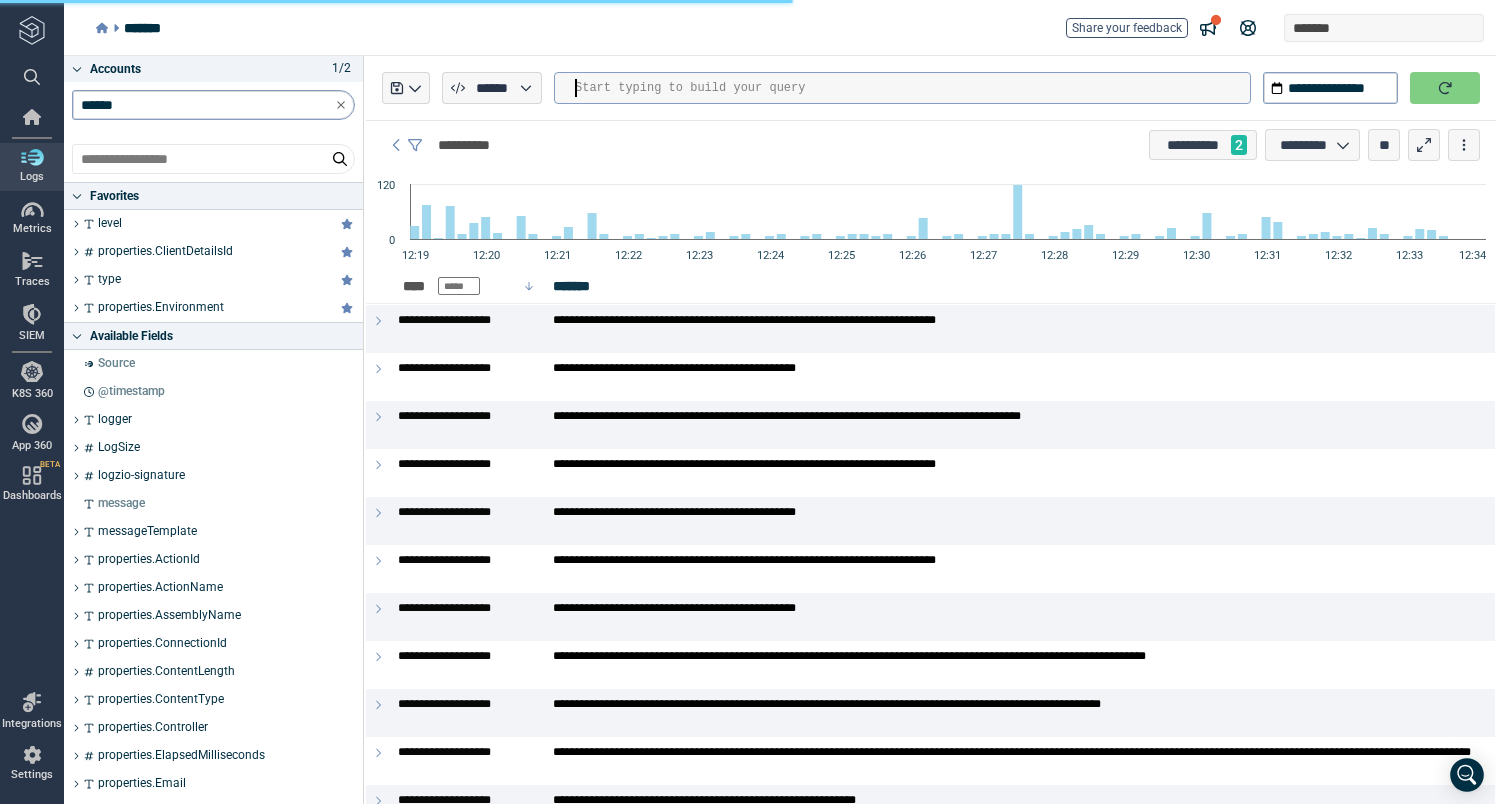type on "*" 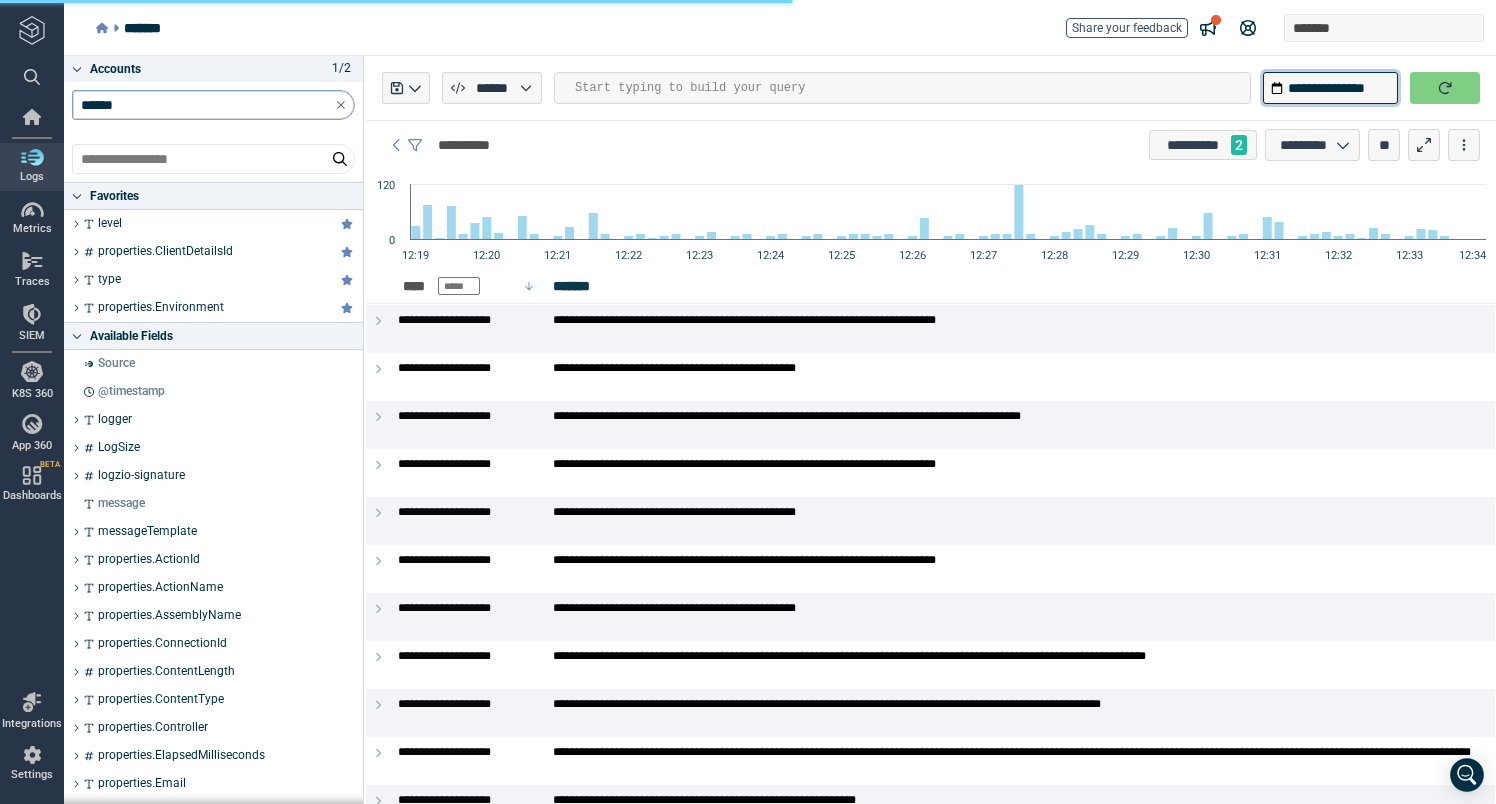 click on "**********" at bounding box center (1330, 88) 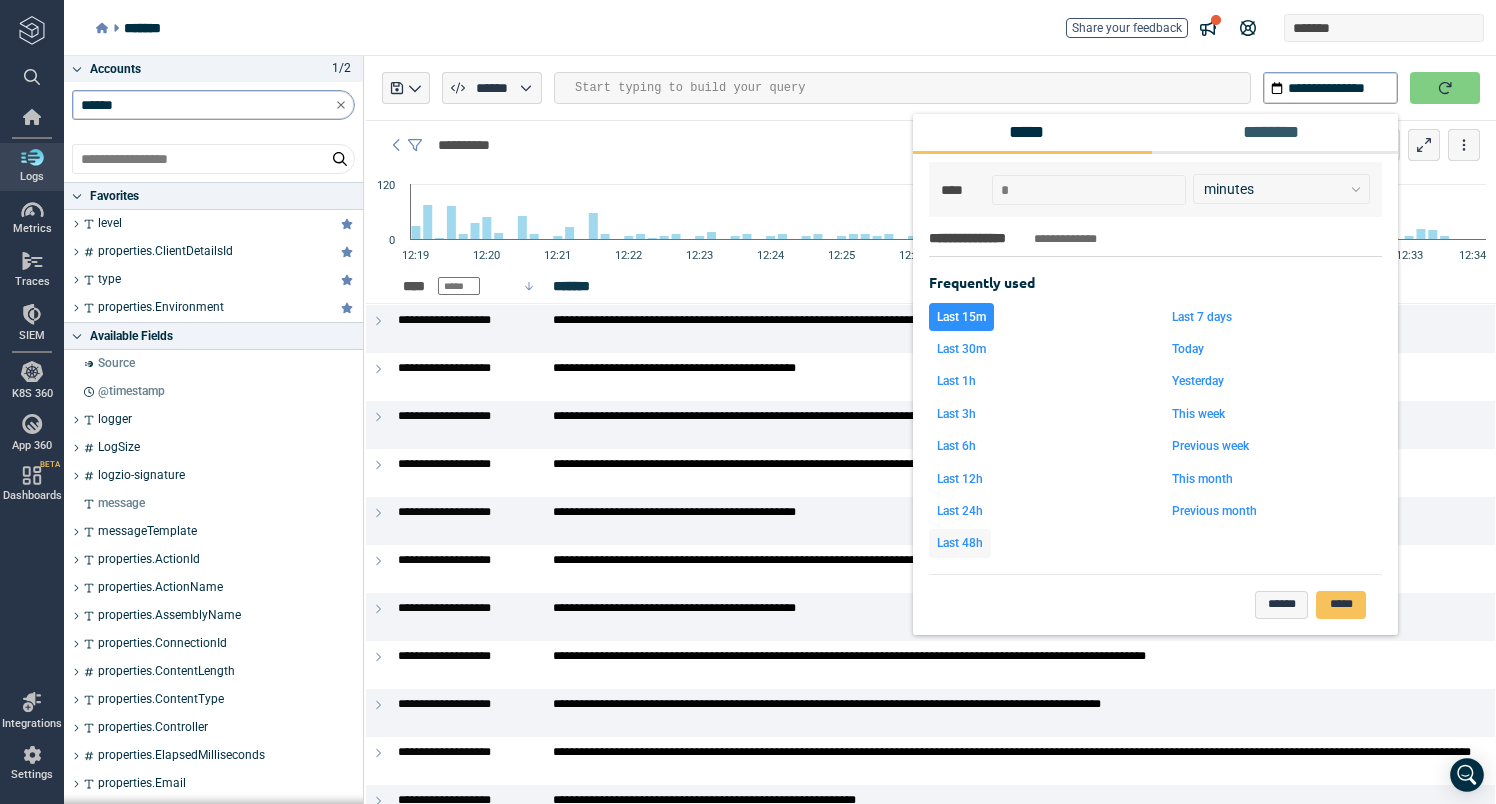 click on "Last 48h" at bounding box center [960, 543] 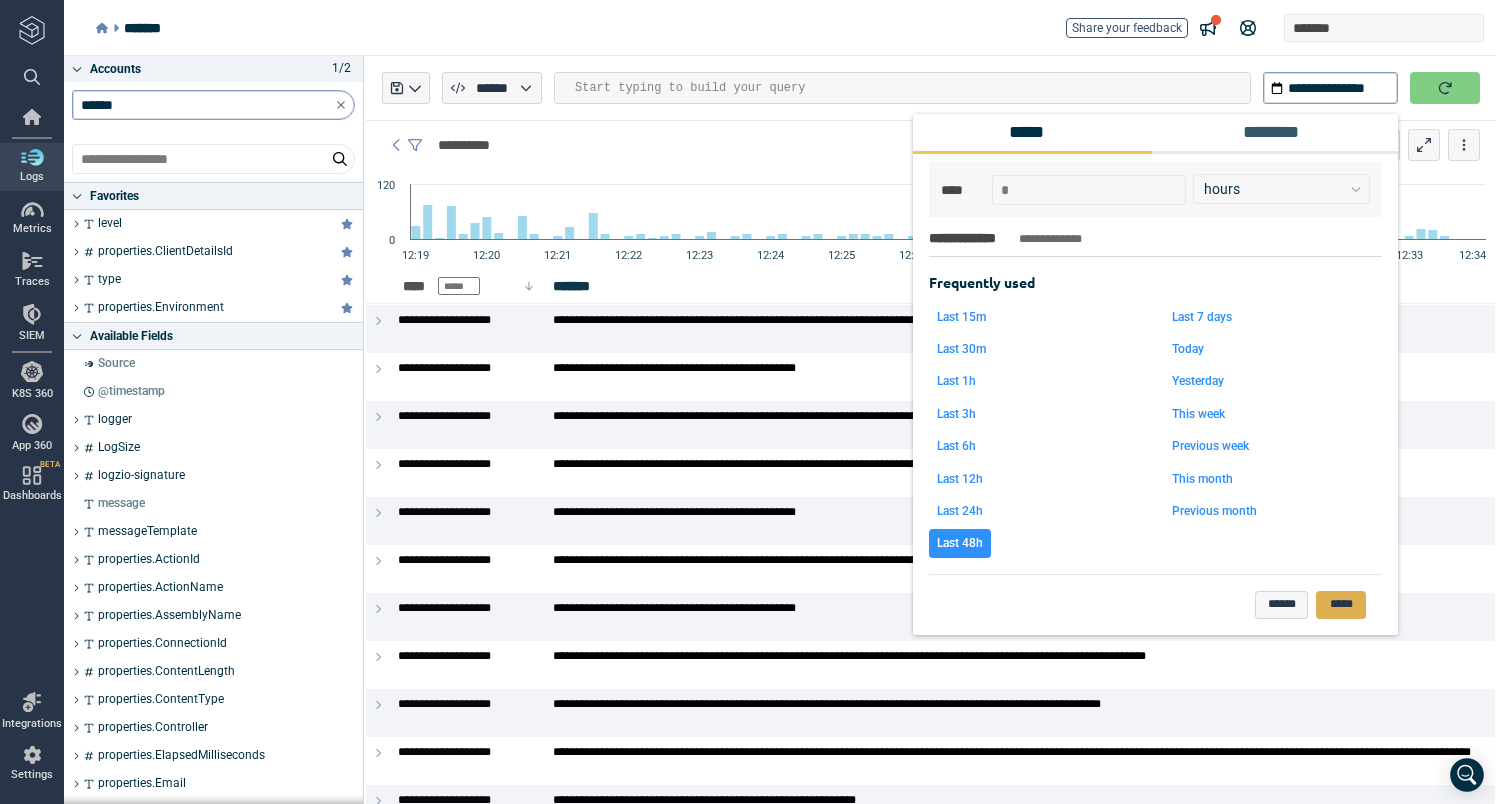 click on "*****" at bounding box center [1341, 605] 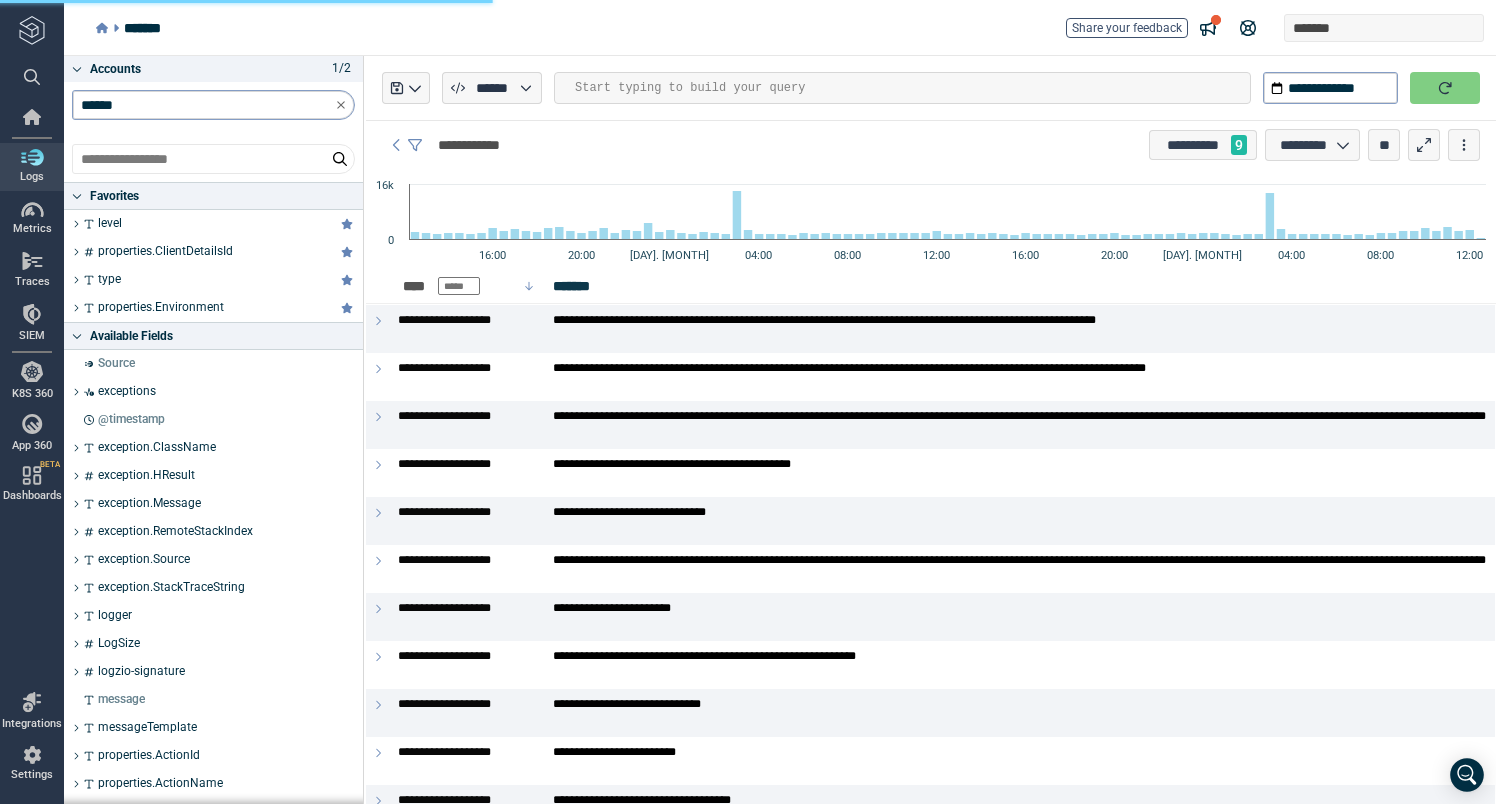 type on "*" 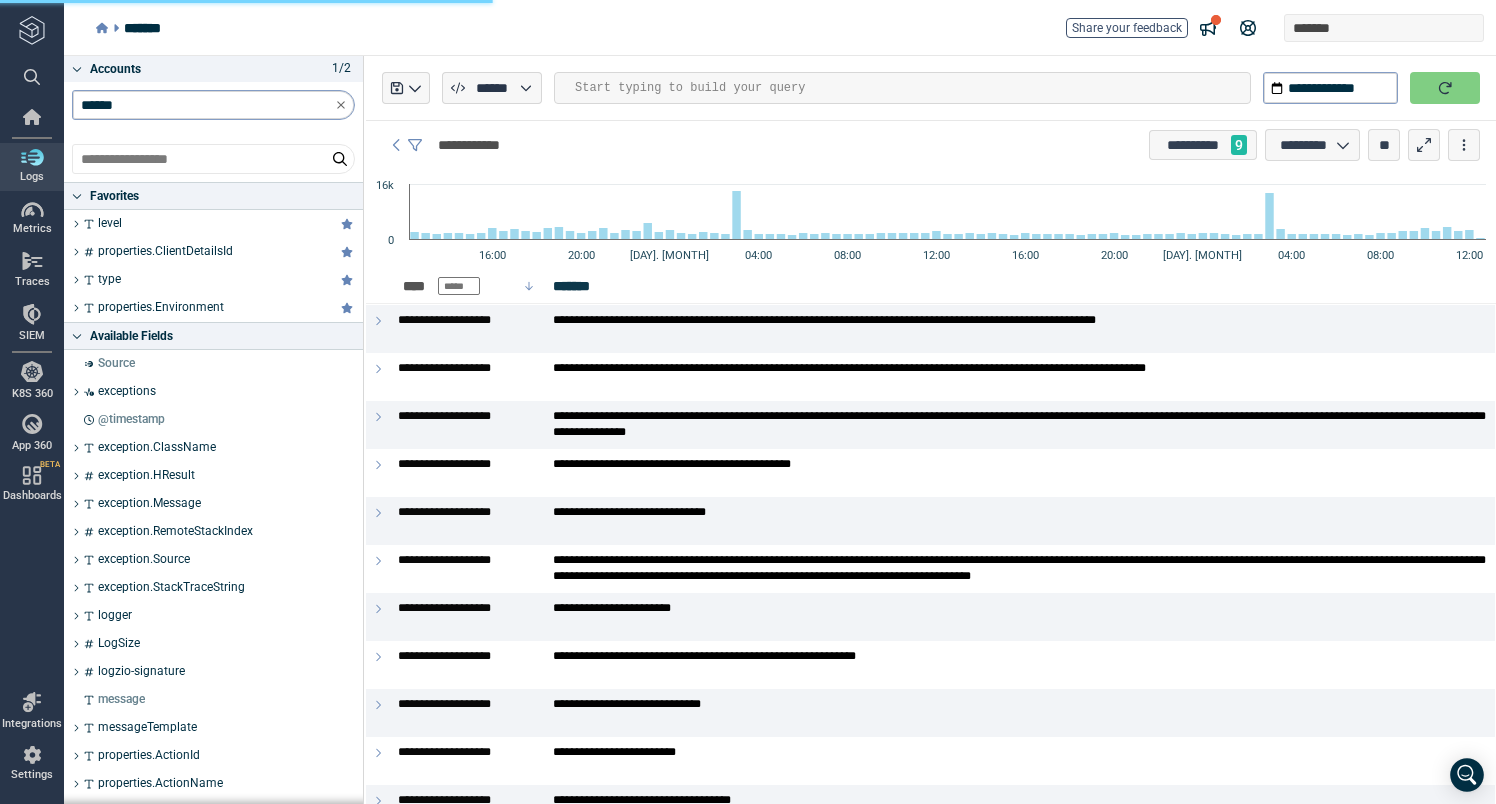 click at bounding box center (912, 88) 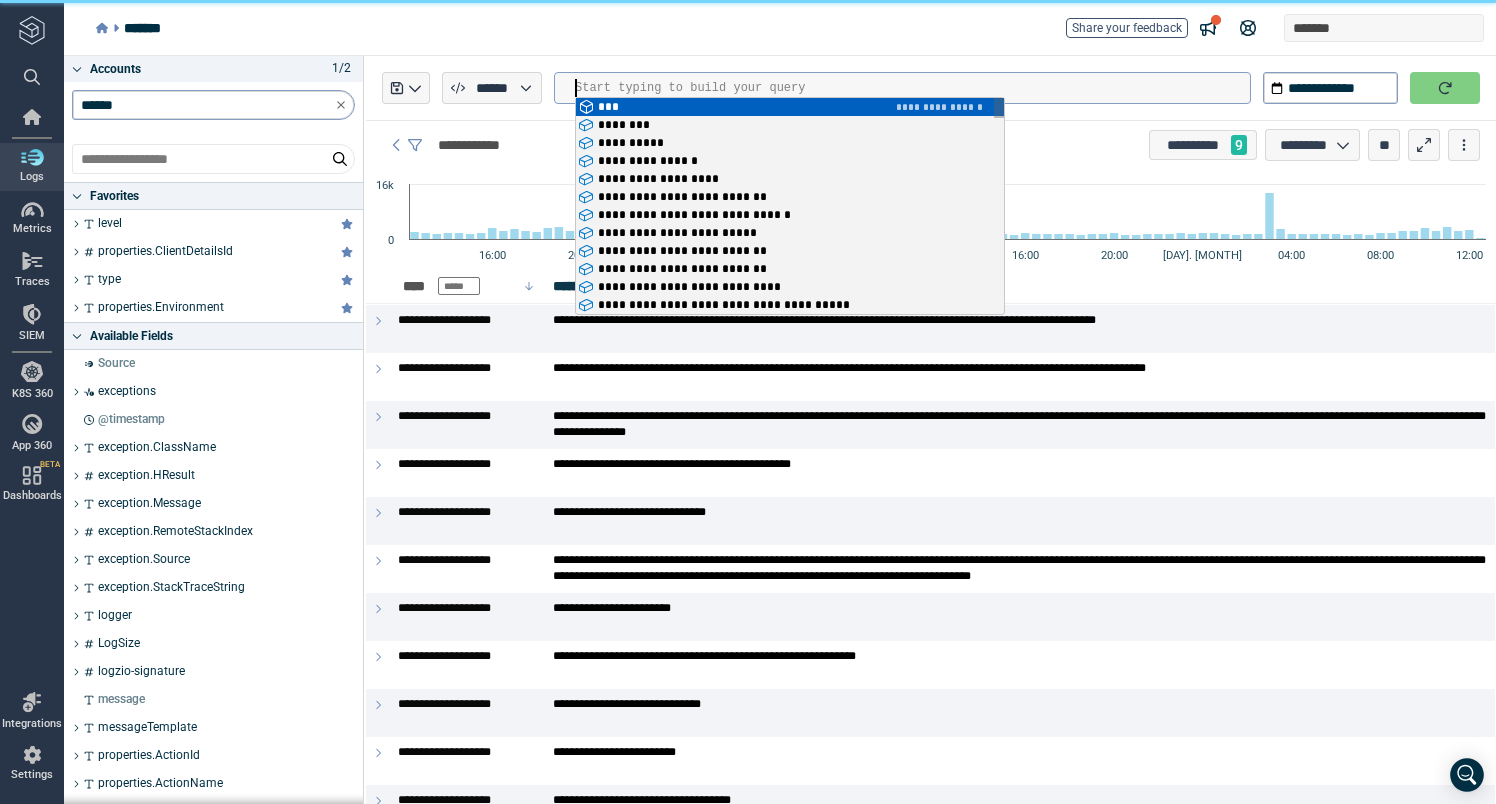type on "*****" 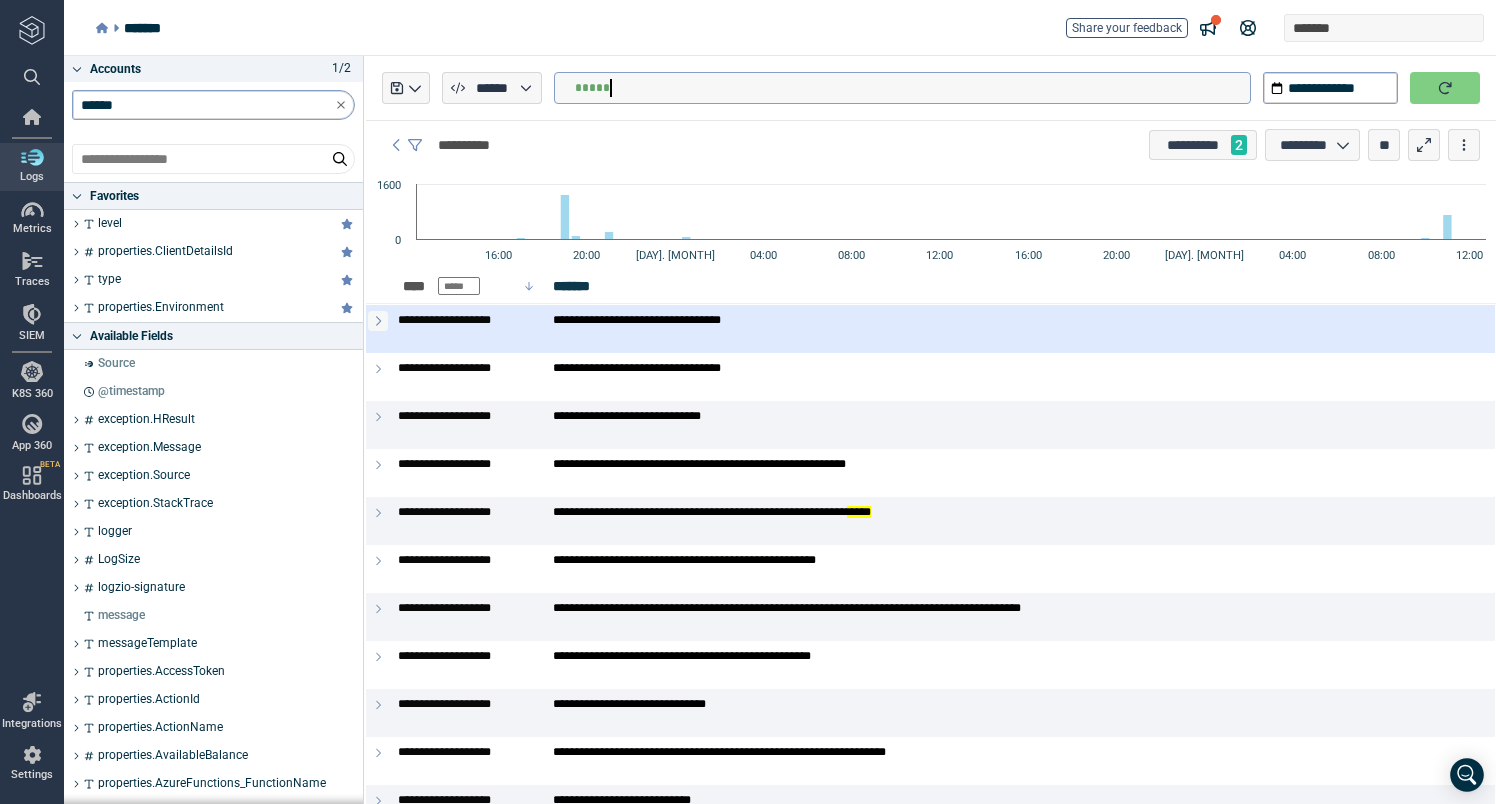 click 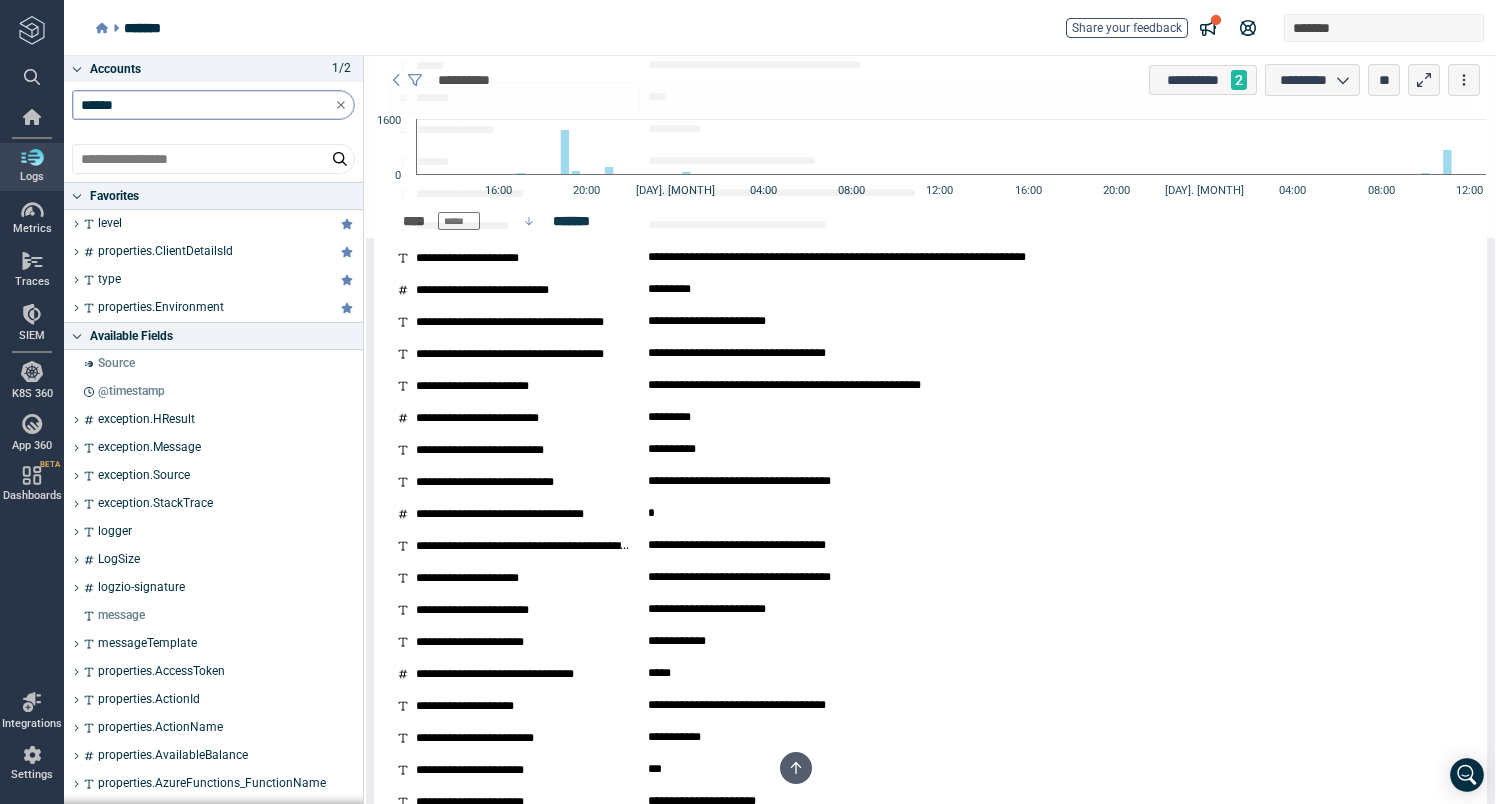 scroll, scrollTop: 516, scrollLeft: 0, axis: vertical 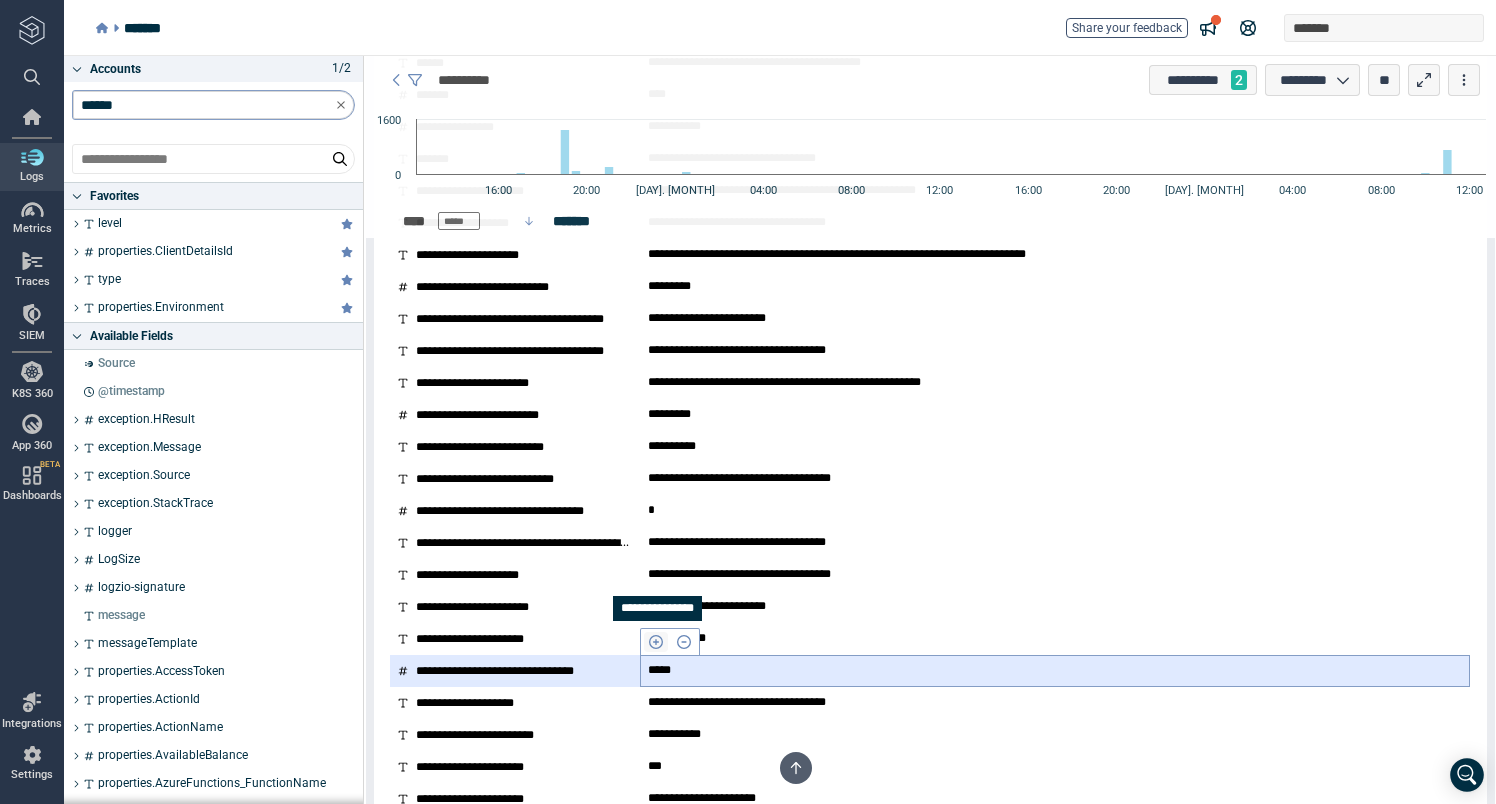 click 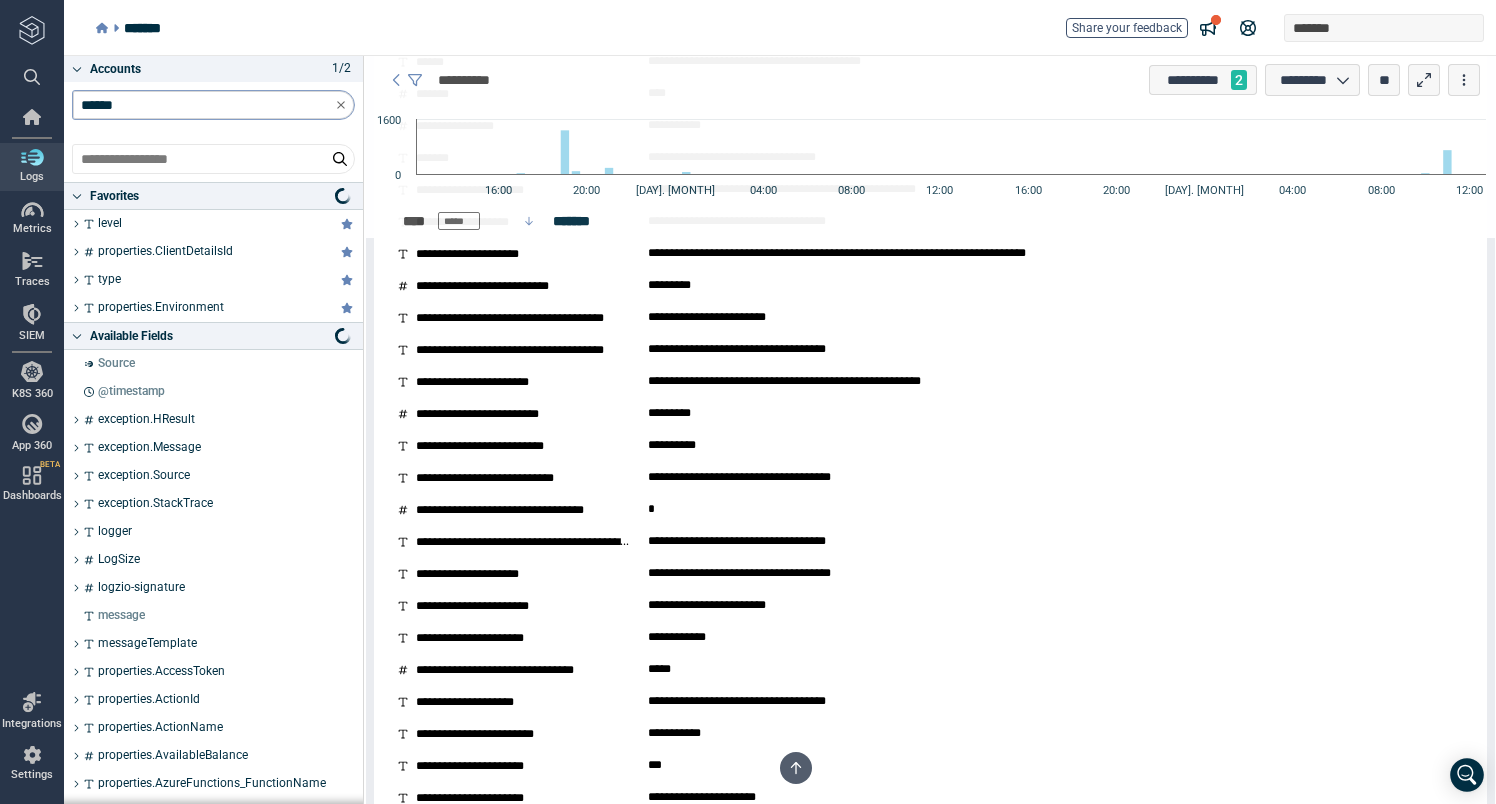 scroll, scrollTop: 291, scrollLeft: 0, axis: vertical 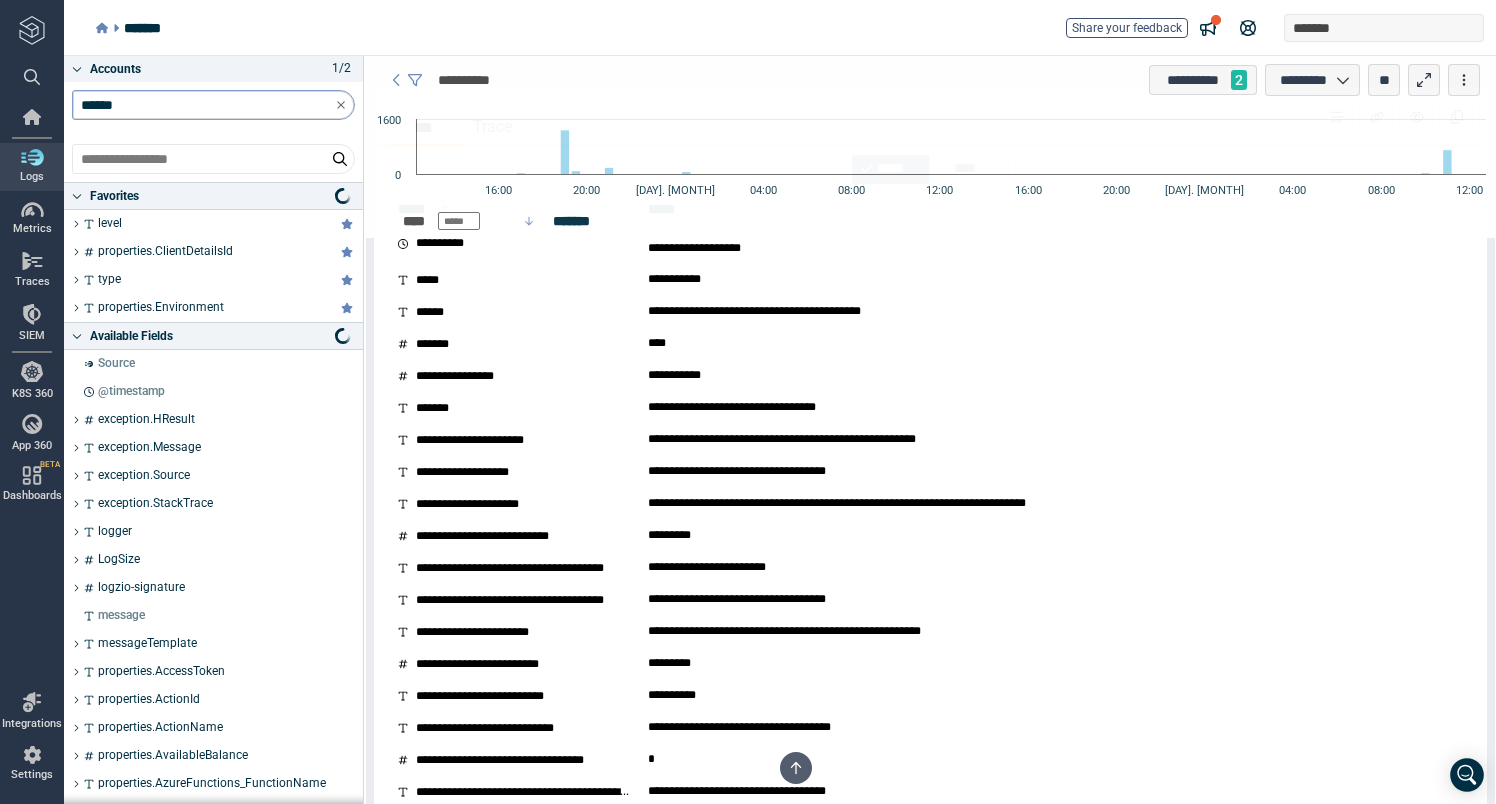 type on "*" 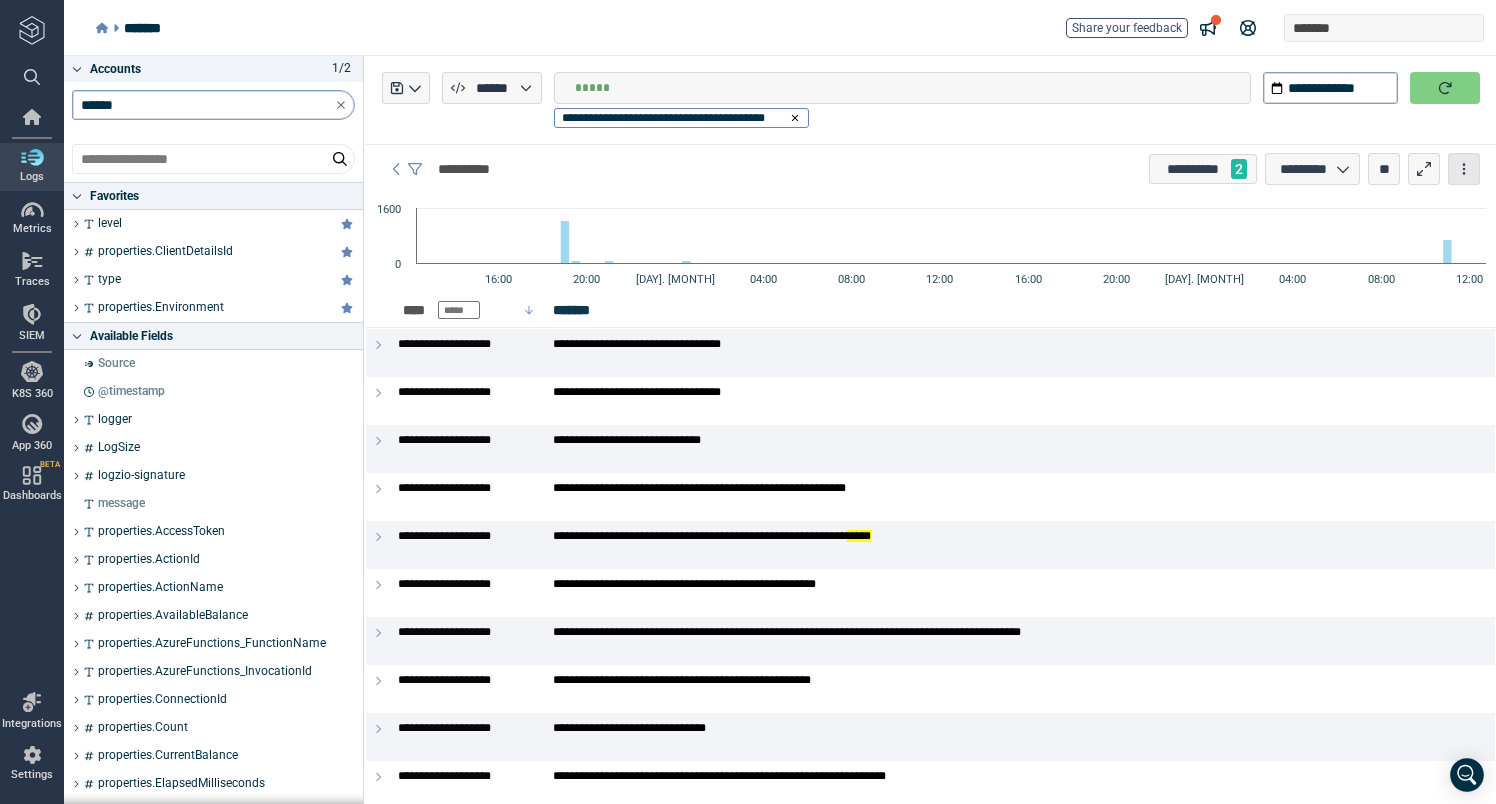 click 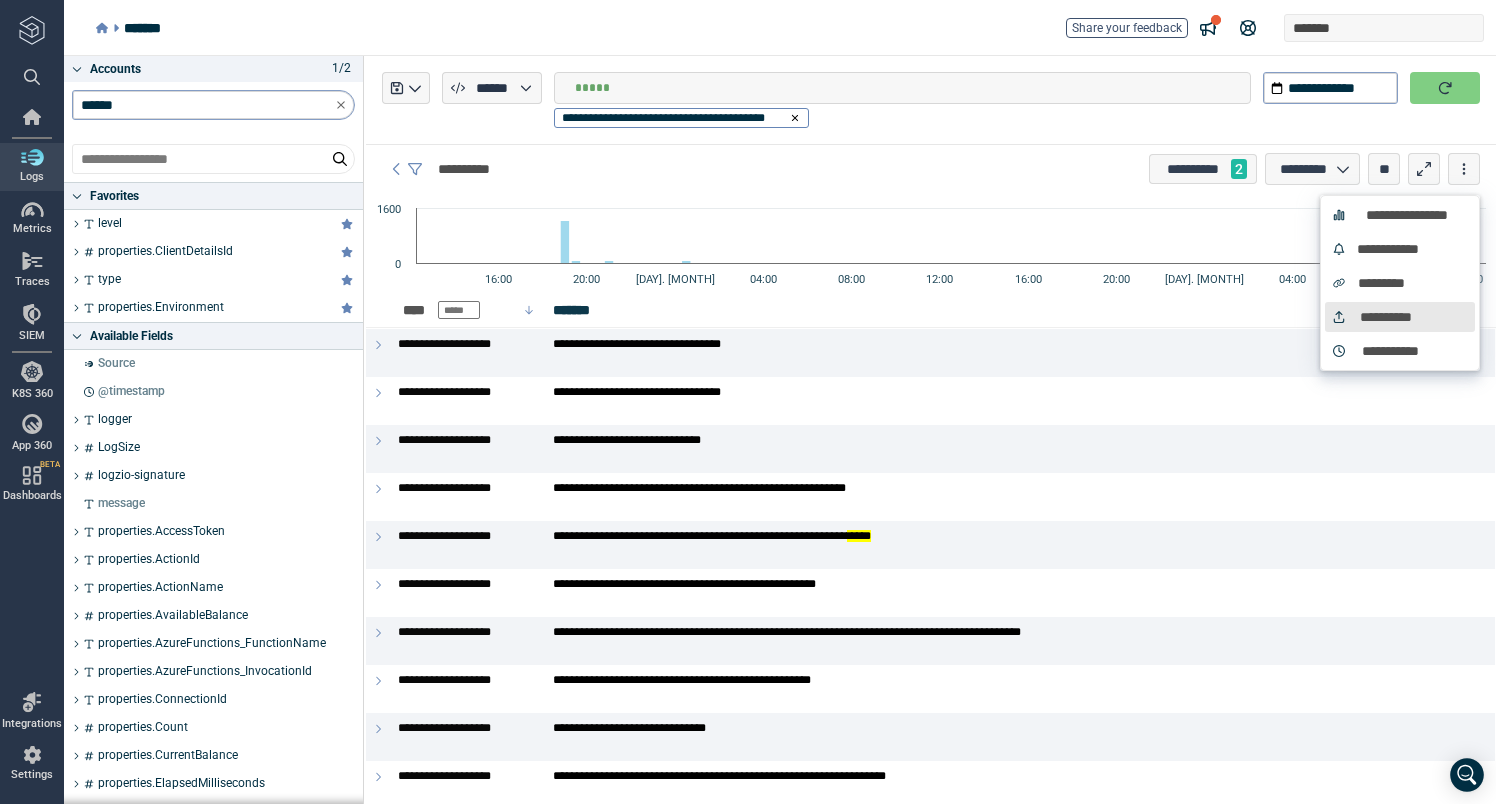 click on "**********" at bounding box center [1386, 317] 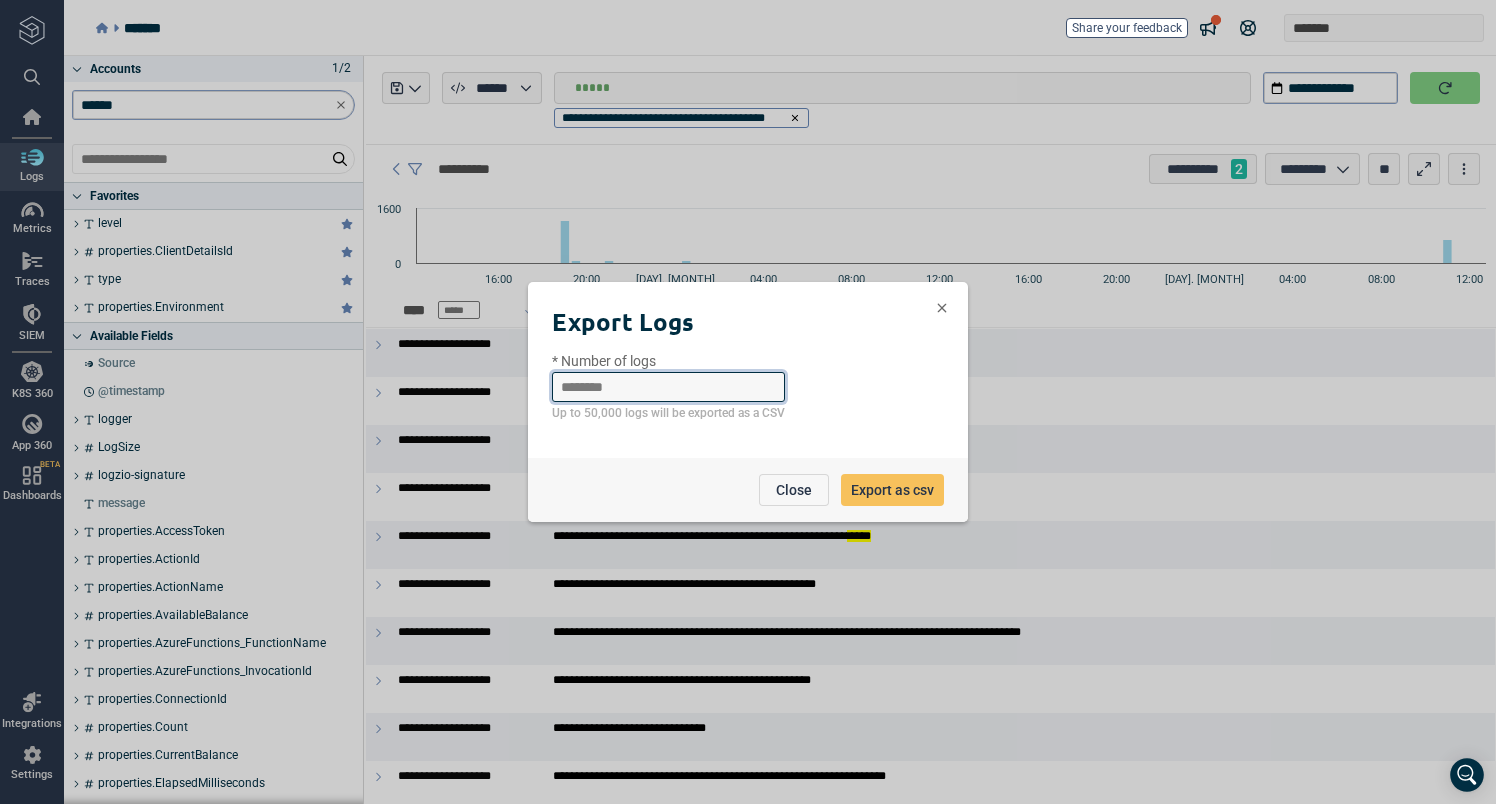 drag, startPoint x: 730, startPoint y: 385, endPoint x: 482, endPoint y: 385, distance: 248 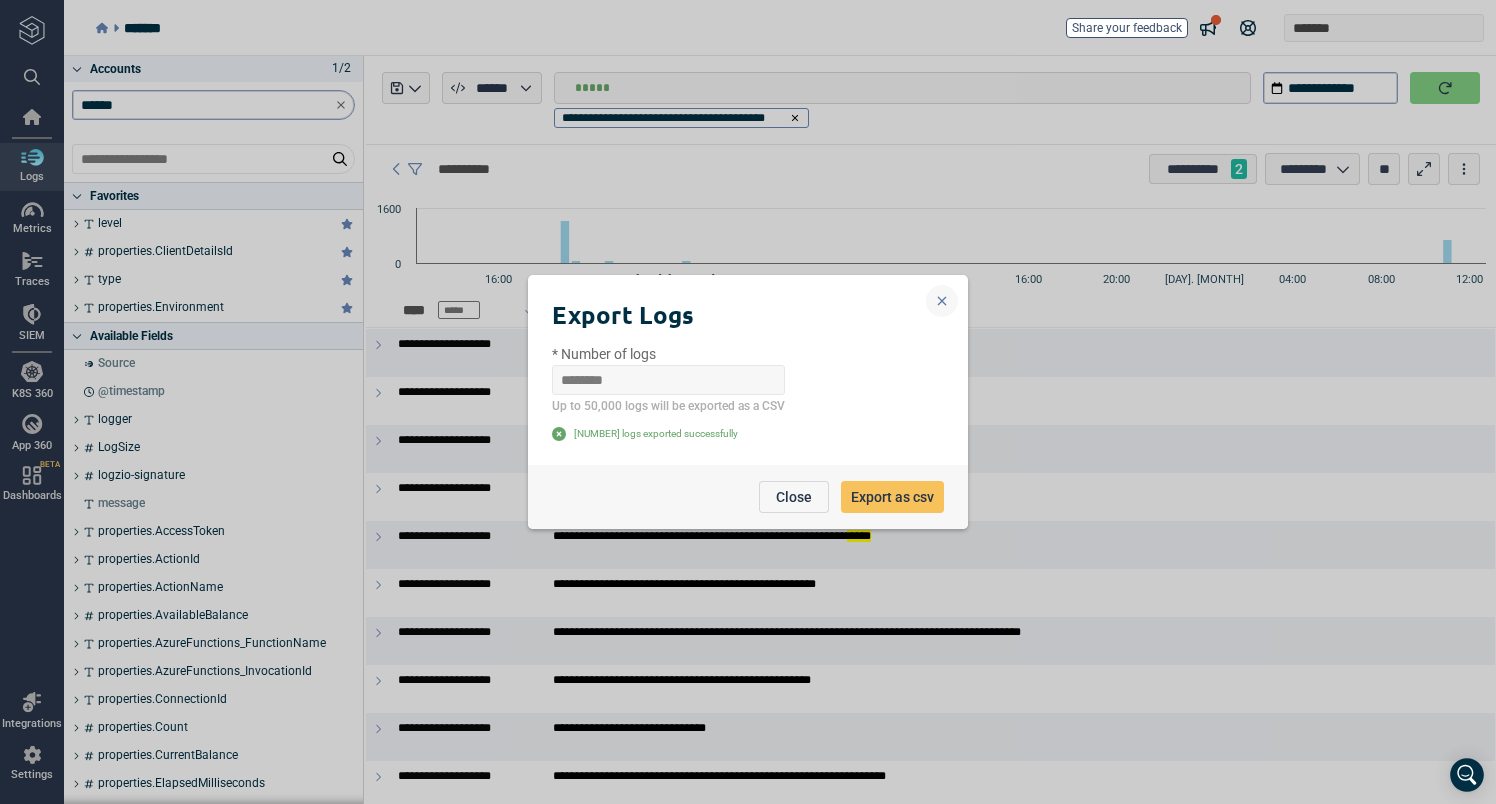 click 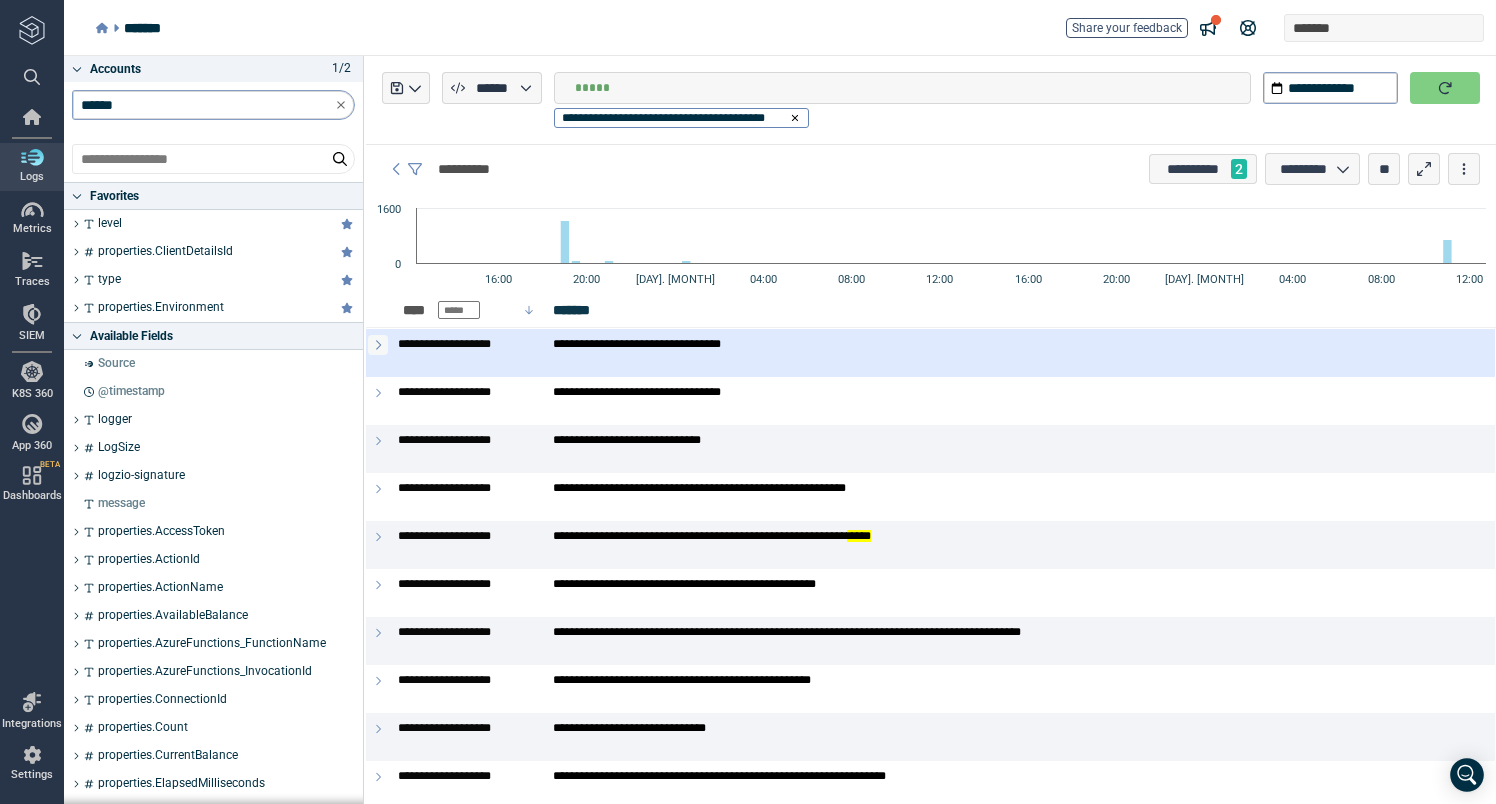 click 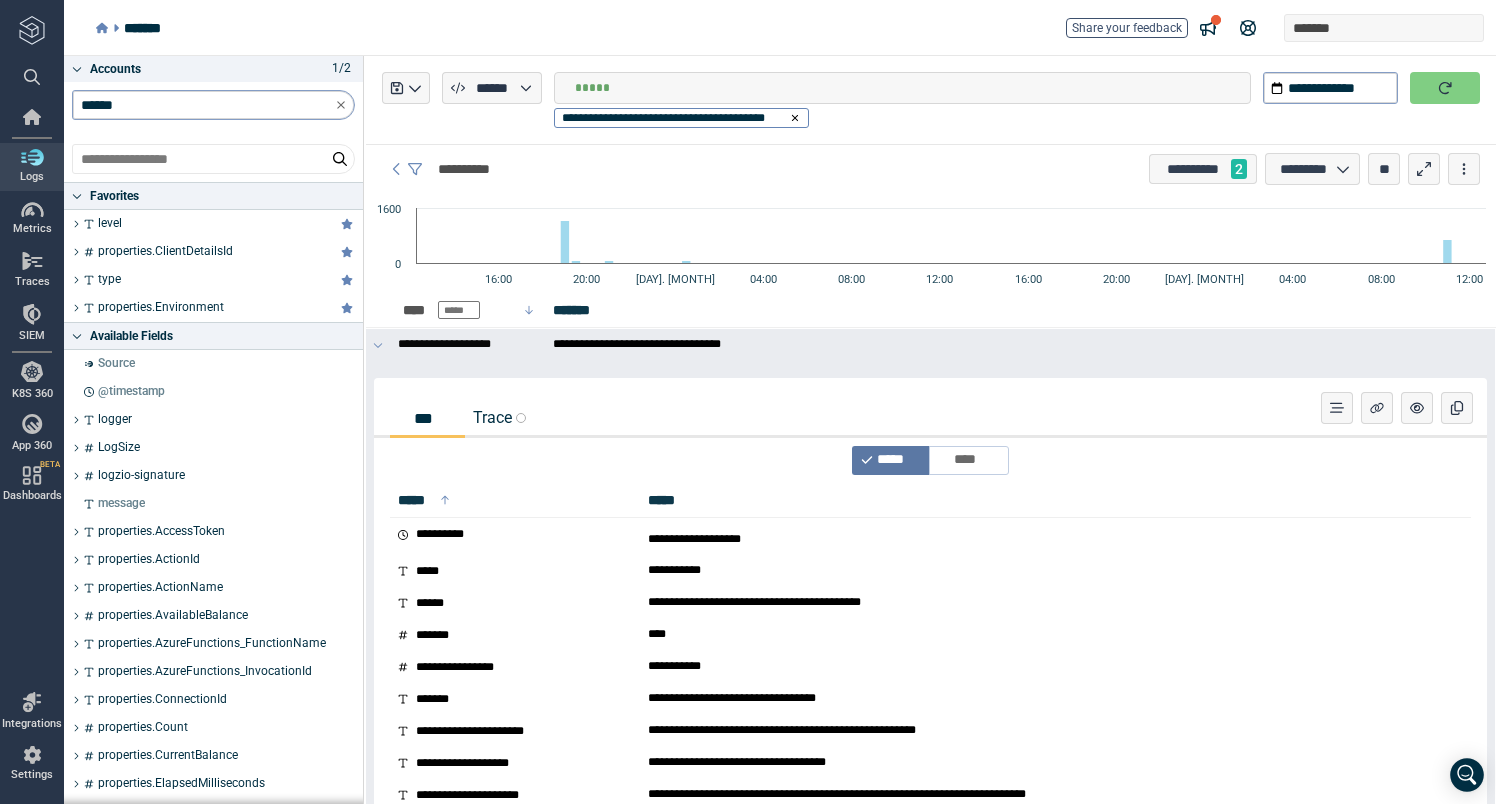 click on "Trace" at bounding box center (499, 417) 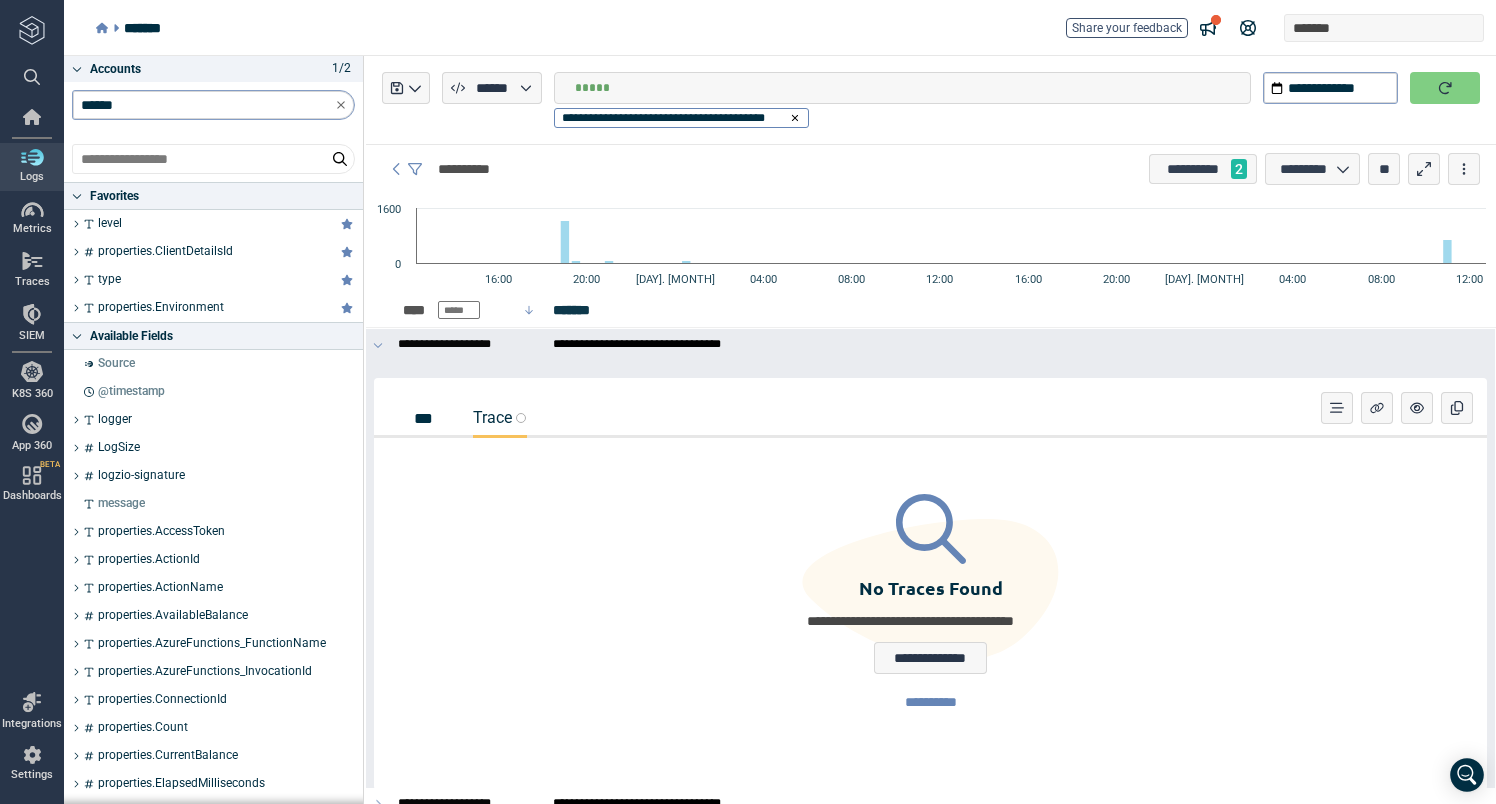 click on "***" at bounding box center (427, 418) 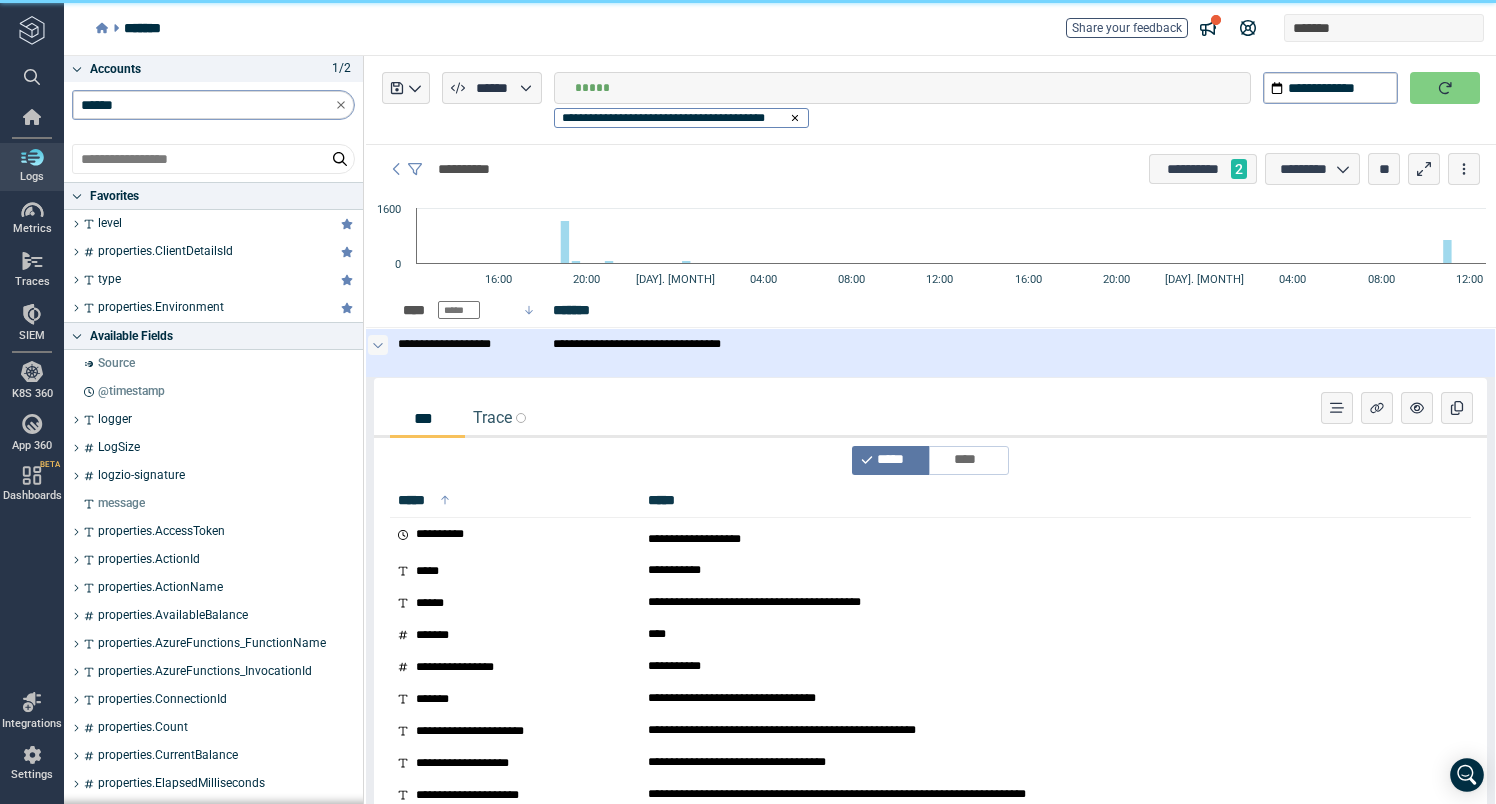 click 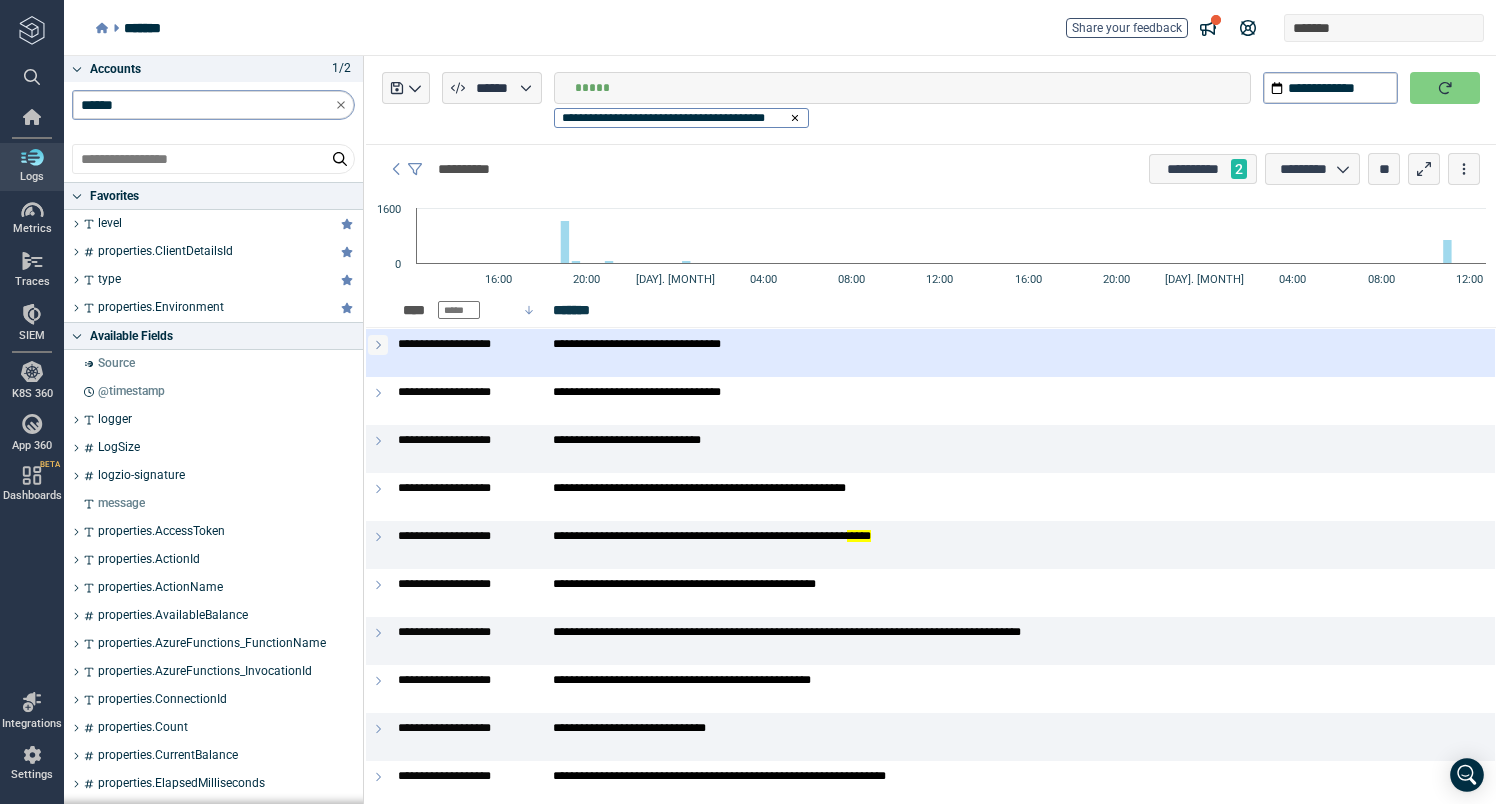 click at bounding box center [378, 345] 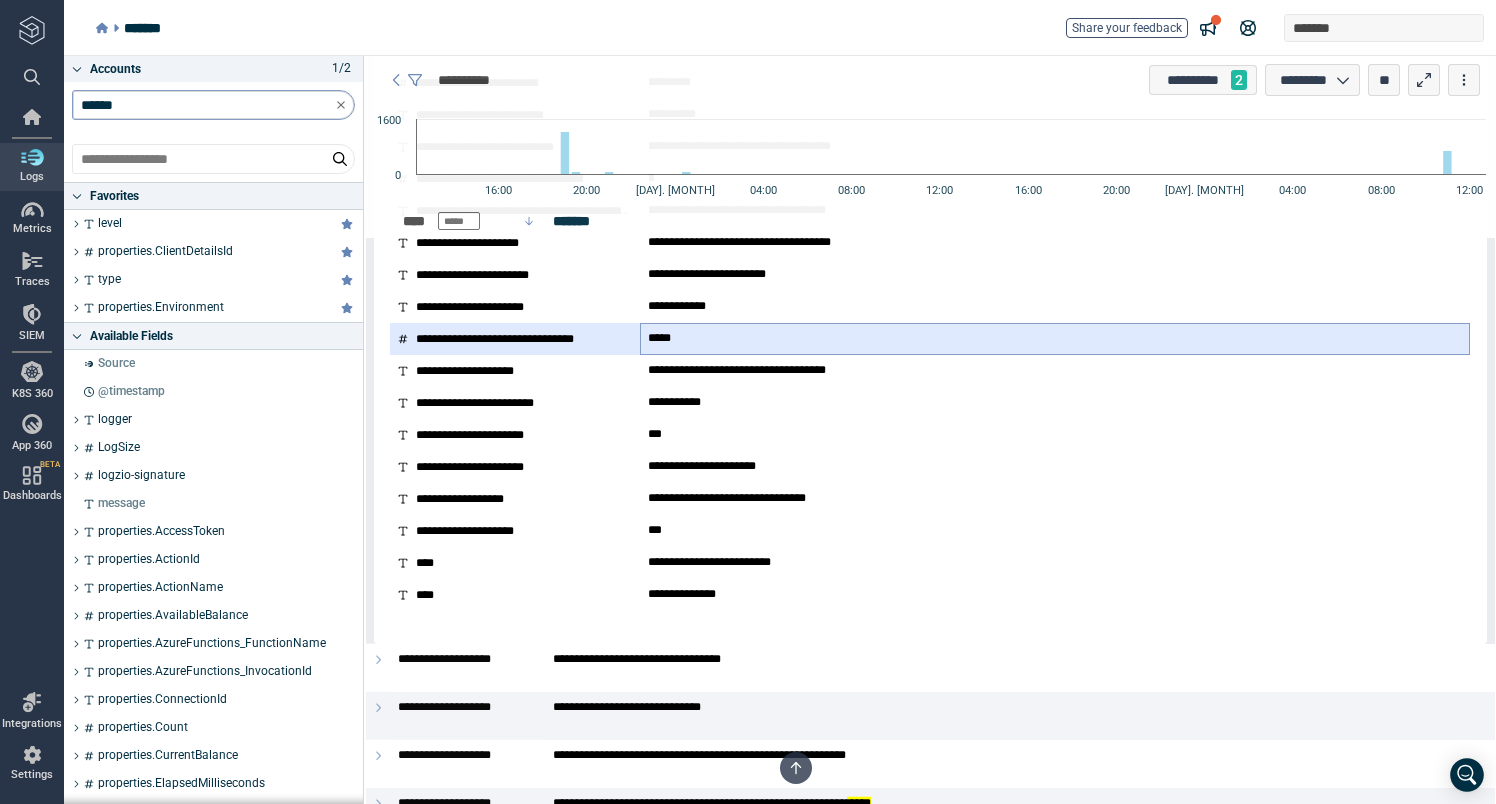 scroll, scrollTop: 874, scrollLeft: 0, axis: vertical 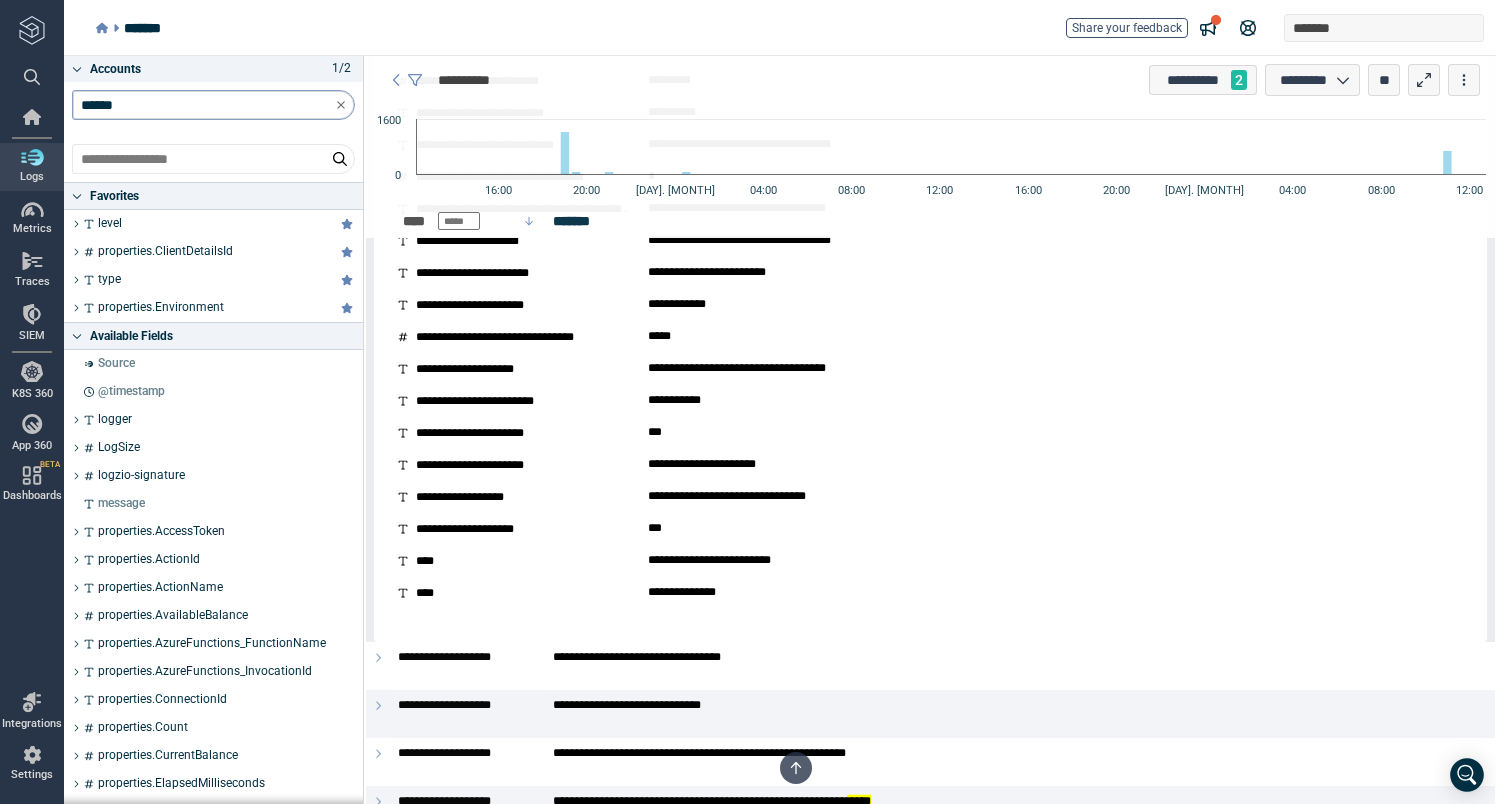 type 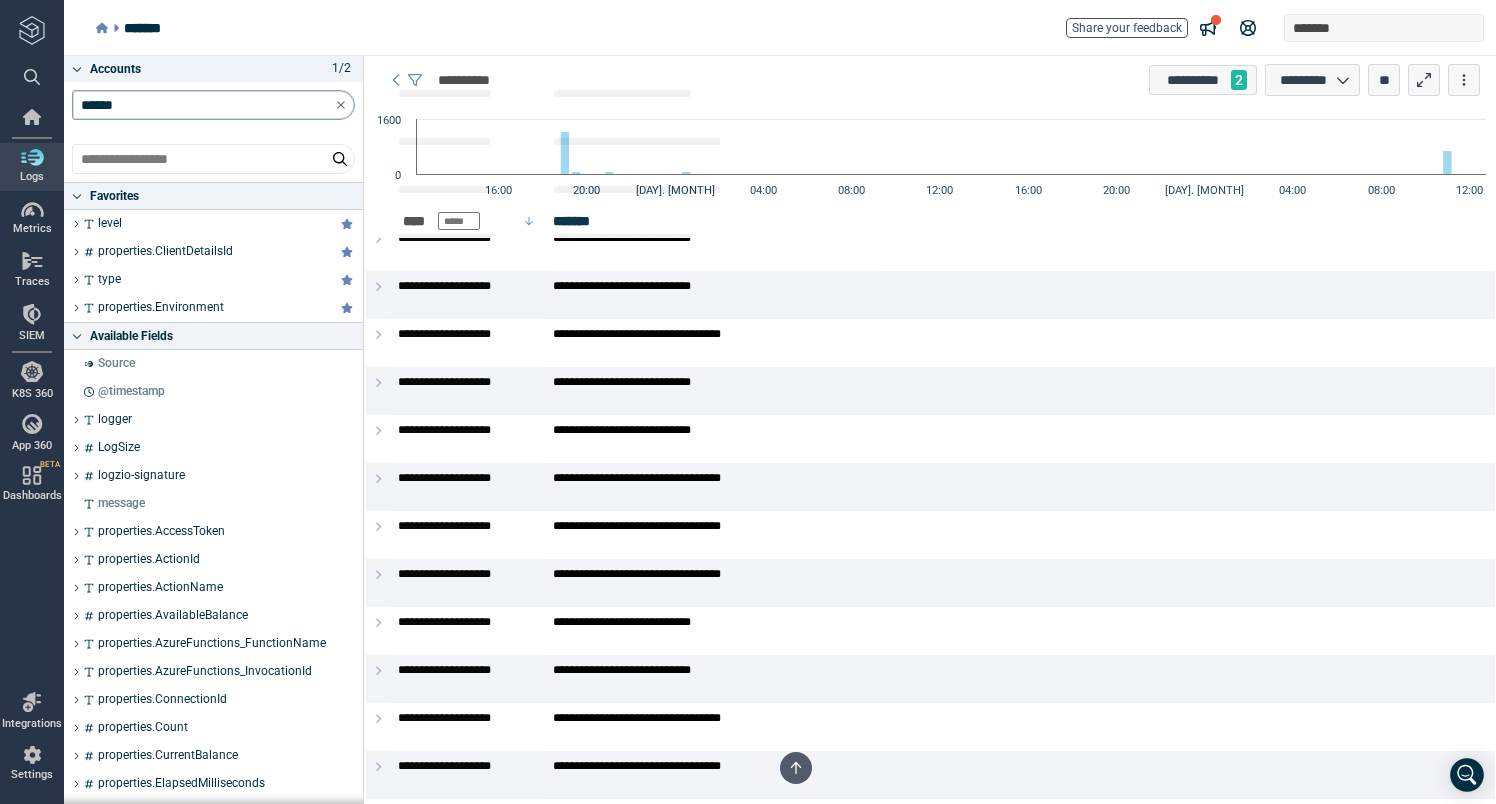 scroll, scrollTop: 5576, scrollLeft: 0, axis: vertical 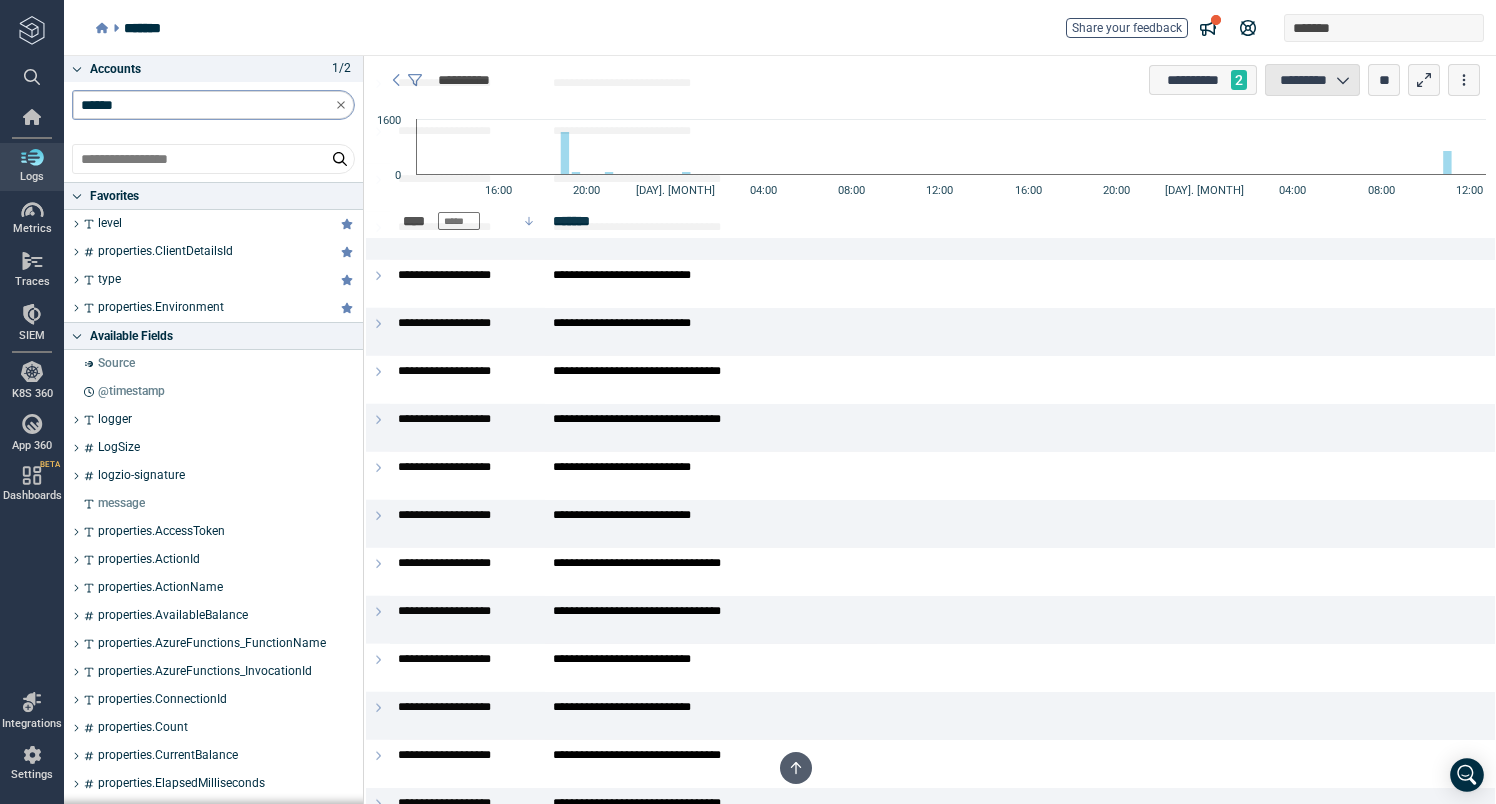 click on "*********" at bounding box center [1312, 80] 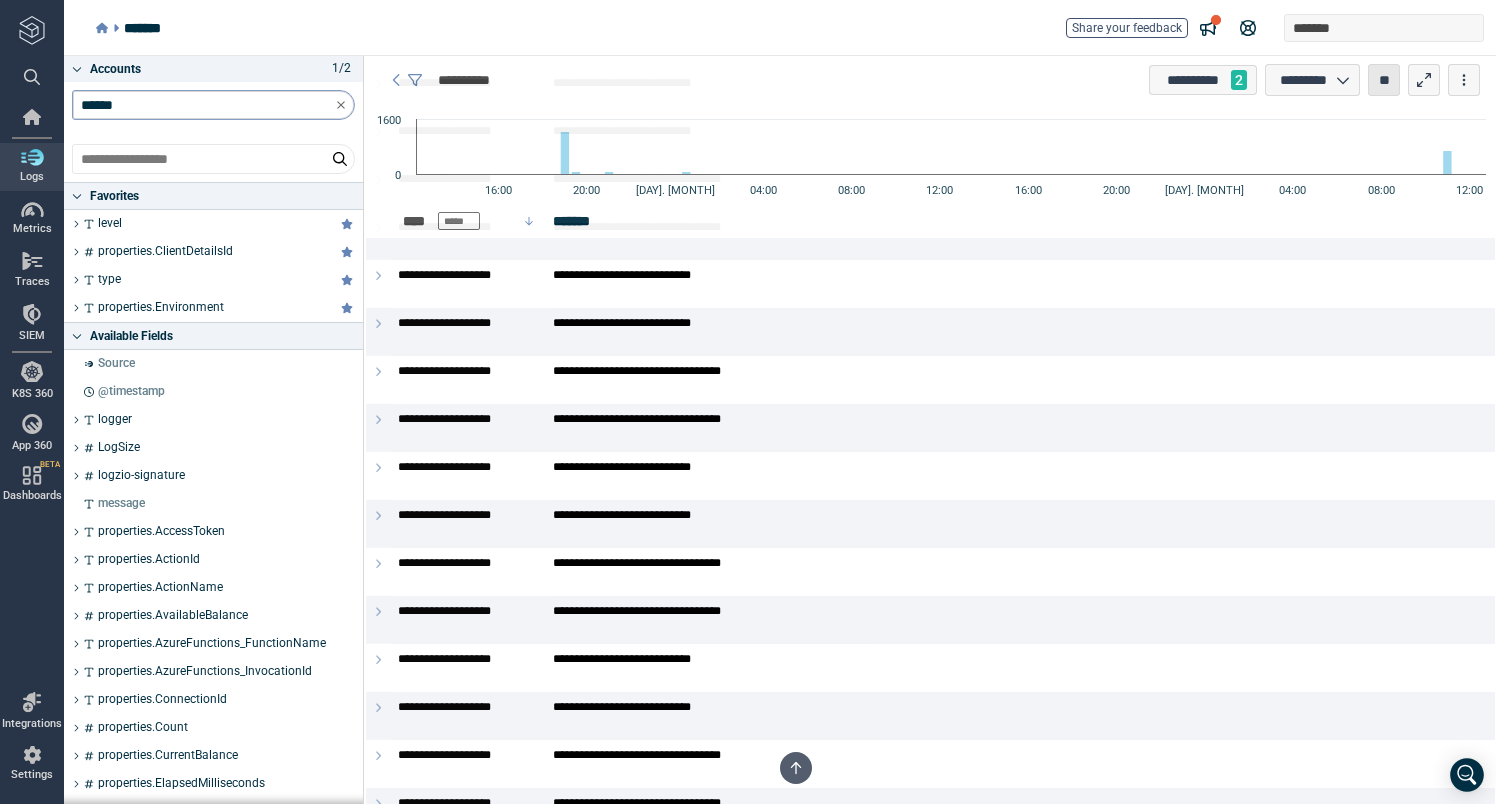 click on "**" at bounding box center (1384, 80) 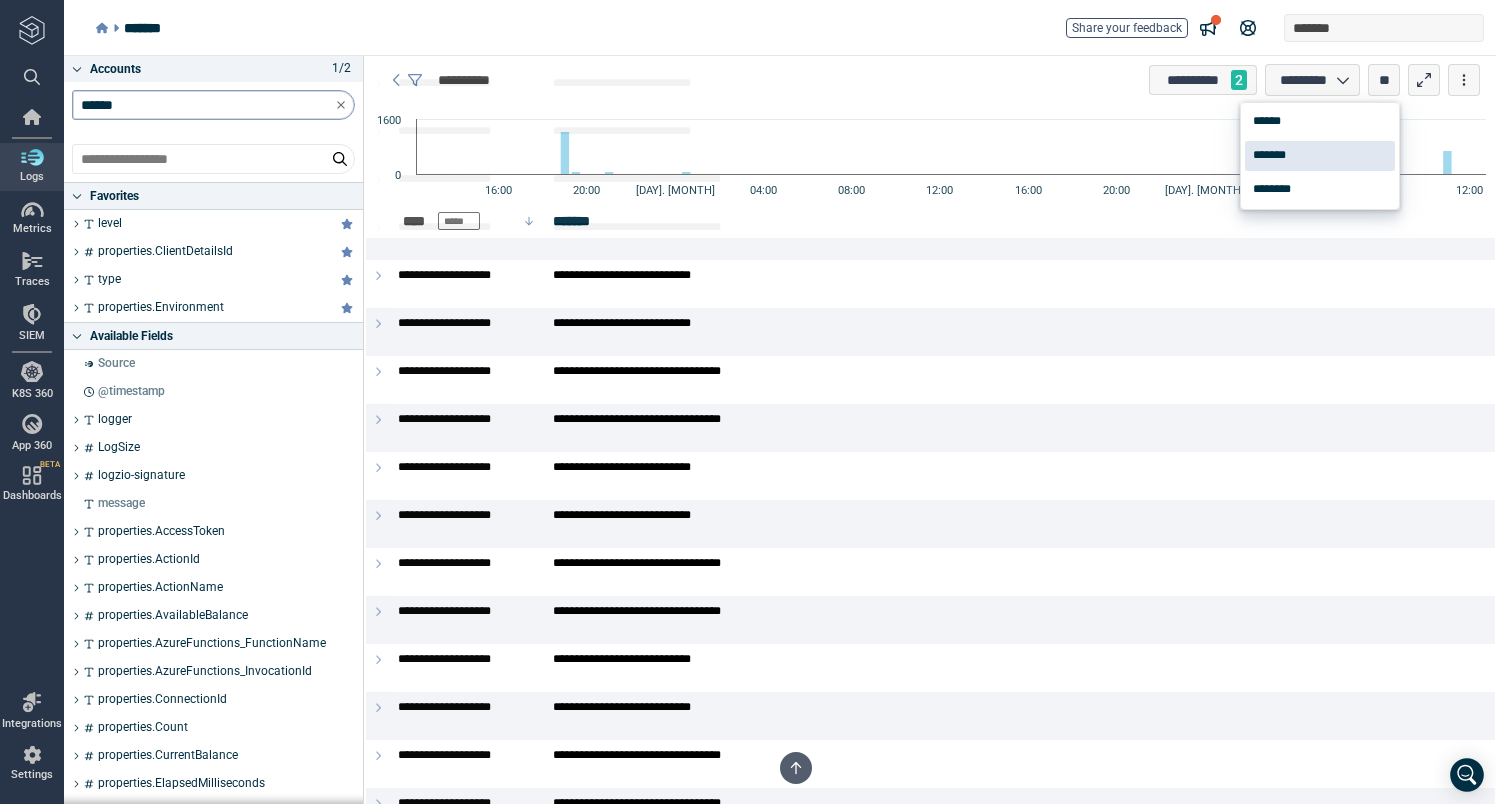 click on "Created with Highcharts 12.0.1 16:00 20:00 12. Jul 04:00 08:00 12:00 16:00 20:00 13. Jul 04:00 08:00 12:00 0 1600" at bounding box center (931, 154) 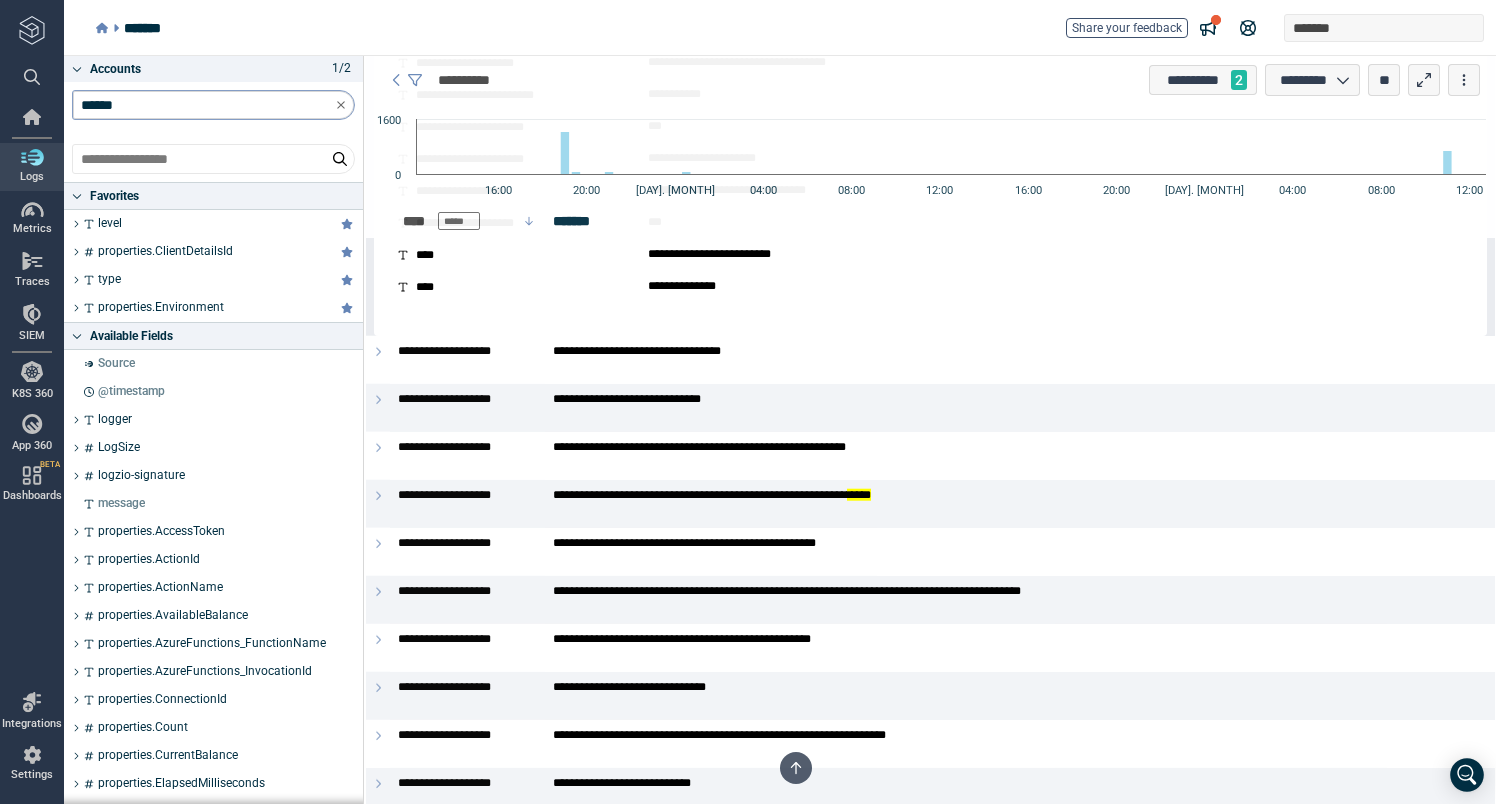 scroll, scrollTop: 0, scrollLeft: 0, axis: both 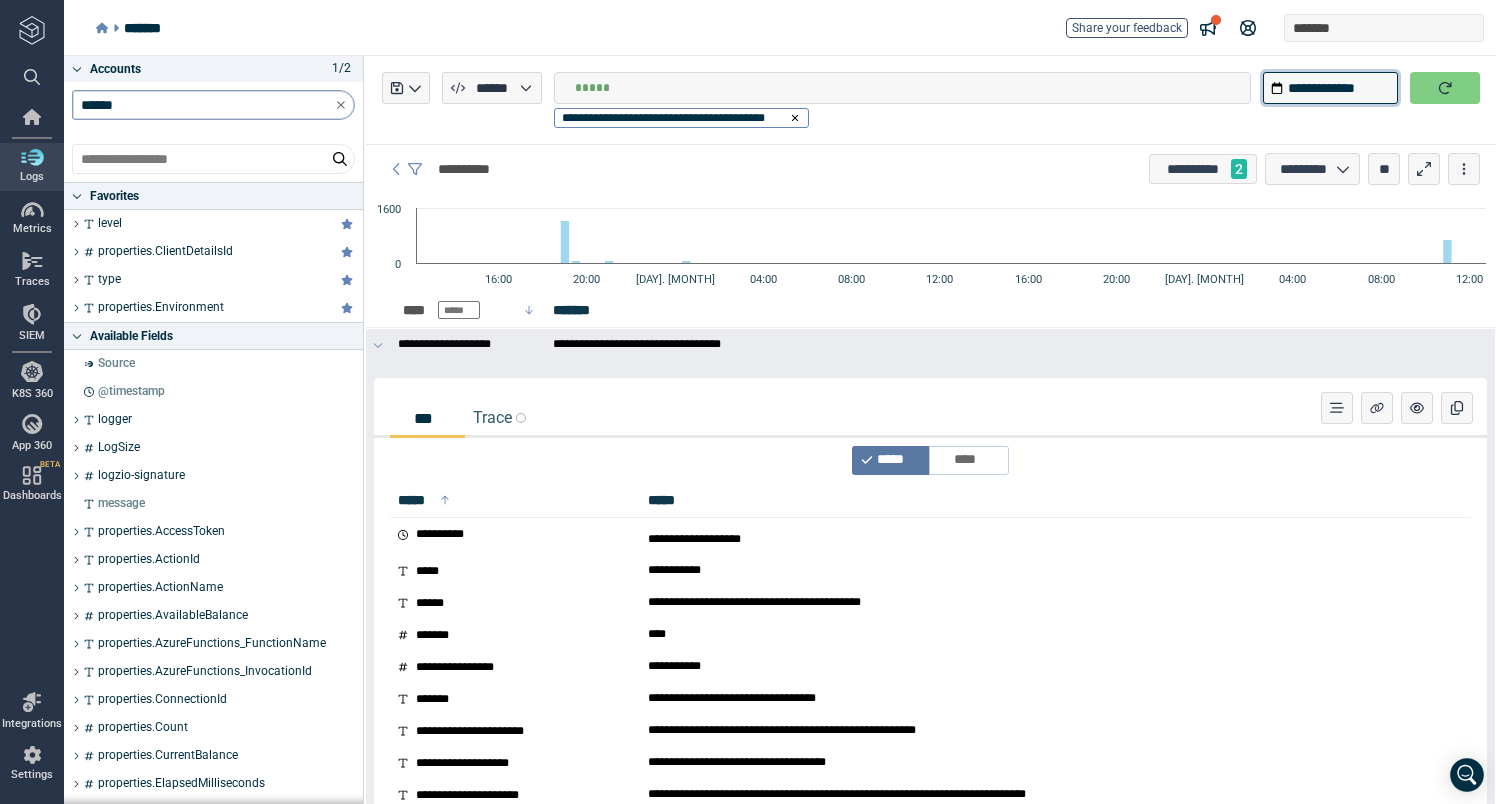 click on "**********" at bounding box center [1330, 88] 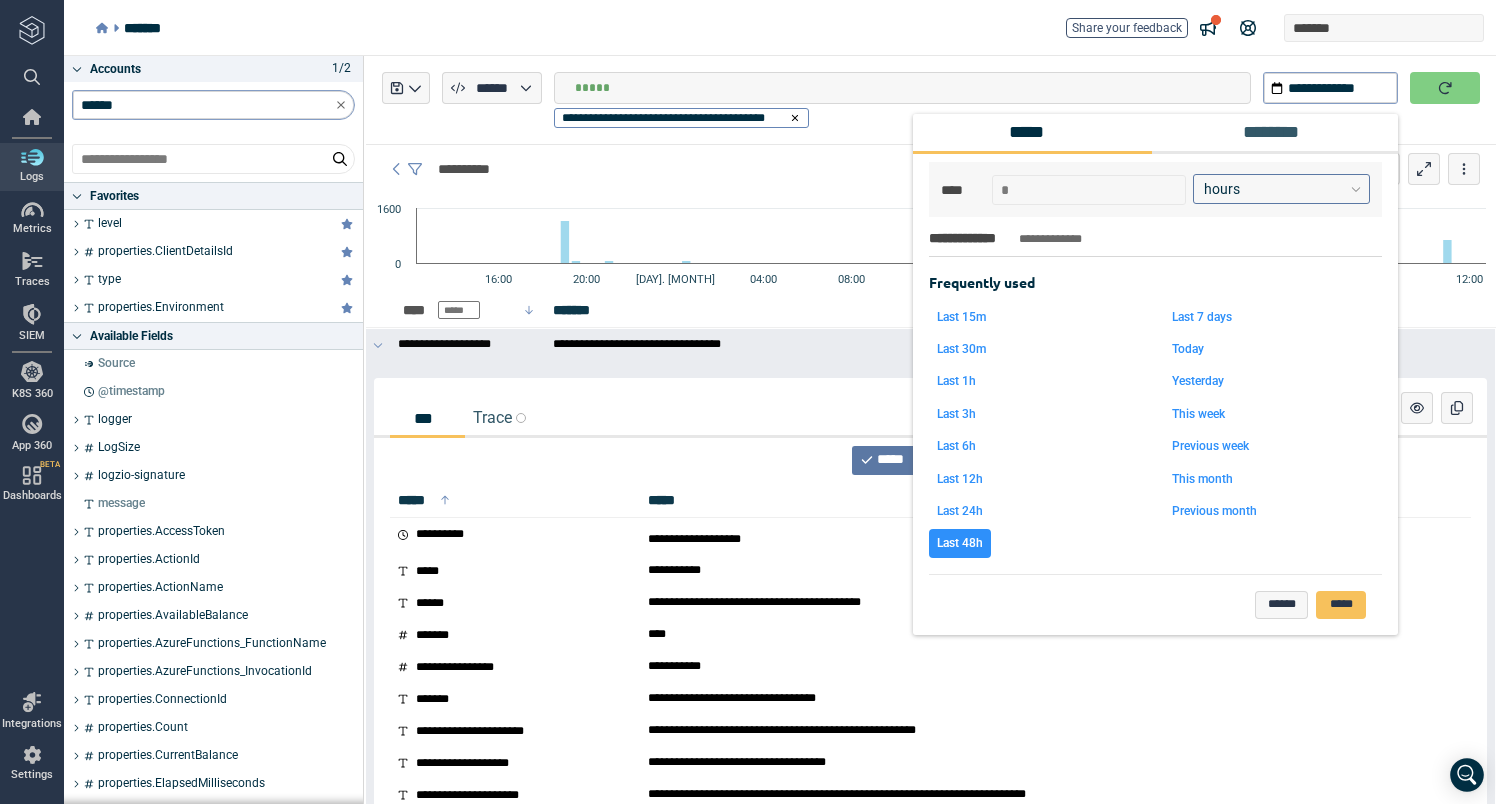 click on "hours" at bounding box center (1222, 189) 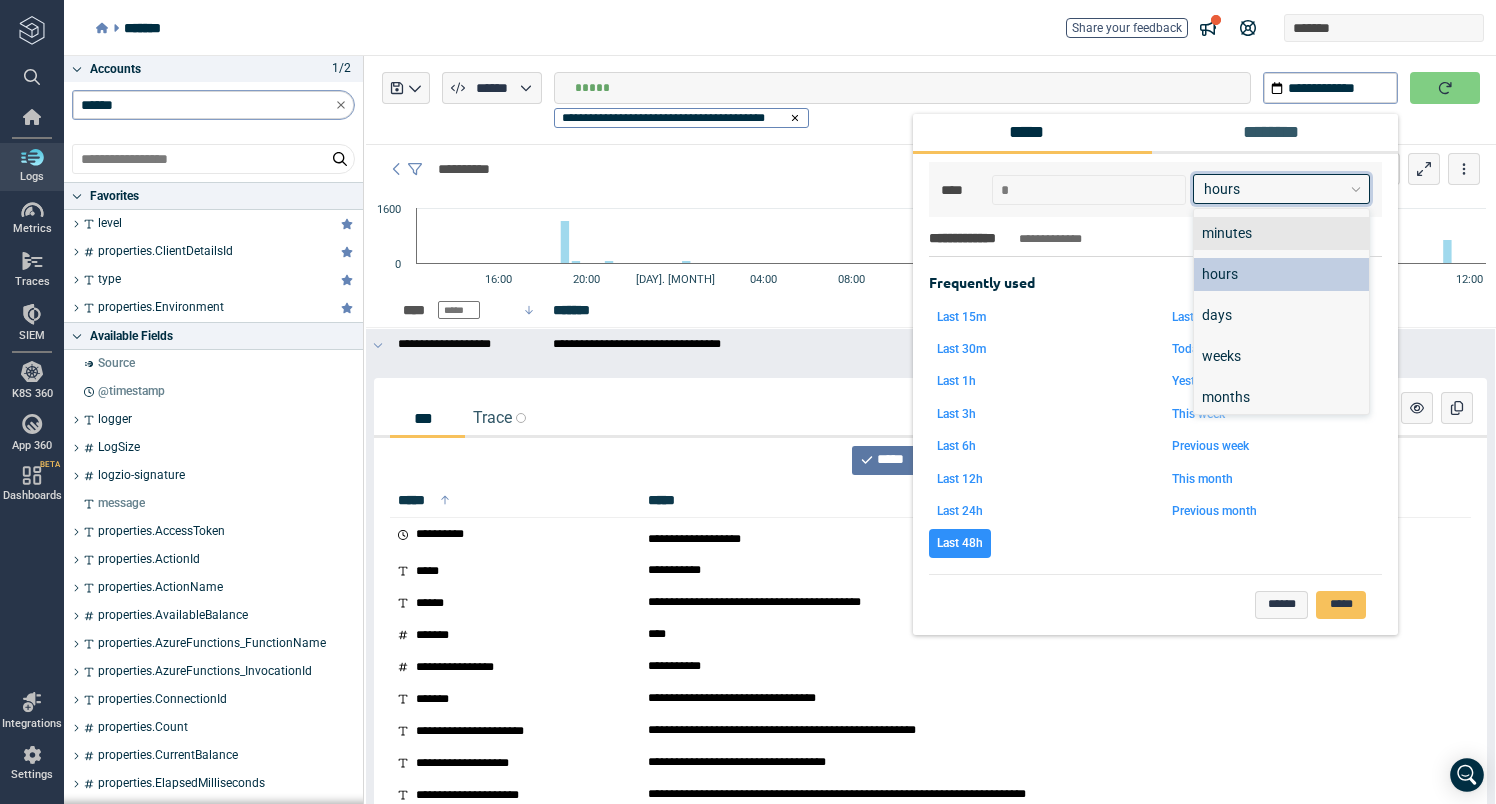 click on "**********" at bounding box center (1155, 189) 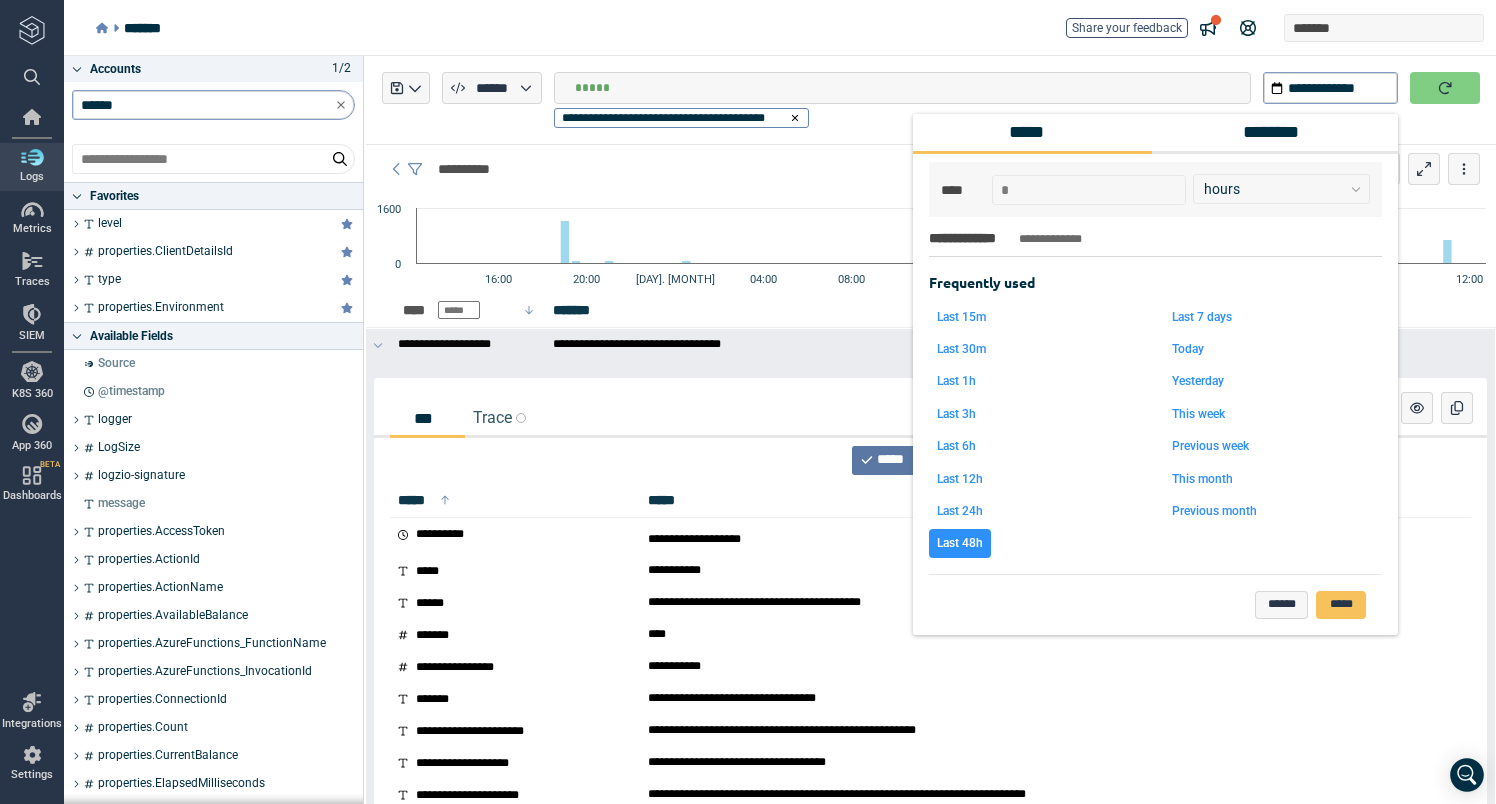 click on "********" at bounding box center [1279, 132] 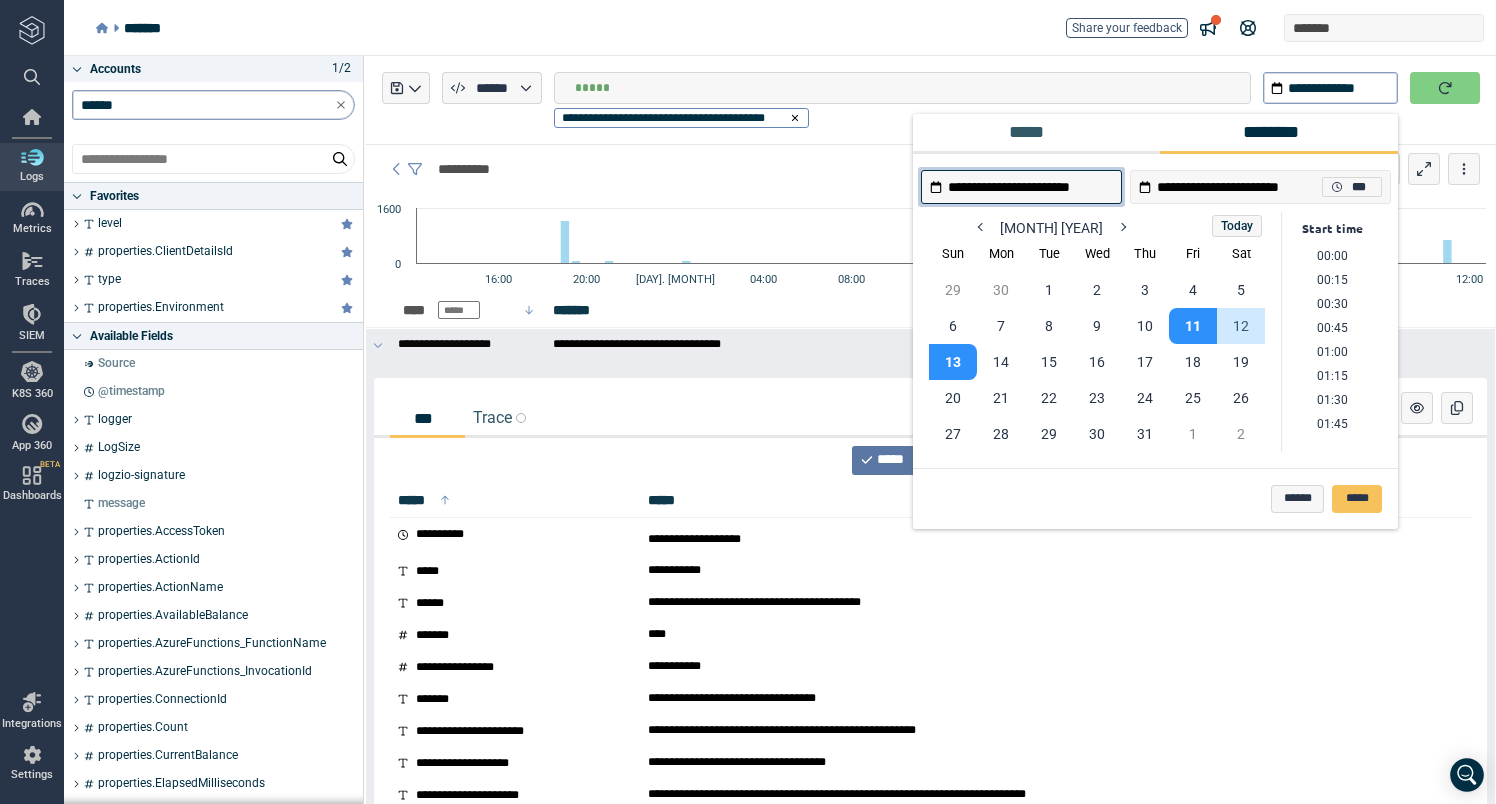 scroll, scrollTop: 1106, scrollLeft: 0, axis: vertical 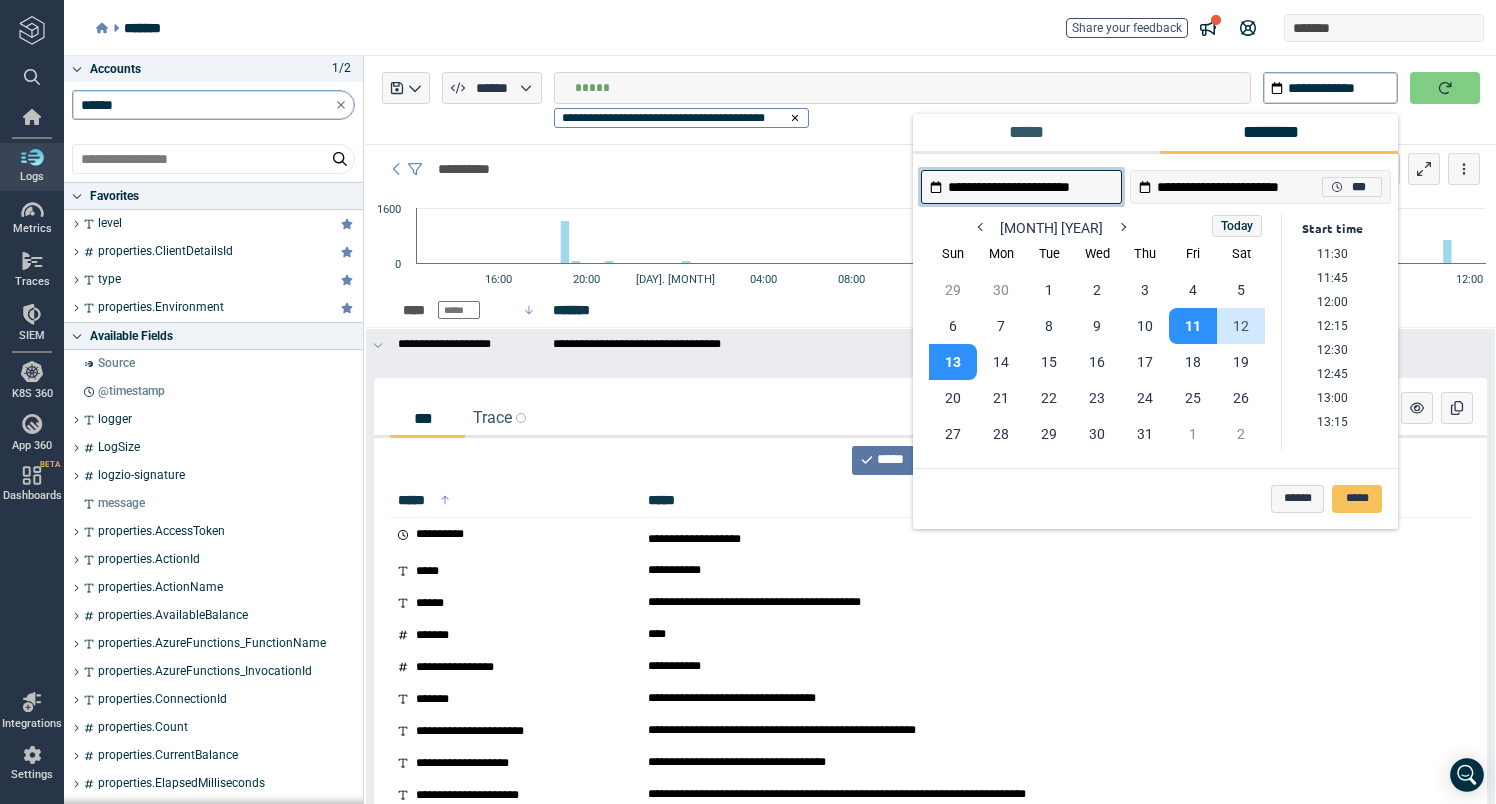 click on "11" at bounding box center (1193, 326) 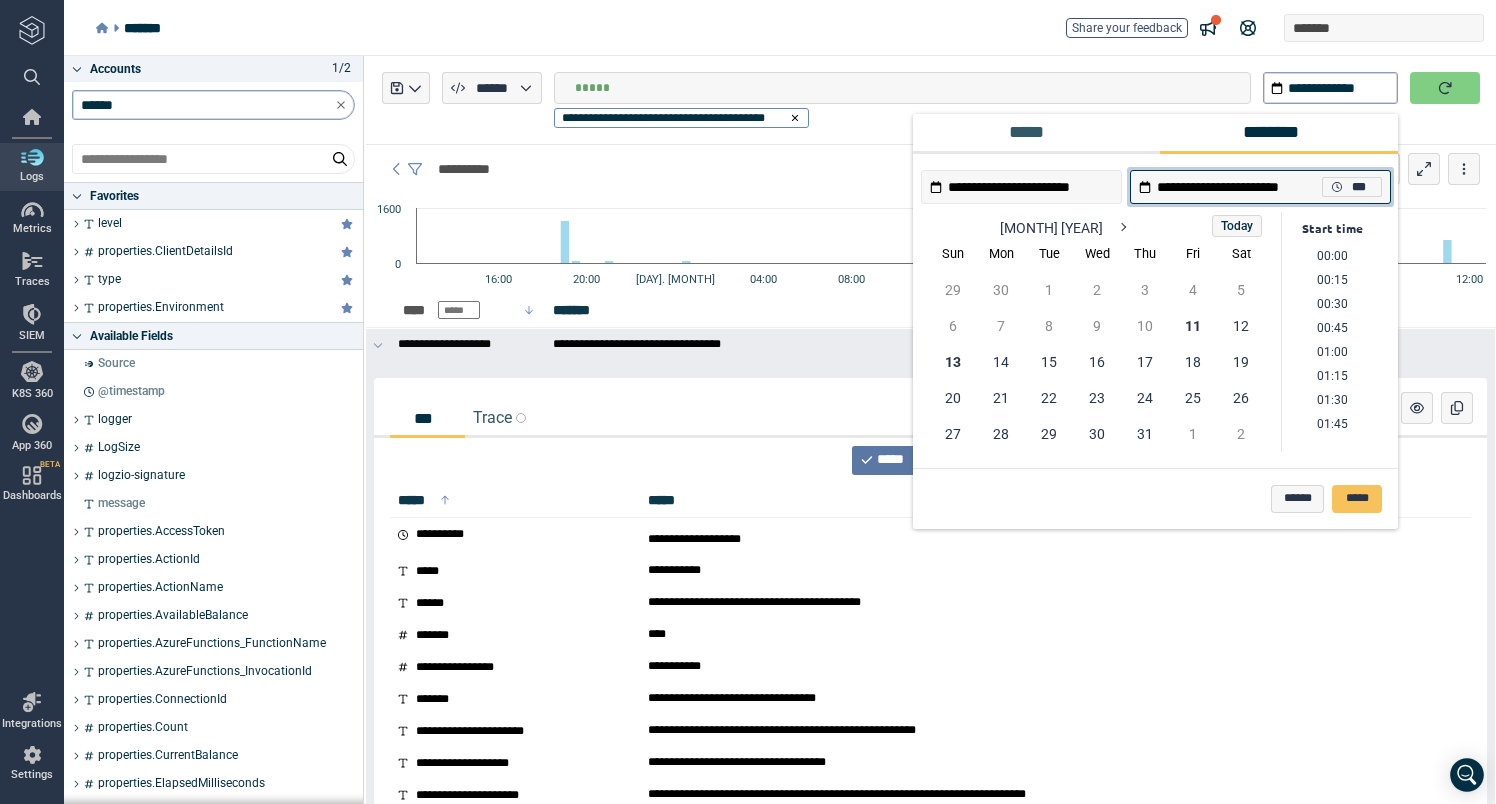 scroll, scrollTop: 1106, scrollLeft: 0, axis: vertical 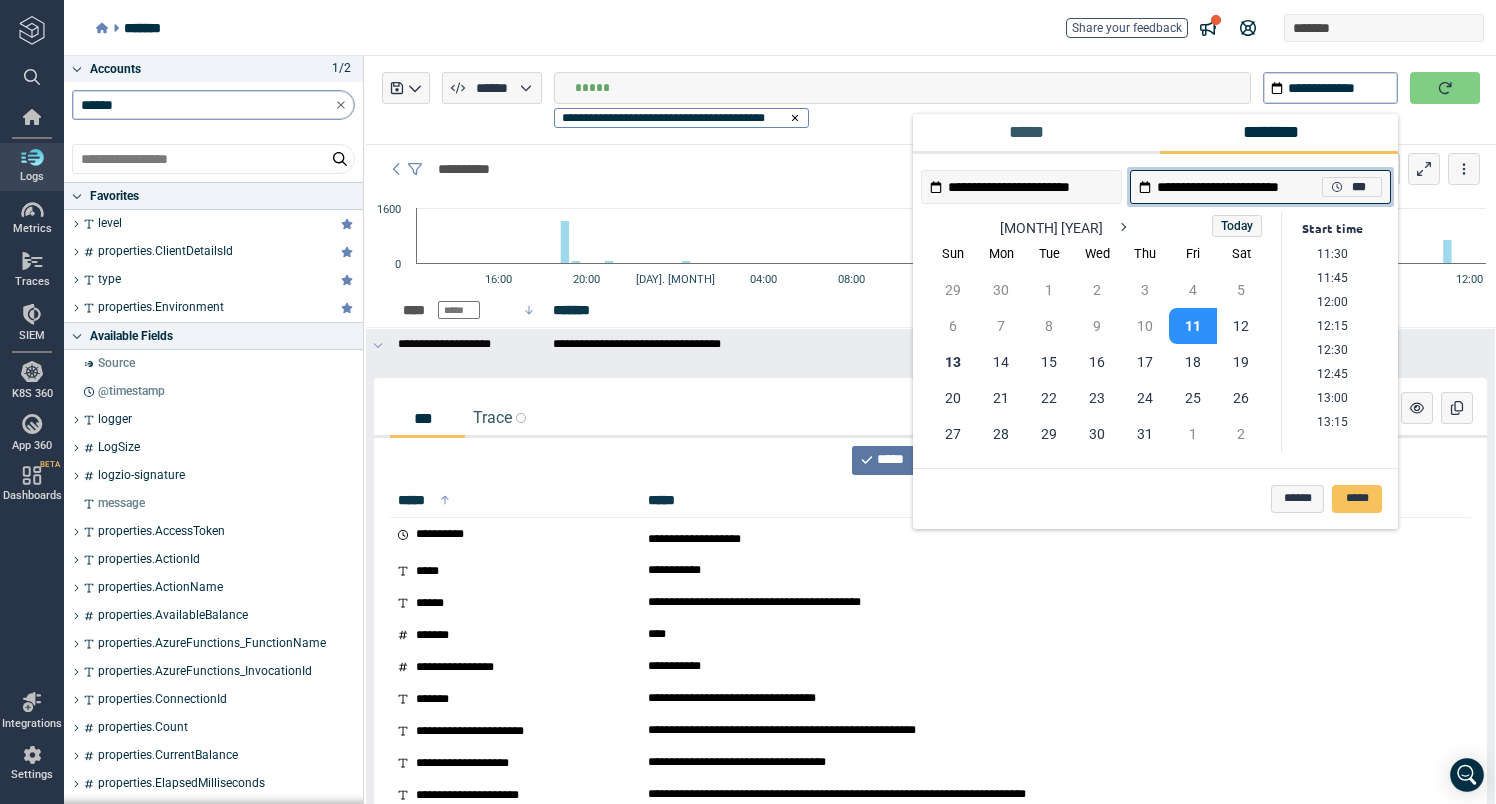 click on "11" at bounding box center (1193, 326) 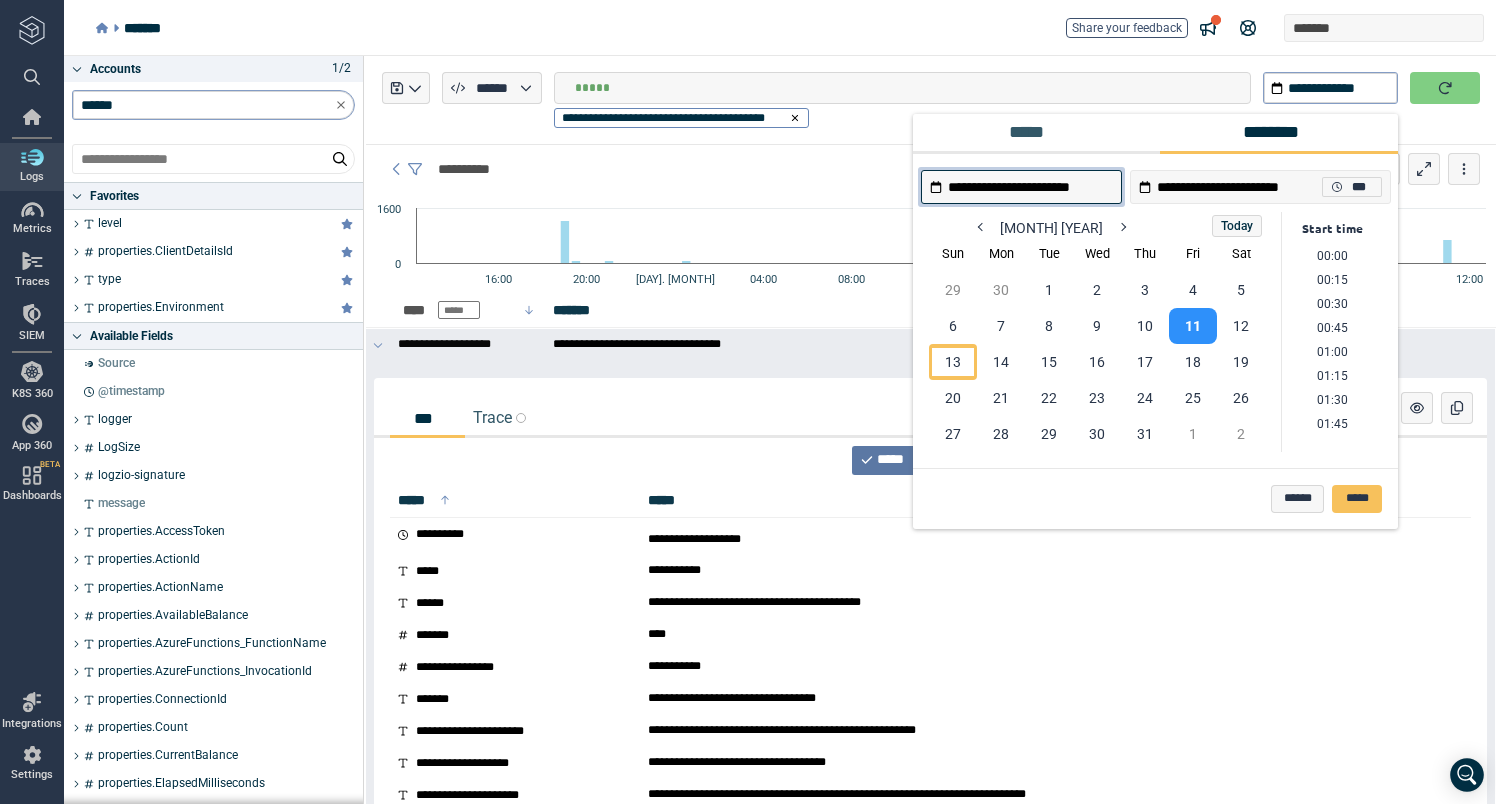 scroll, scrollTop: 1106, scrollLeft: 0, axis: vertical 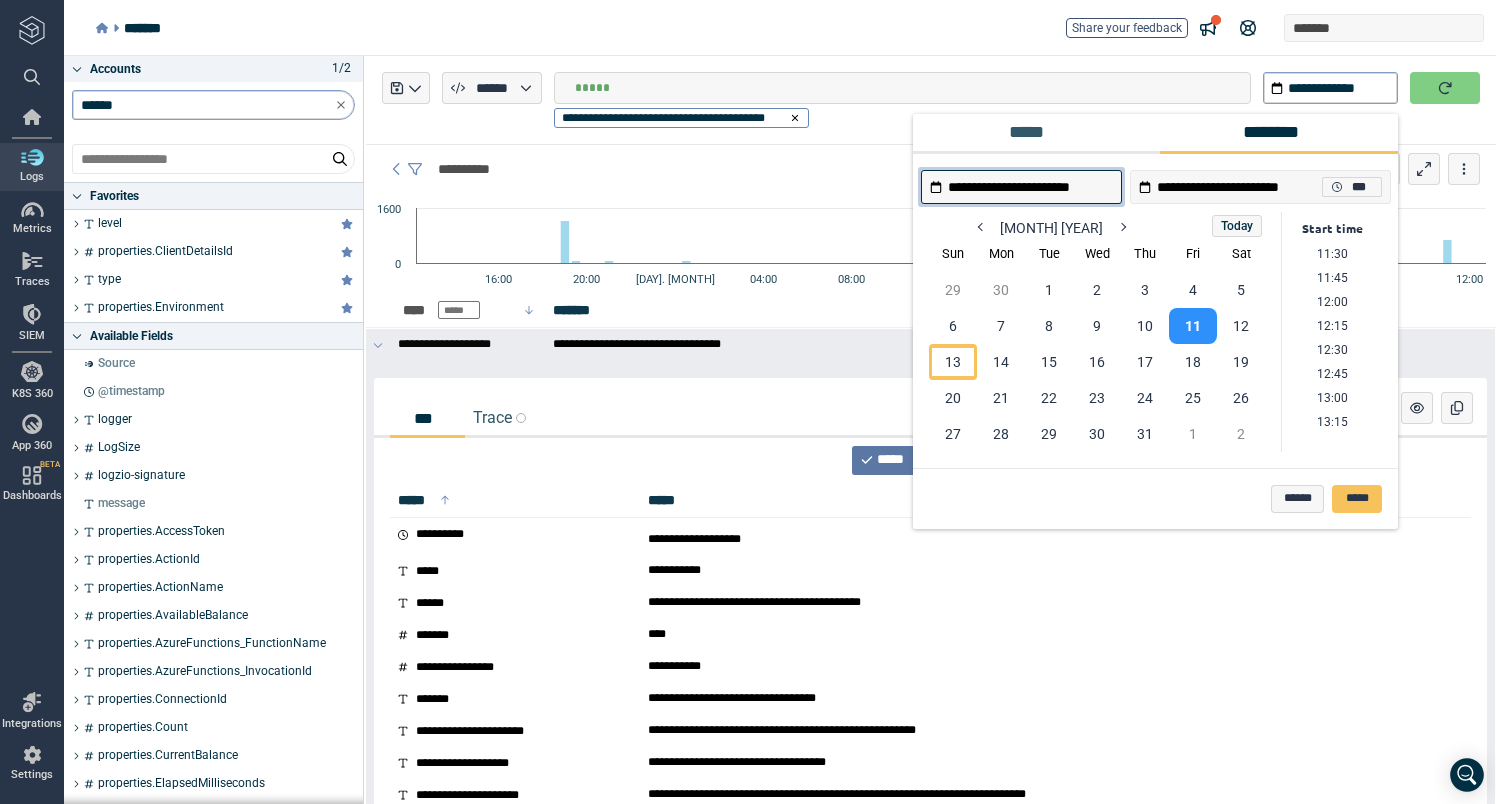 click on "**********" at bounding box center [1030, 187] 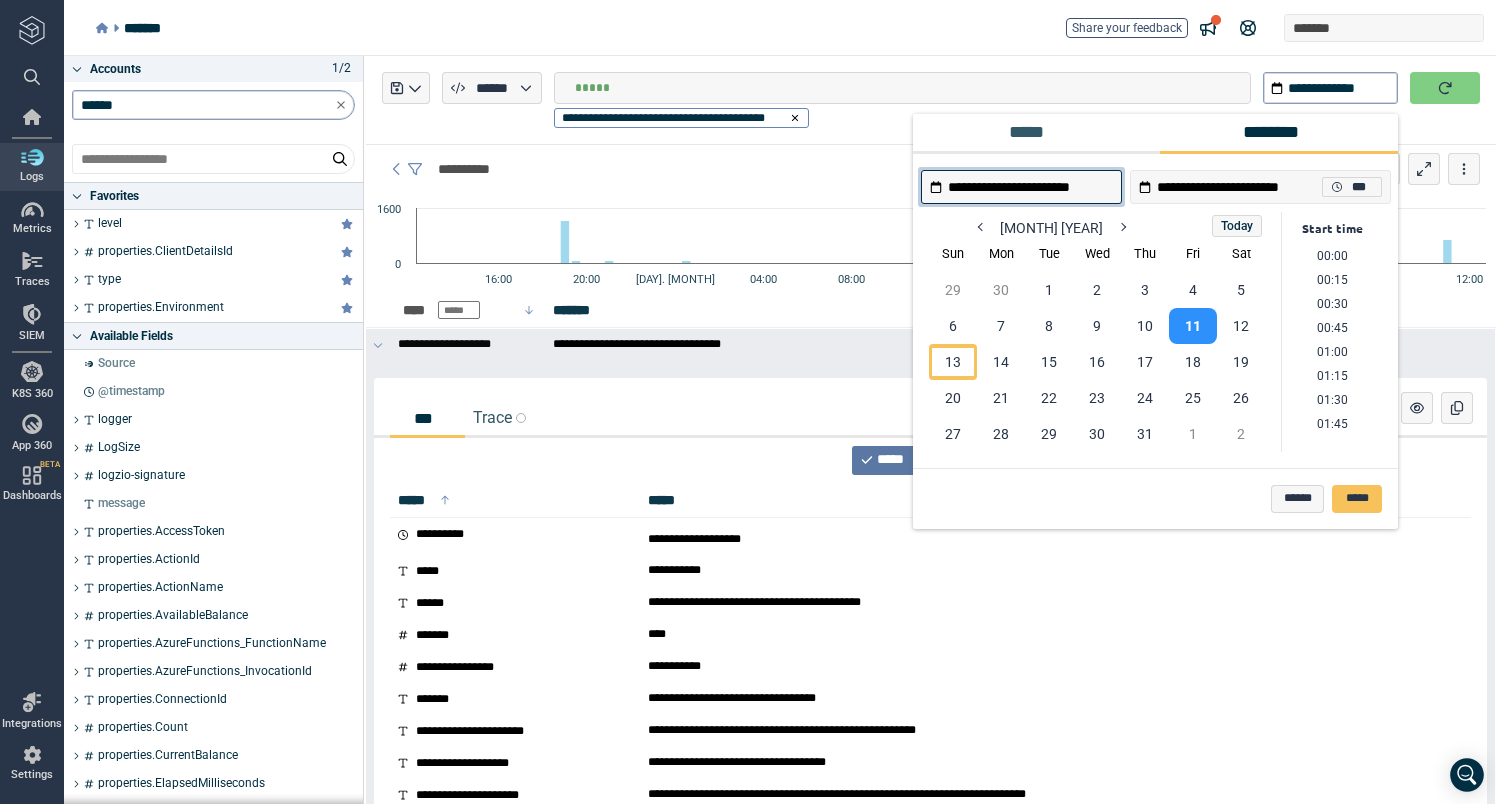 scroll, scrollTop: 1682, scrollLeft: 0, axis: vertical 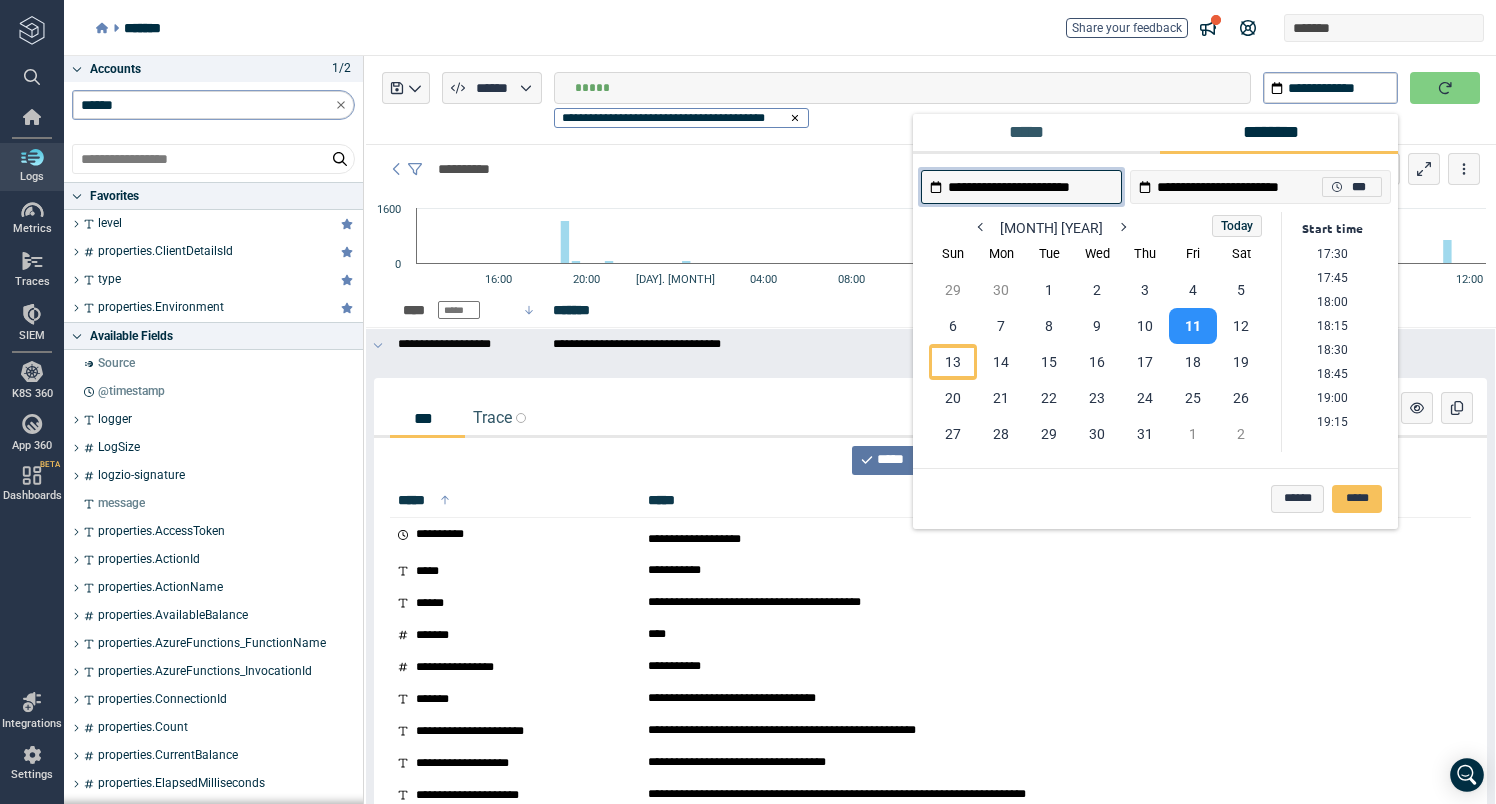 drag, startPoint x: 1246, startPoint y: 188, endPoint x: 1235, endPoint y: 189, distance: 11.045361 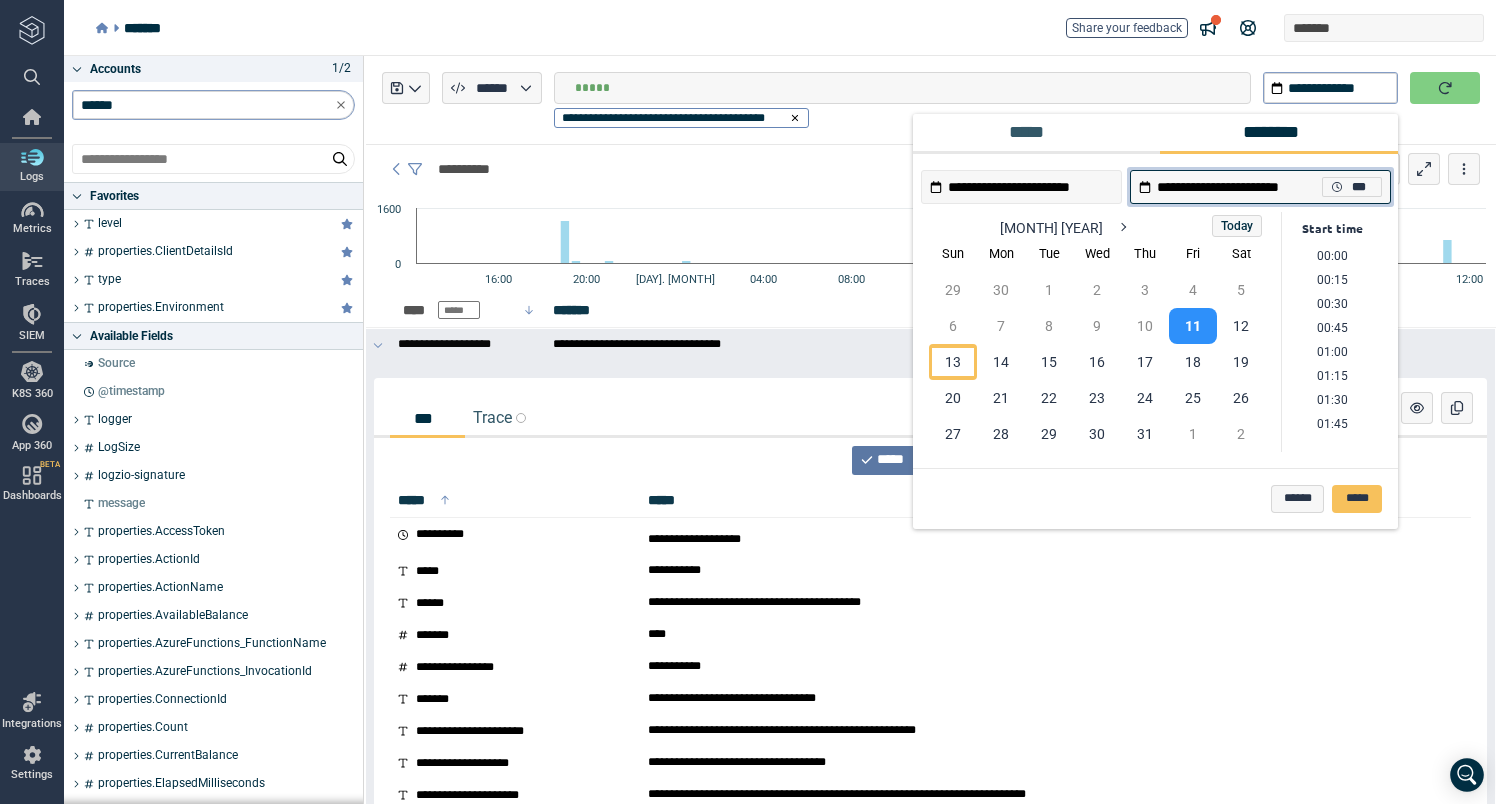 scroll, scrollTop: 1106, scrollLeft: 0, axis: vertical 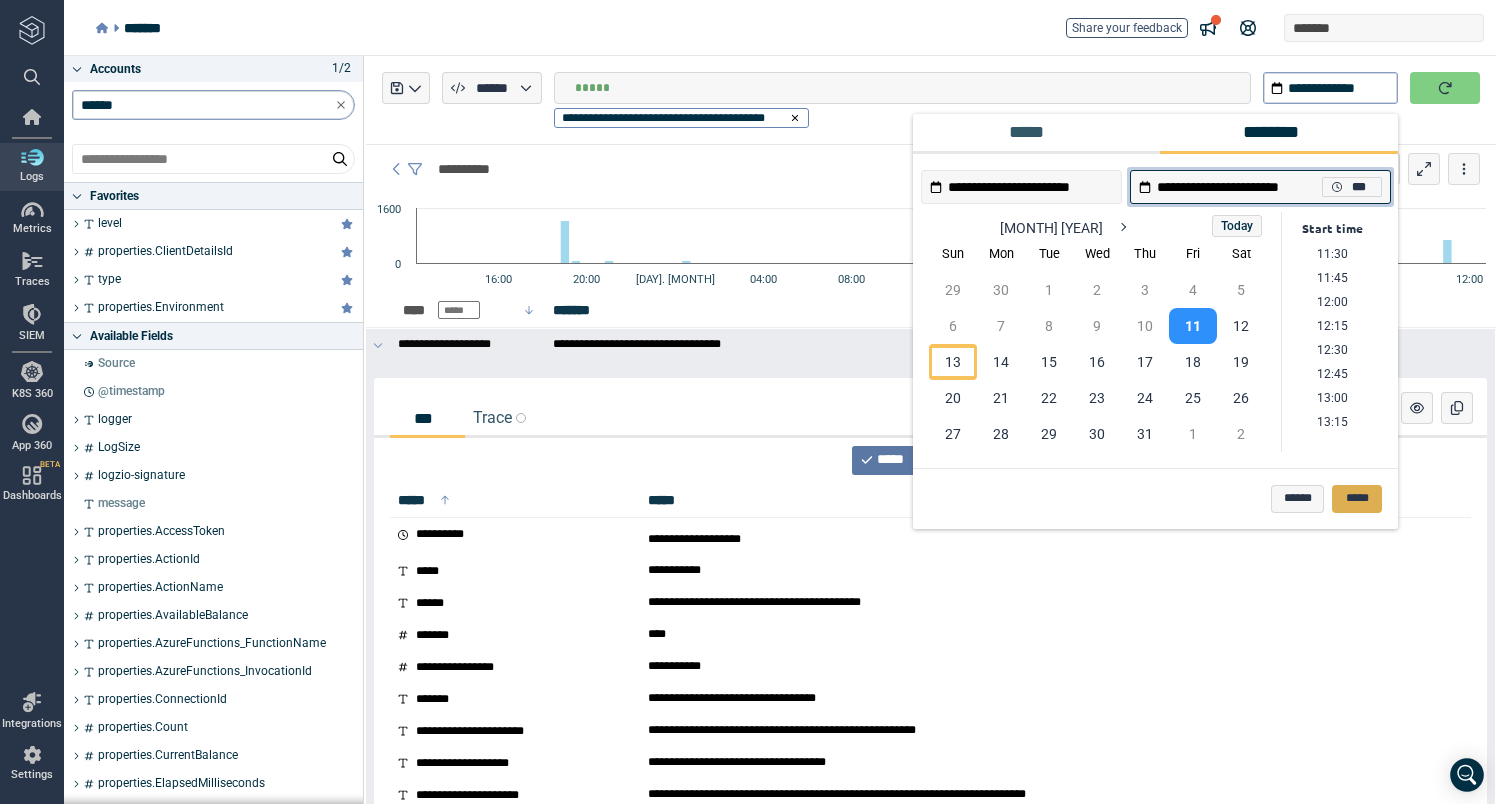 type on "**********" 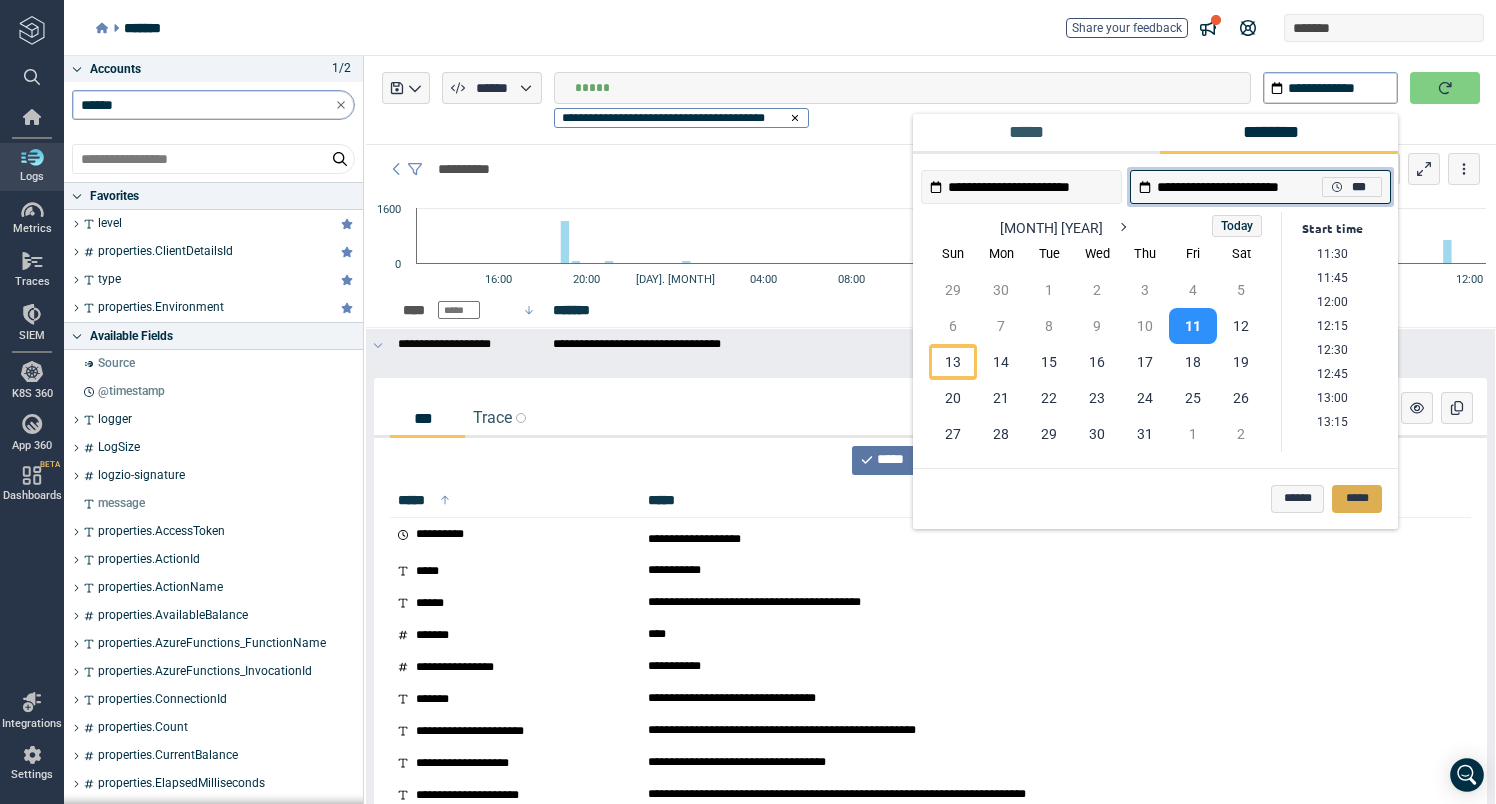 type on "*" 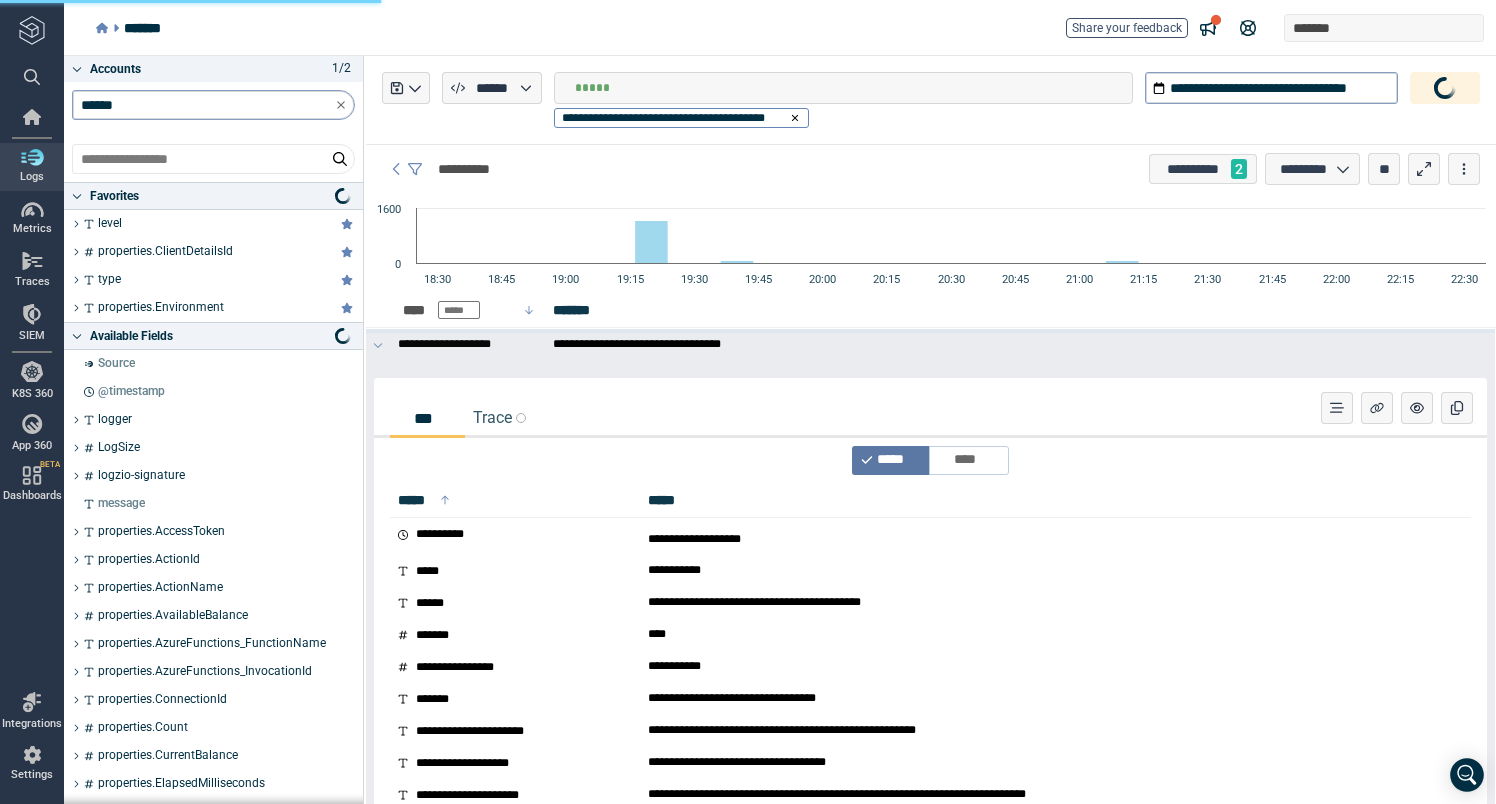 type on "*" 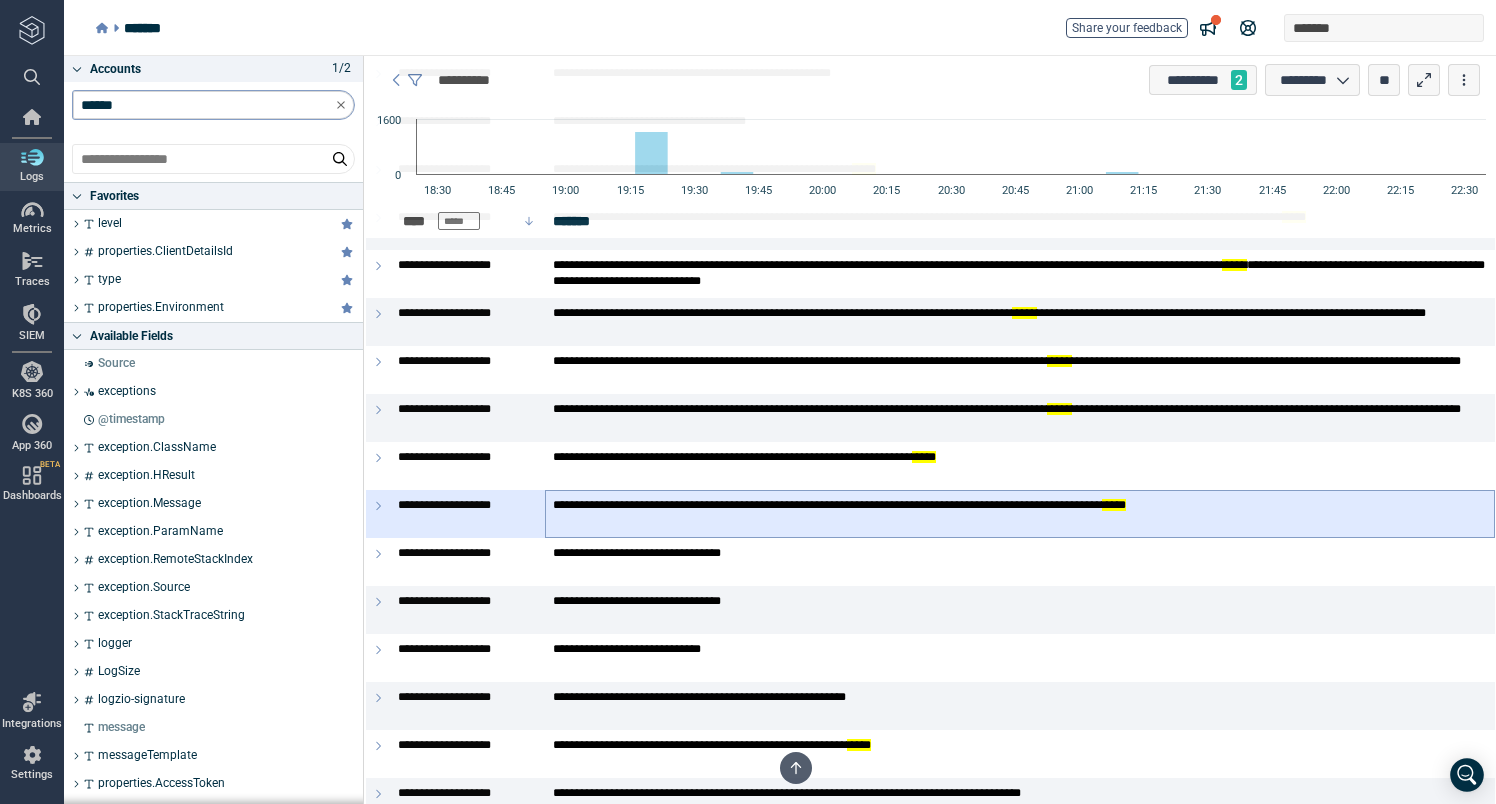scroll, scrollTop: 4453, scrollLeft: 0, axis: vertical 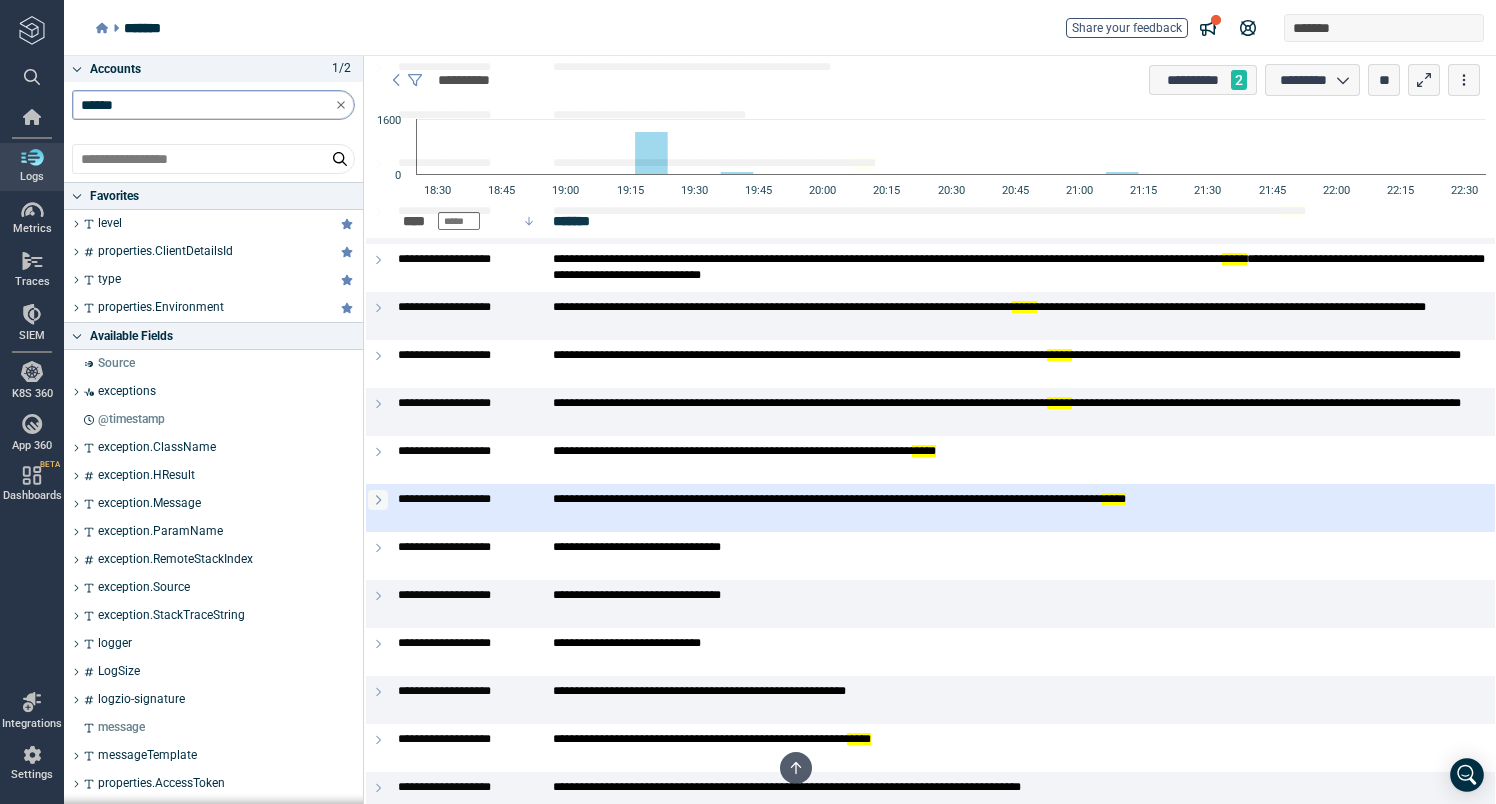 click 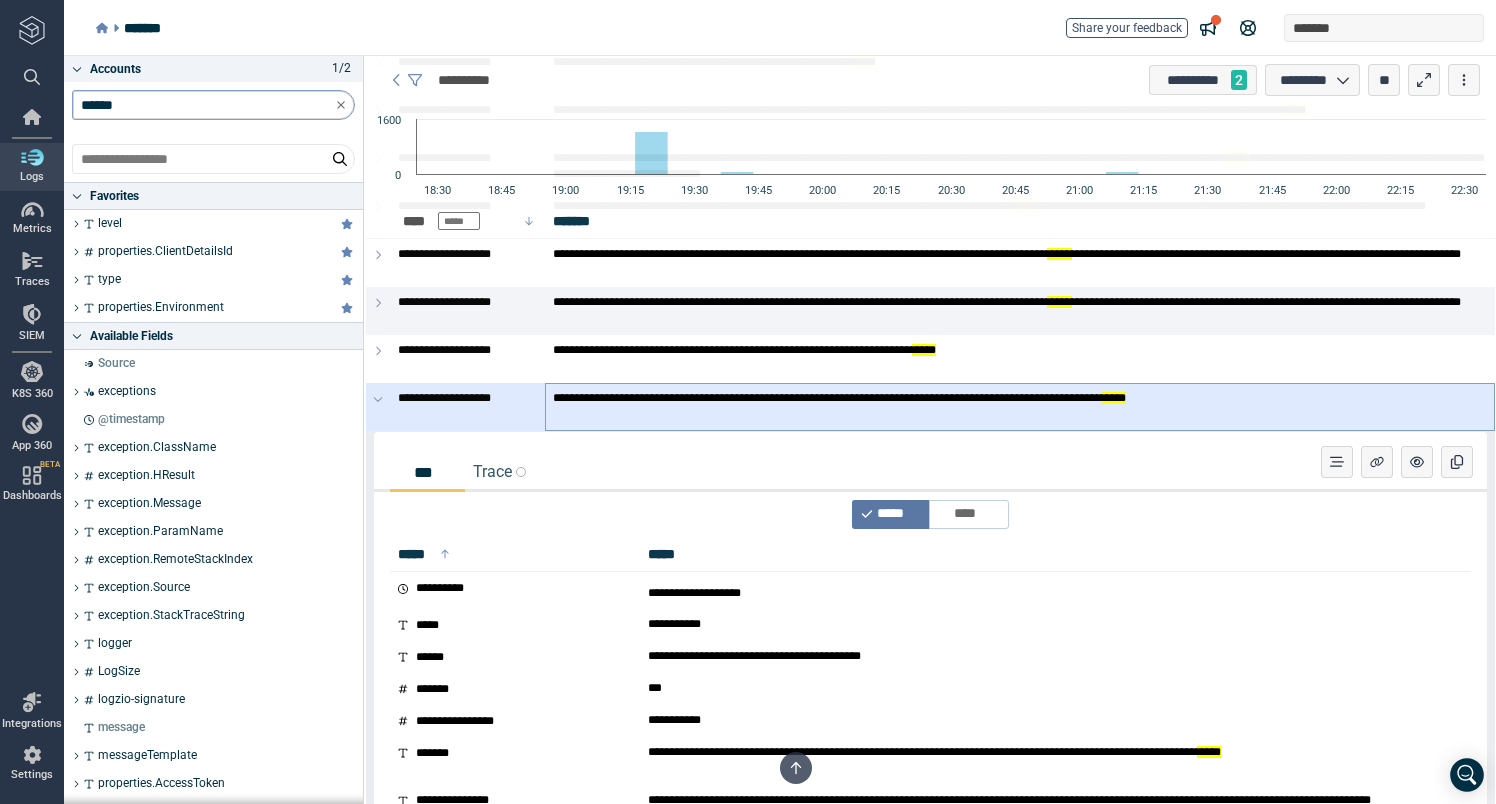 scroll, scrollTop: 4552, scrollLeft: 0, axis: vertical 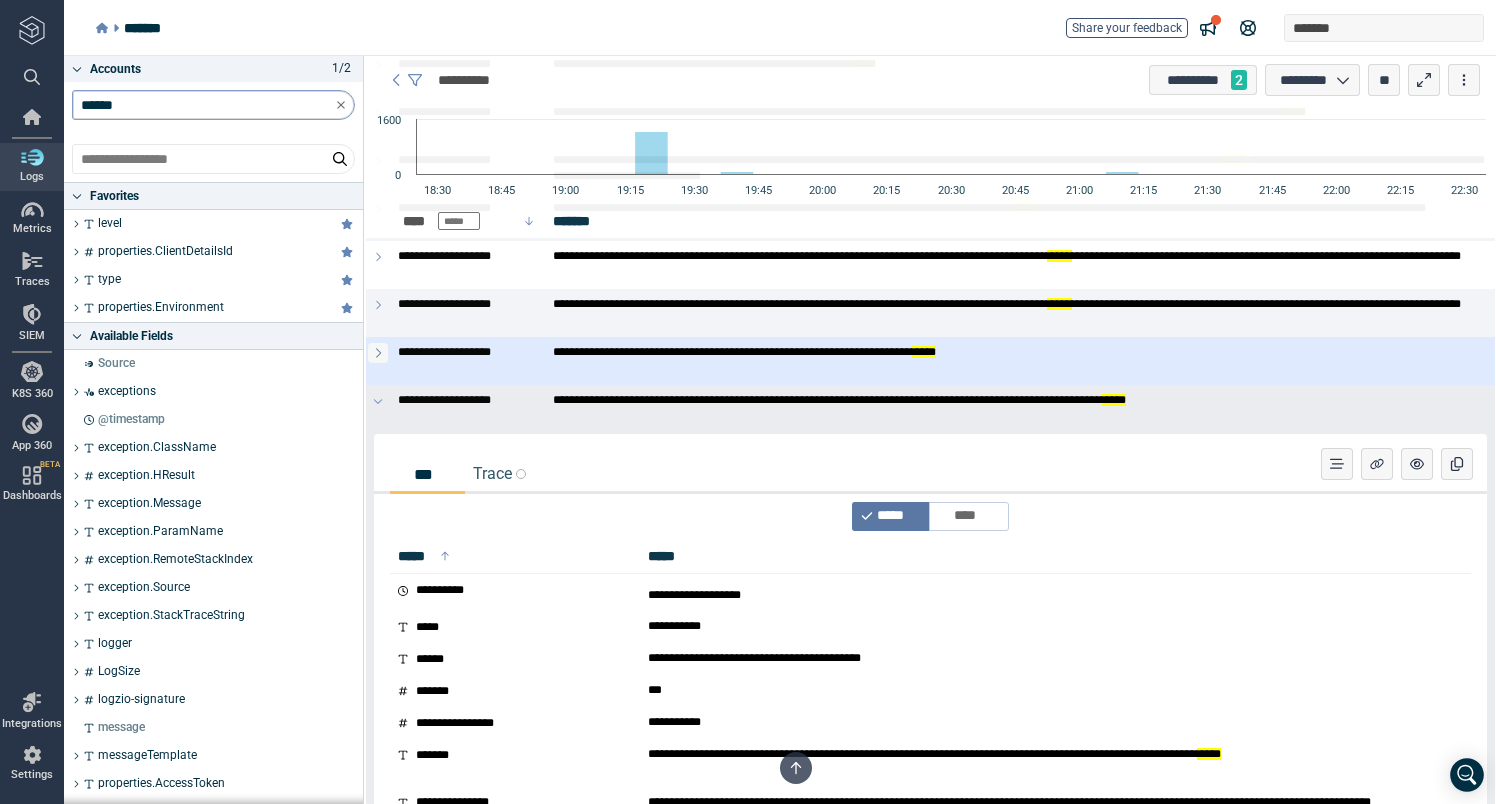click 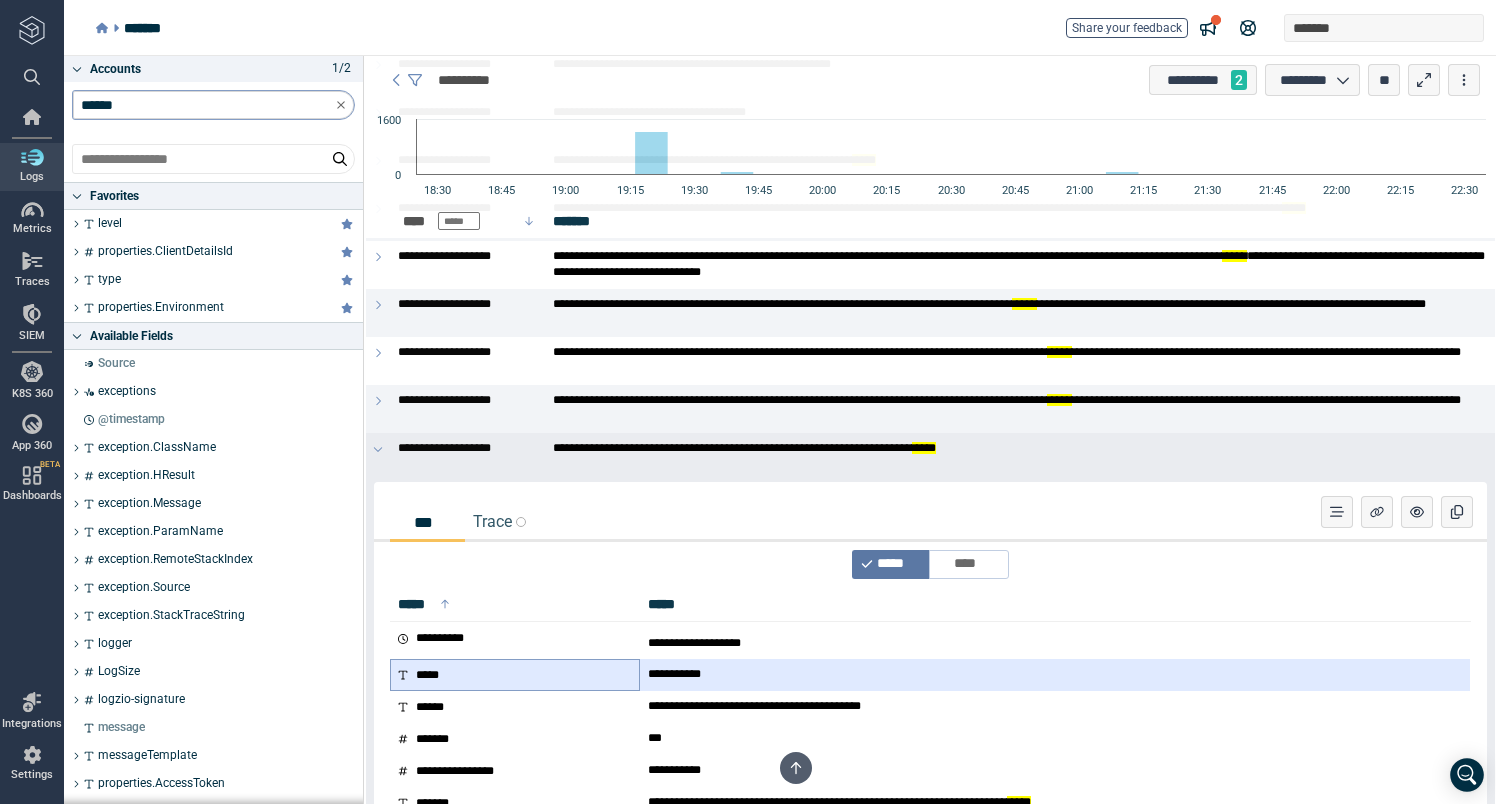 scroll, scrollTop: 4439, scrollLeft: 0, axis: vertical 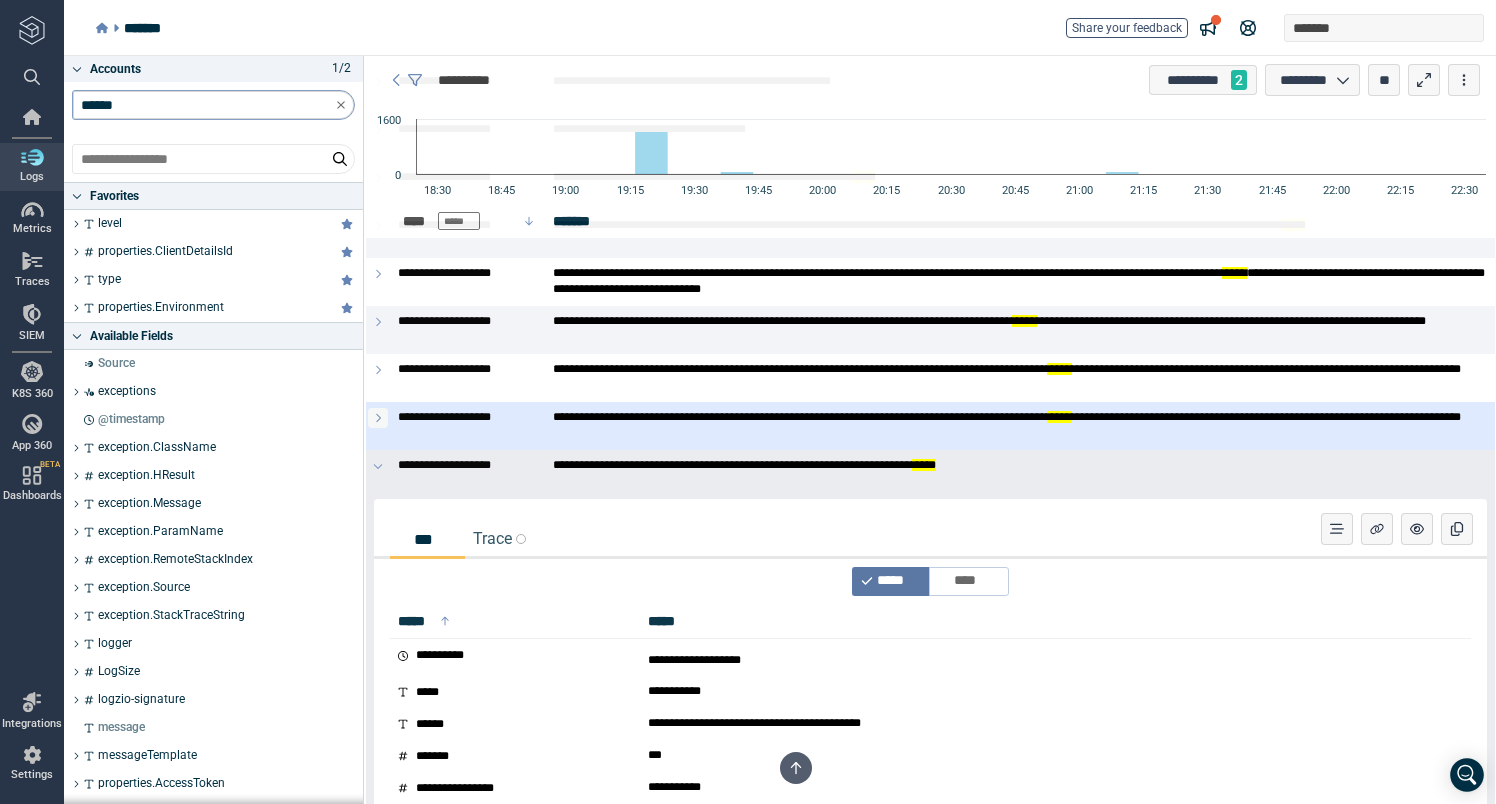 click at bounding box center [378, 418] 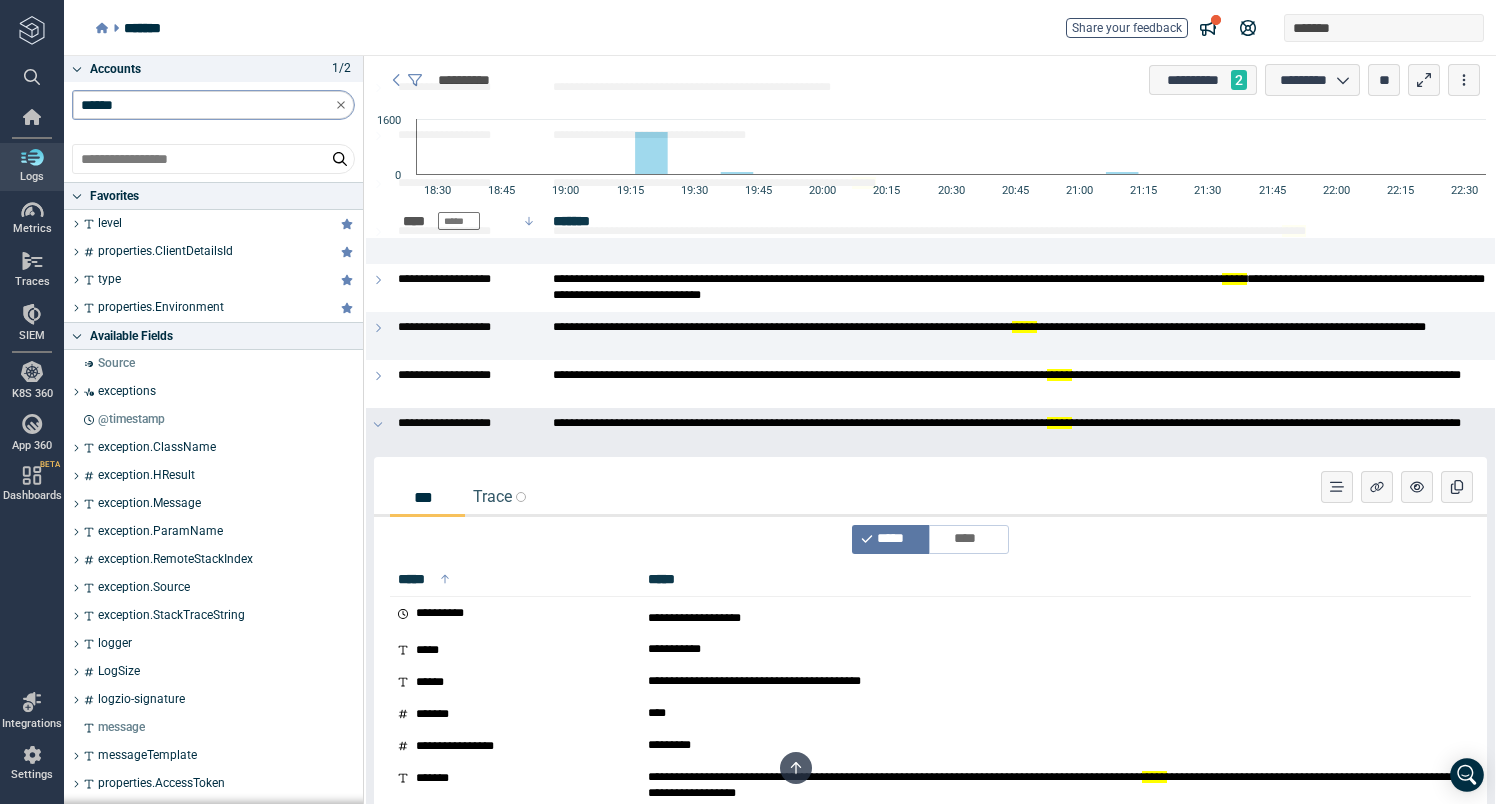scroll, scrollTop: 4399, scrollLeft: 0, axis: vertical 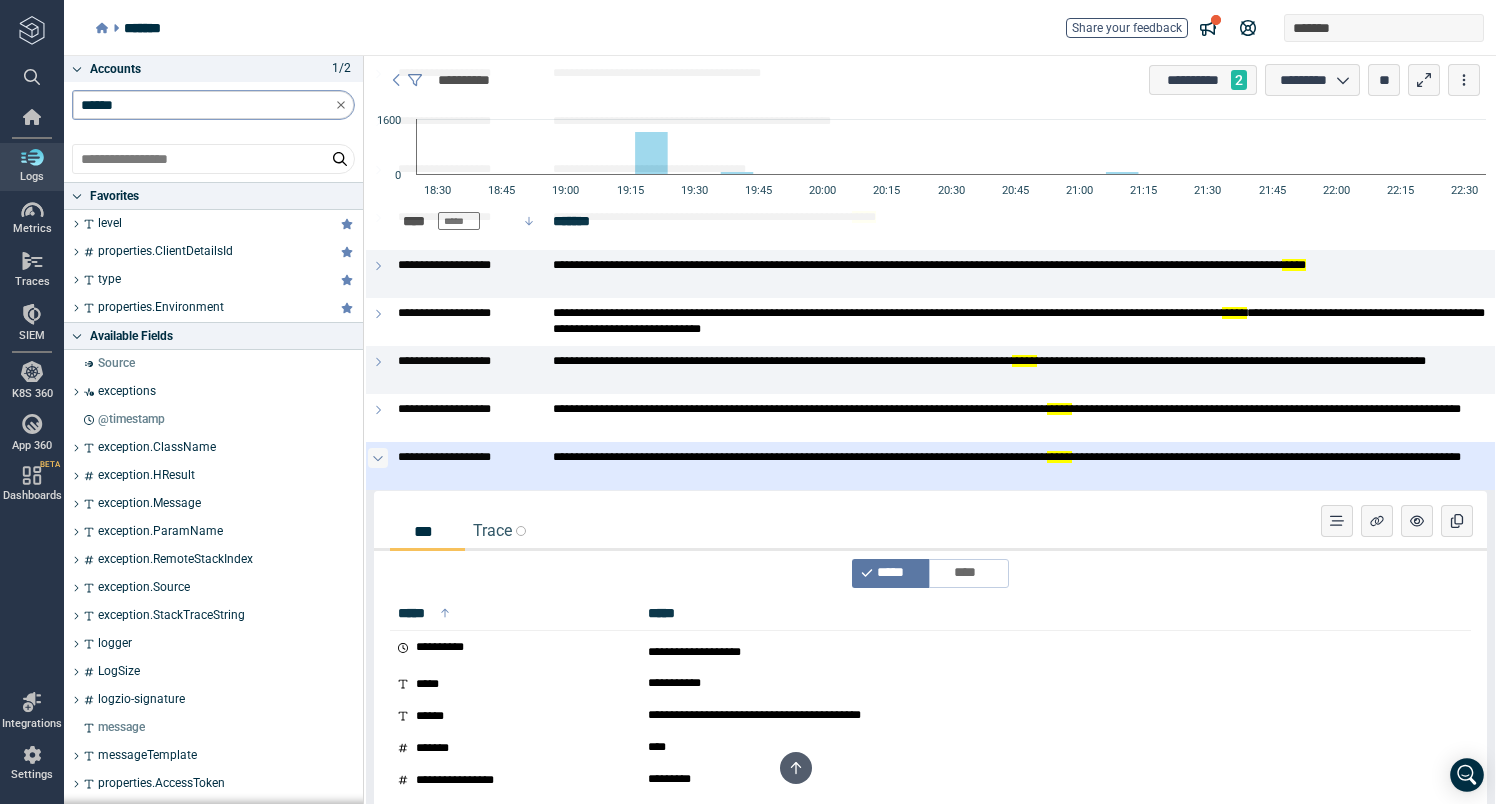 click 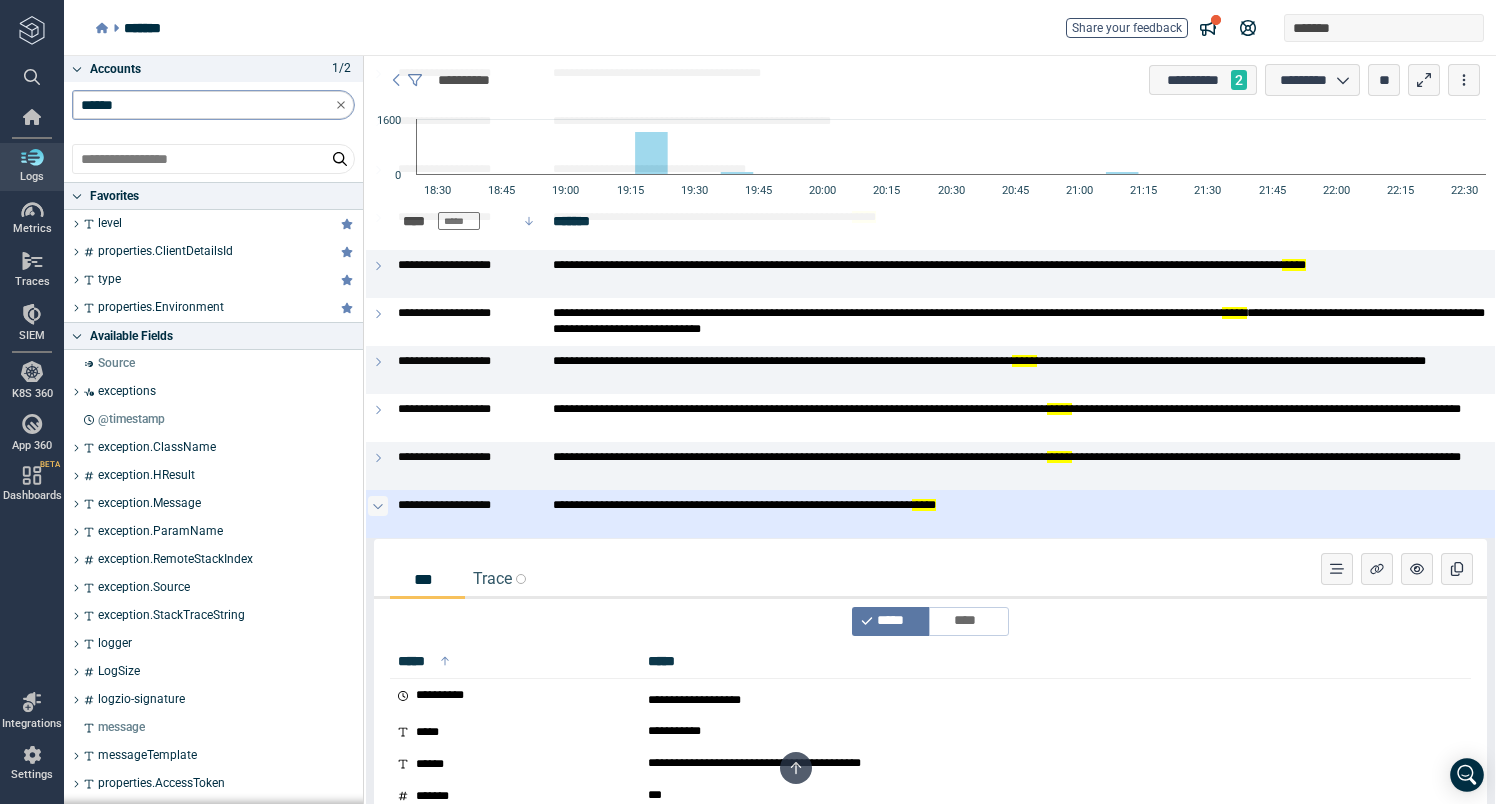 click 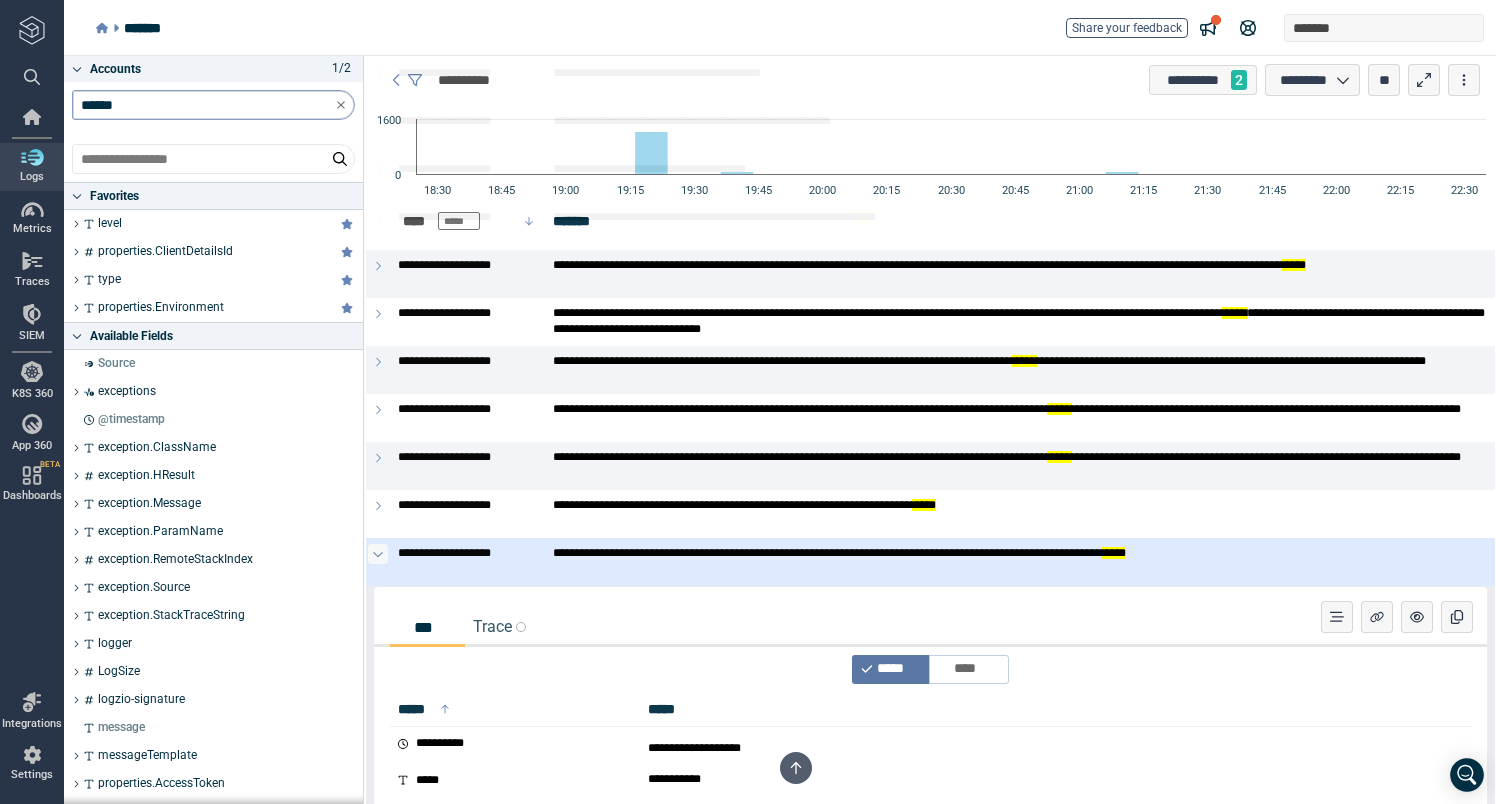 click 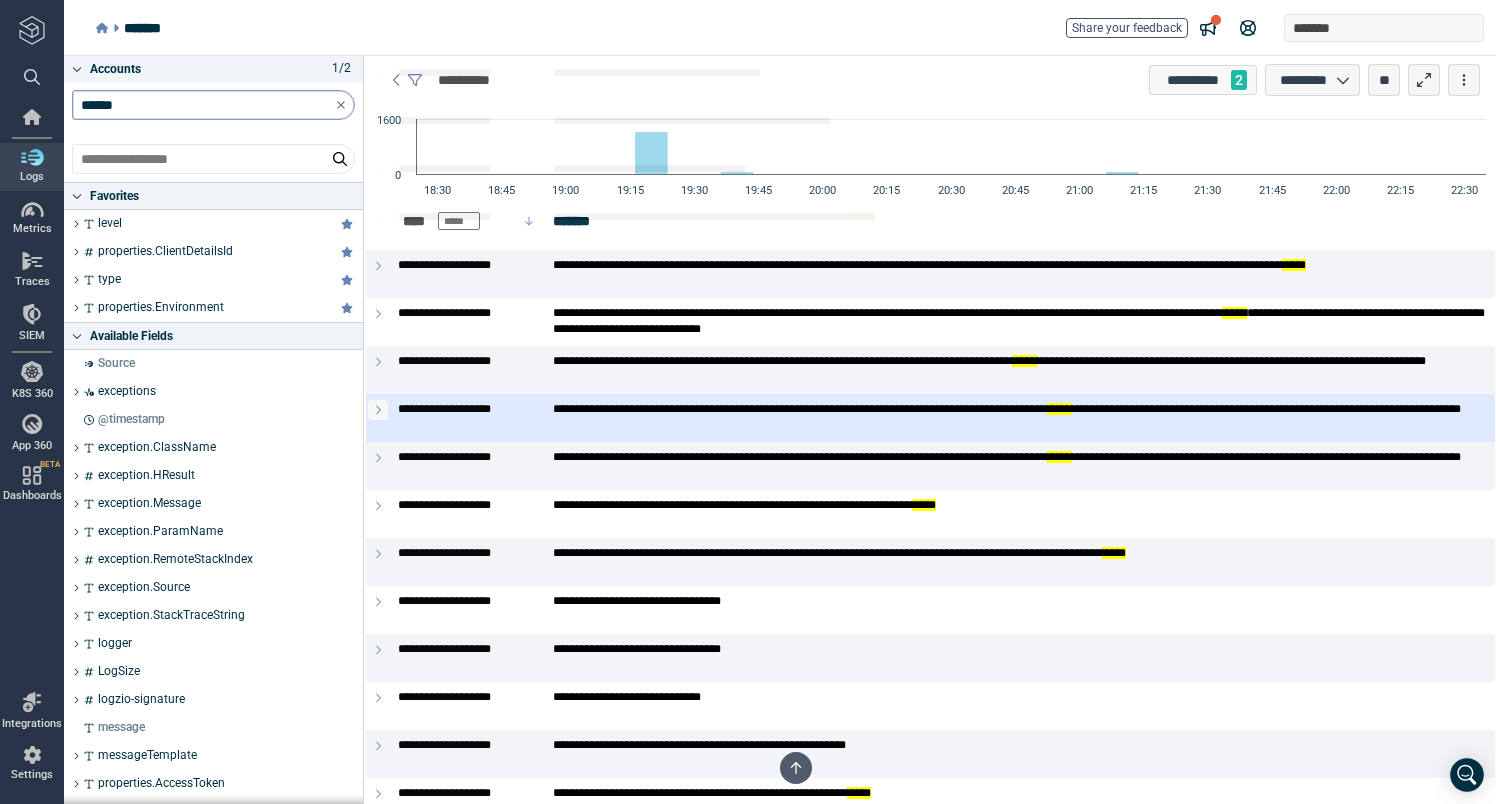 click at bounding box center [378, 410] 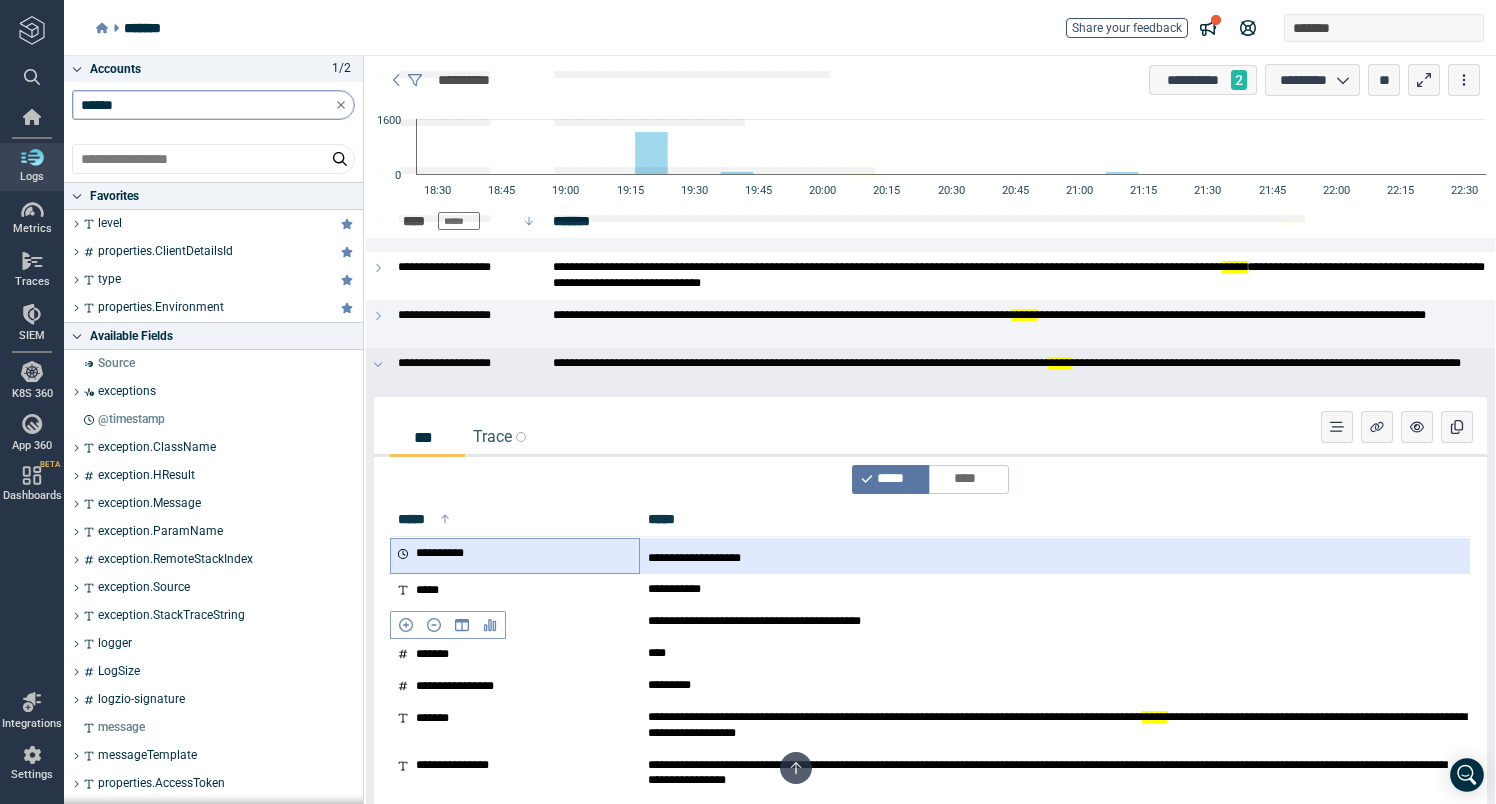 scroll, scrollTop: 4400, scrollLeft: 0, axis: vertical 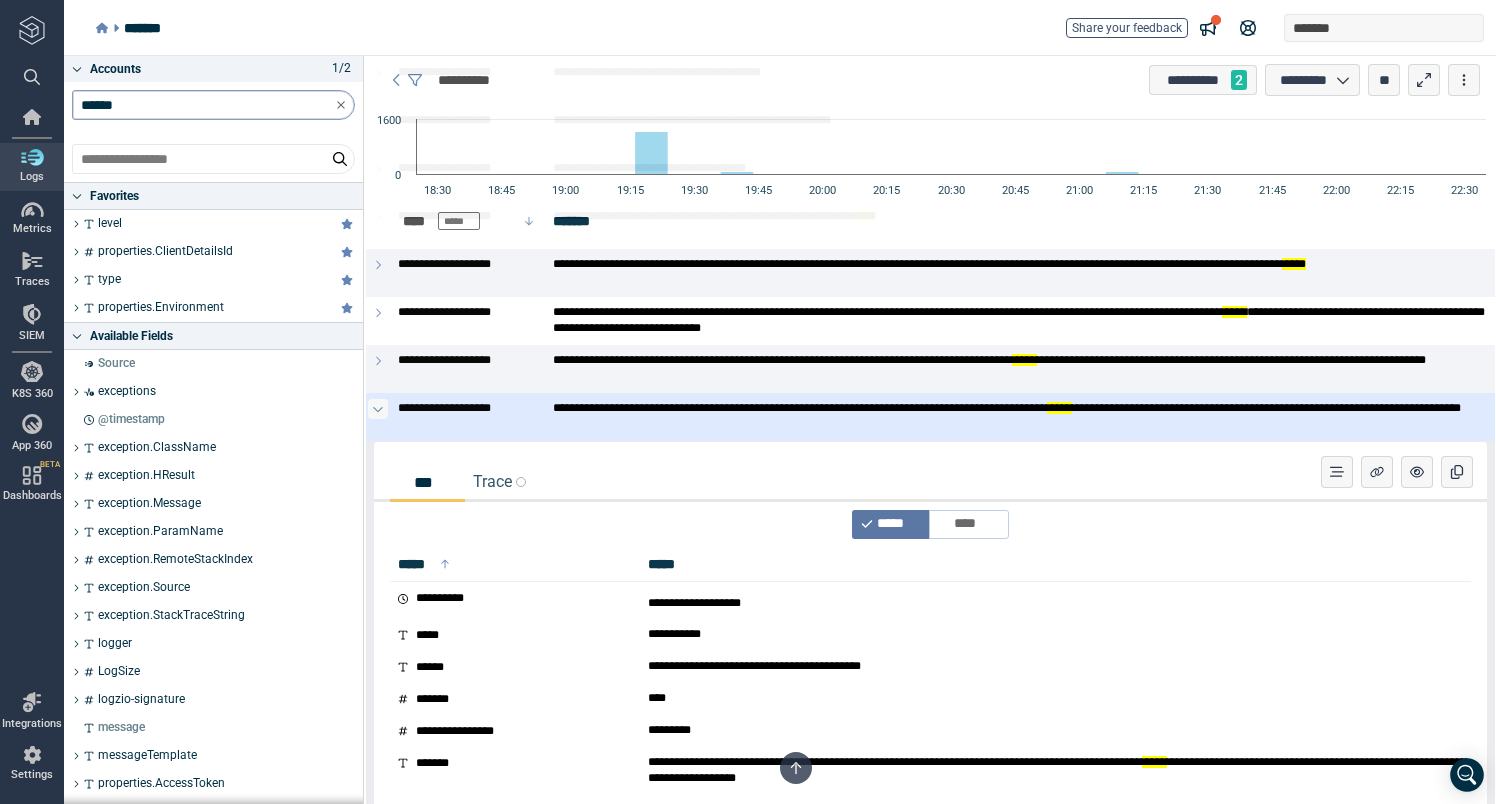 click 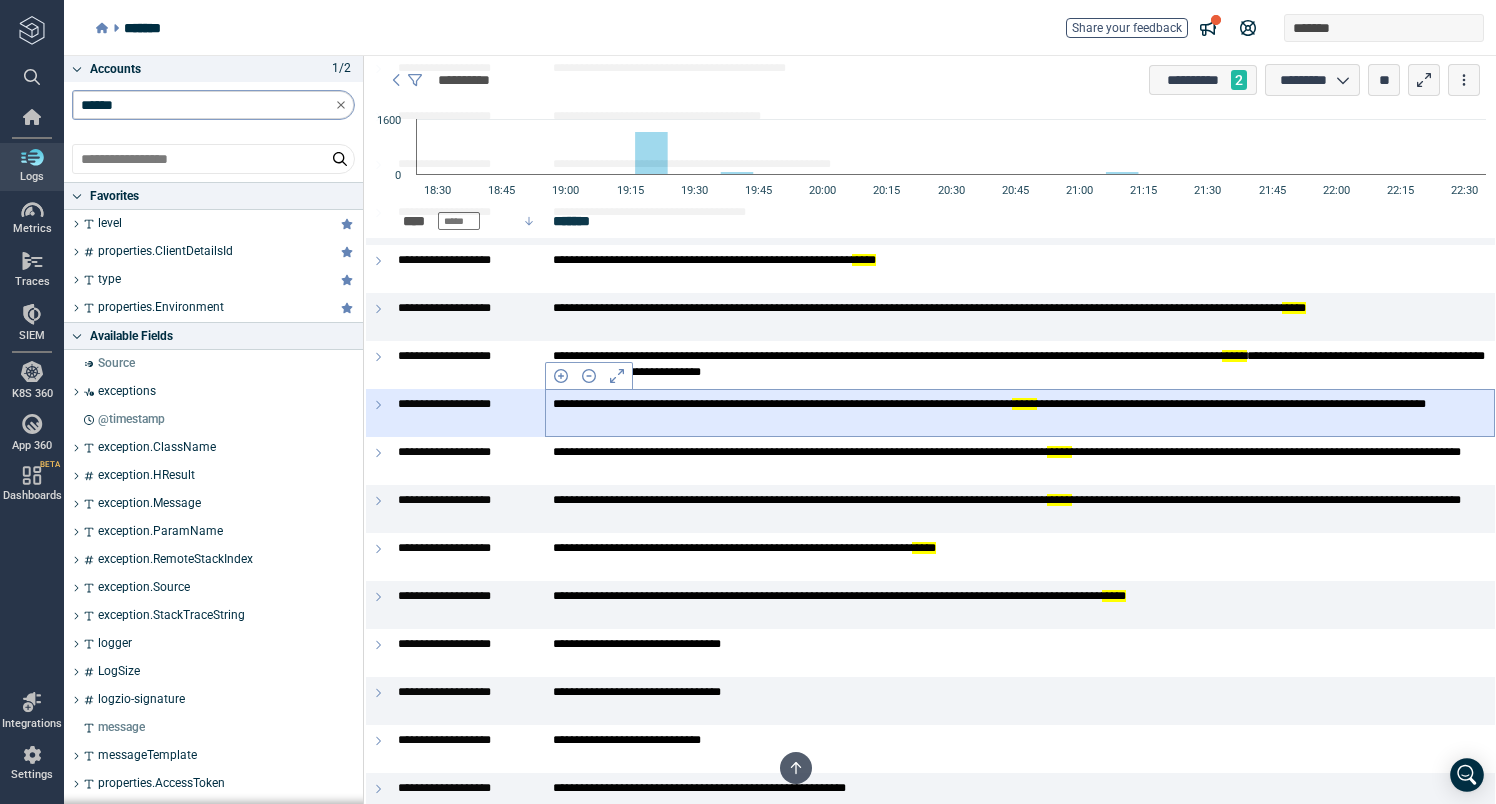 scroll, scrollTop: 4348, scrollLeft: 0, axis: vertical 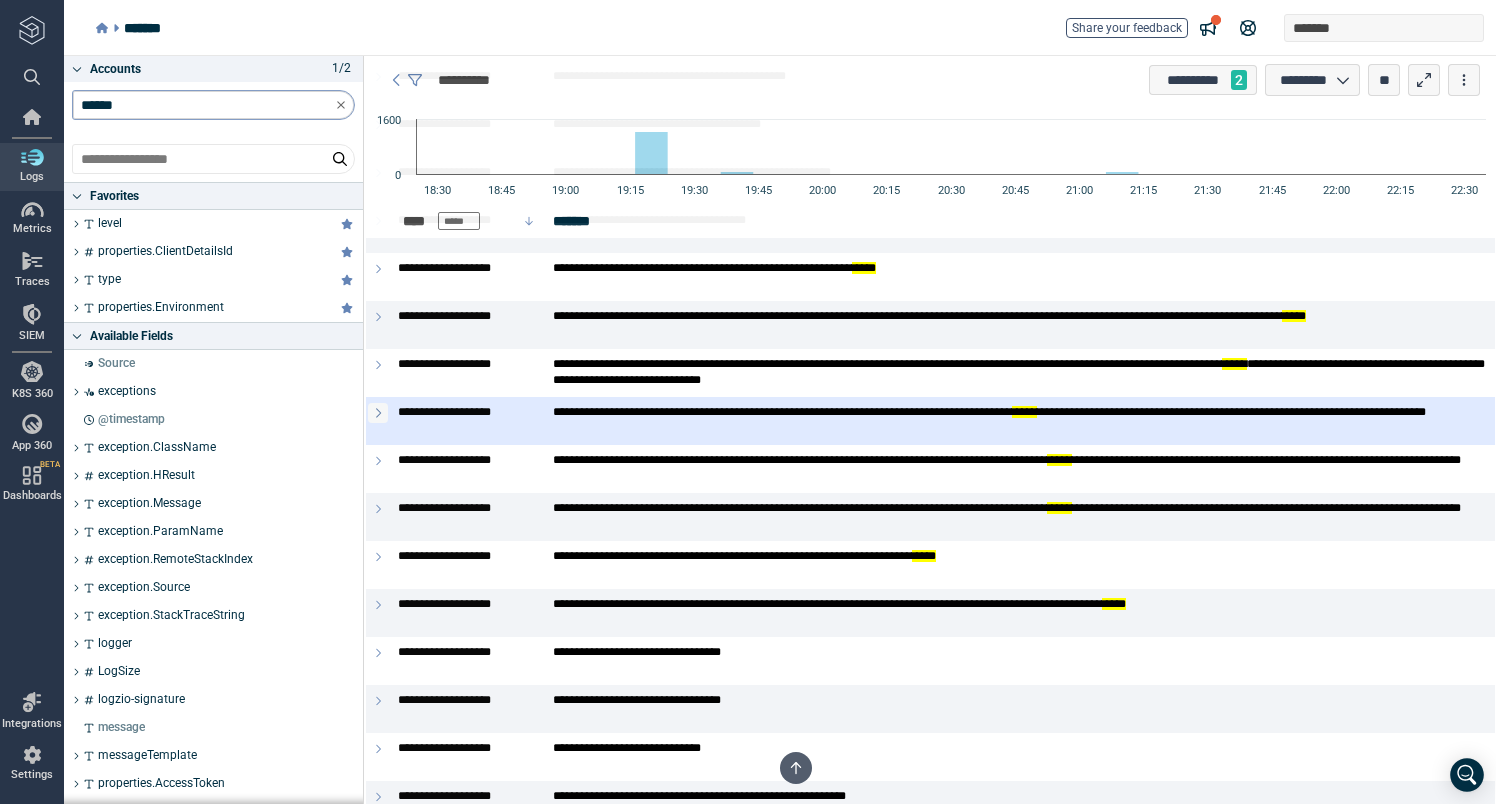 click 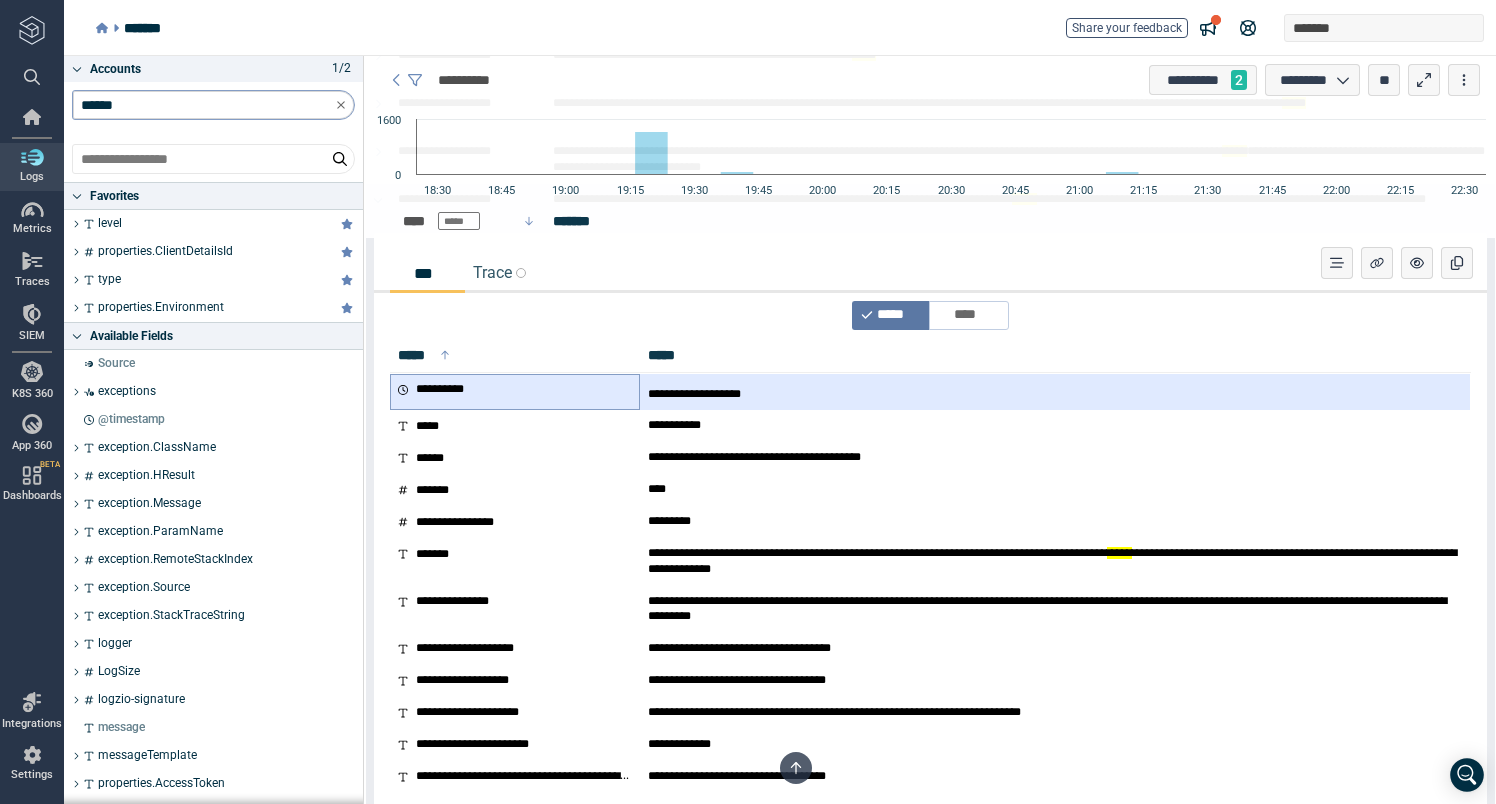 scroll, scrollTop: 4555, scrollLeft: 0, axis: vertical 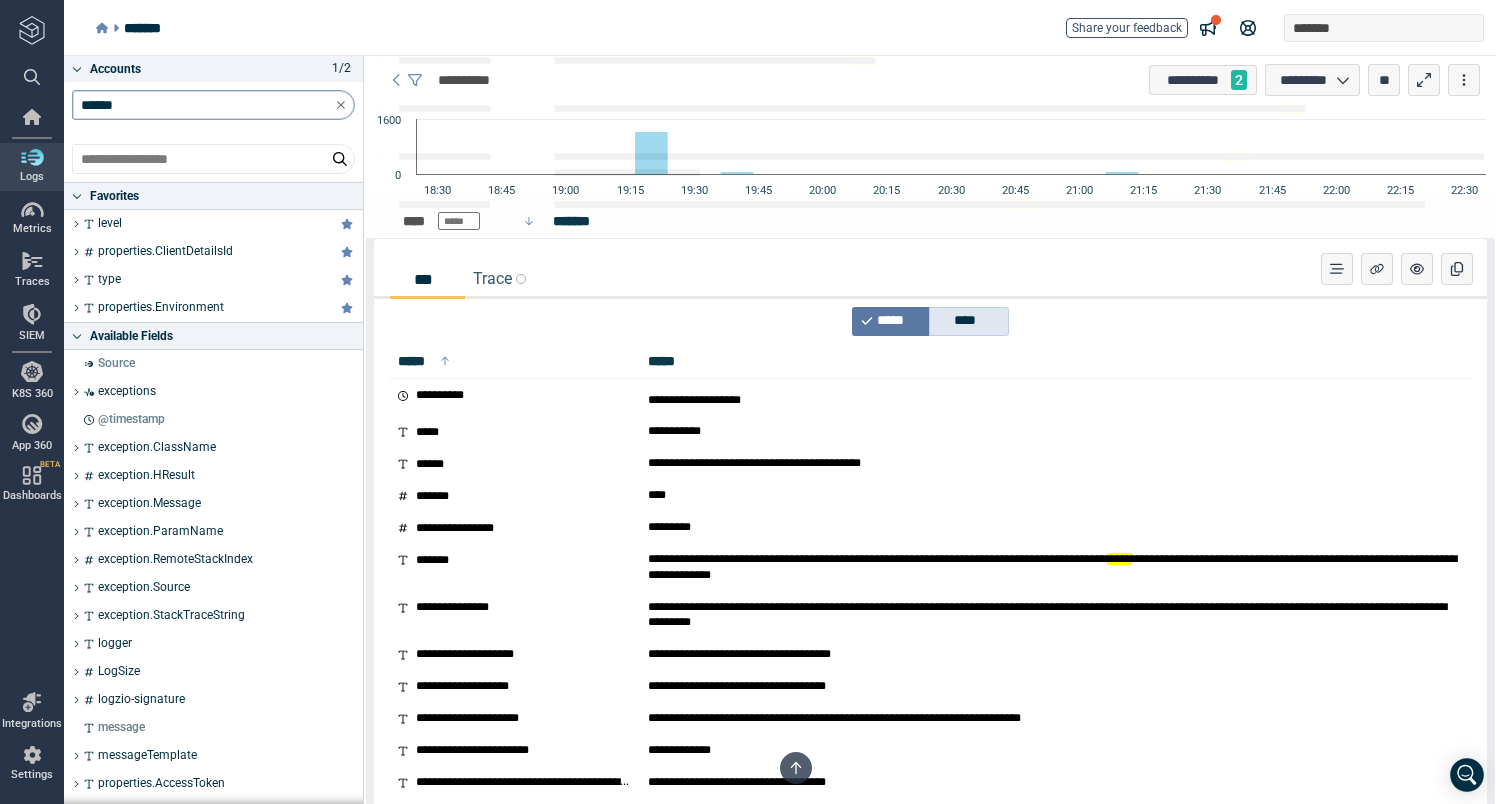 click on "****" at bounding box center (972, 321) 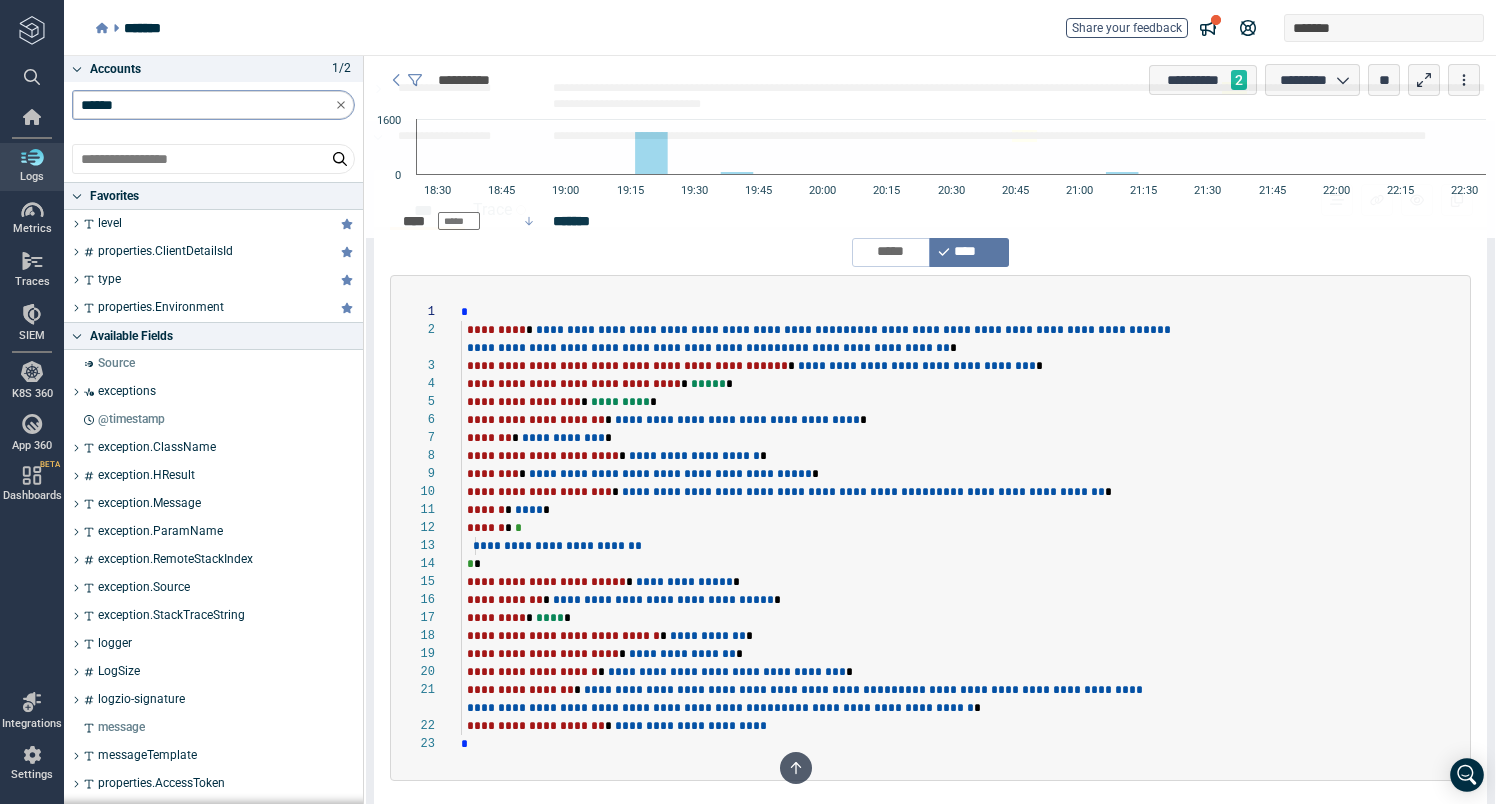 scroll, scrollTop: 4607, scrollLeft: 0, axis: vertical 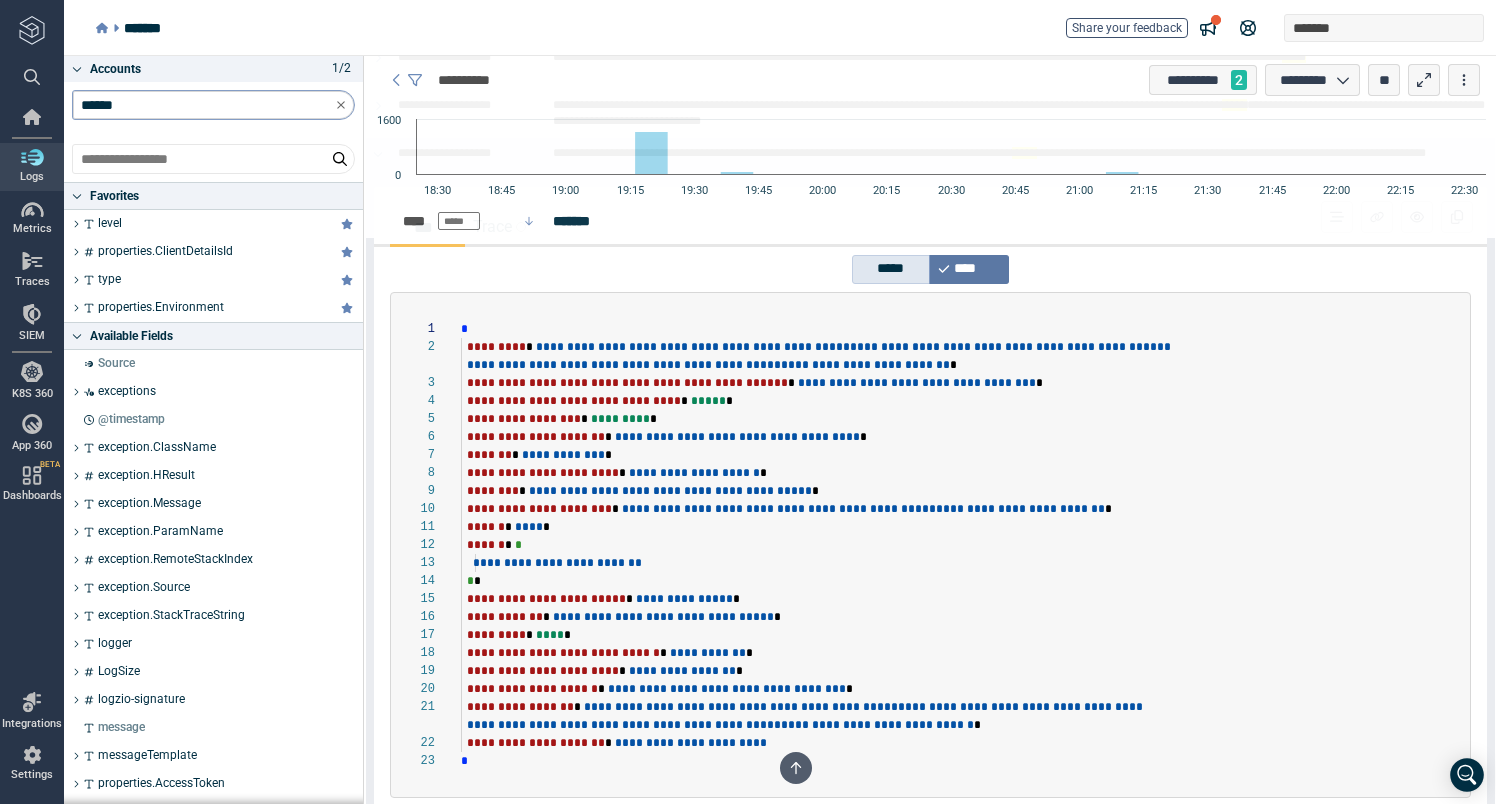 click on "*****" at bounding box center [891, 269] 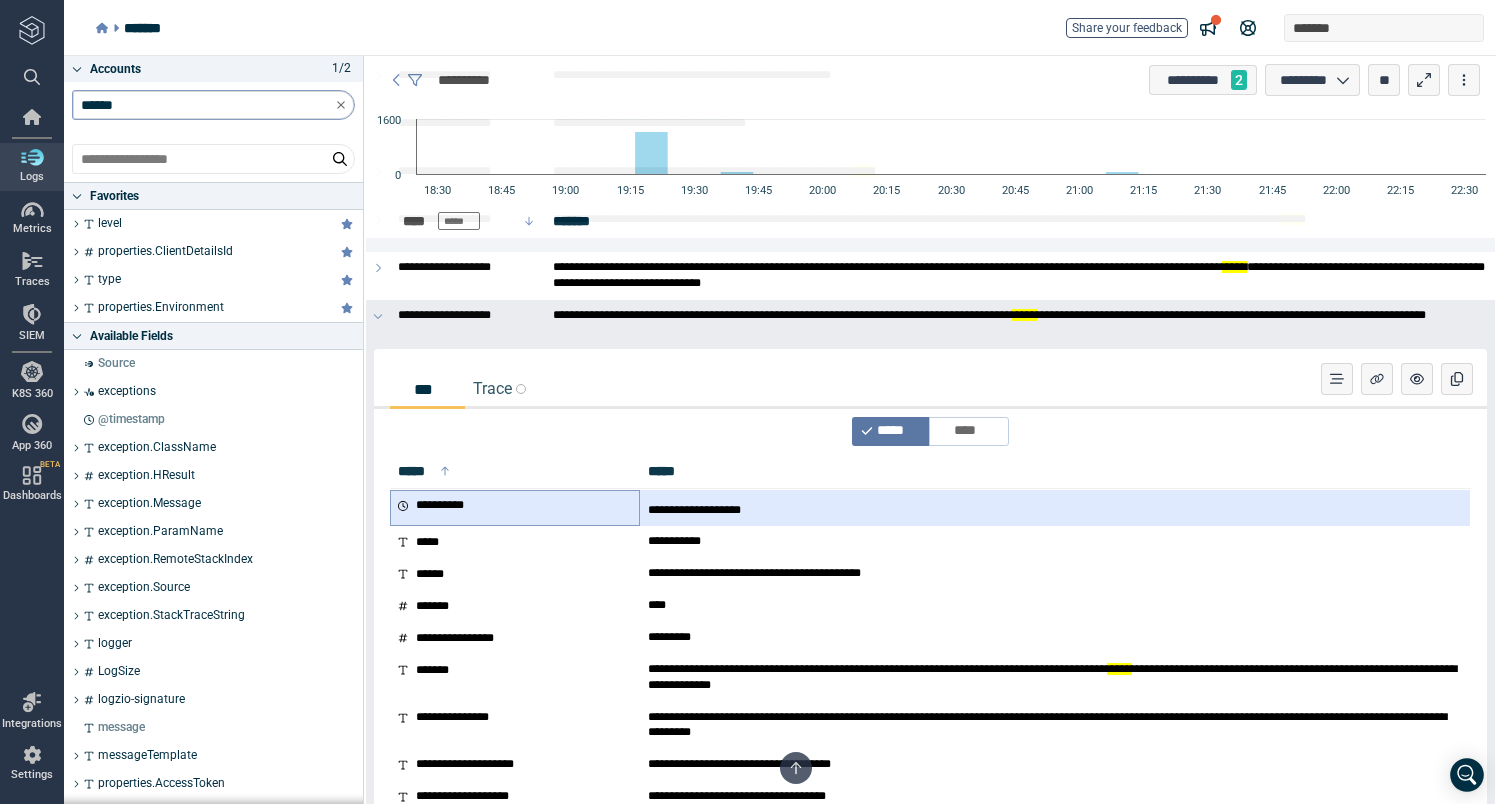 scroll, scrollTop: 4326, scrollLeft: 0, axis: vertical 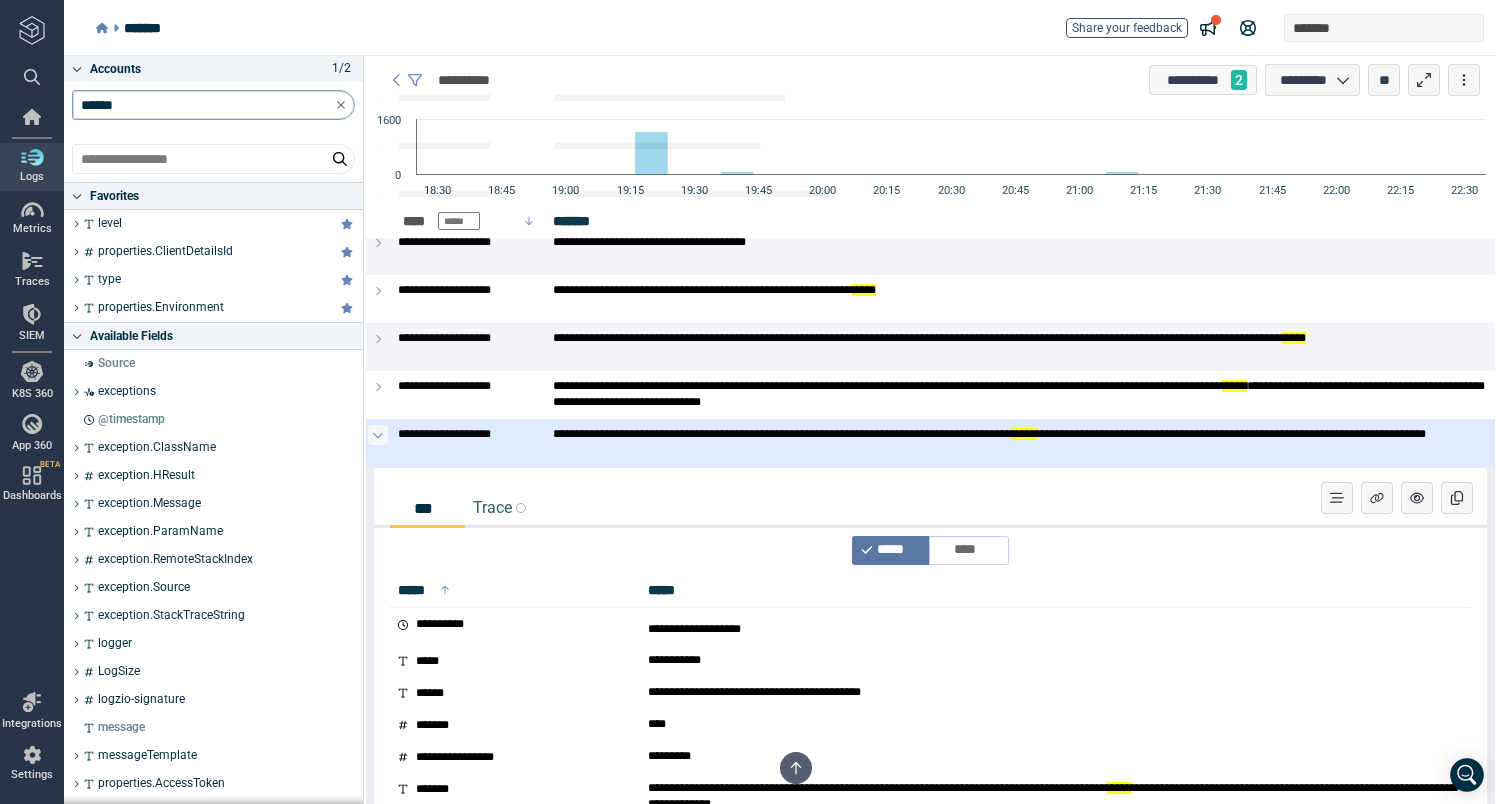 click 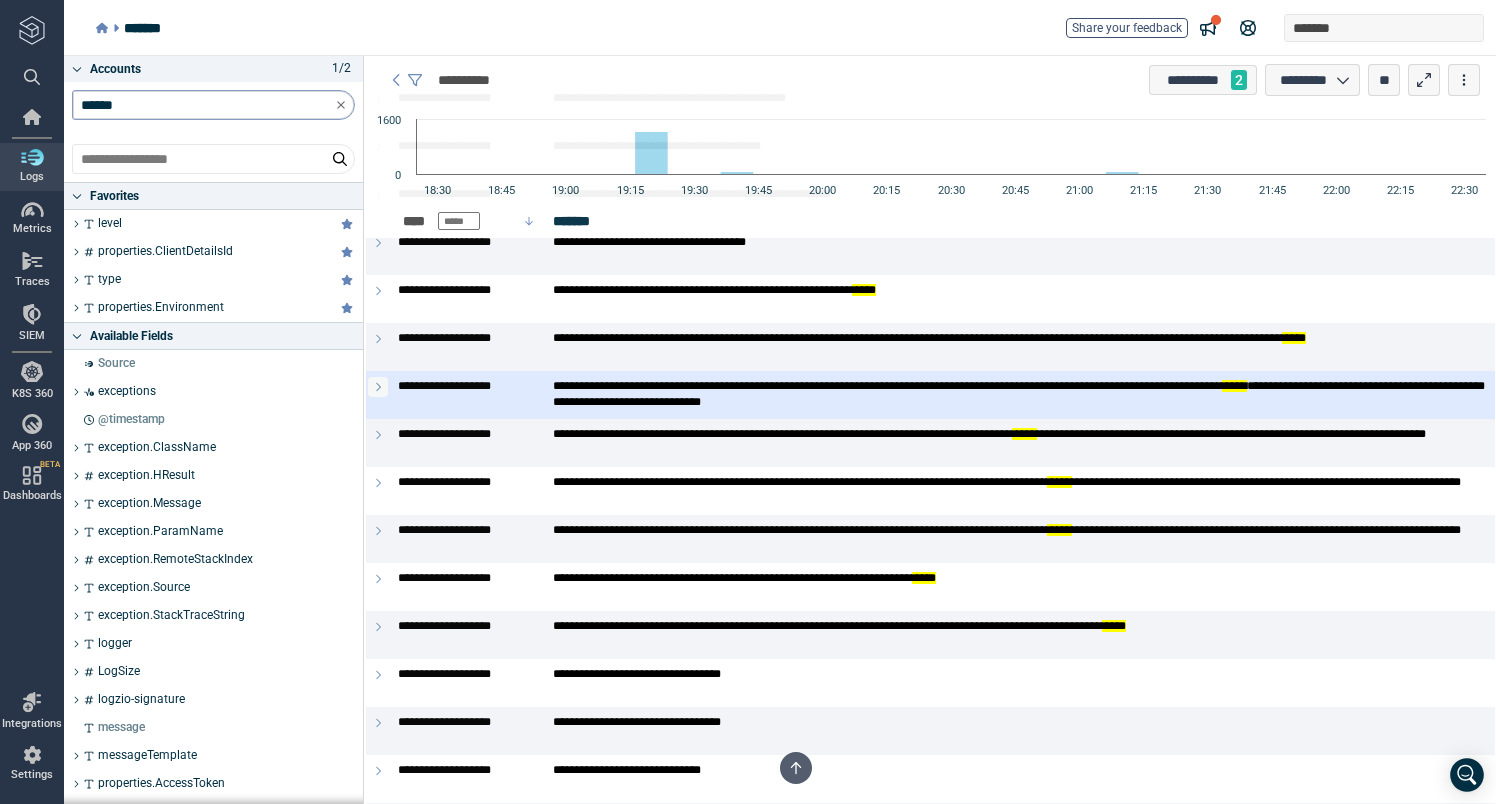 click at bounding box center (378, 387) 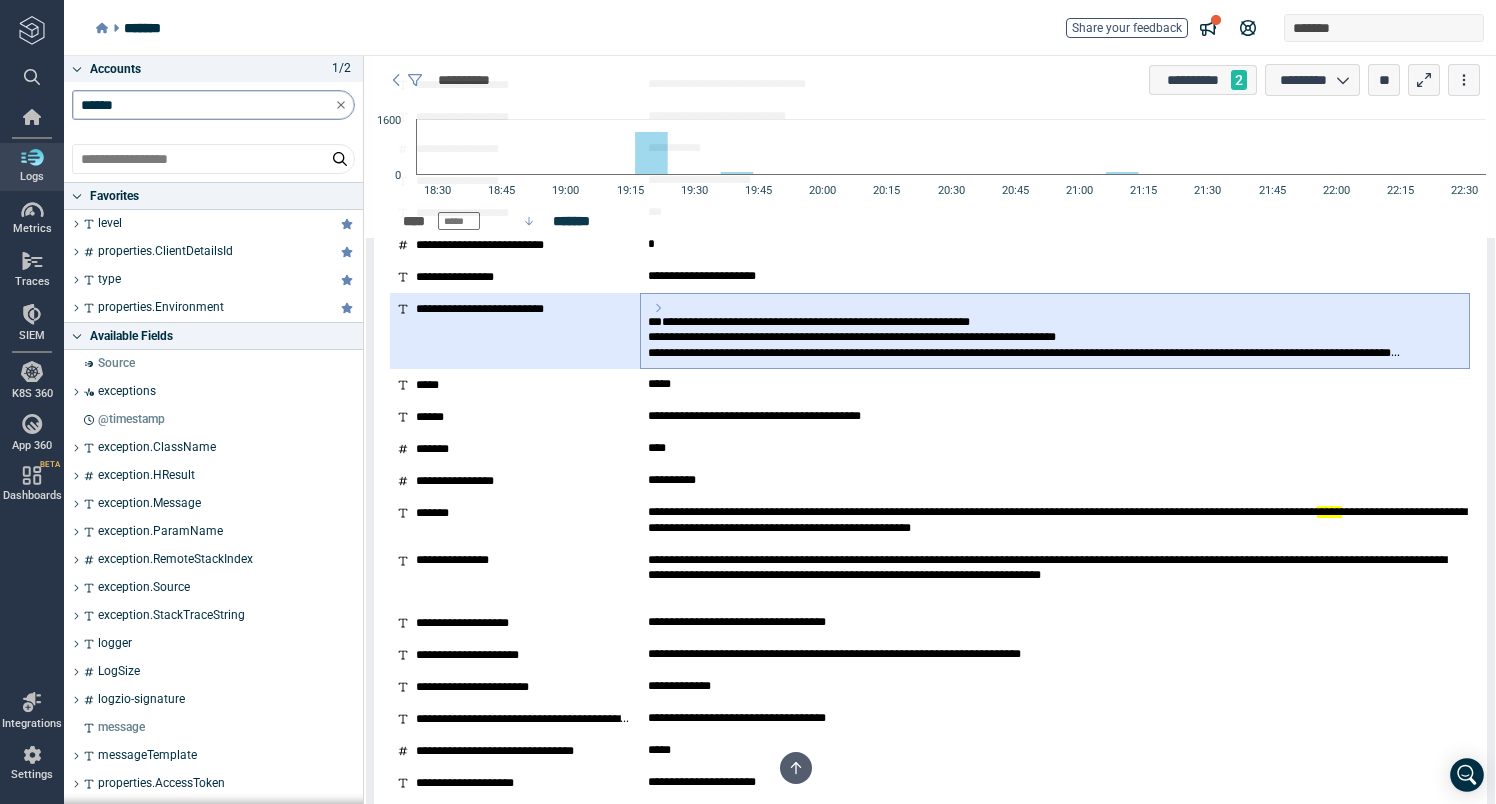 scroll, scrollTop: 4878, scrollLeft: 0, axis: vertical 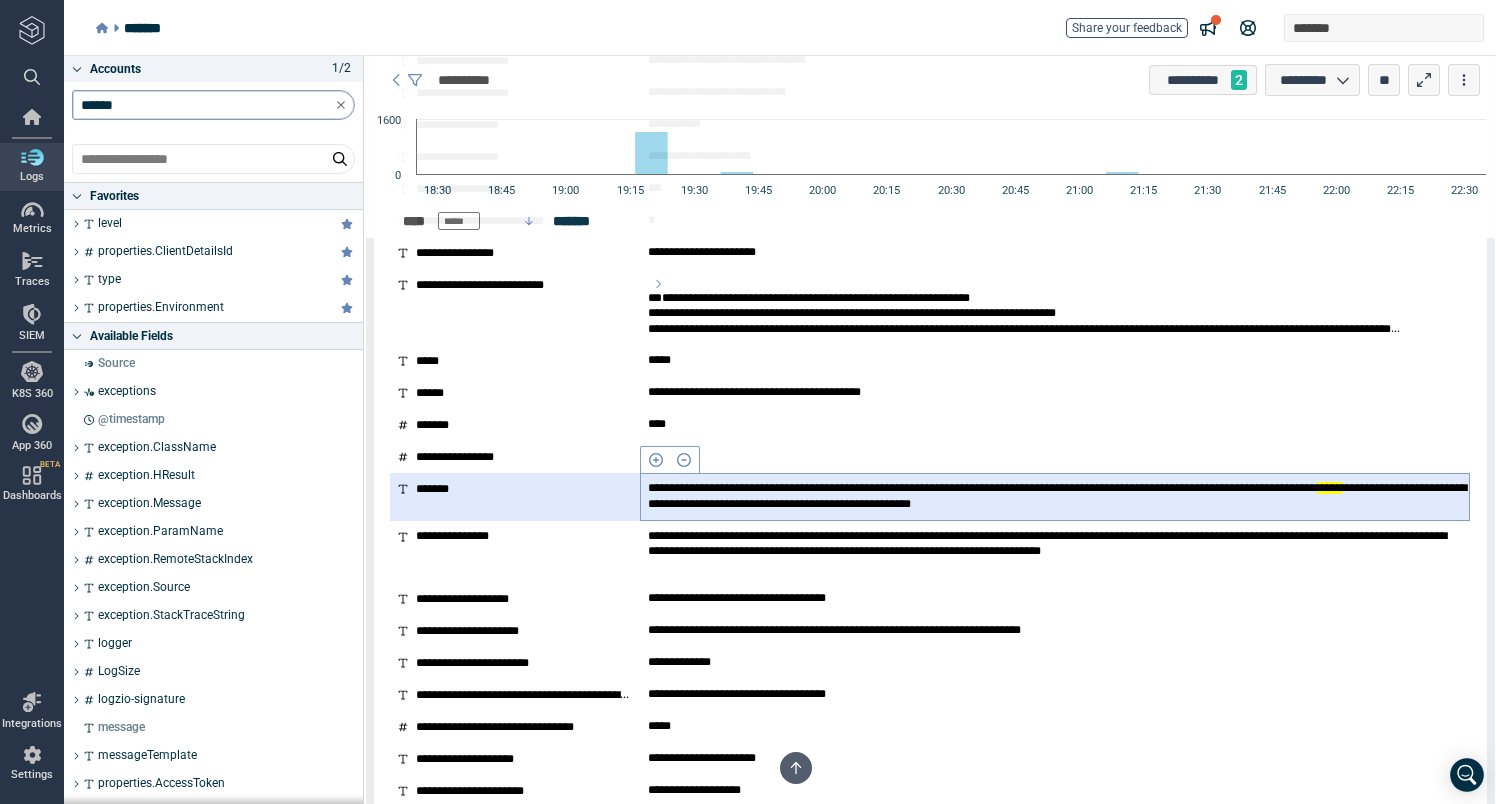 click on "**********" at bounding box center [1055, 496] 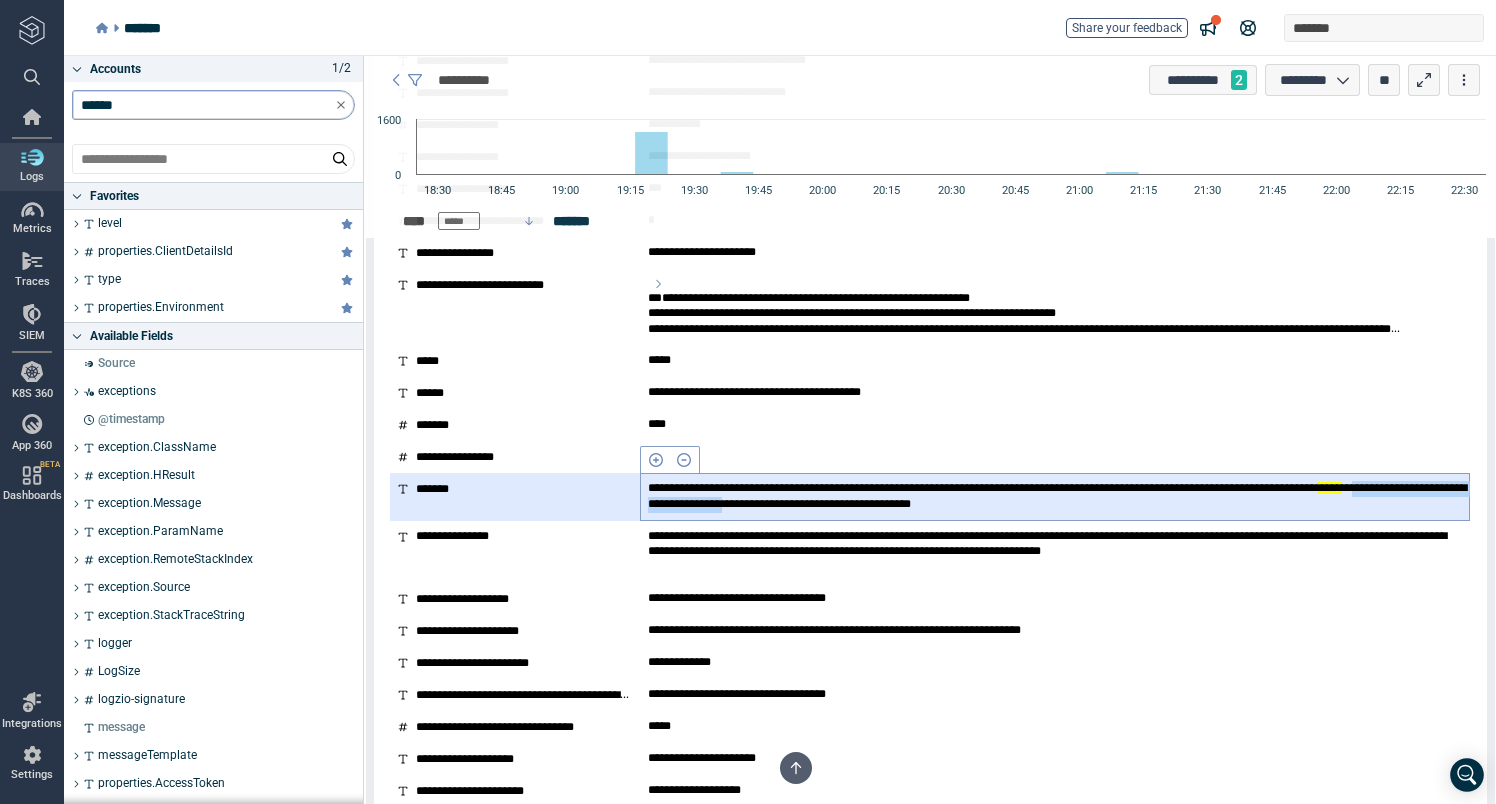 click on "**********" at bounding box center (1055, 496) 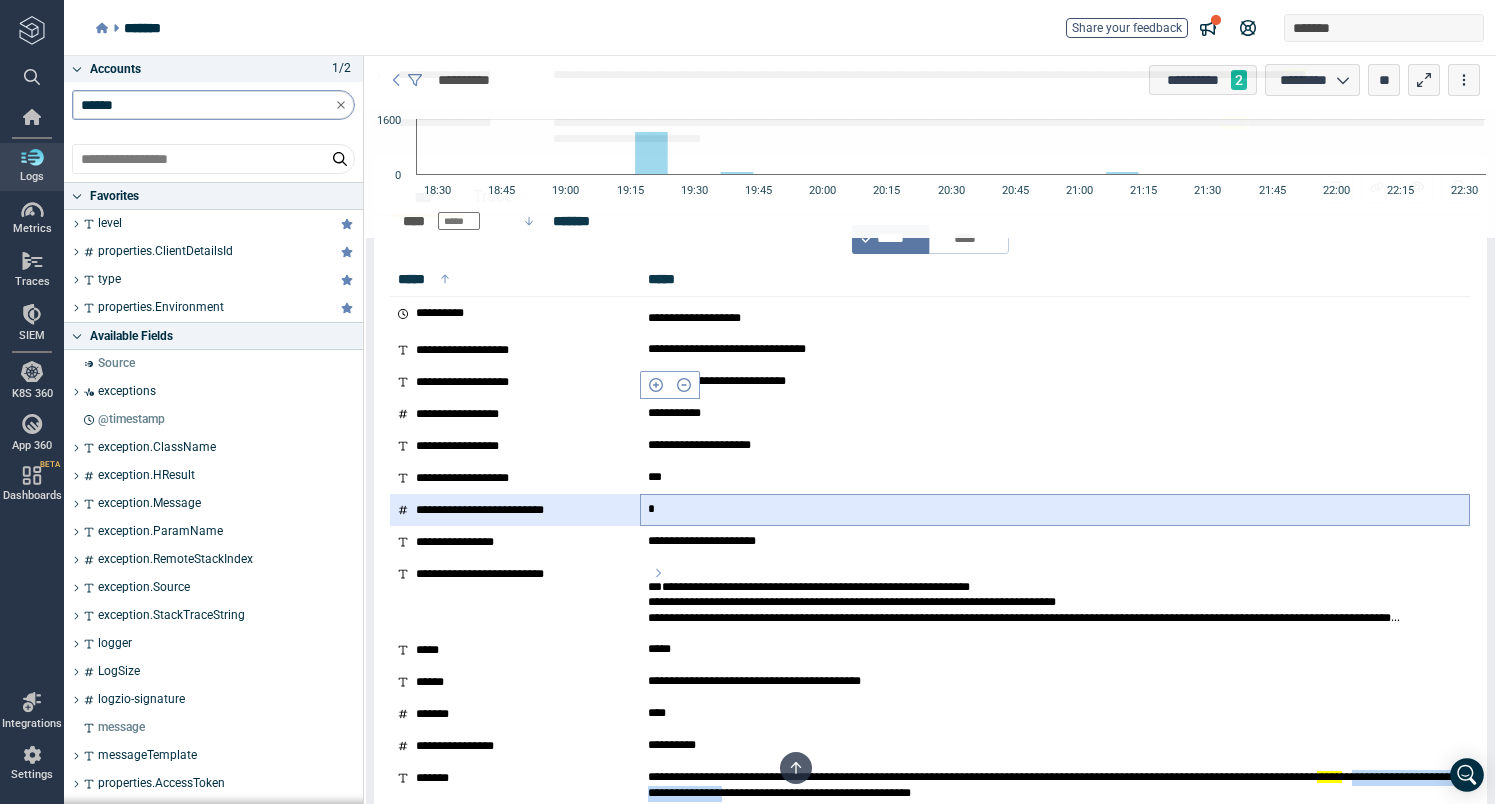 scroll, scrollTop: 4562, scrollLeft: 0, axis: vertical 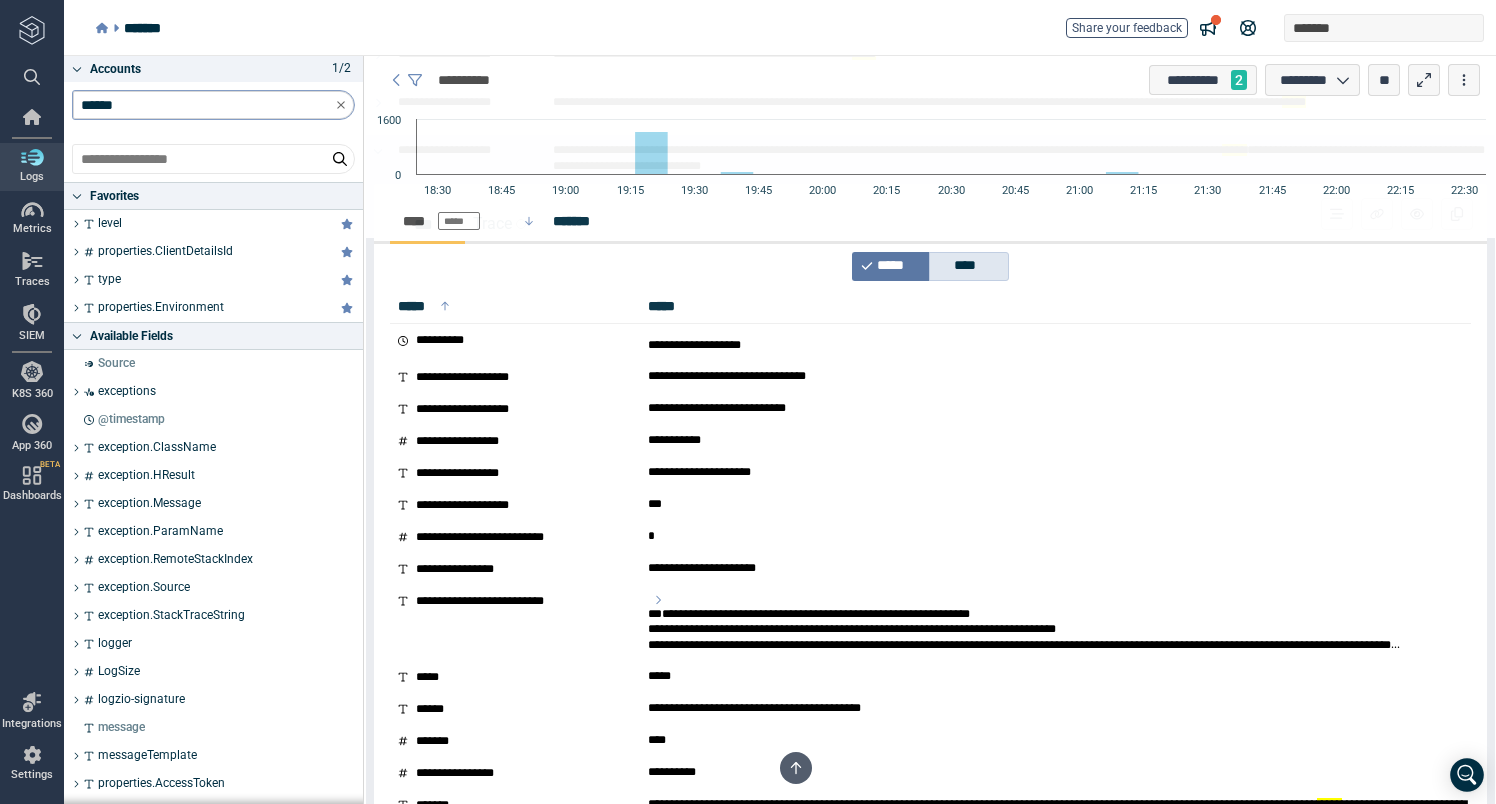 click on "****" at bounding box center [972, 266] 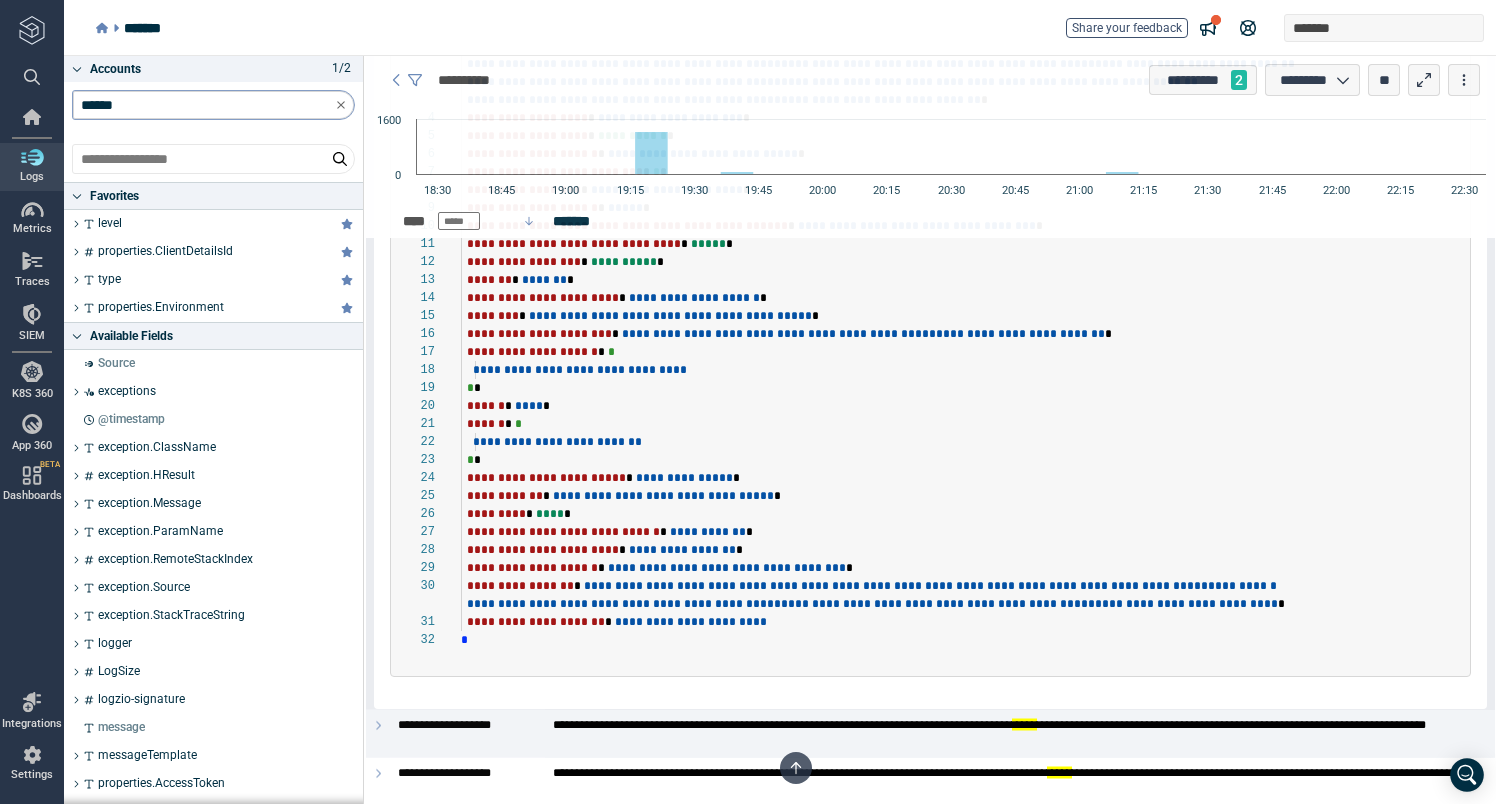 scroll, scrollTop: 5064, scrollLeft: 0, axis: vertical 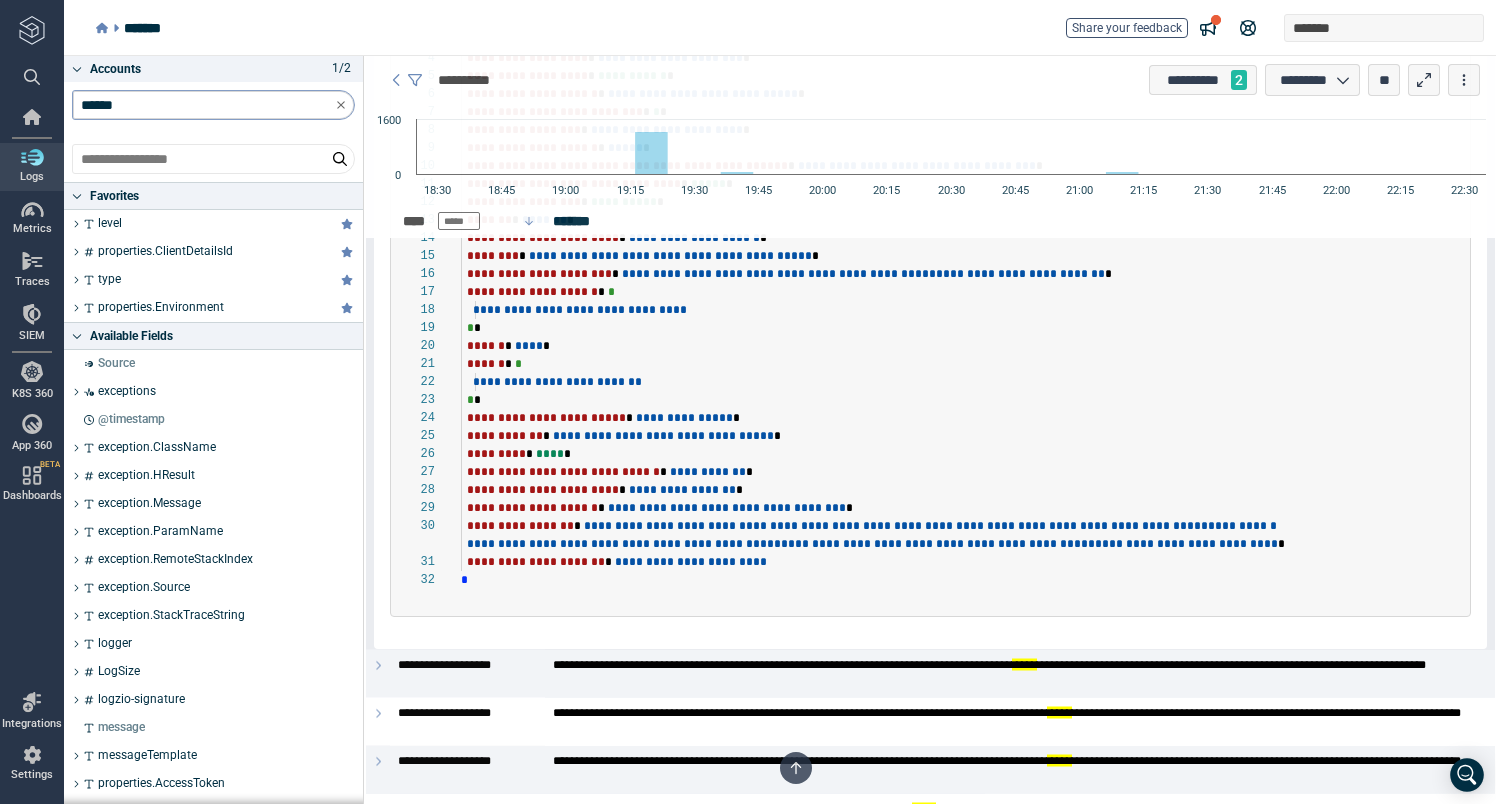 type on "**********" 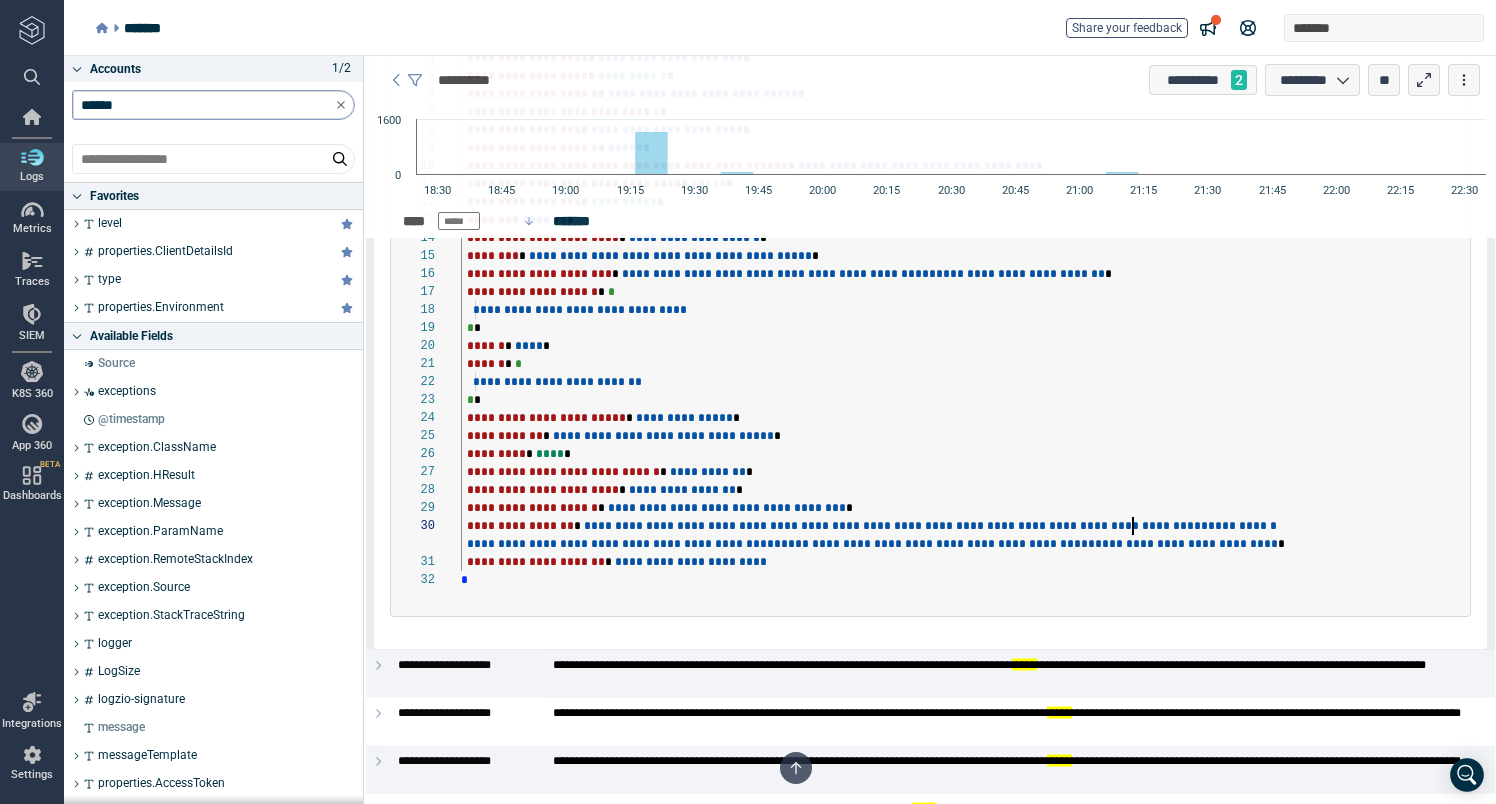 scroll, scrollTop: 162, scrollLeft: 0, axis: vertical 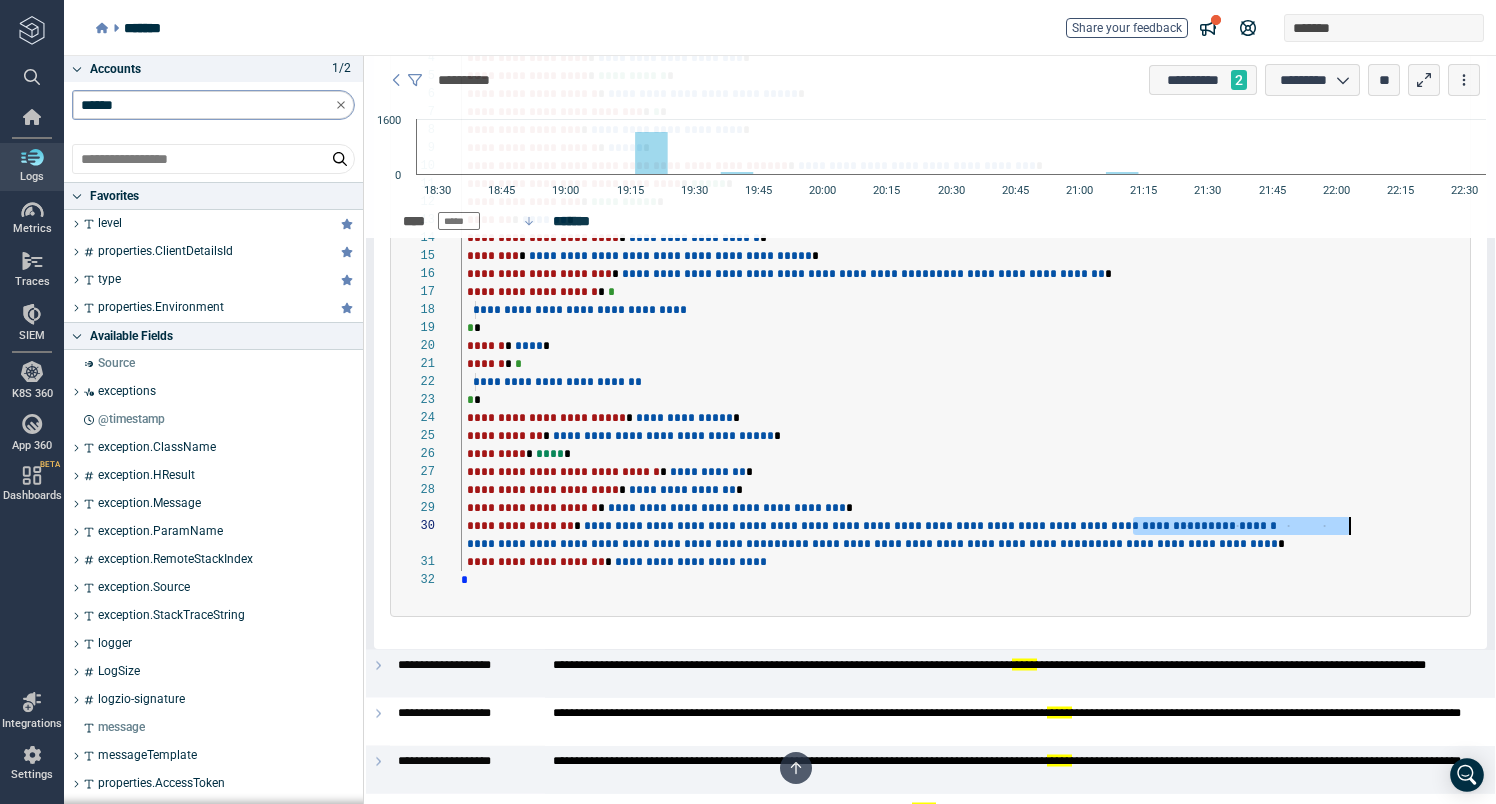 drag, startPoint x: 1130, startPoint y: 523, endPoint x: 1350, endPoint y: 518, distance: 220.05681 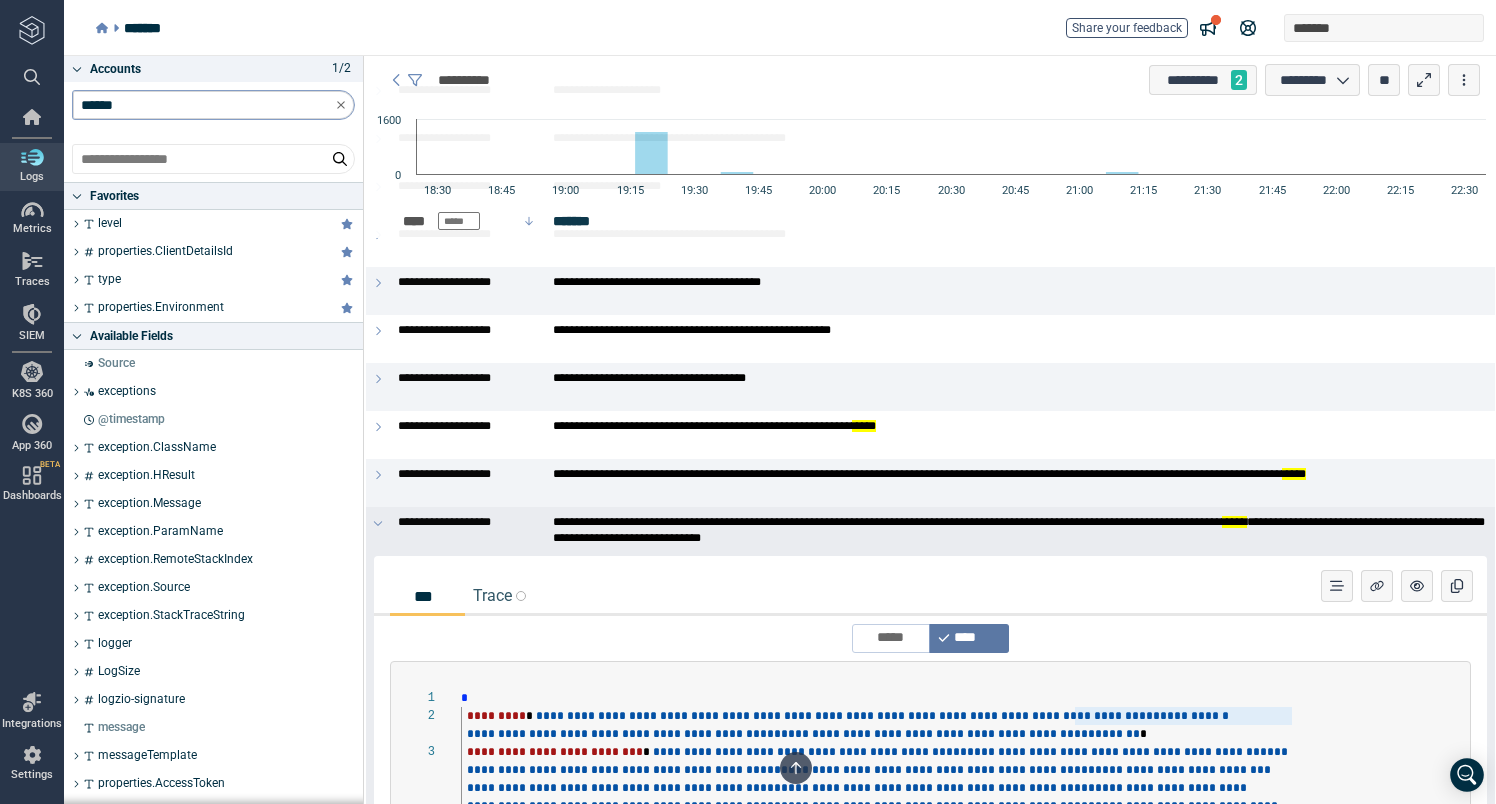scroll, scrollTop: 4111, scrollLeft: 0, axis: vertical 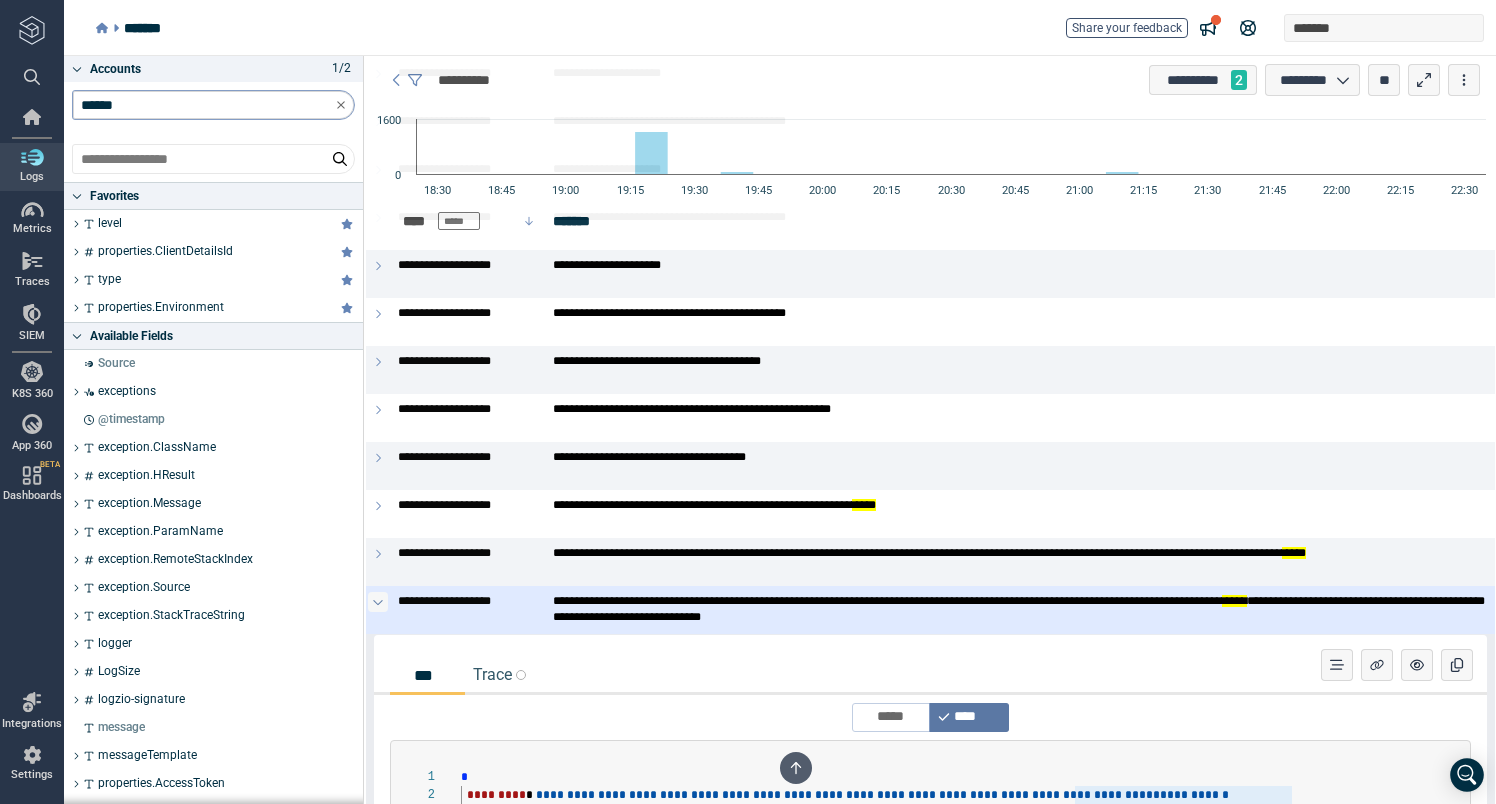 click 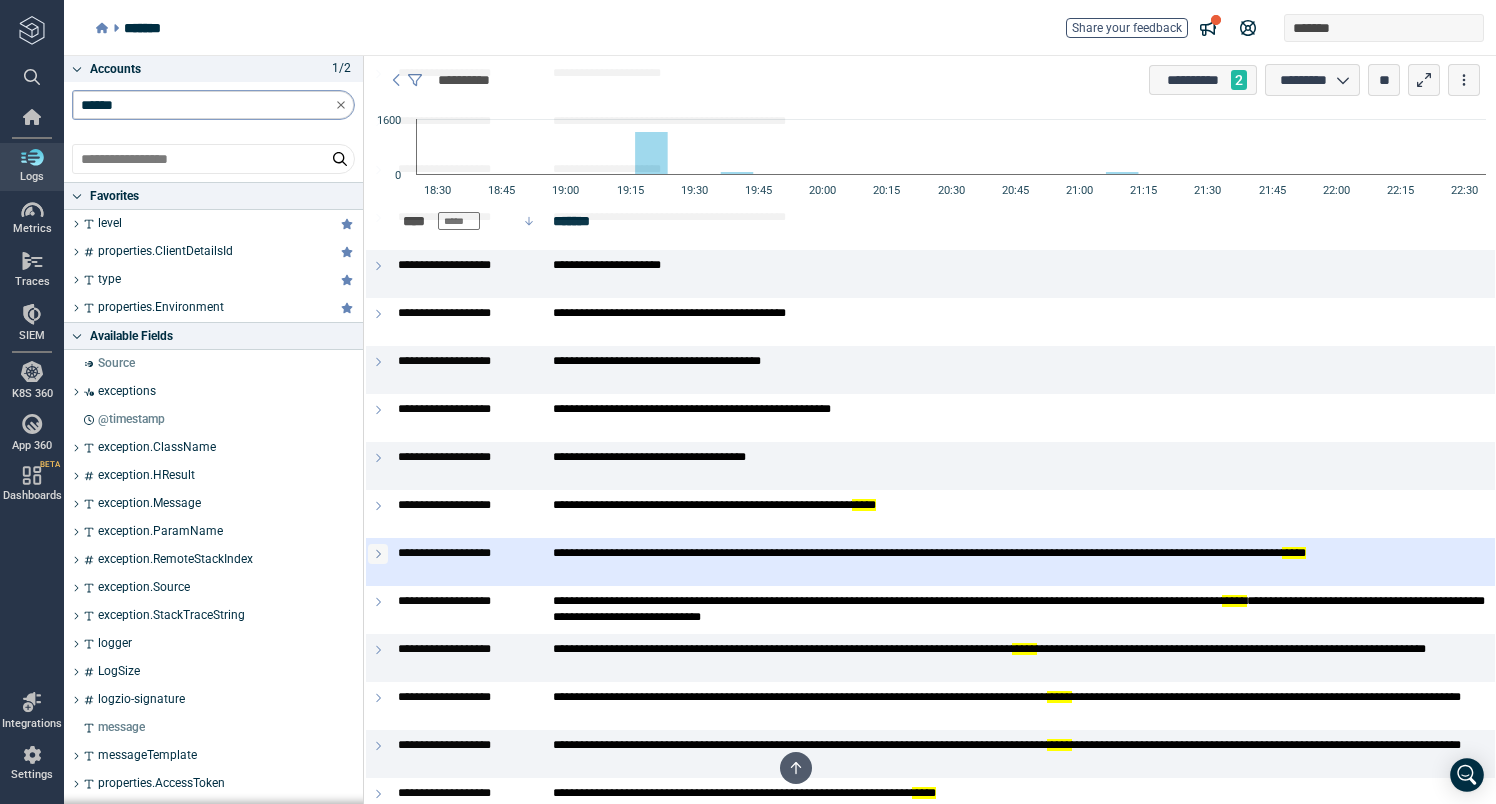 click at bounding box center (378, 554) 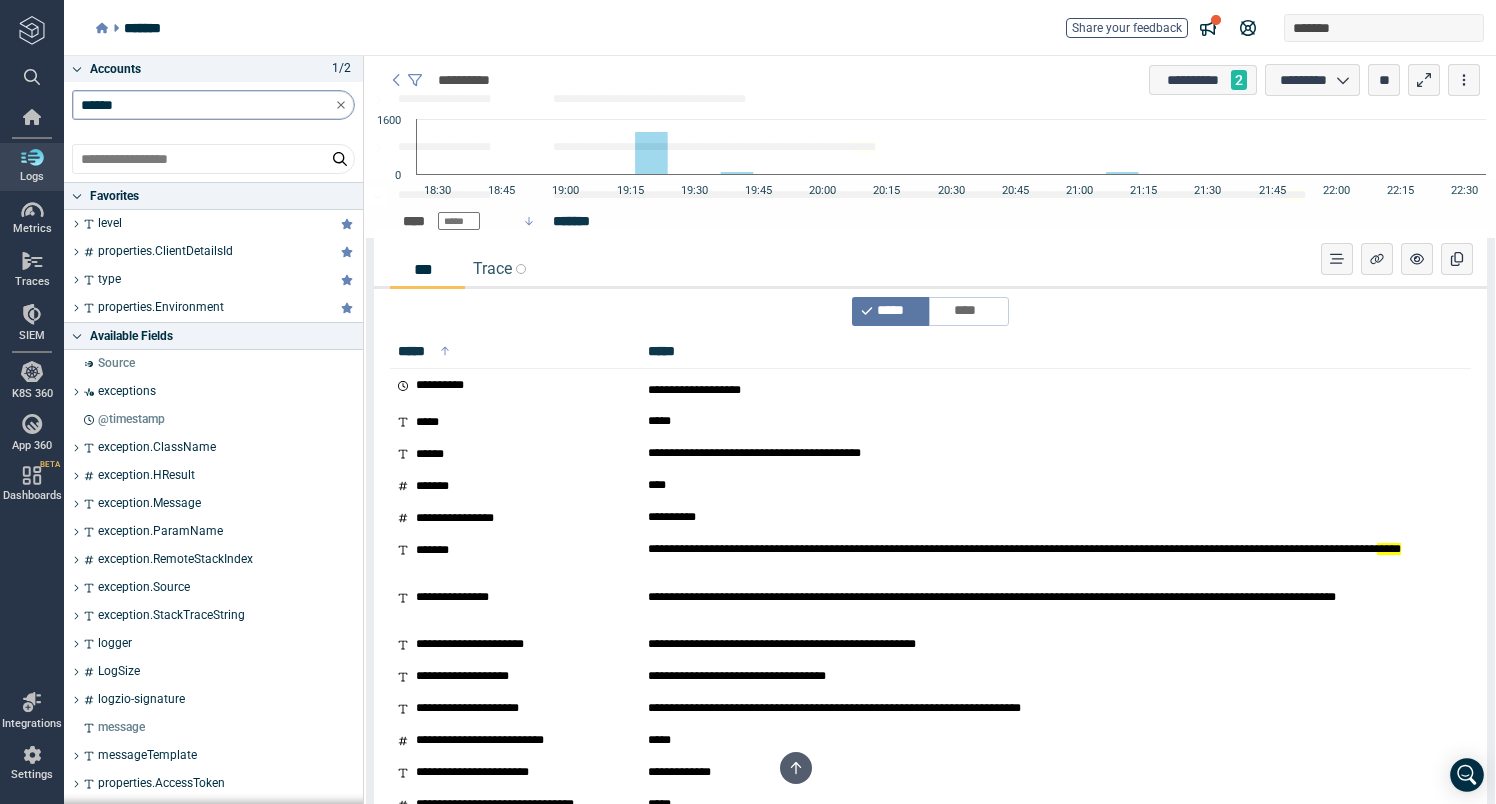 scroll, scrollTop: 4471, scrollLeft: 0, axis: vertical 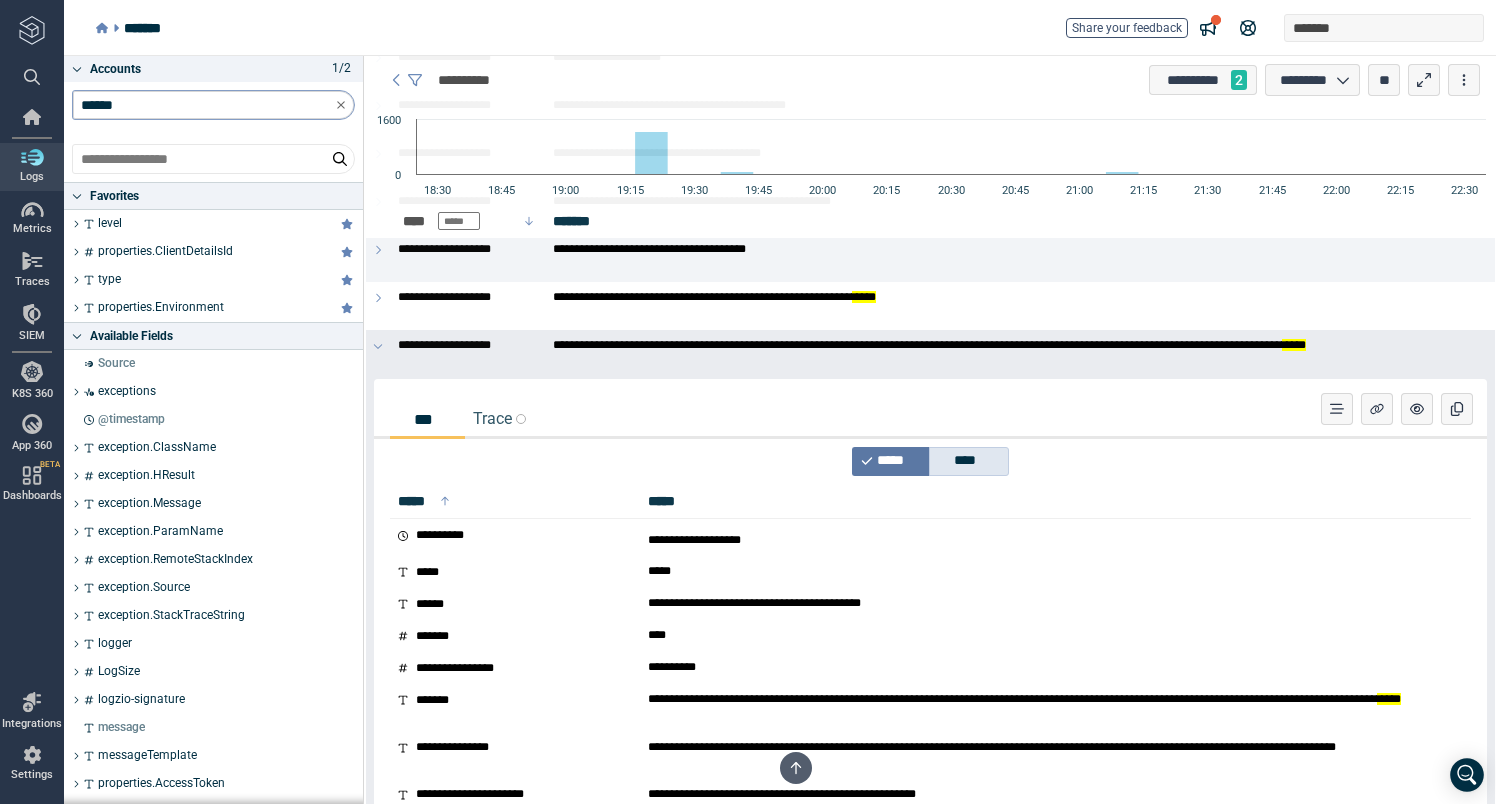 click on "****" at bounding box center (972, 461) 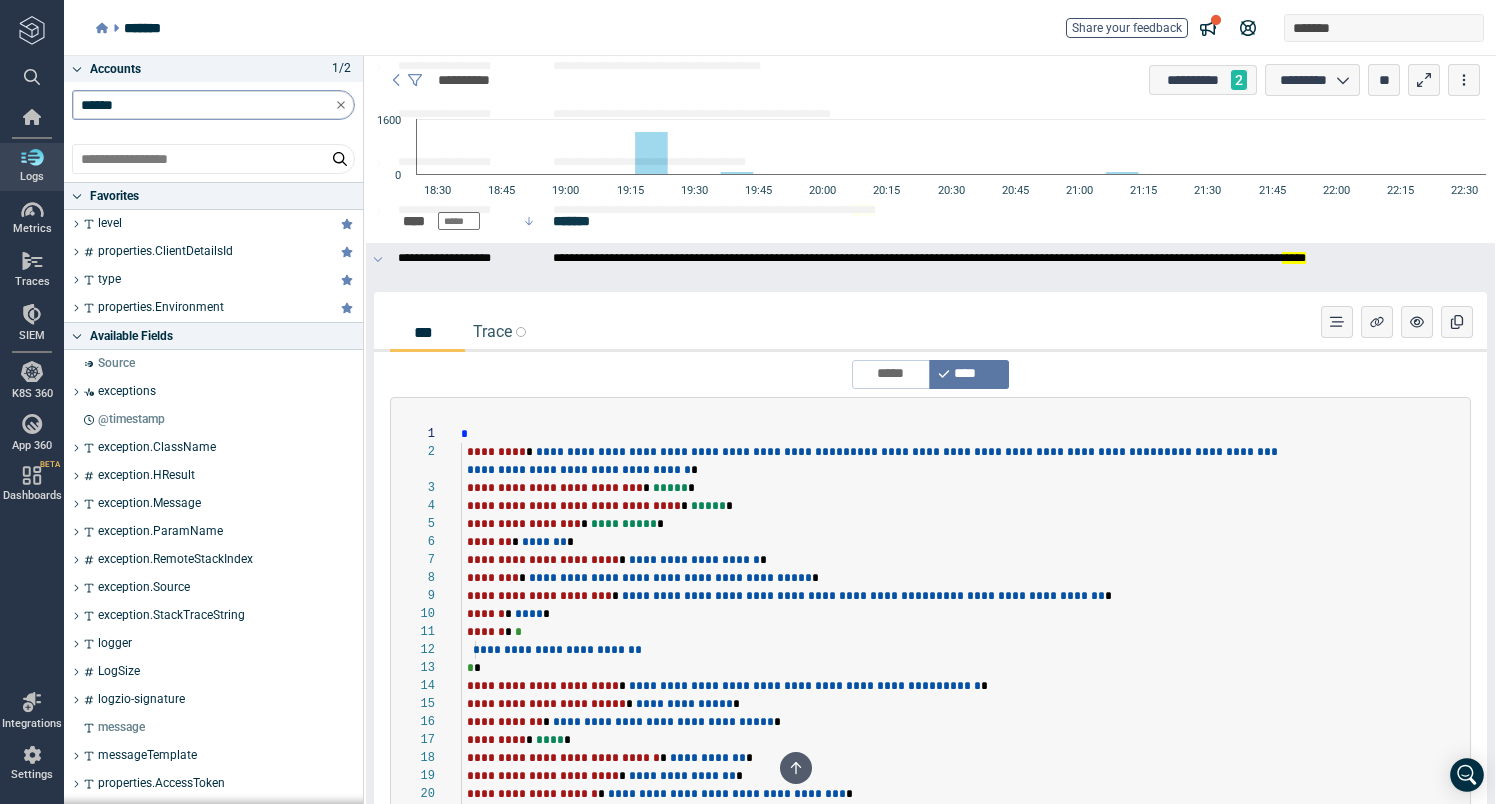 scroll, scrollTop: 4354, scrollLeft: 0, axis: vertical 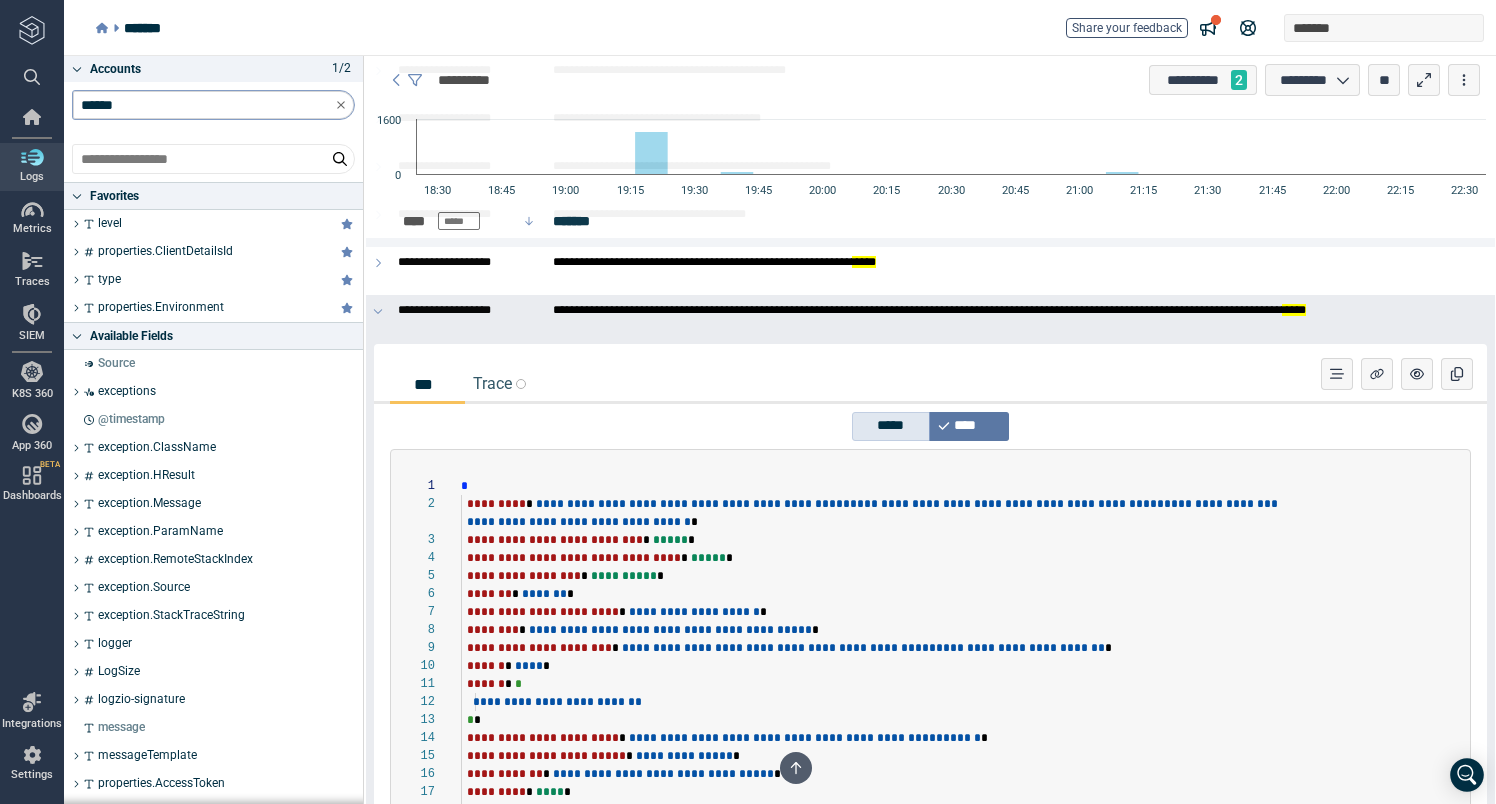 click on "*****" at bounding box center (894, 426) 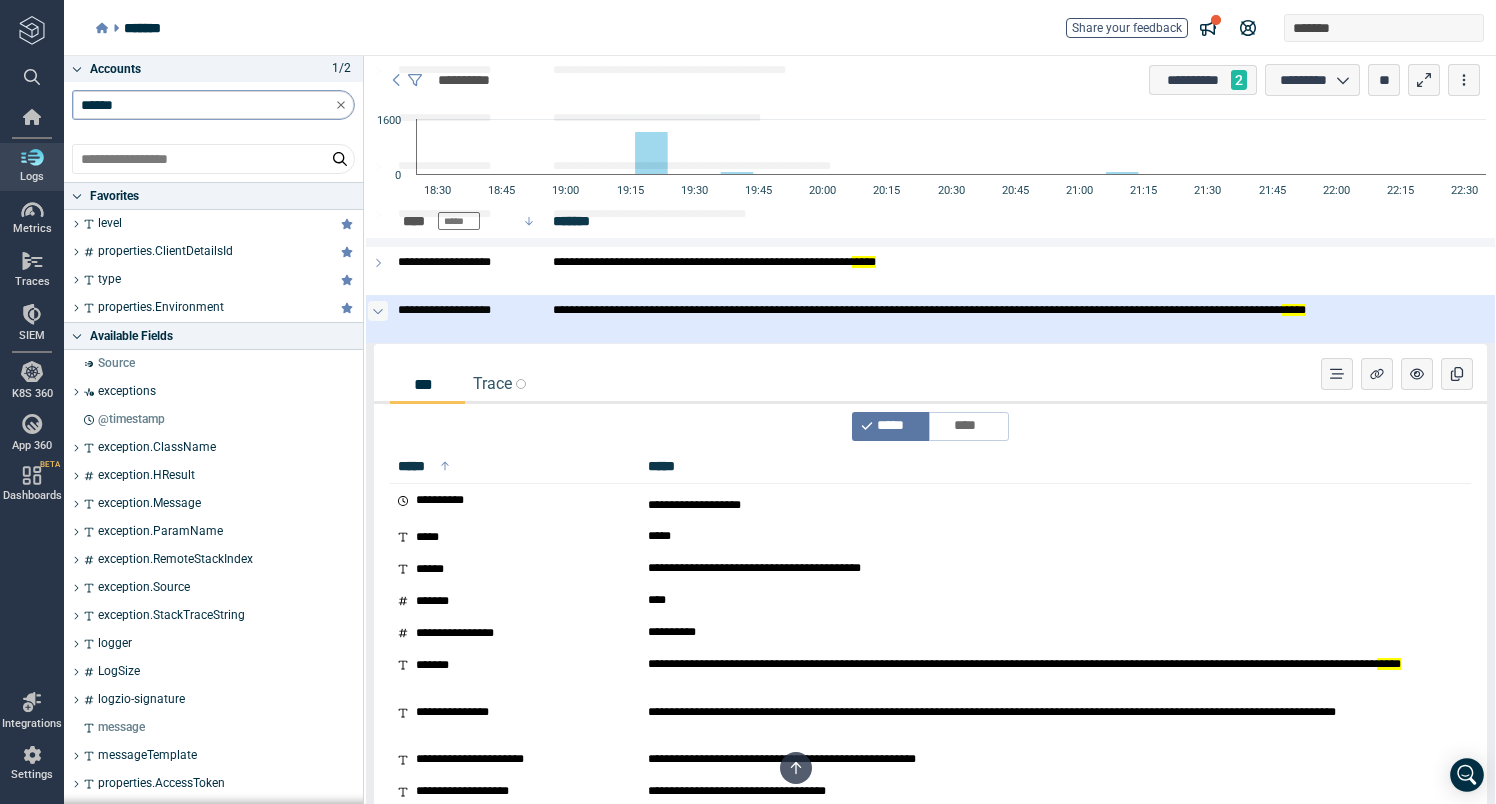 click 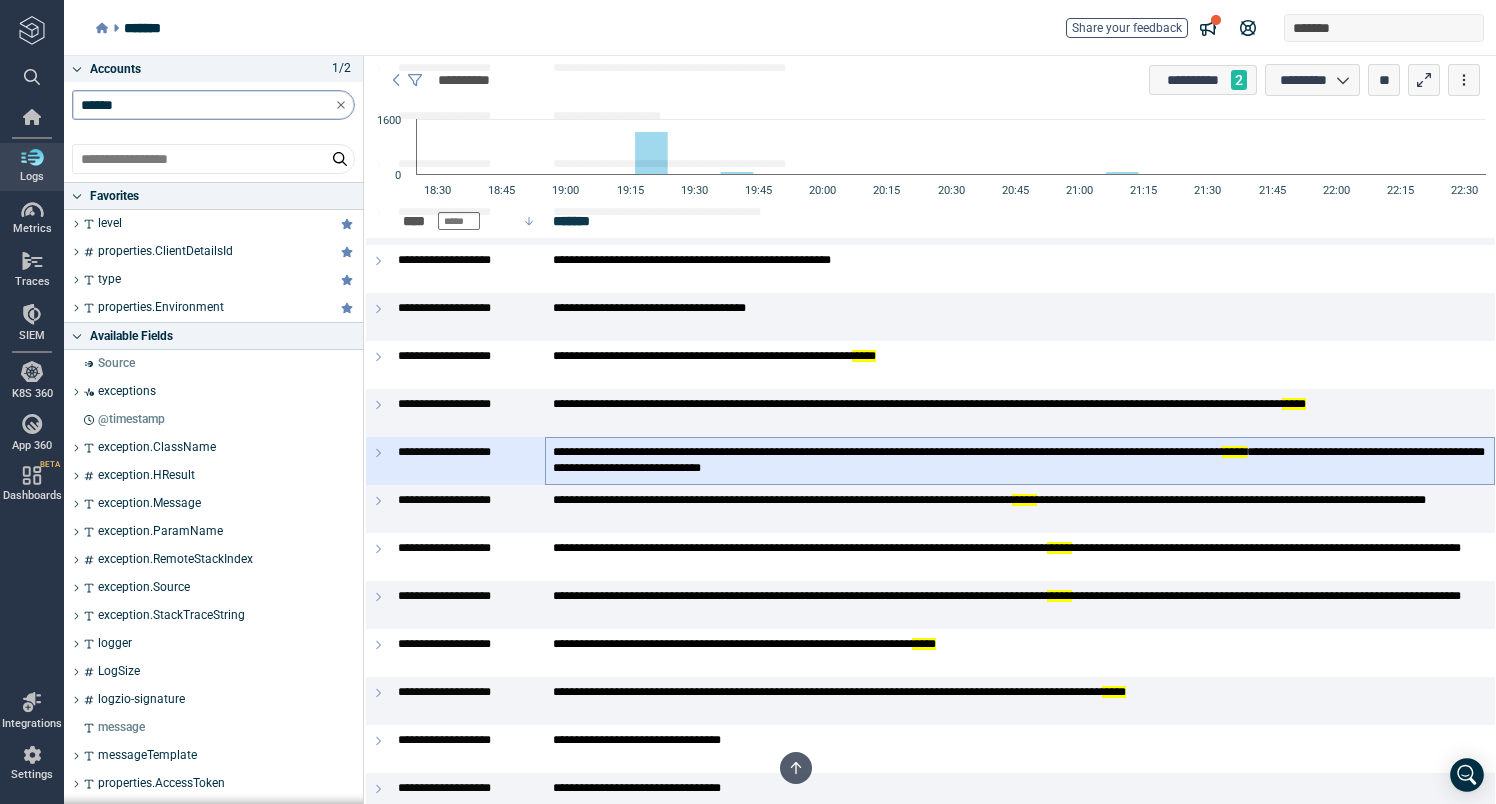 scroll, scrollTop: 4249, scrollLeft: 0, axis: vertical 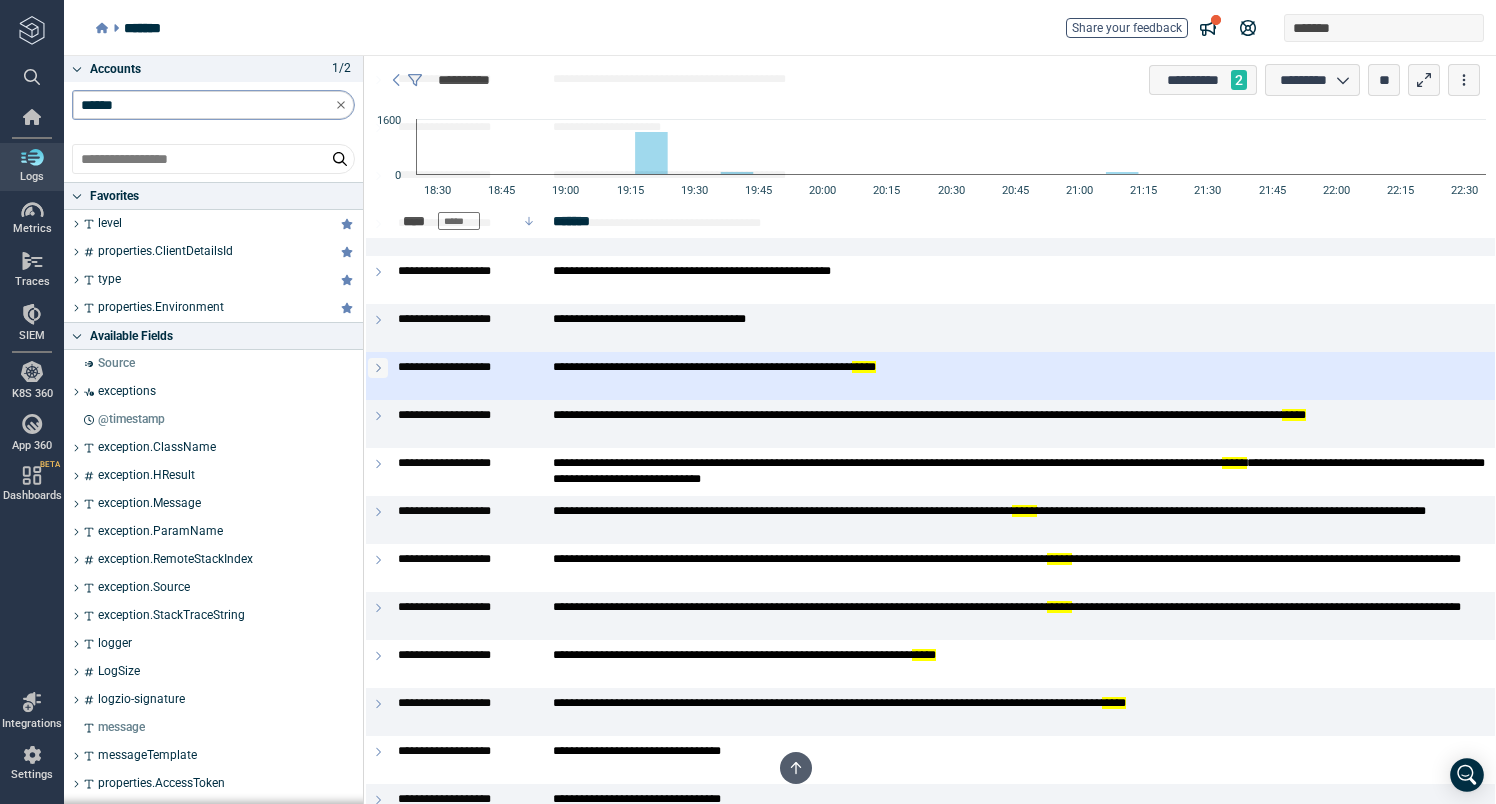 click at bounding box center [378, 368] 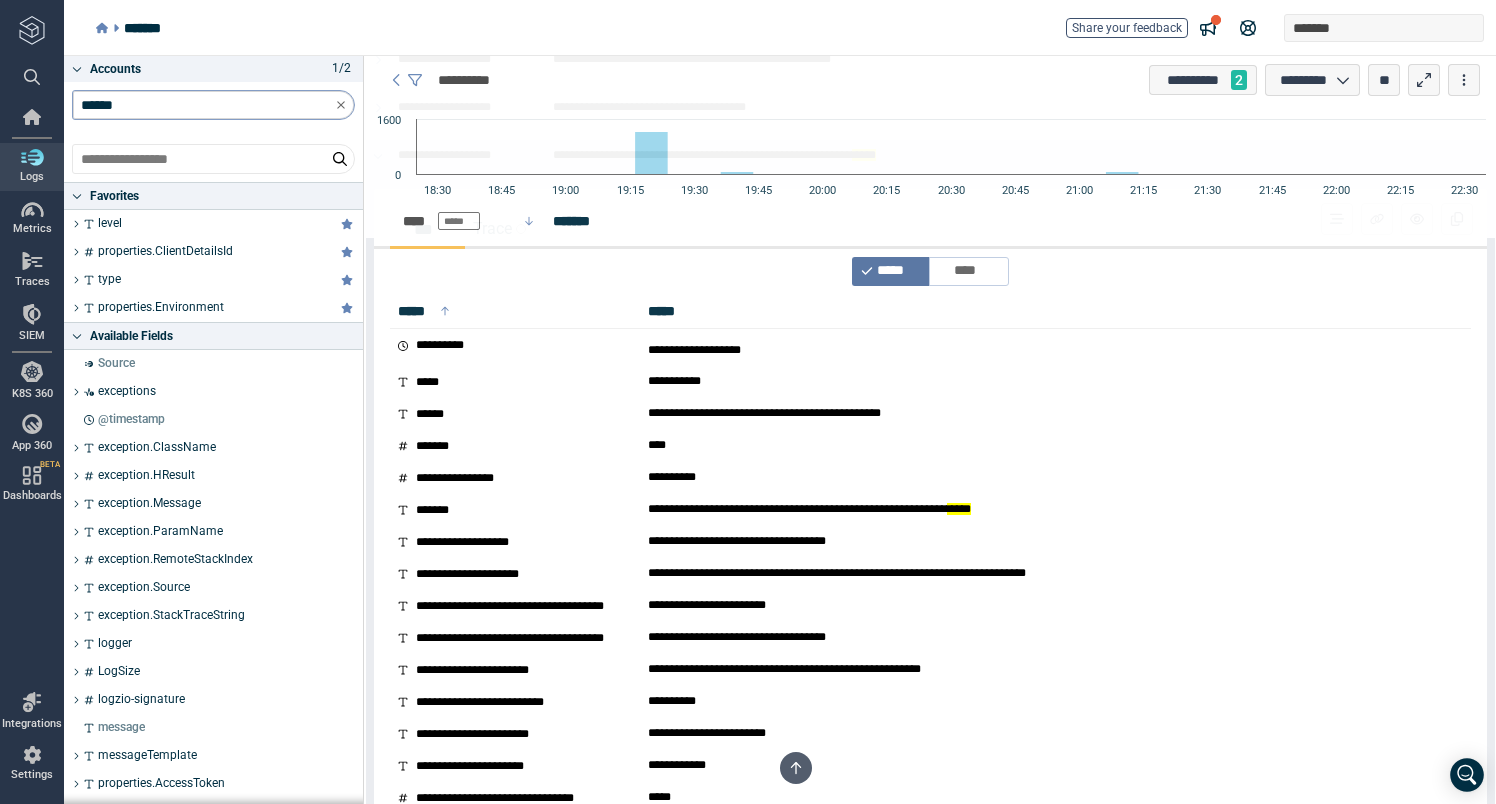 scroll, scrollTop: 4410, scrollLeft: 0, axis: vertical 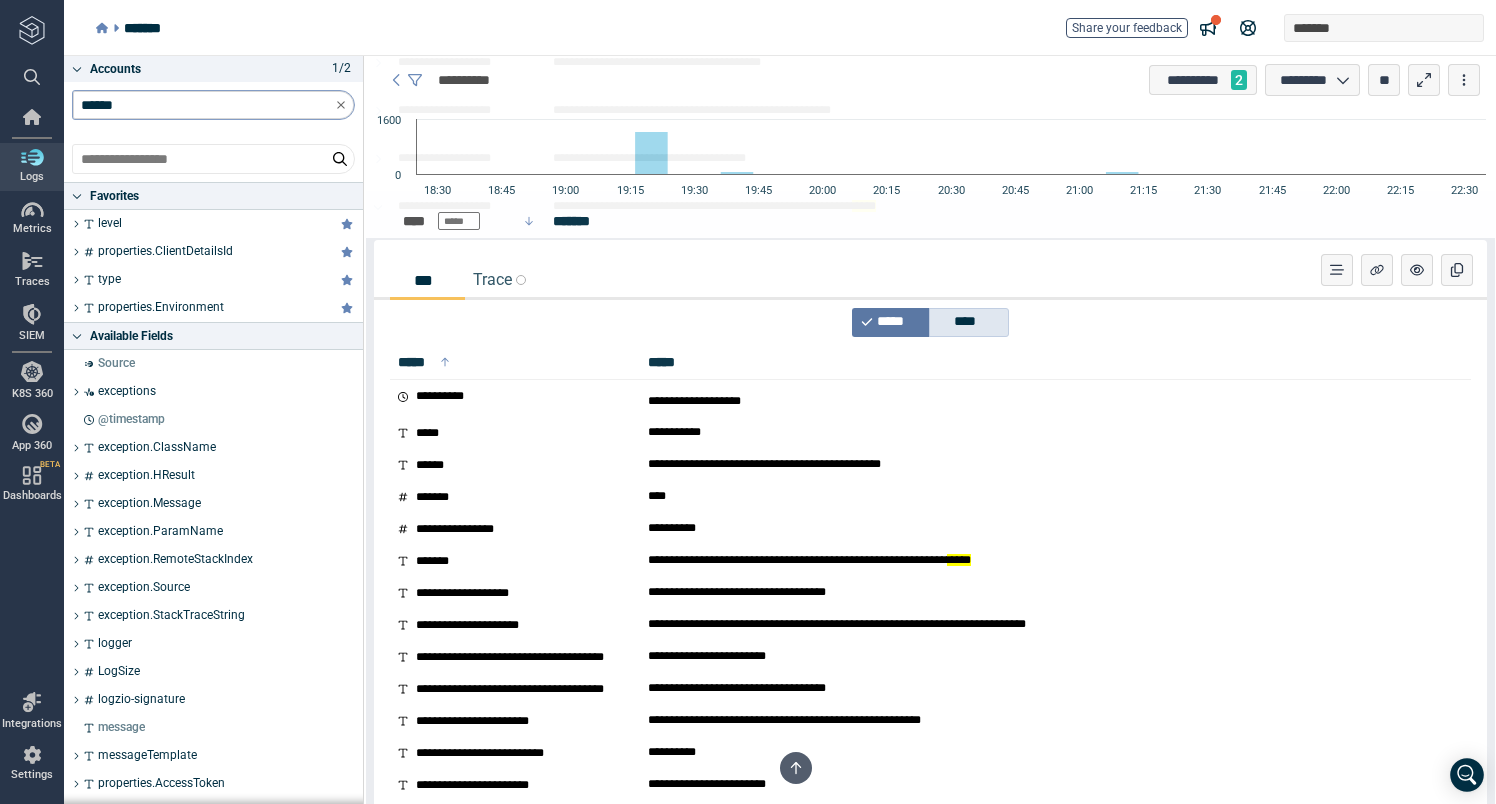 click on "**********" at bounding box center [930, 697] 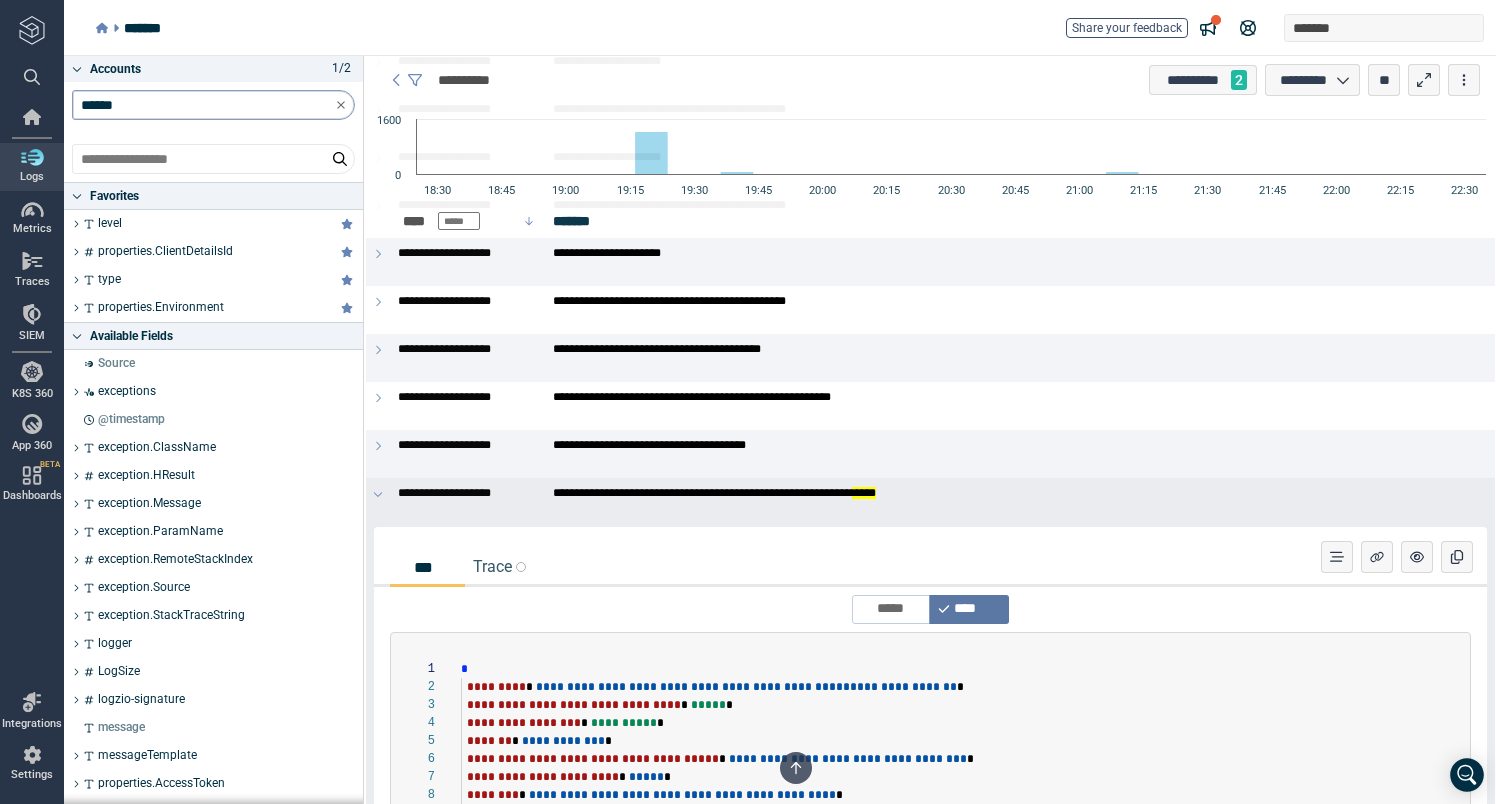 scroll, scrollTop: 4066, scrollLeft: 0, axis: vertical 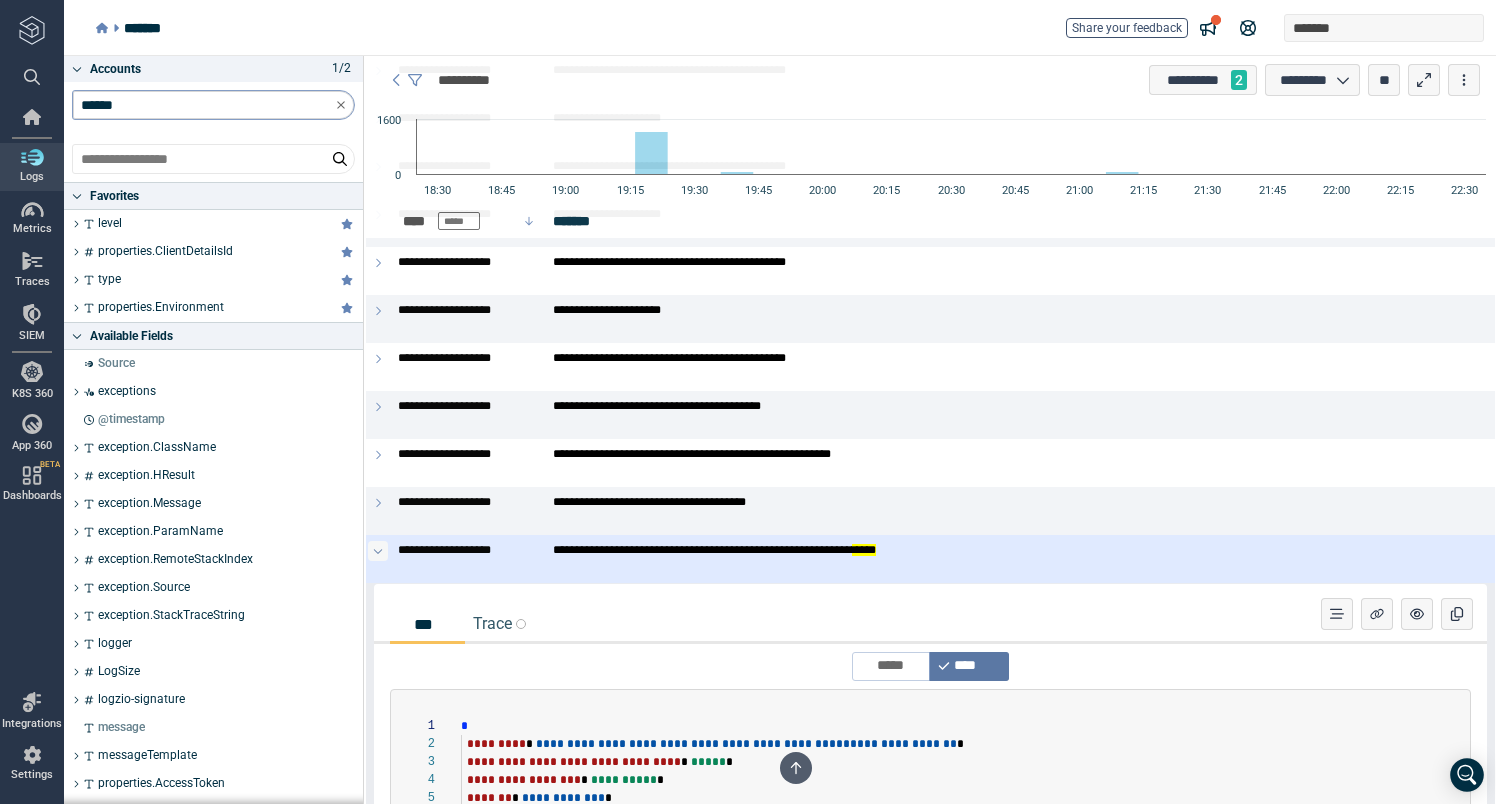 click at bounding box center (378, 551) 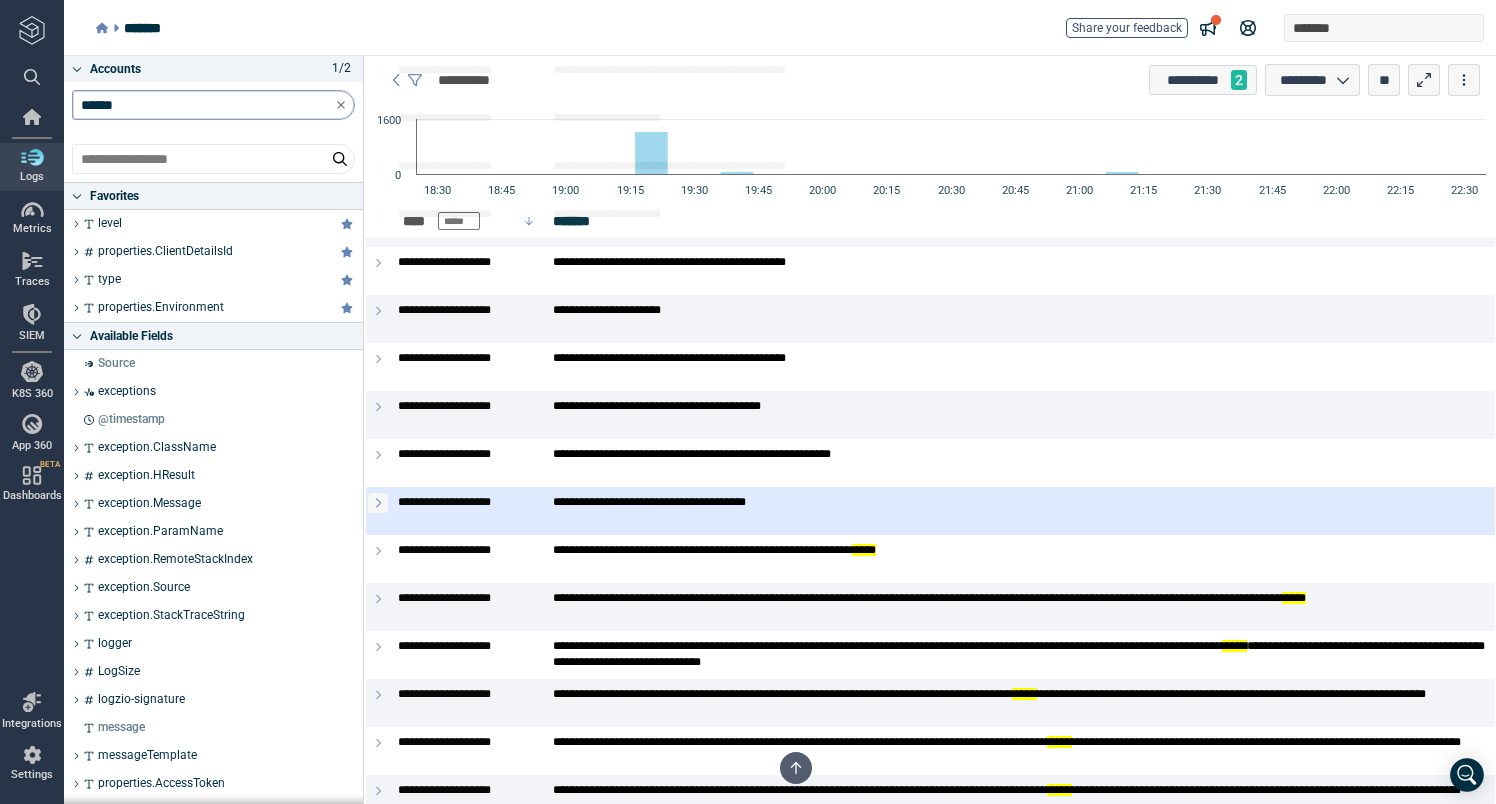 click 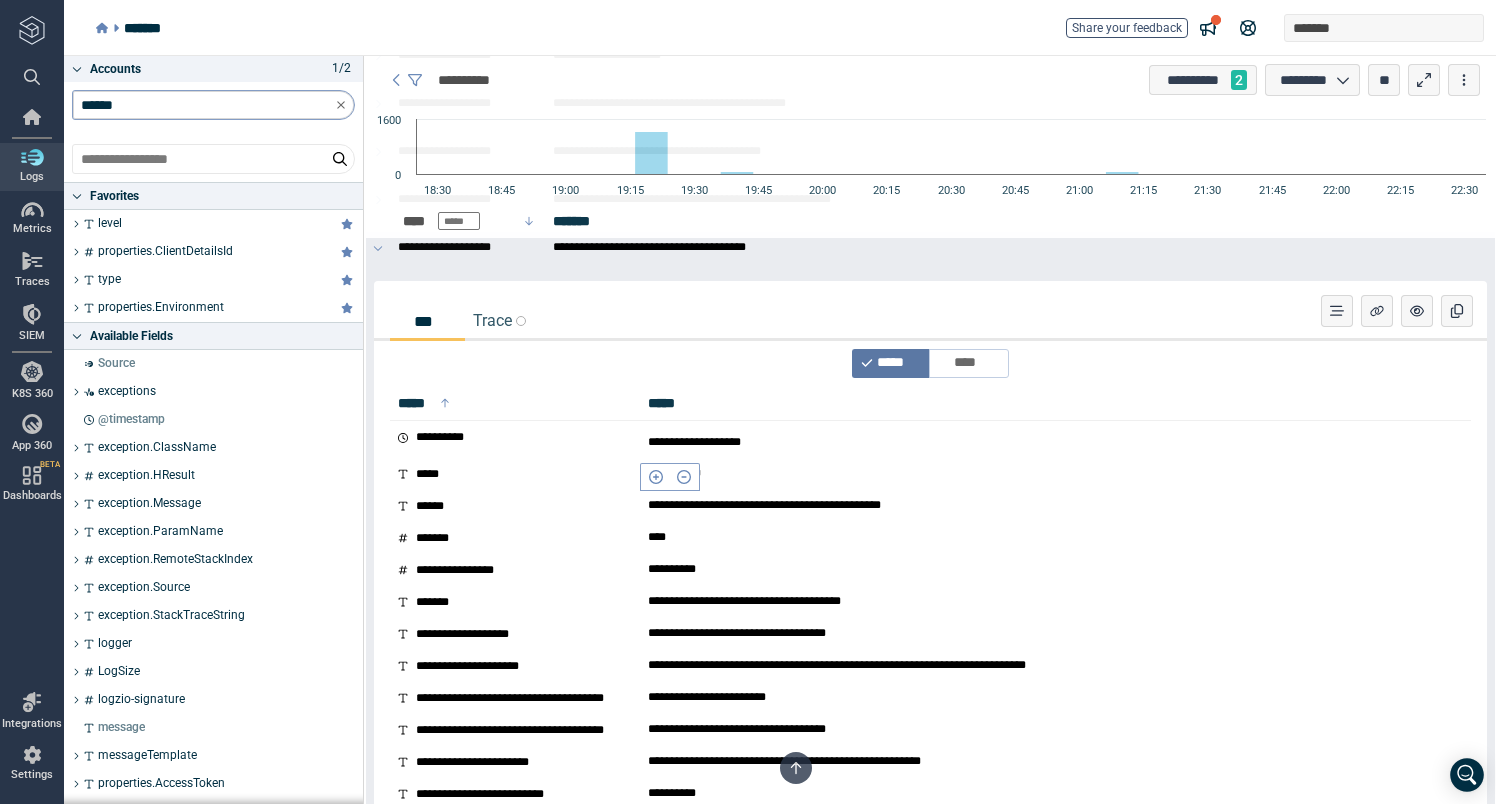 scroll, scrollTop: 4319, scrollLeft: 0, axis: vertical 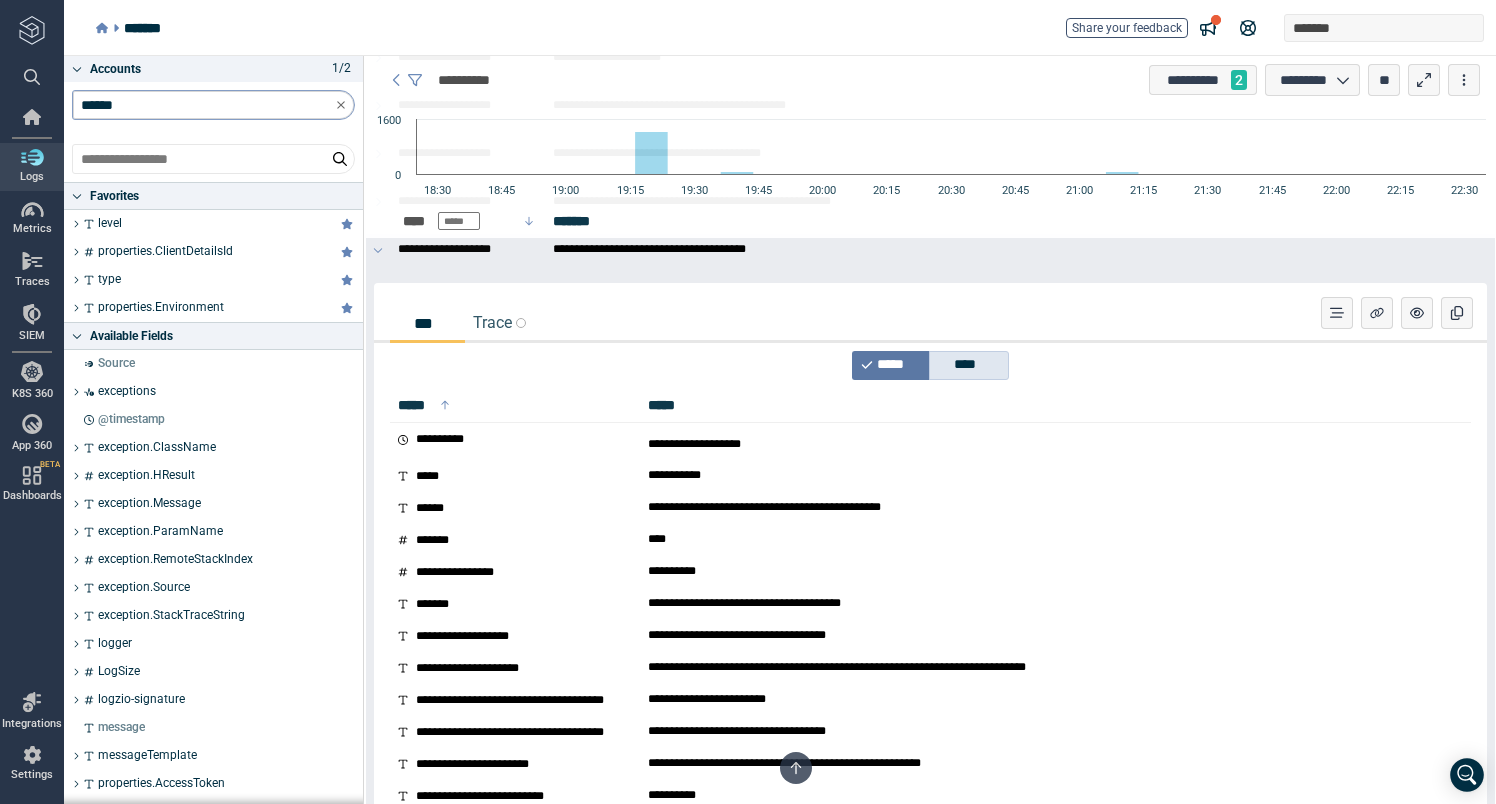 click on "****" at bounding box center [969, 365] 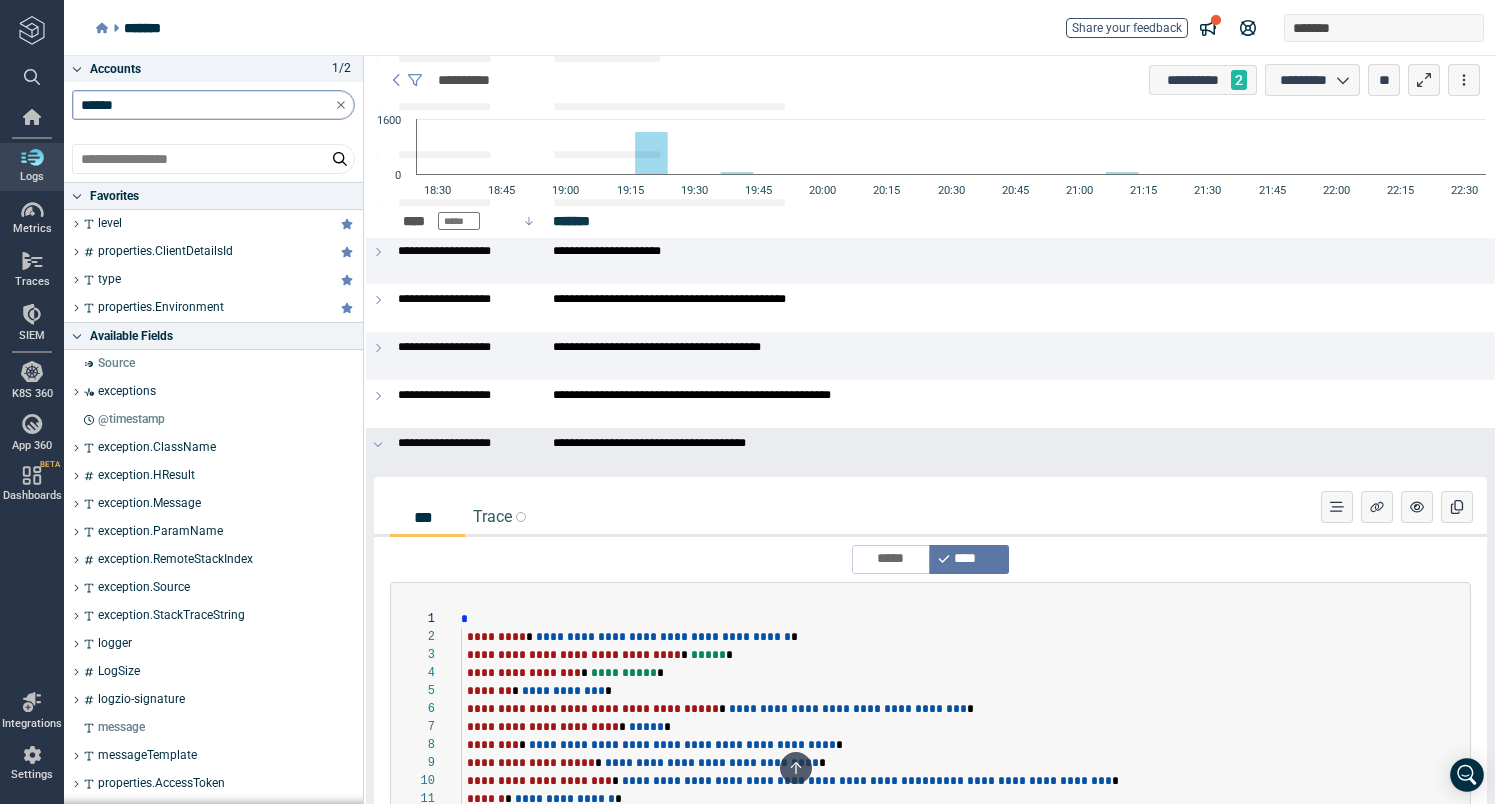 scroll, scrollTop: 4017, scrollLeft: 0, axis: vertical 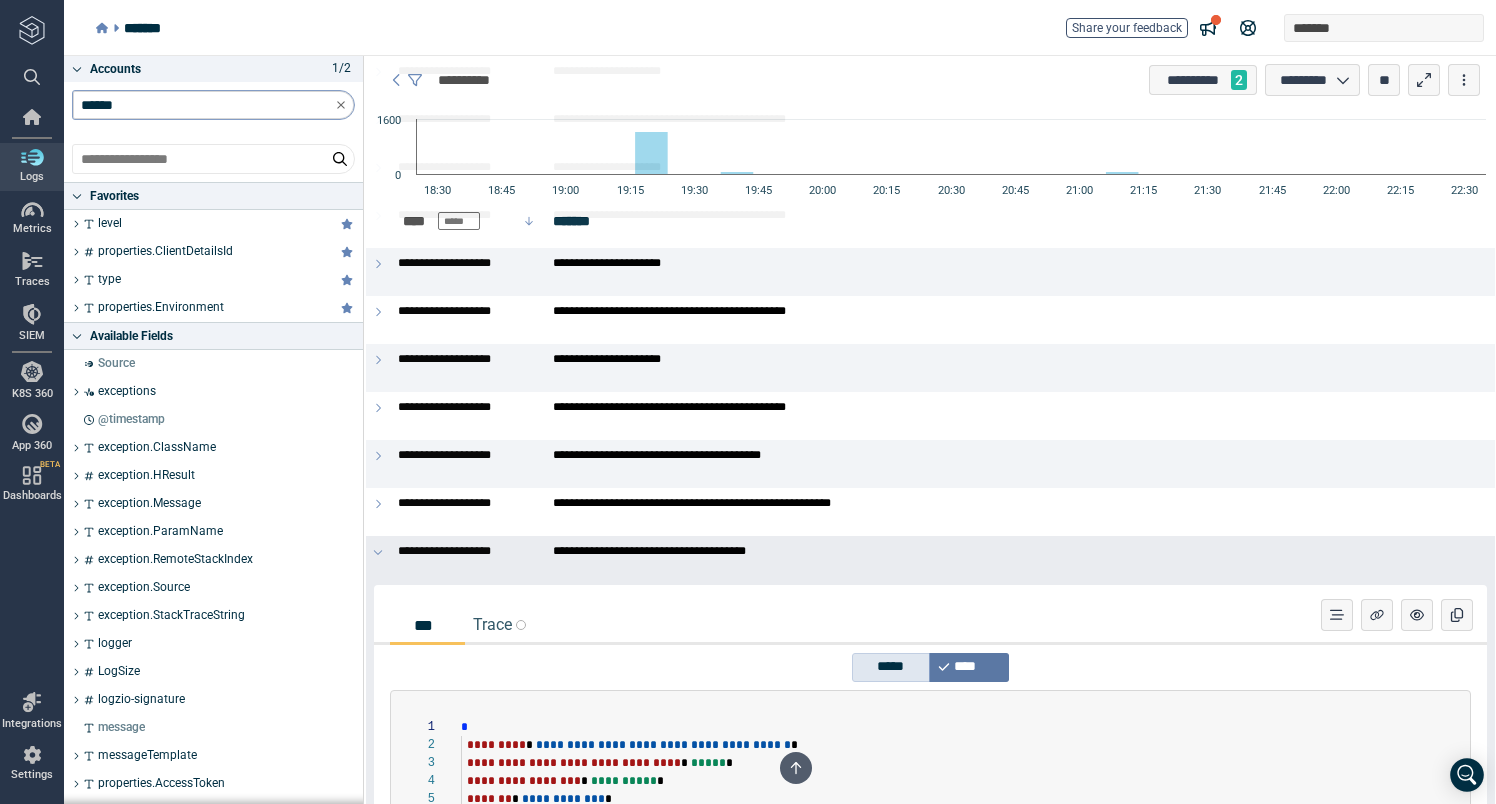 click on "*****" at bounding box center (894, 667) 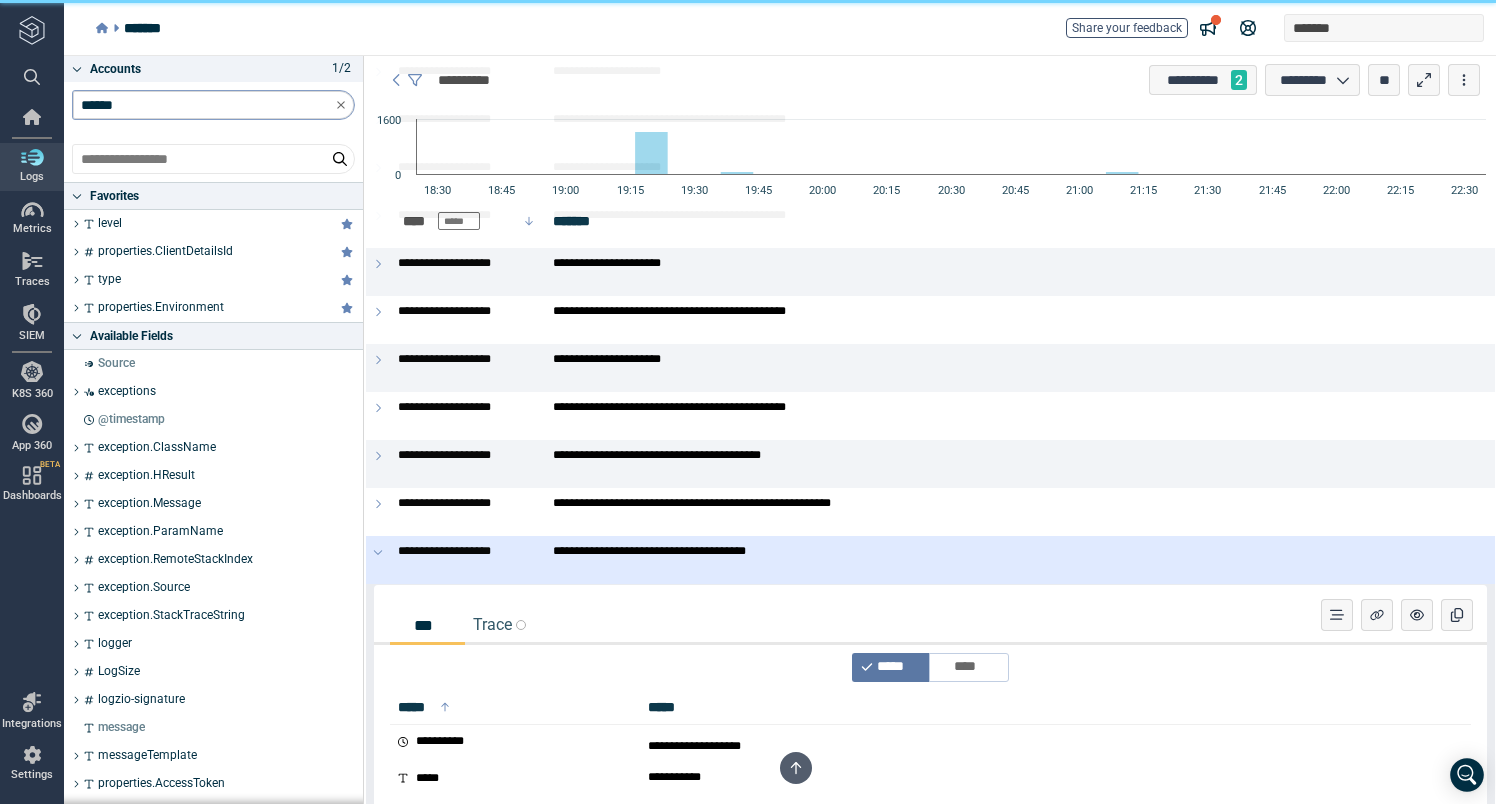 click at bounding box center [378, 560] 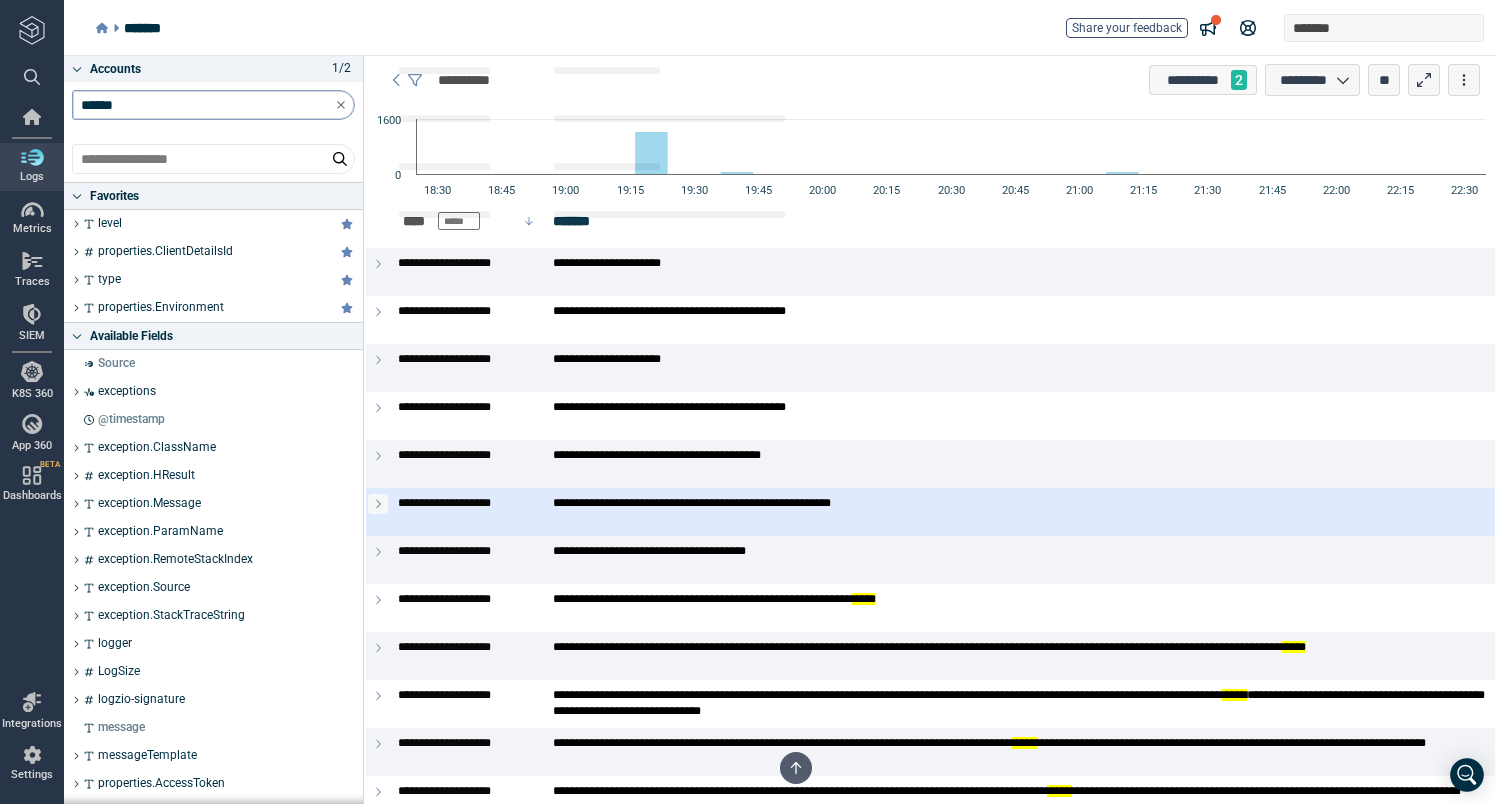 click at bounding box center (378, 504) 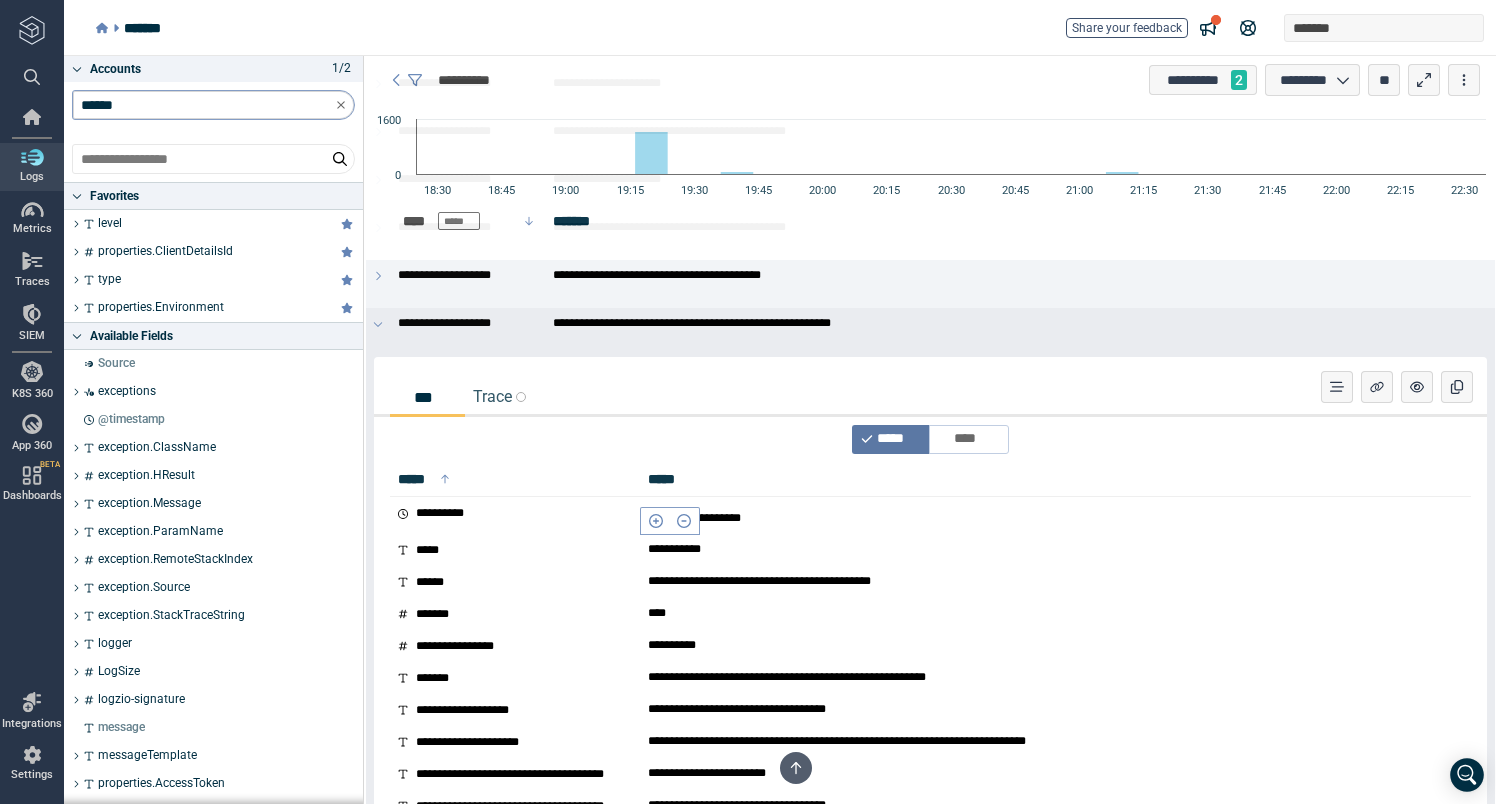 scroll, scrollTop: 4156, scrollLeft: 0, axis: vertical 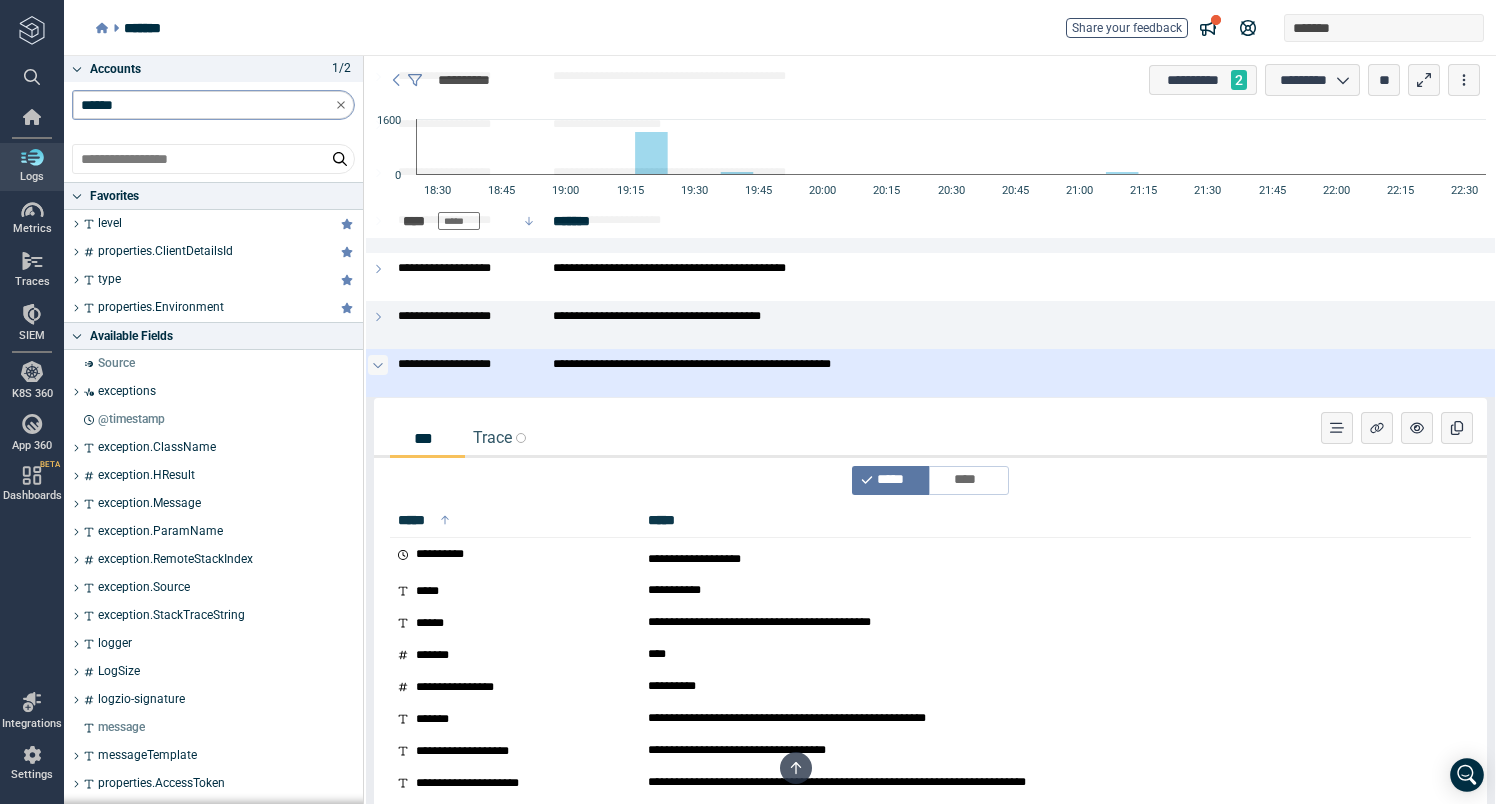 click 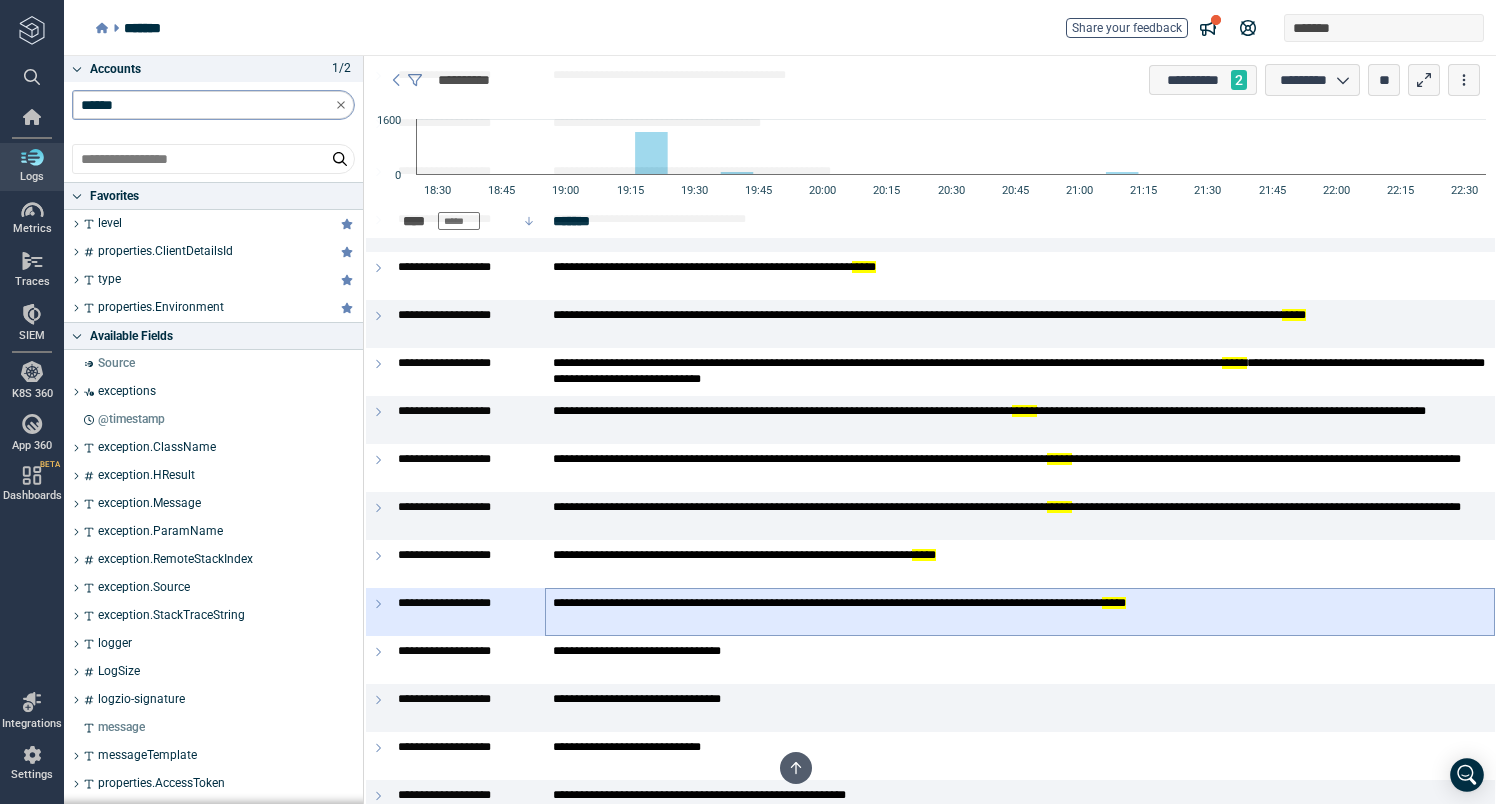 scroll, scrollTop: 4352, scrollLeft: 0, axis: vertical 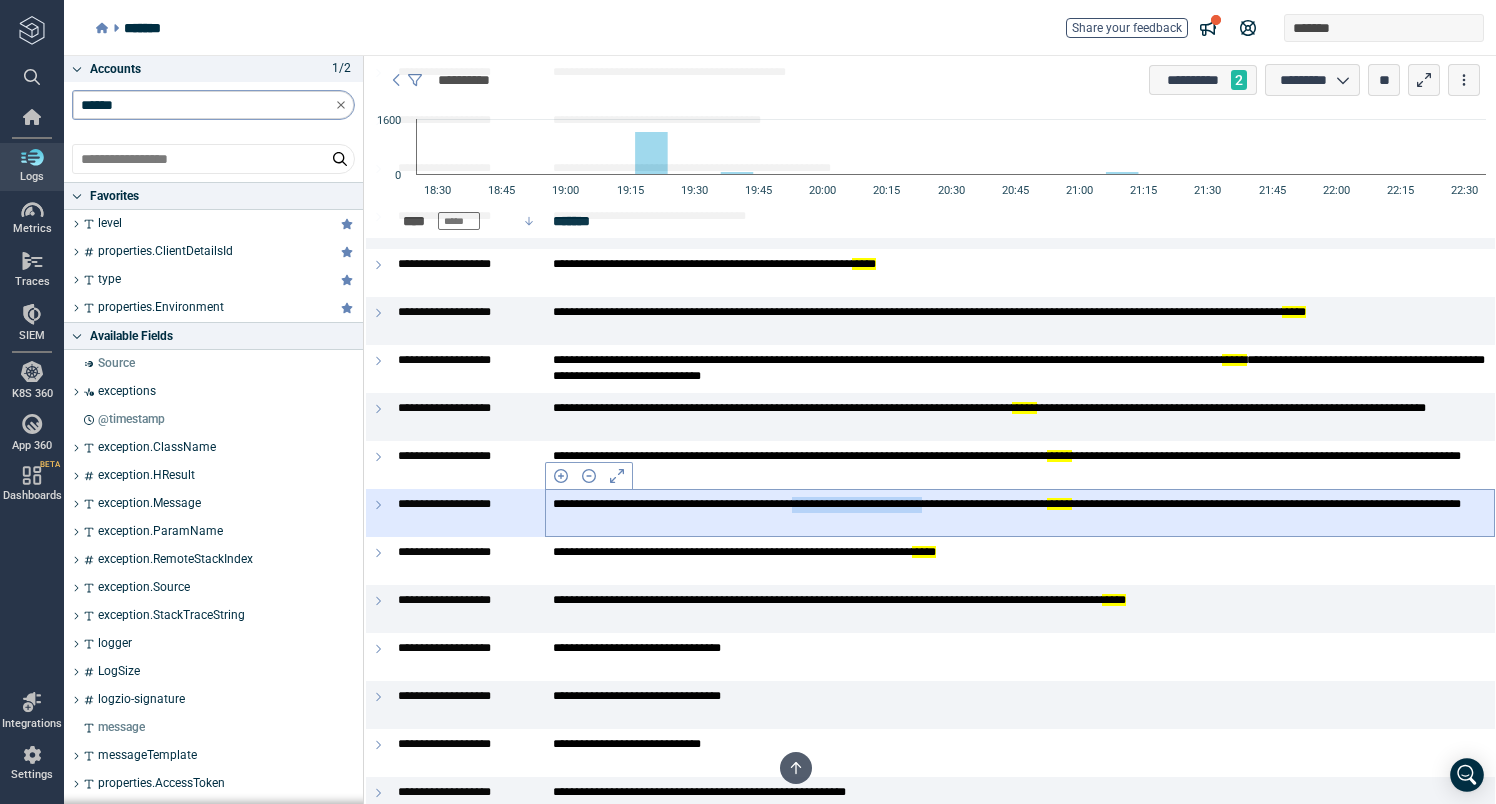 drag, startPoint x: 900, startPoint y: 508, endPoint x: 1086, endPoint y: 504, distance: 186.043 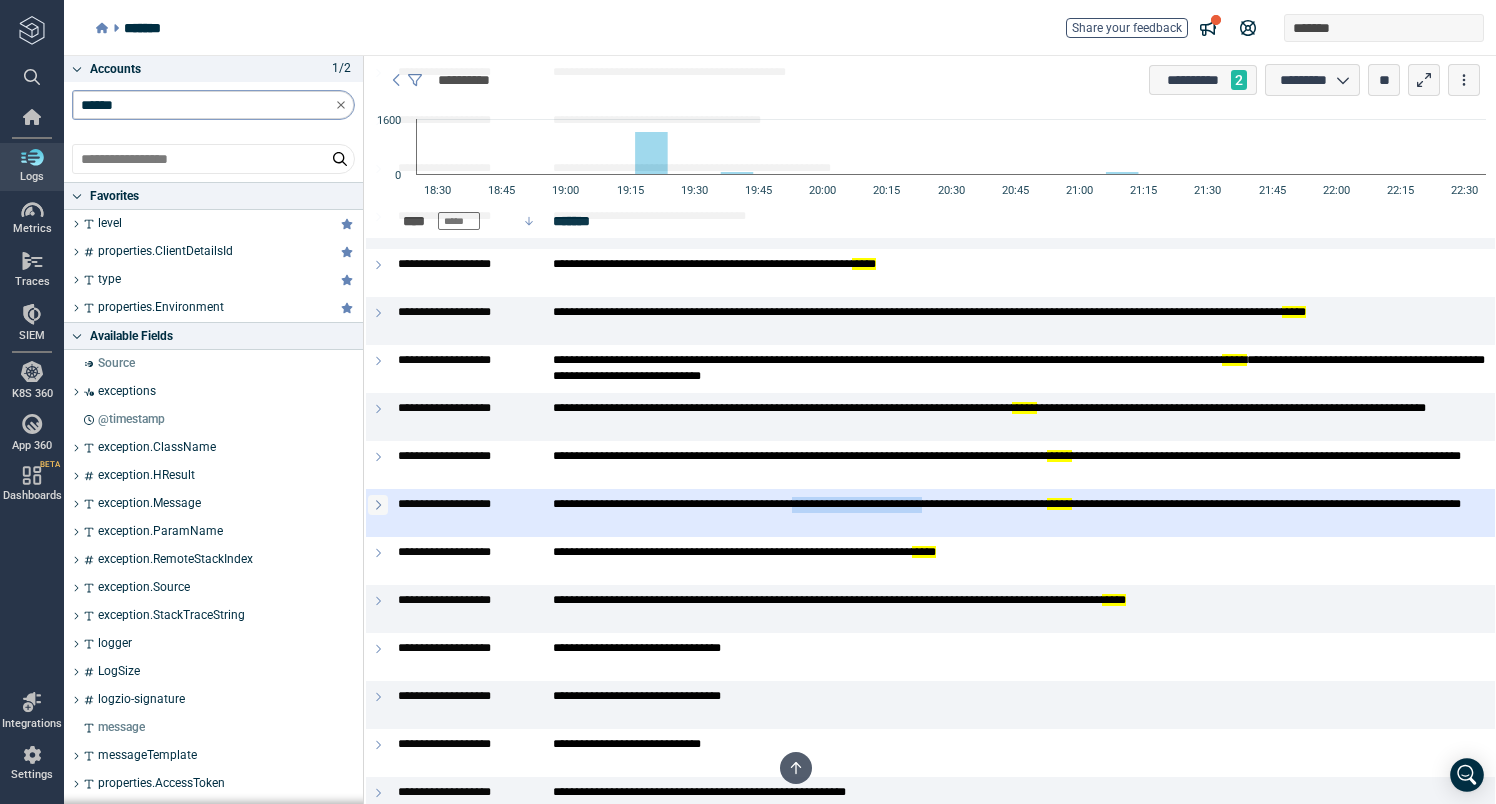 click 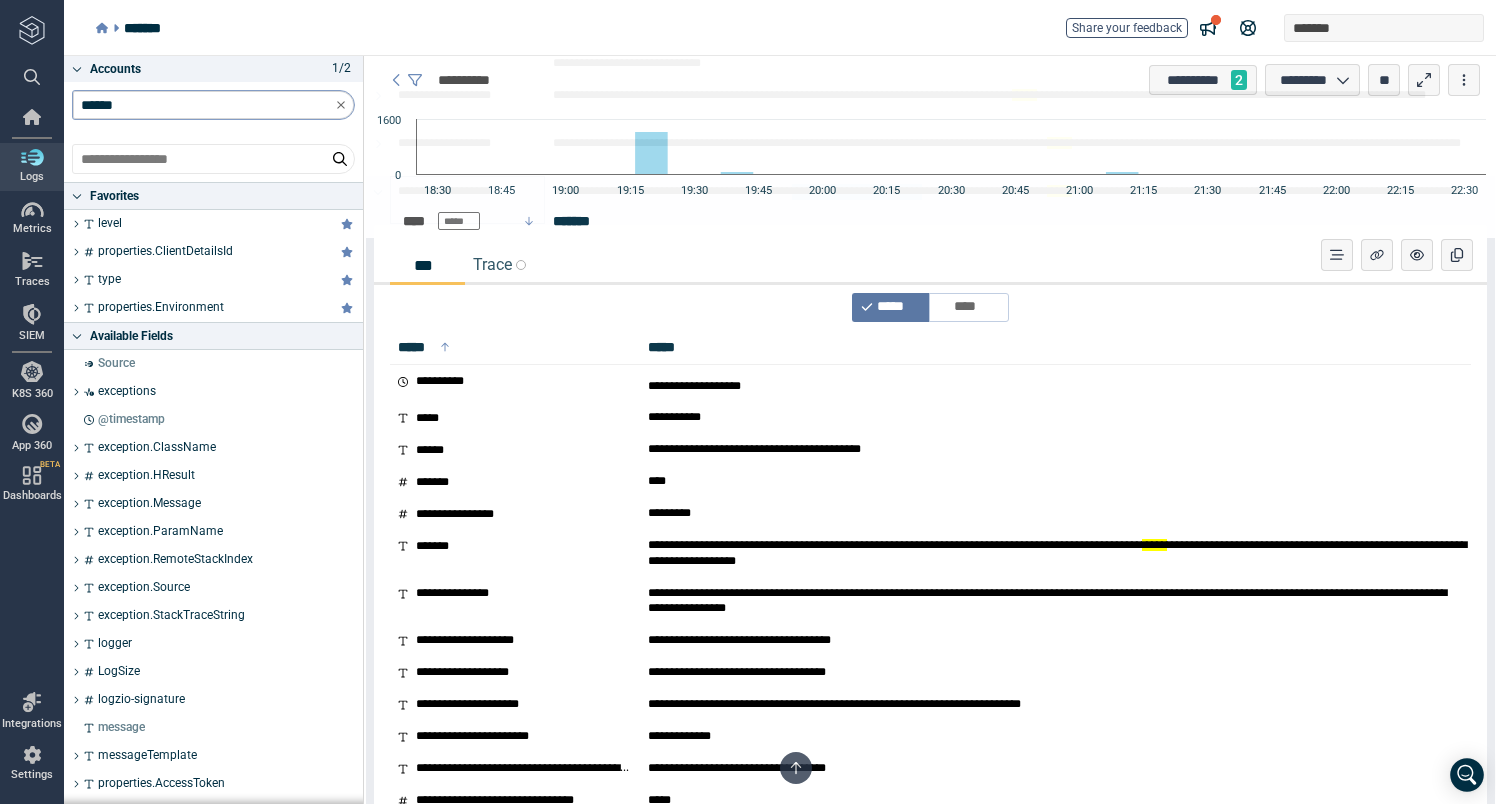 scroll, scrollTop: 4666, scrollLeft: 0, axis: vertical 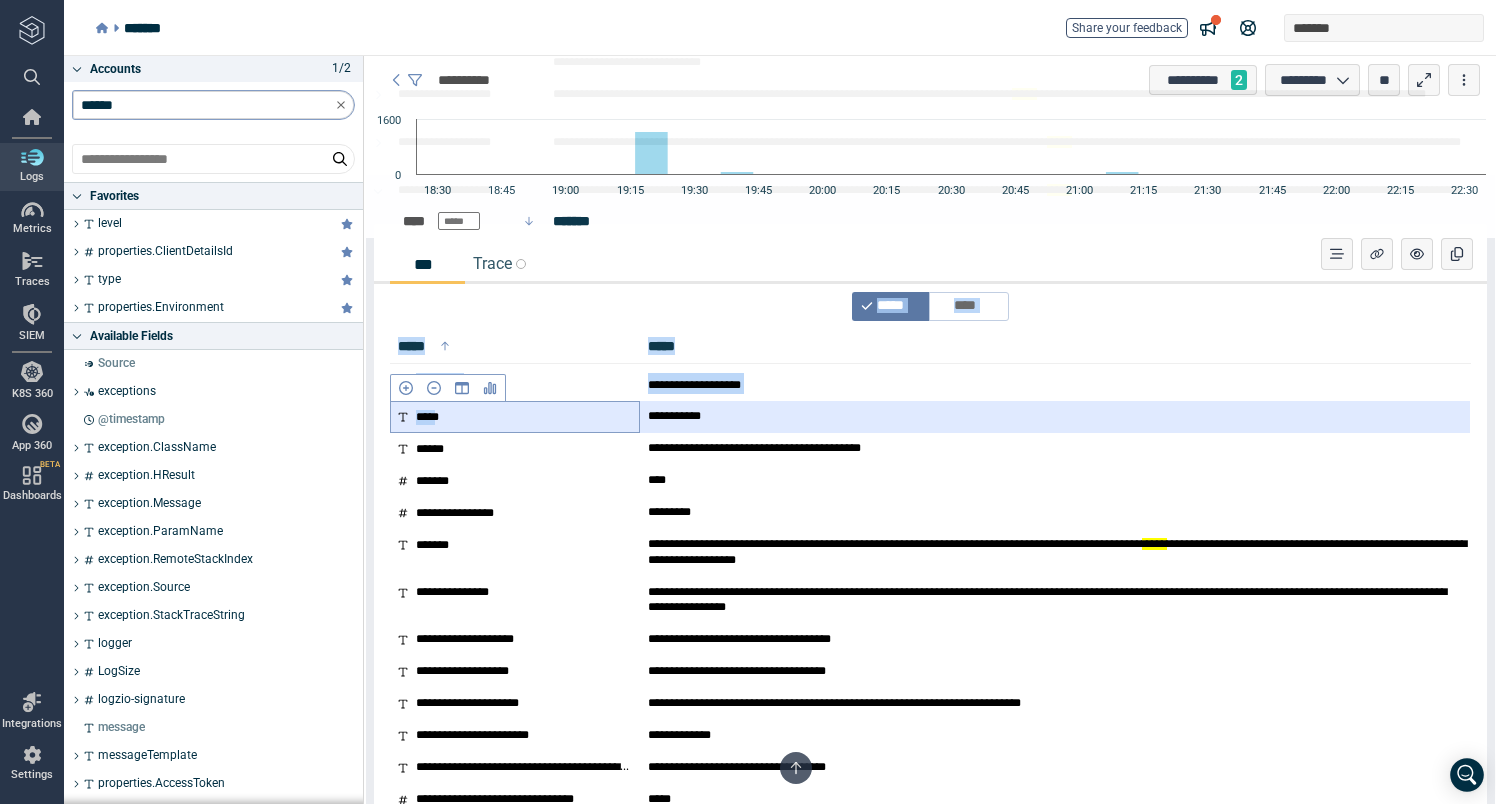 drag, startPoint x: 393, startPoint y: 284, endPoint x: 434, endPoint y: 412, distance: 134.4061 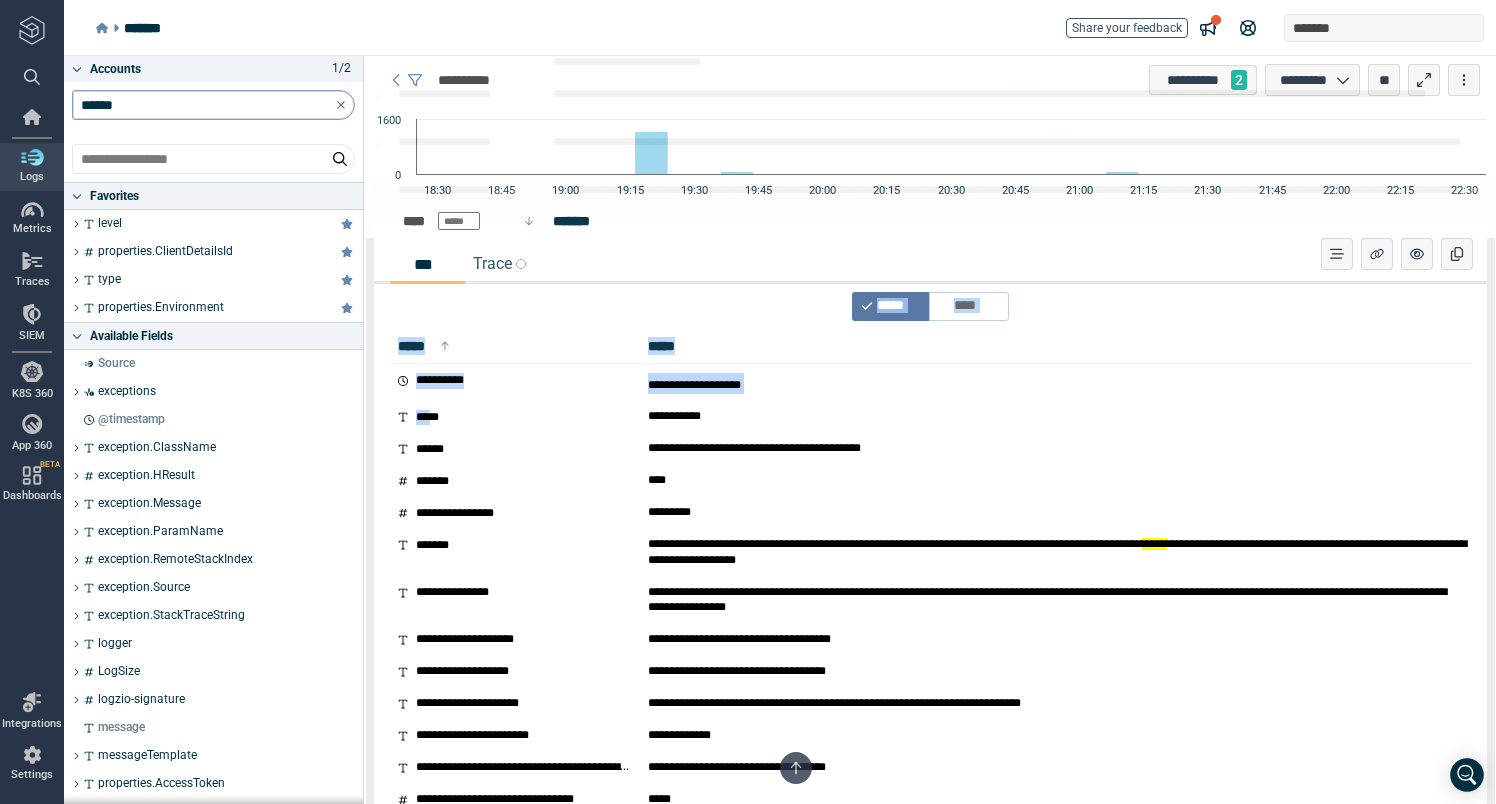 click on "***** ****" at bounding box center (930, 306) 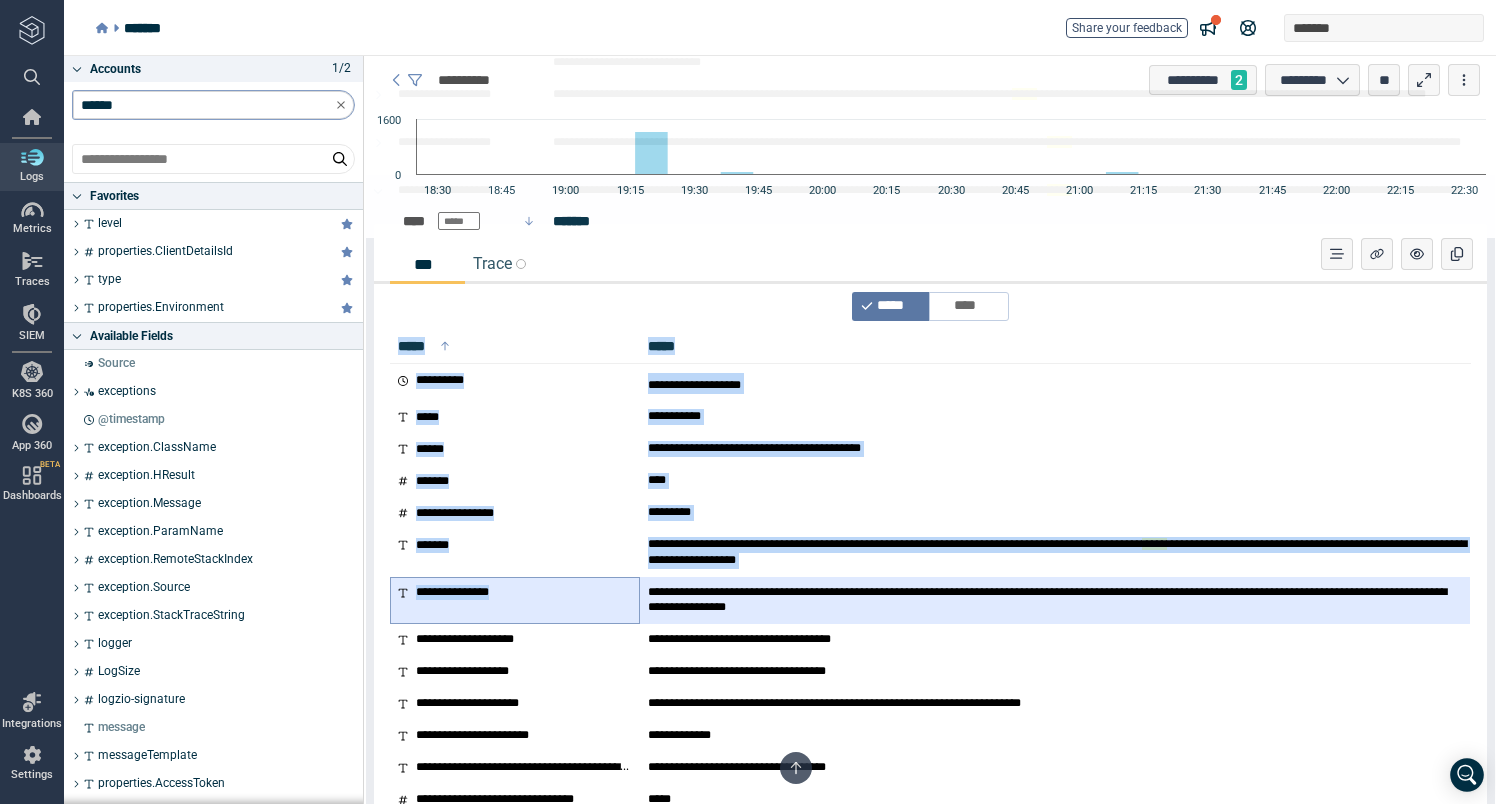 drag, startPoint x: 382, startPoint y: 373, endPoint x: 583, endPoint y: 602, distance: 304.69986 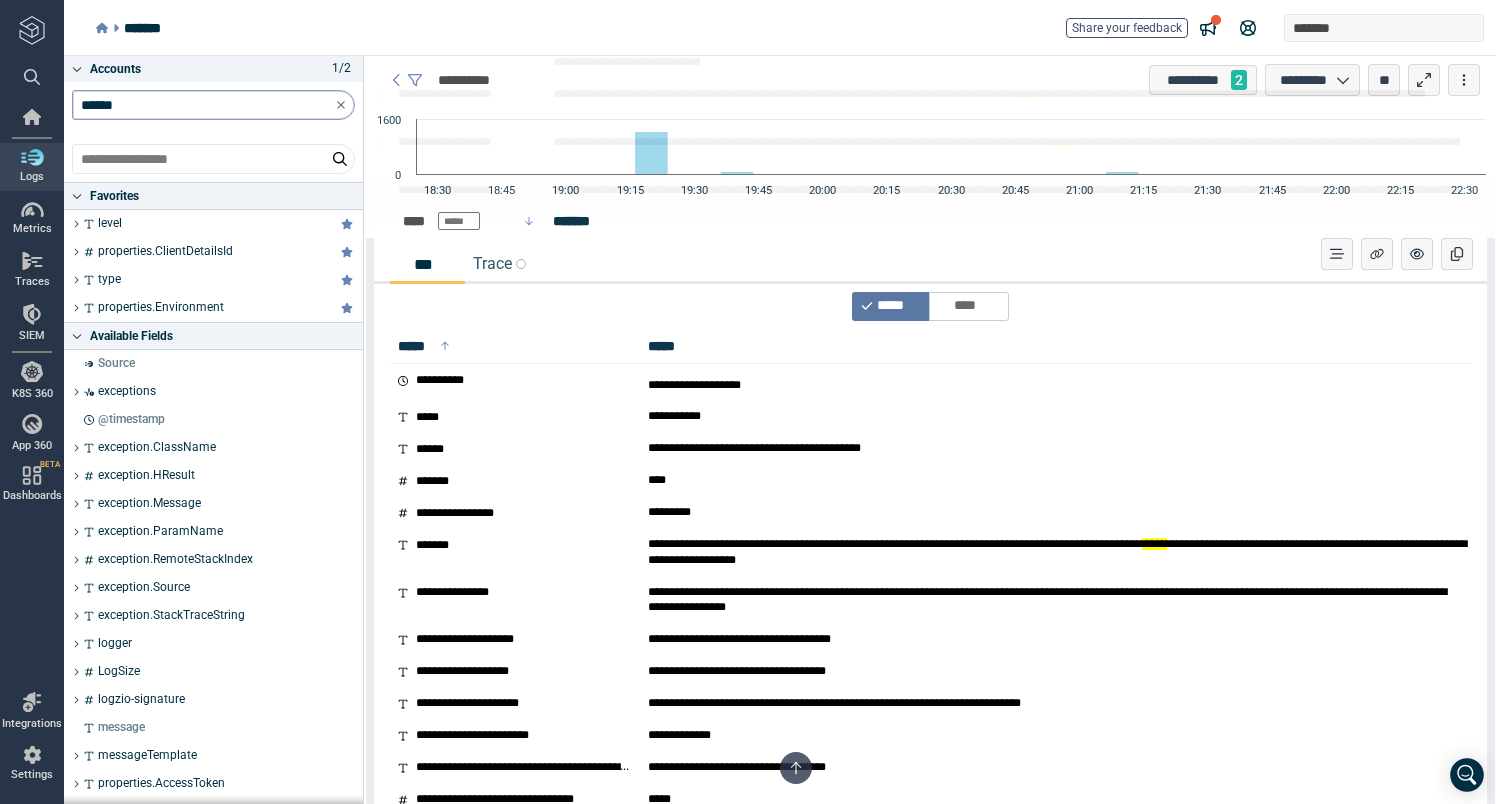 click on "**********" at bounding box center (930, 632) 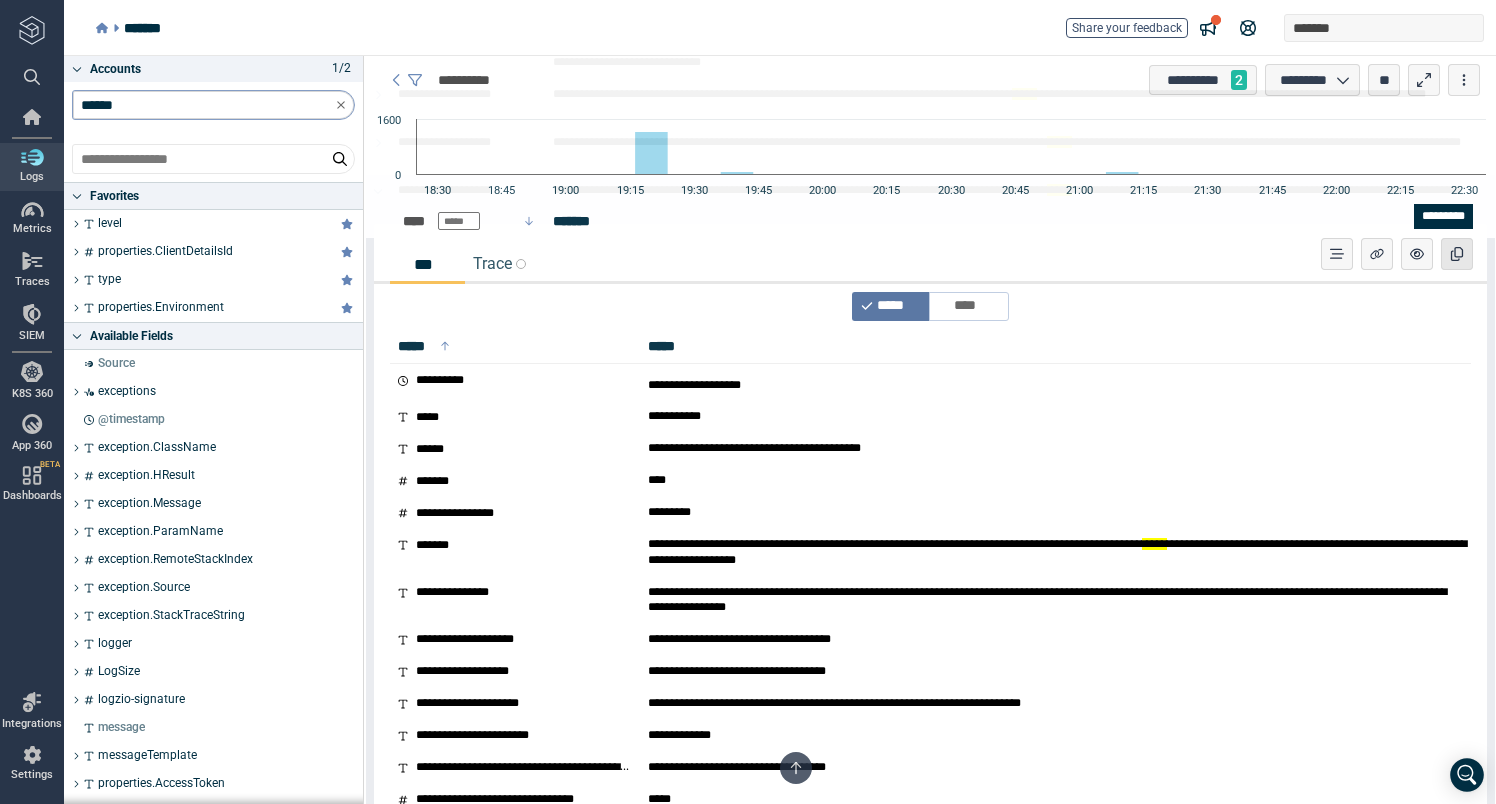 click 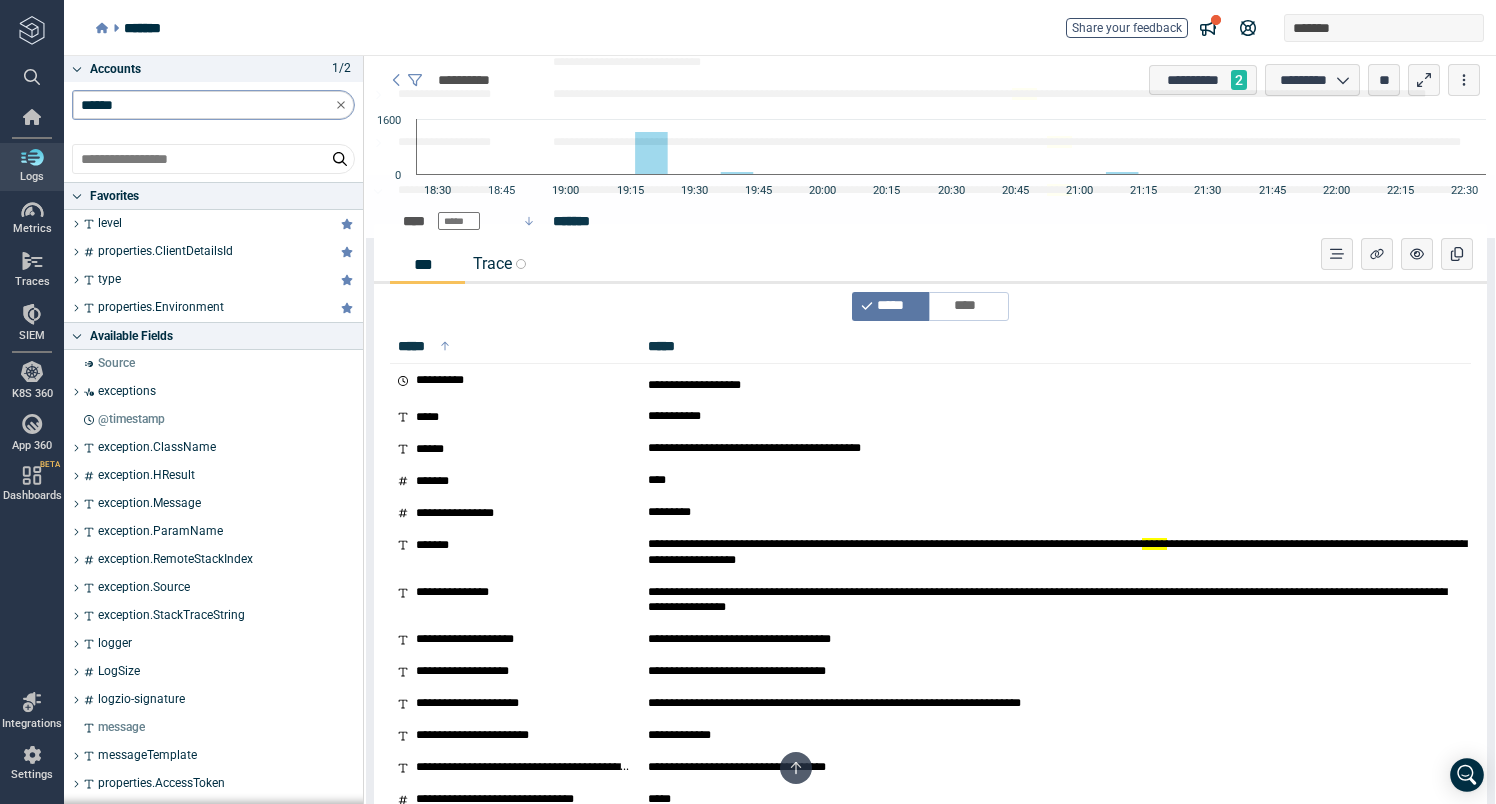 click on "Trace" at bounding box center [499, 263] 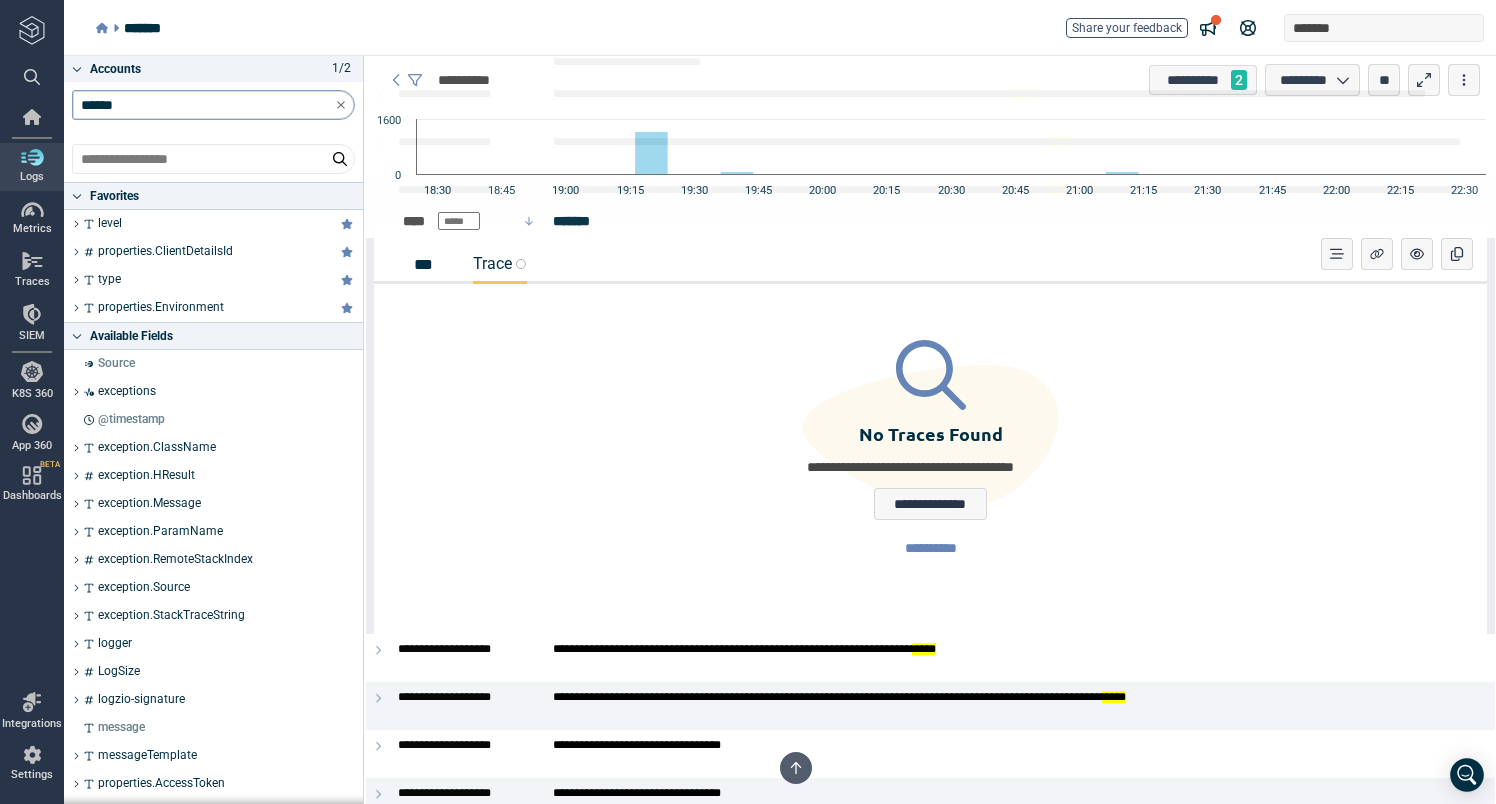 click on "***" at bounding box center [427, 264] 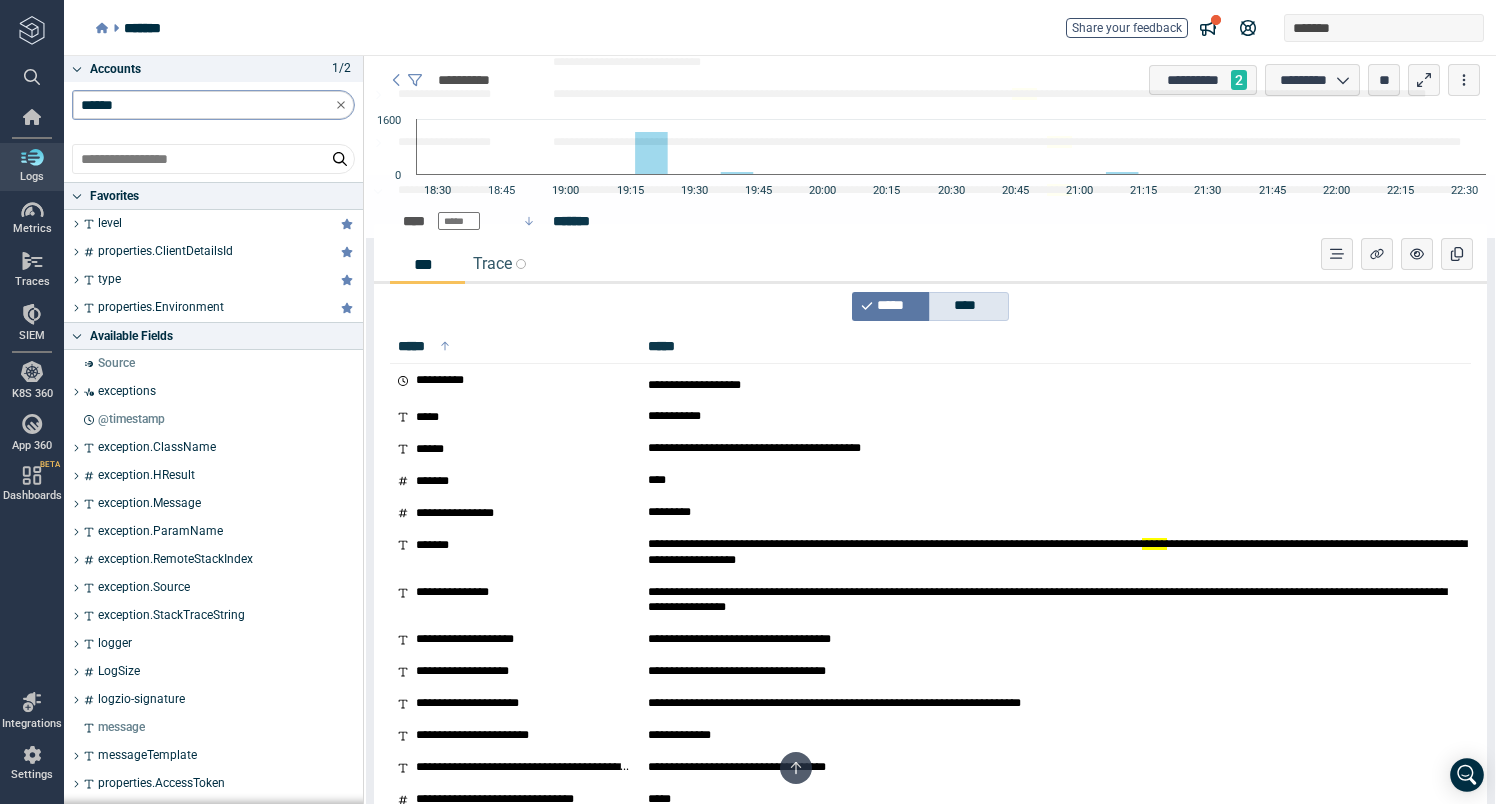 click on "****" at bounding box center (969, 306) 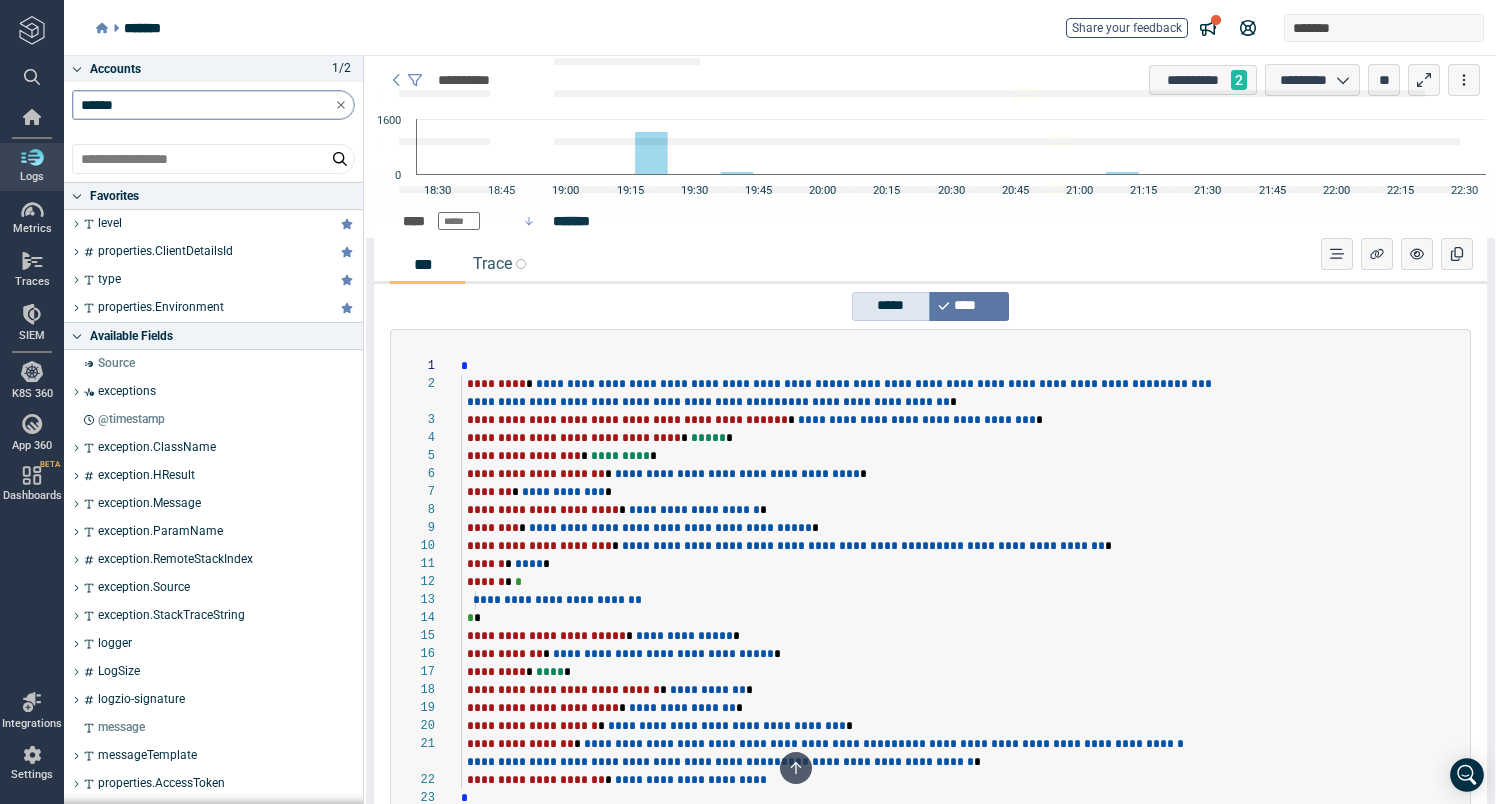click on "*****" at bounding box center [891, 306] 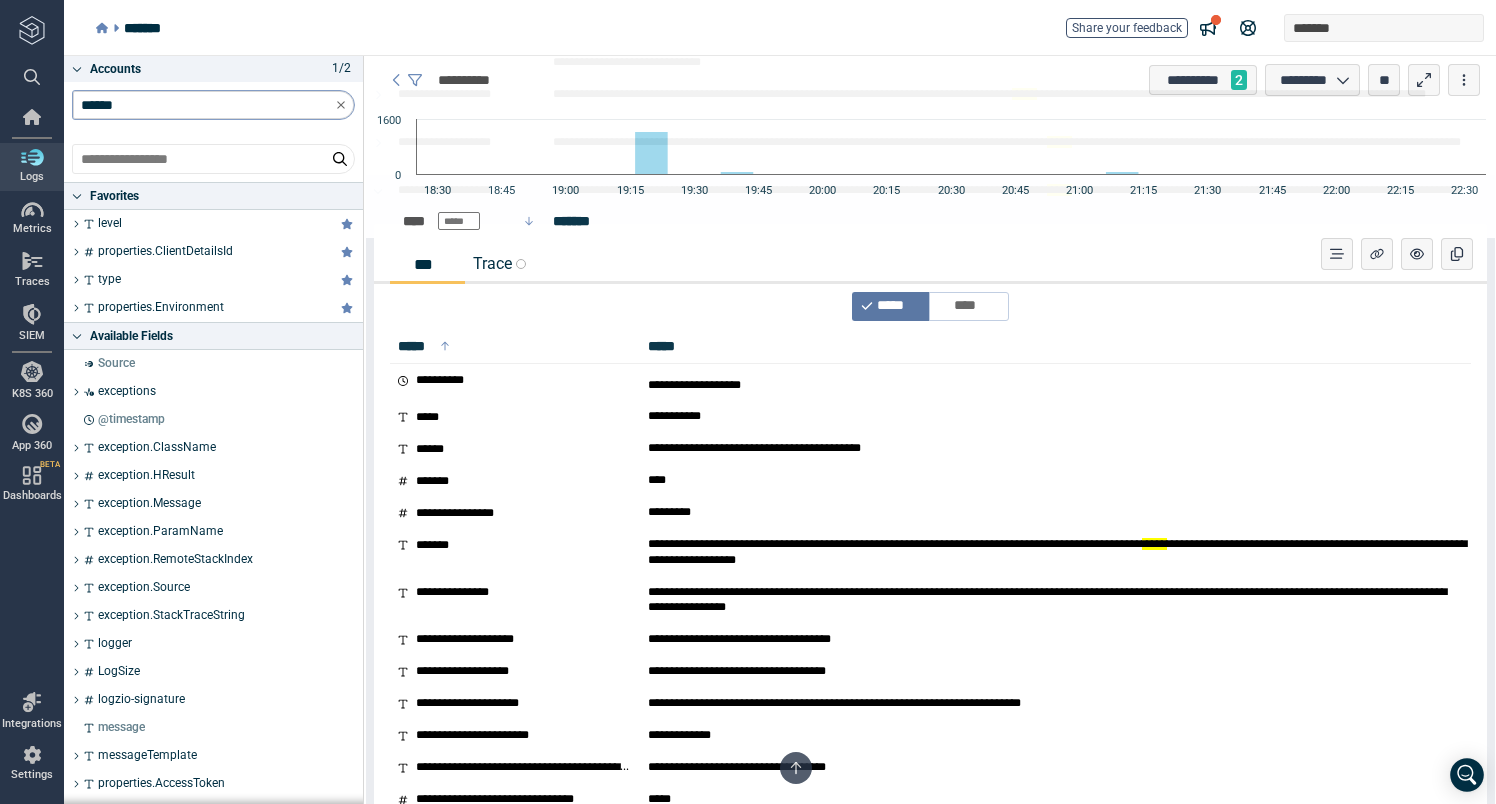 click on "Trace" at bounding box center [499, 263] 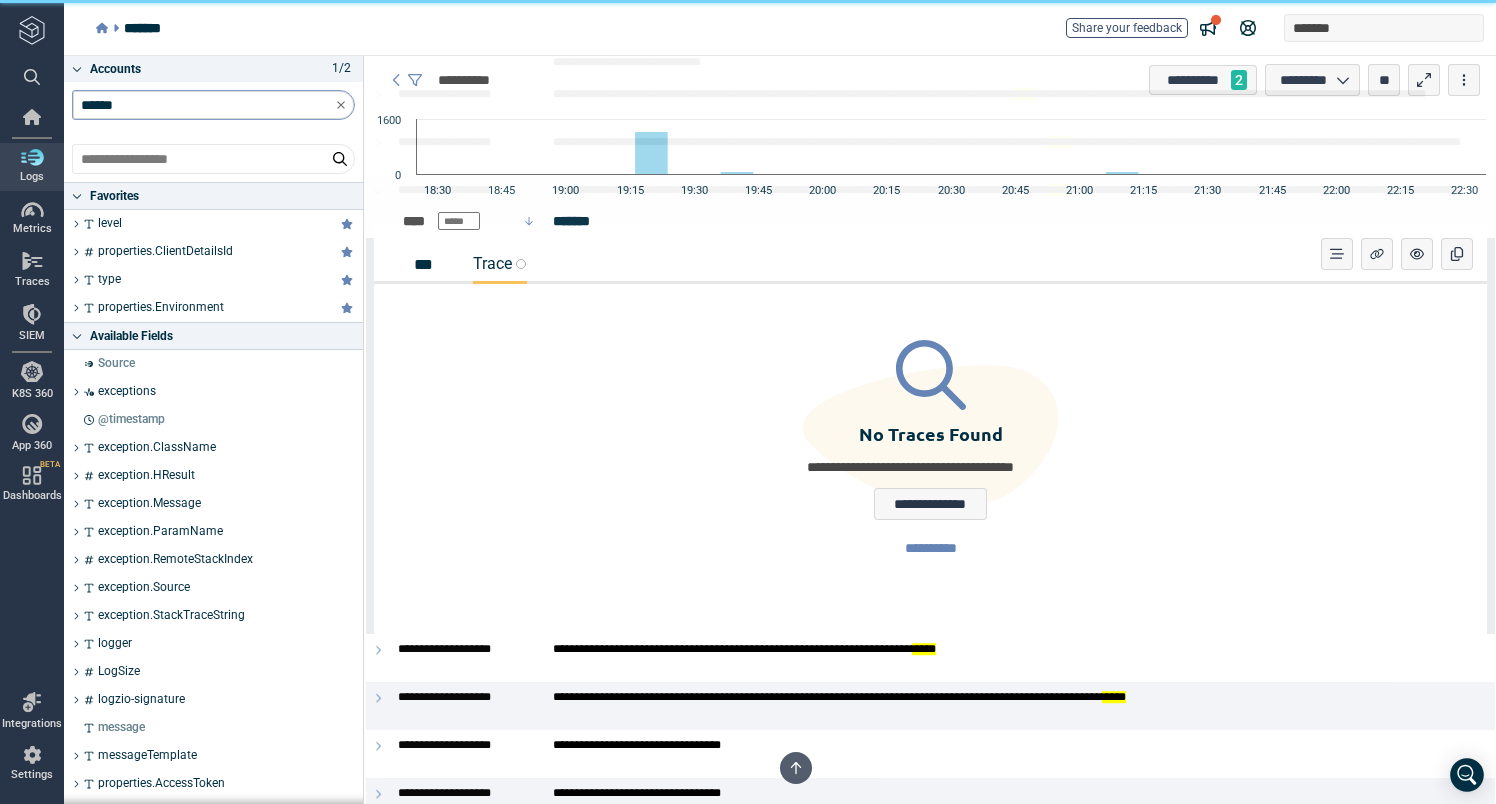 click on "***" at bounding box center (427, 264) 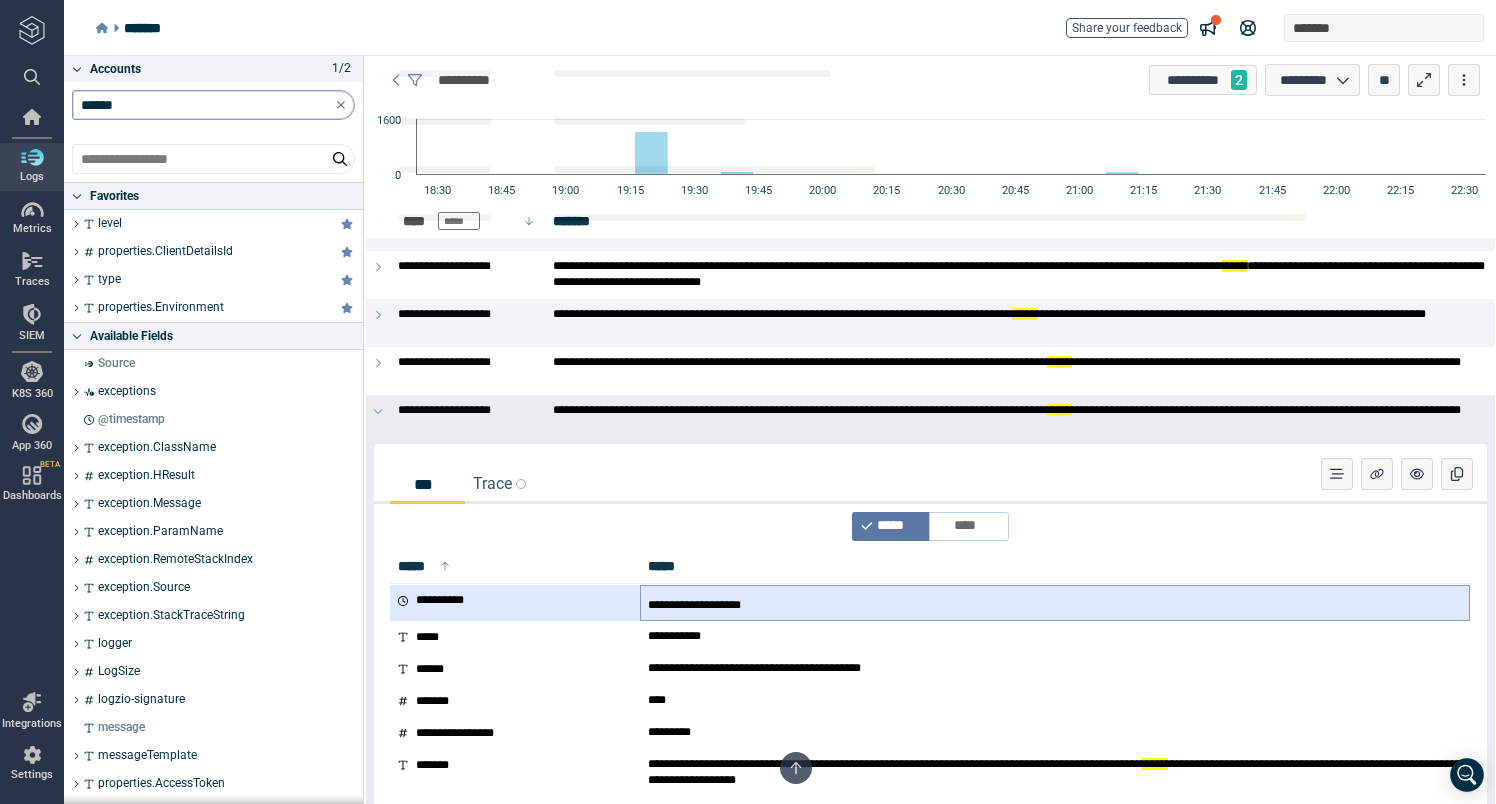scroll, scrollTop: 4431, scrollLeft: 0, axis: vertical 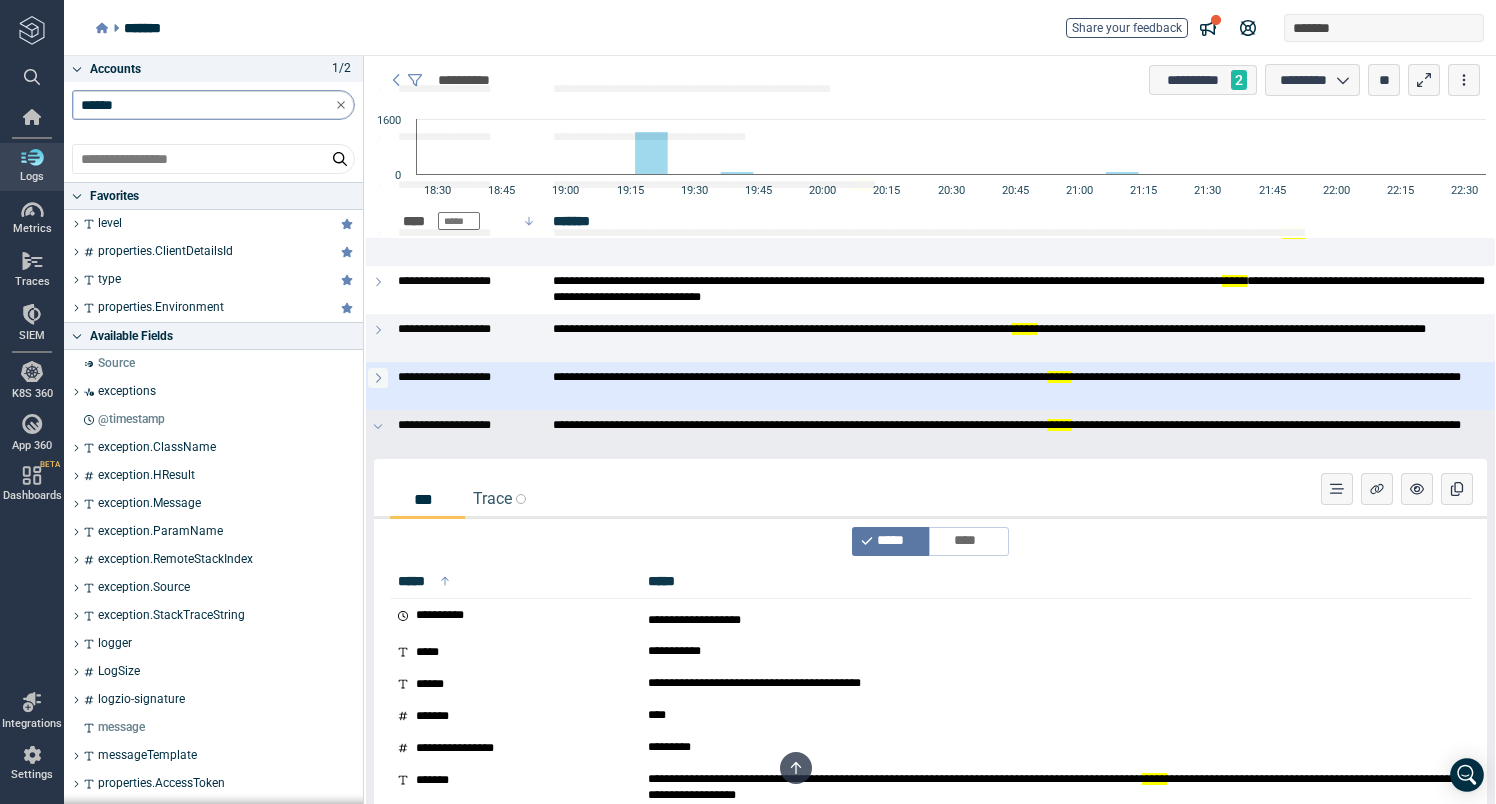 click 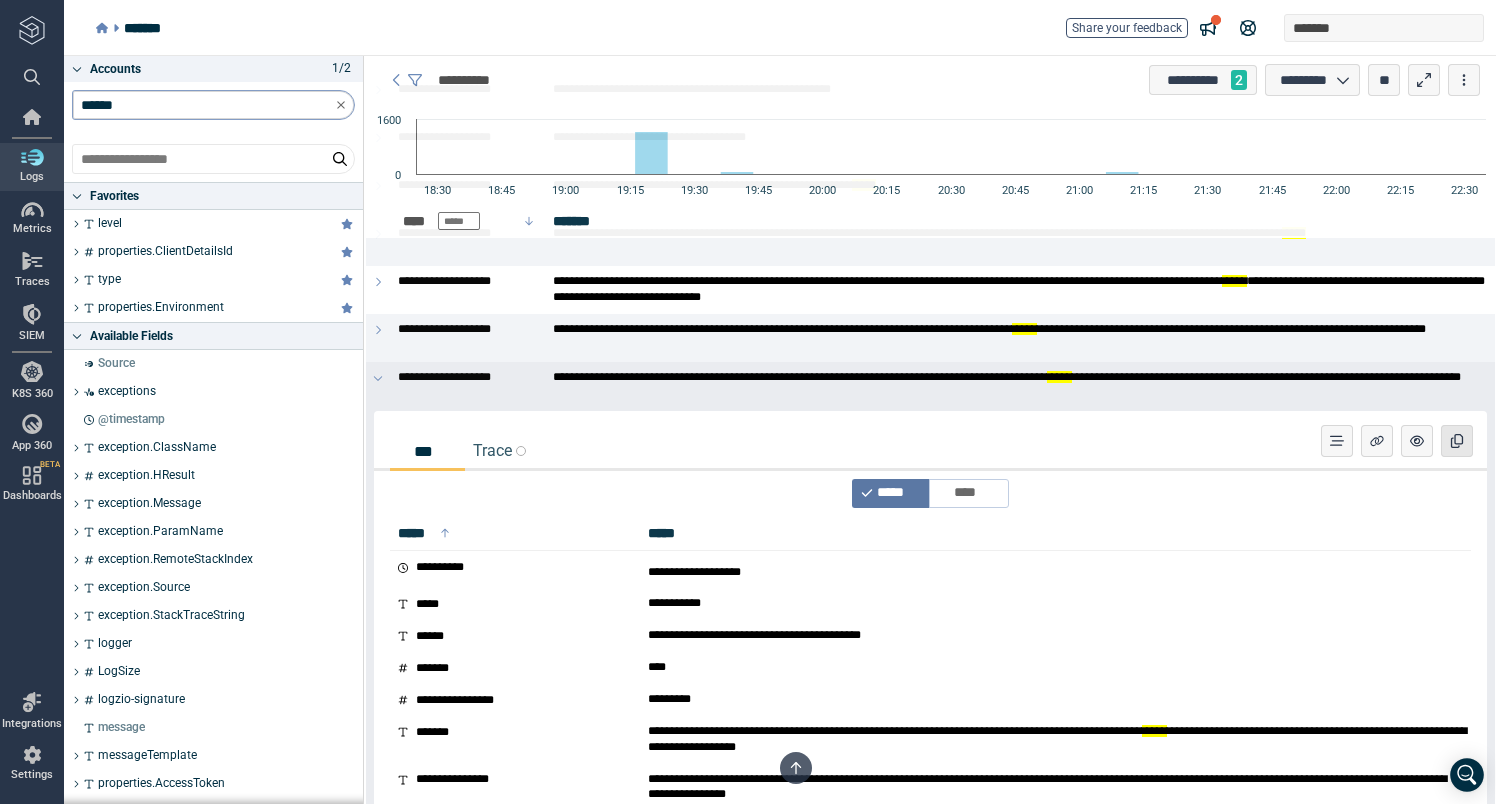 click 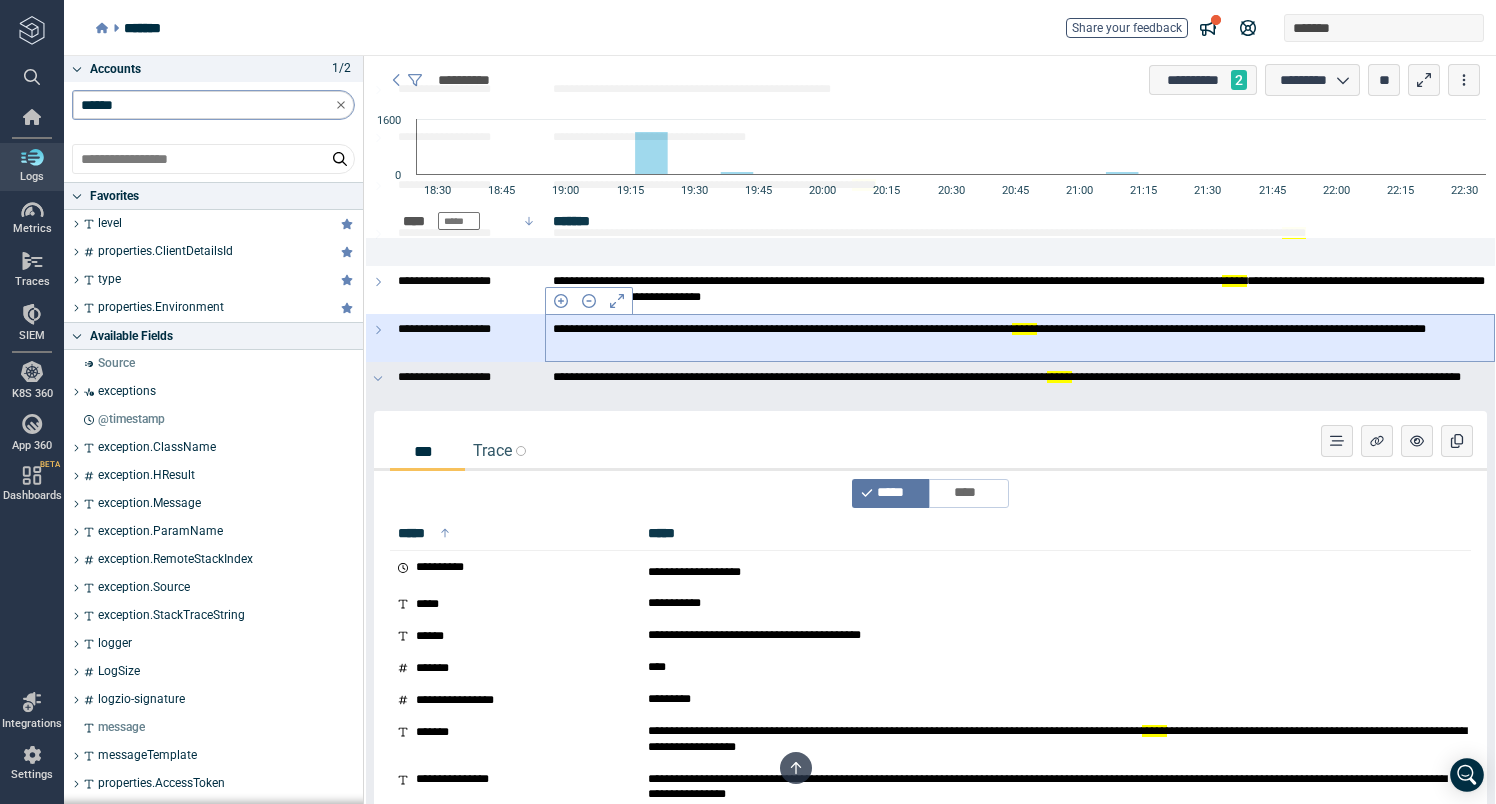 click on "**********" at bounding box center [1020, 337] 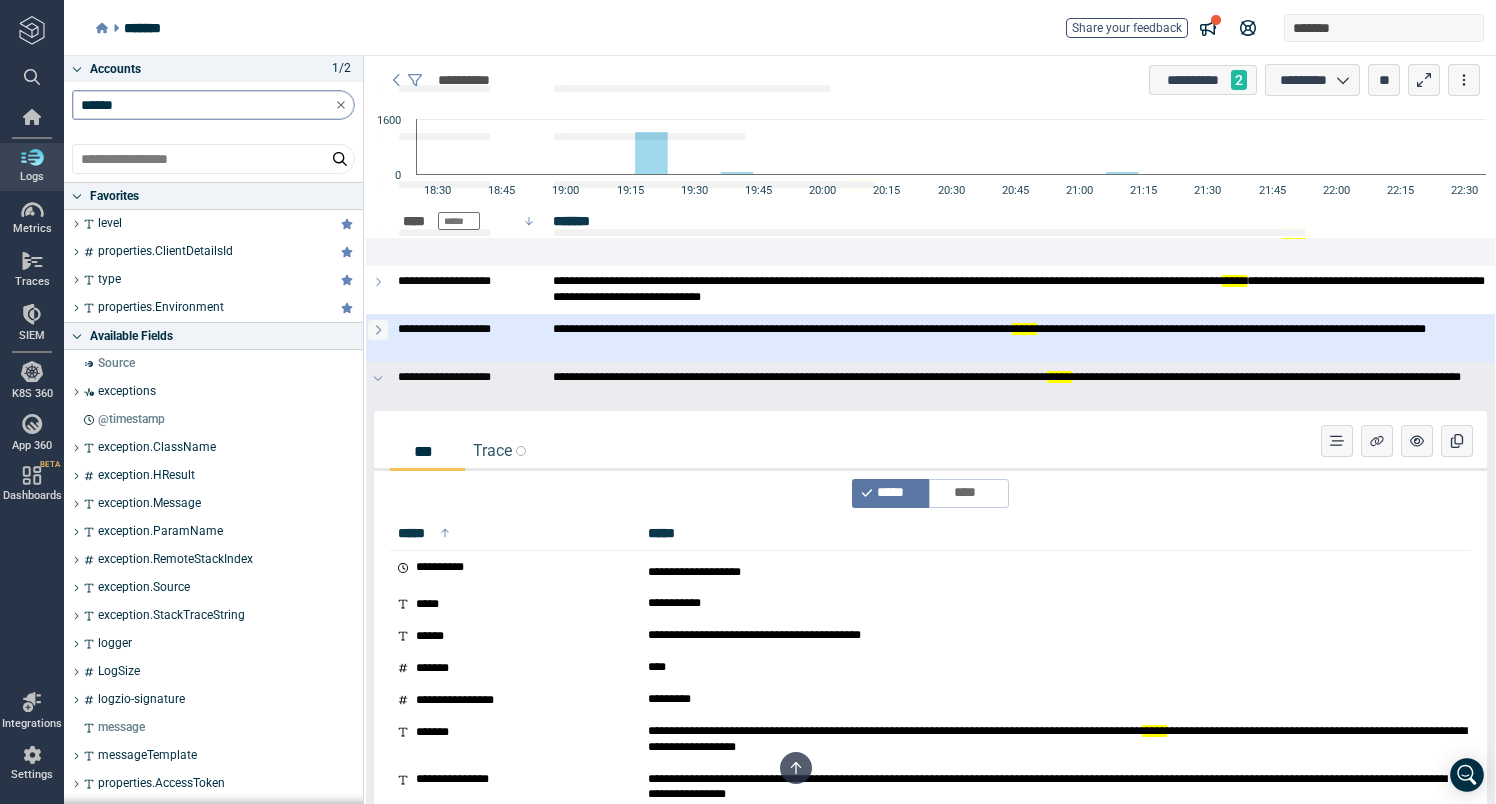 click 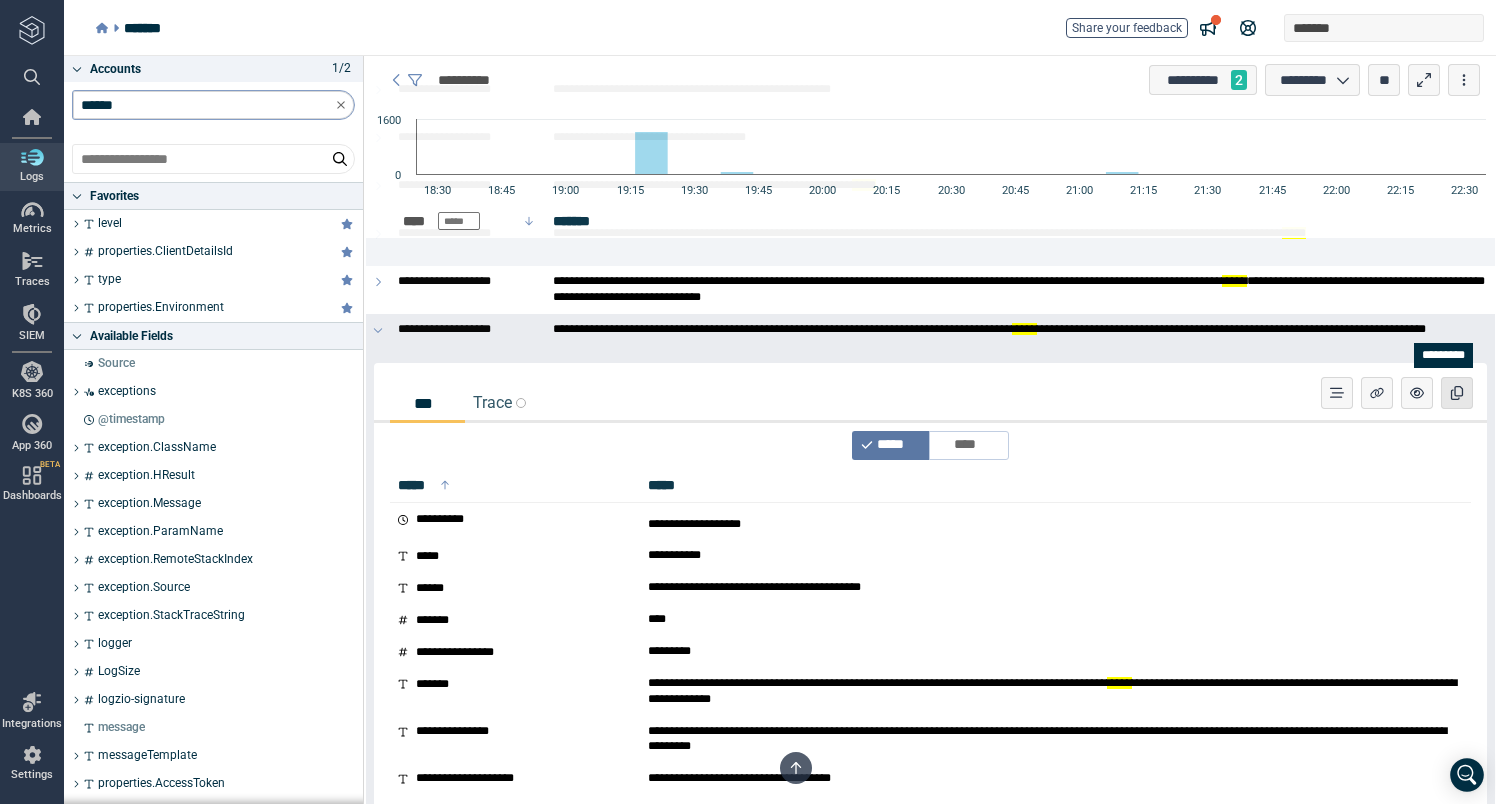 click 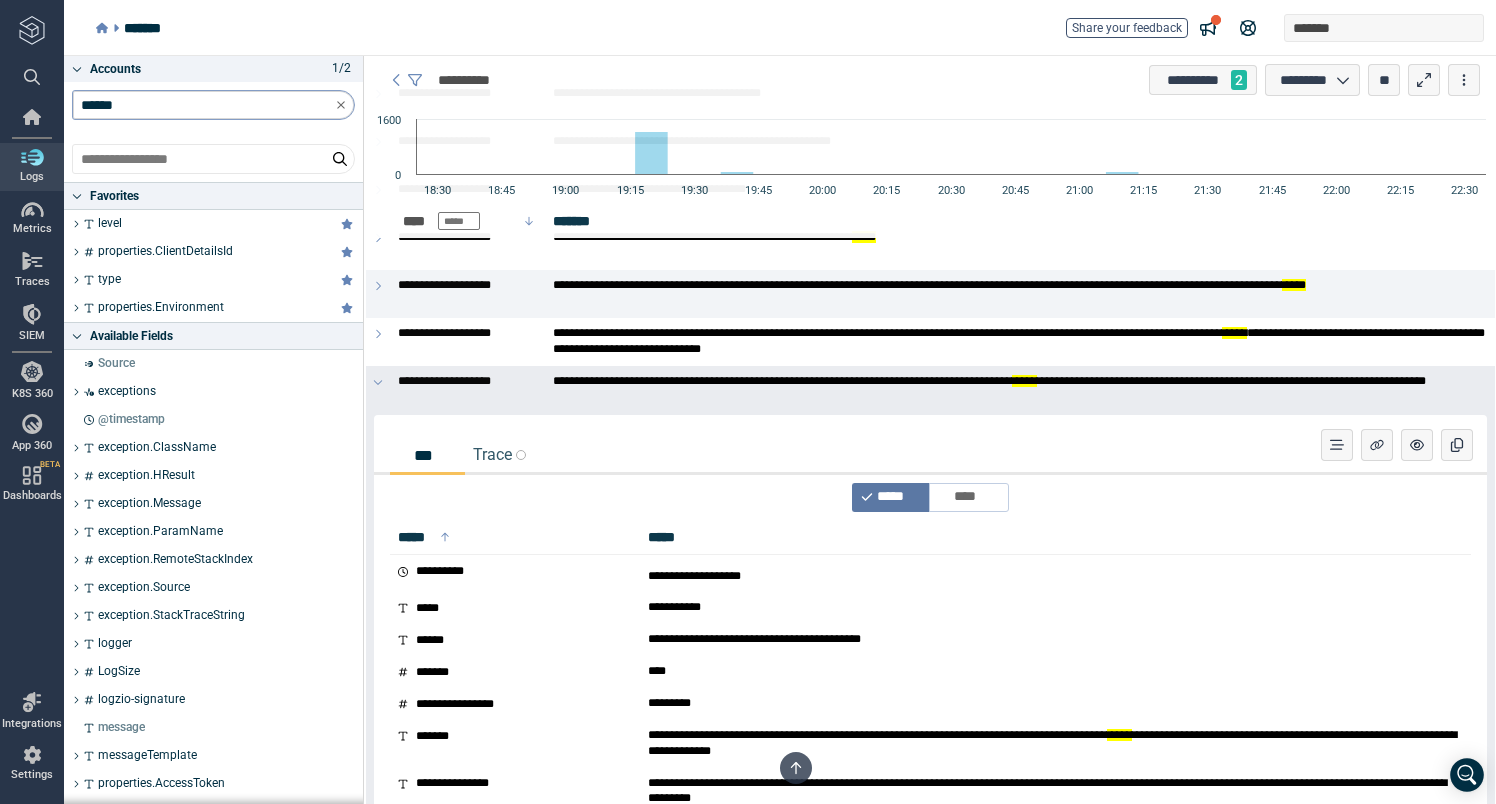 scroll, scrollTop: 4358, scrollLeft: 0, axis: vertical 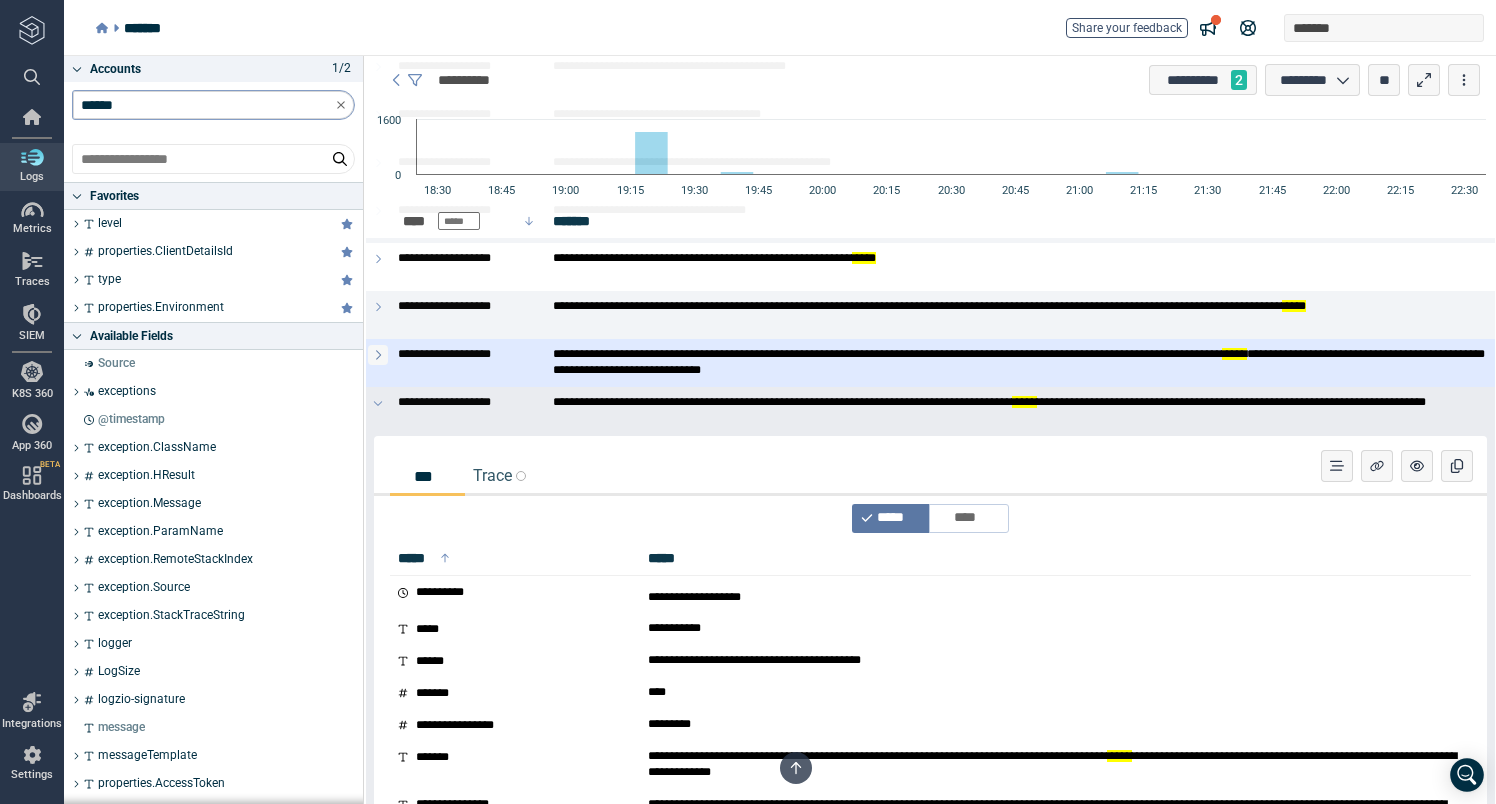 click 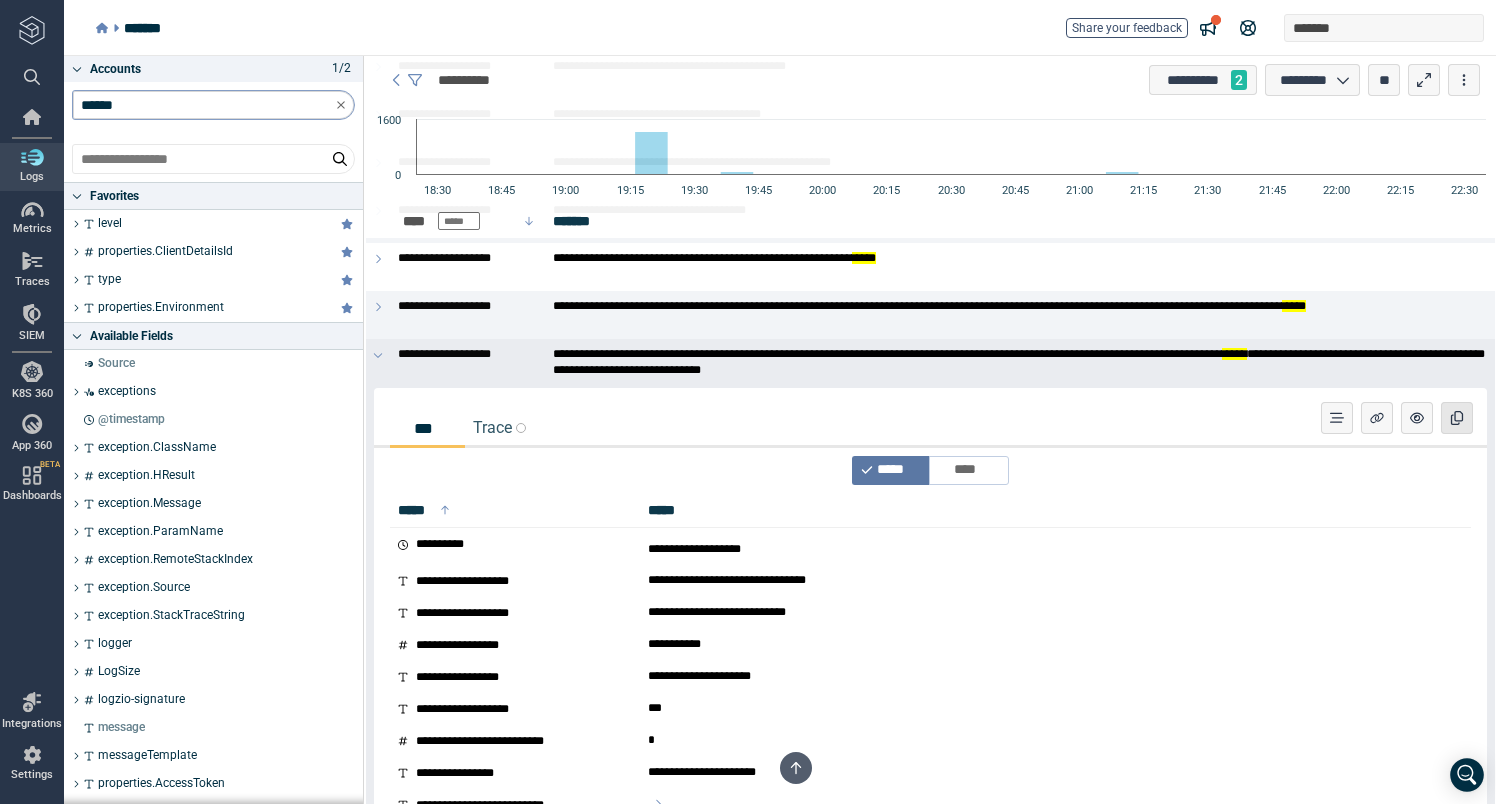 click 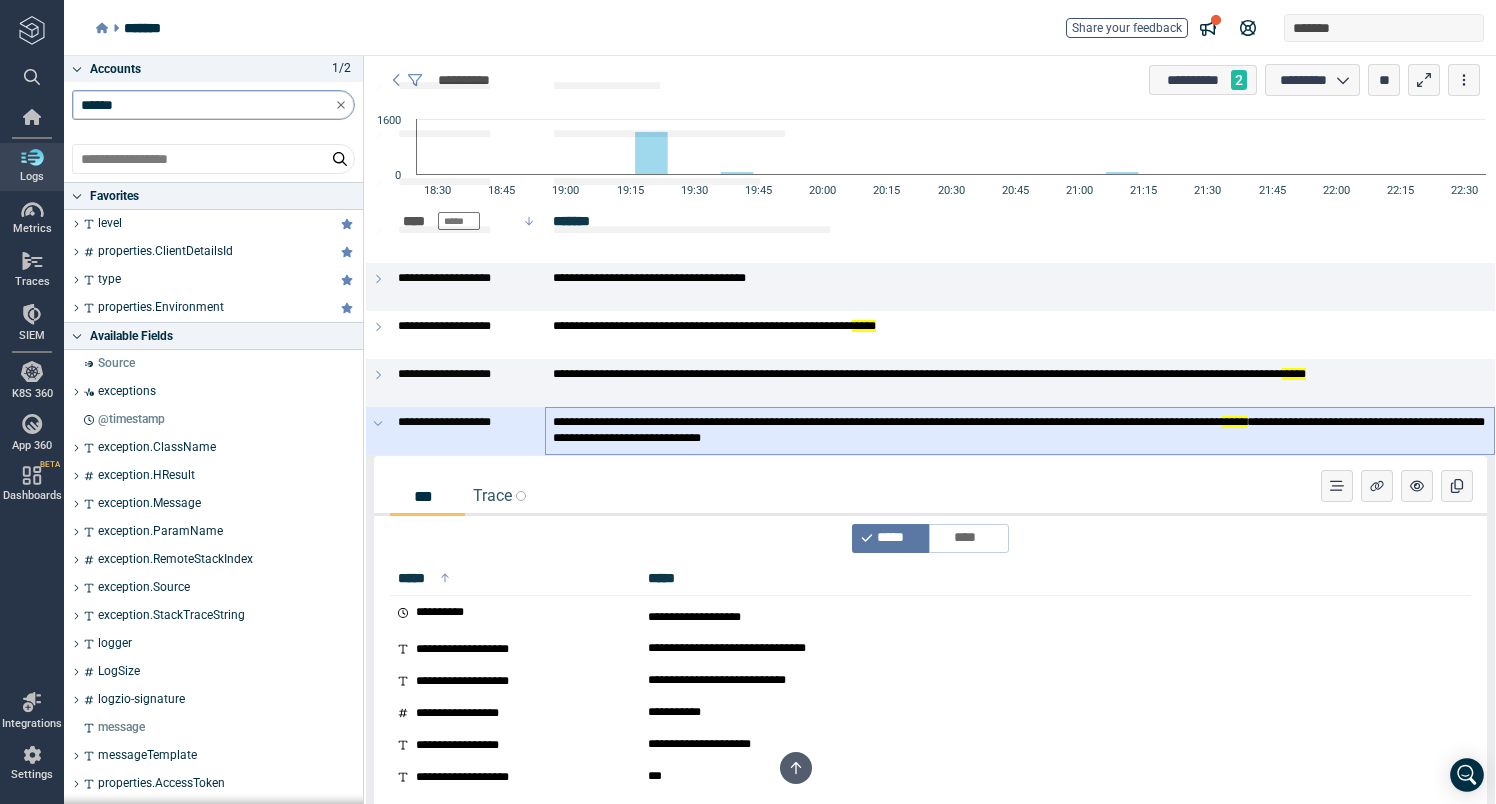 scroll, scrollTop: 4259, scrollLeft: 0, axis: vertical 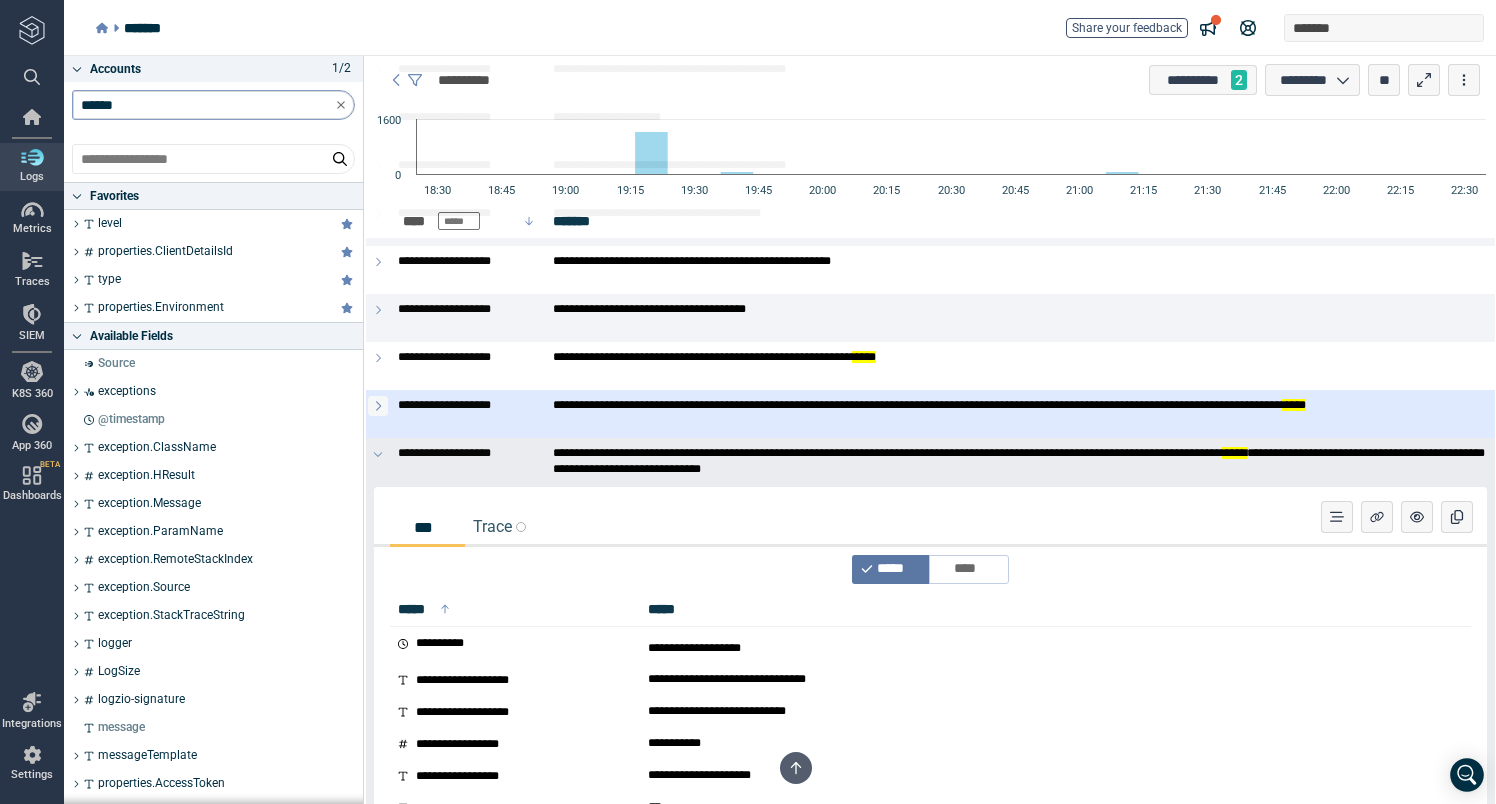 click 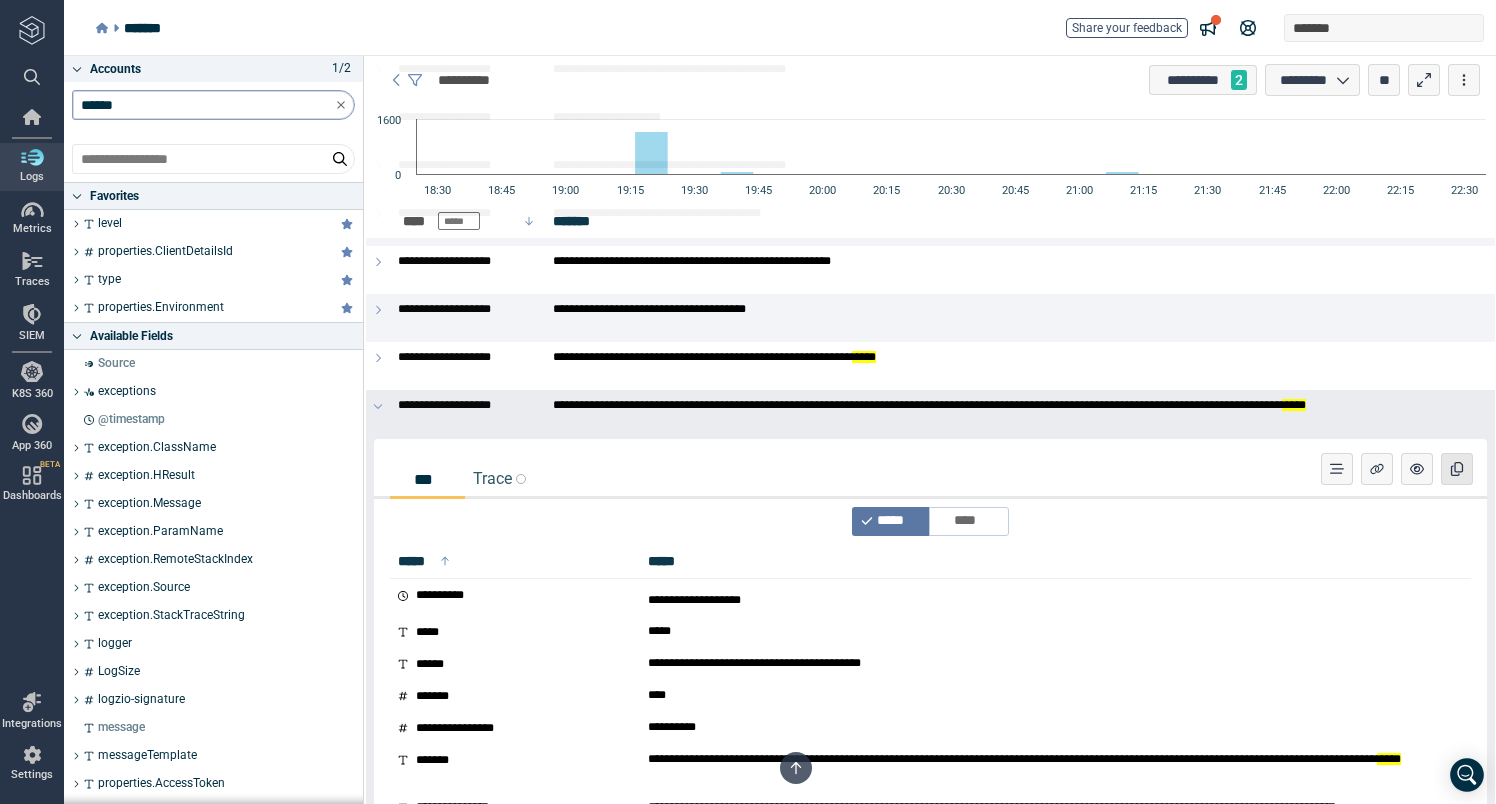 click 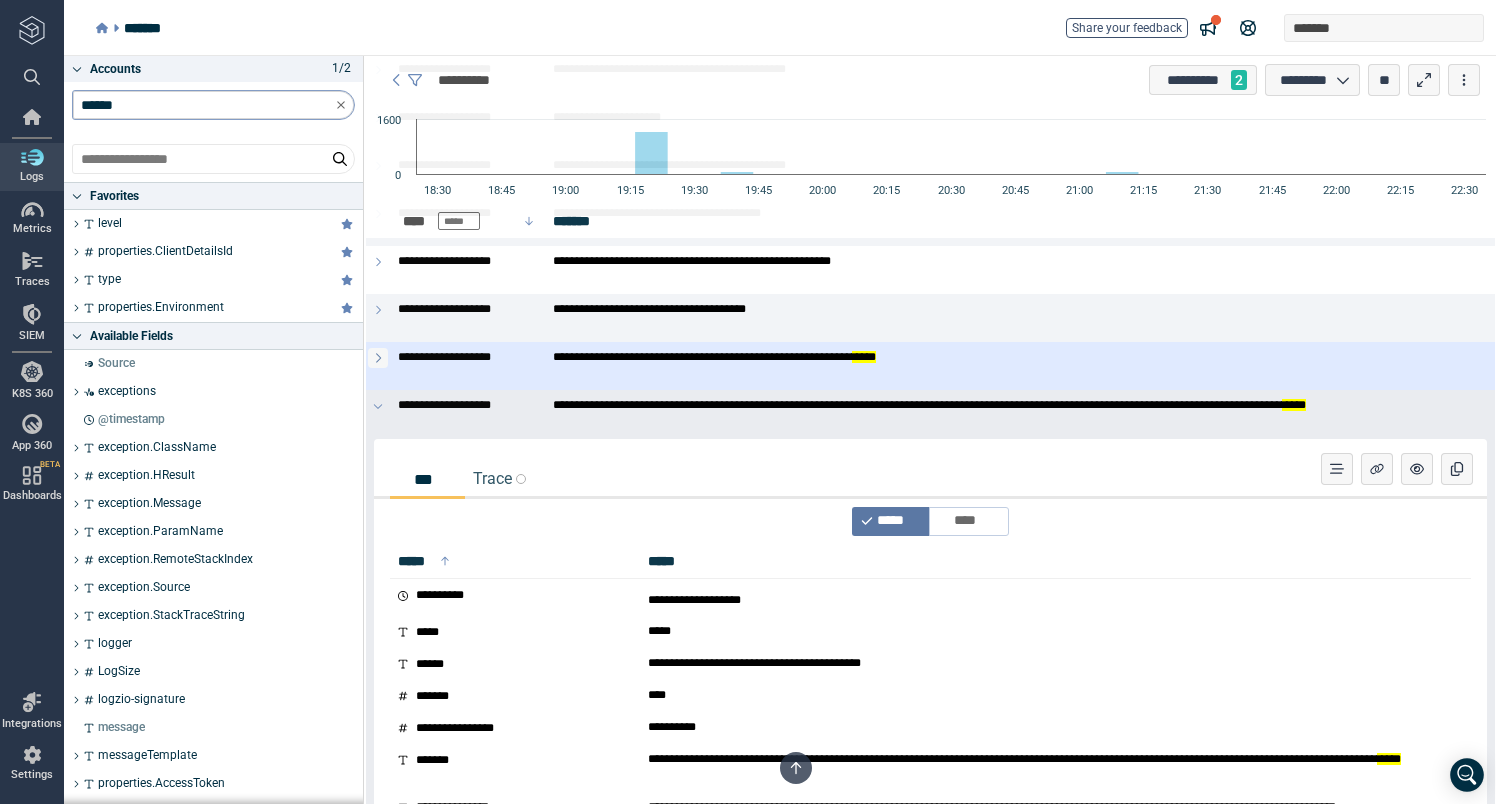 click 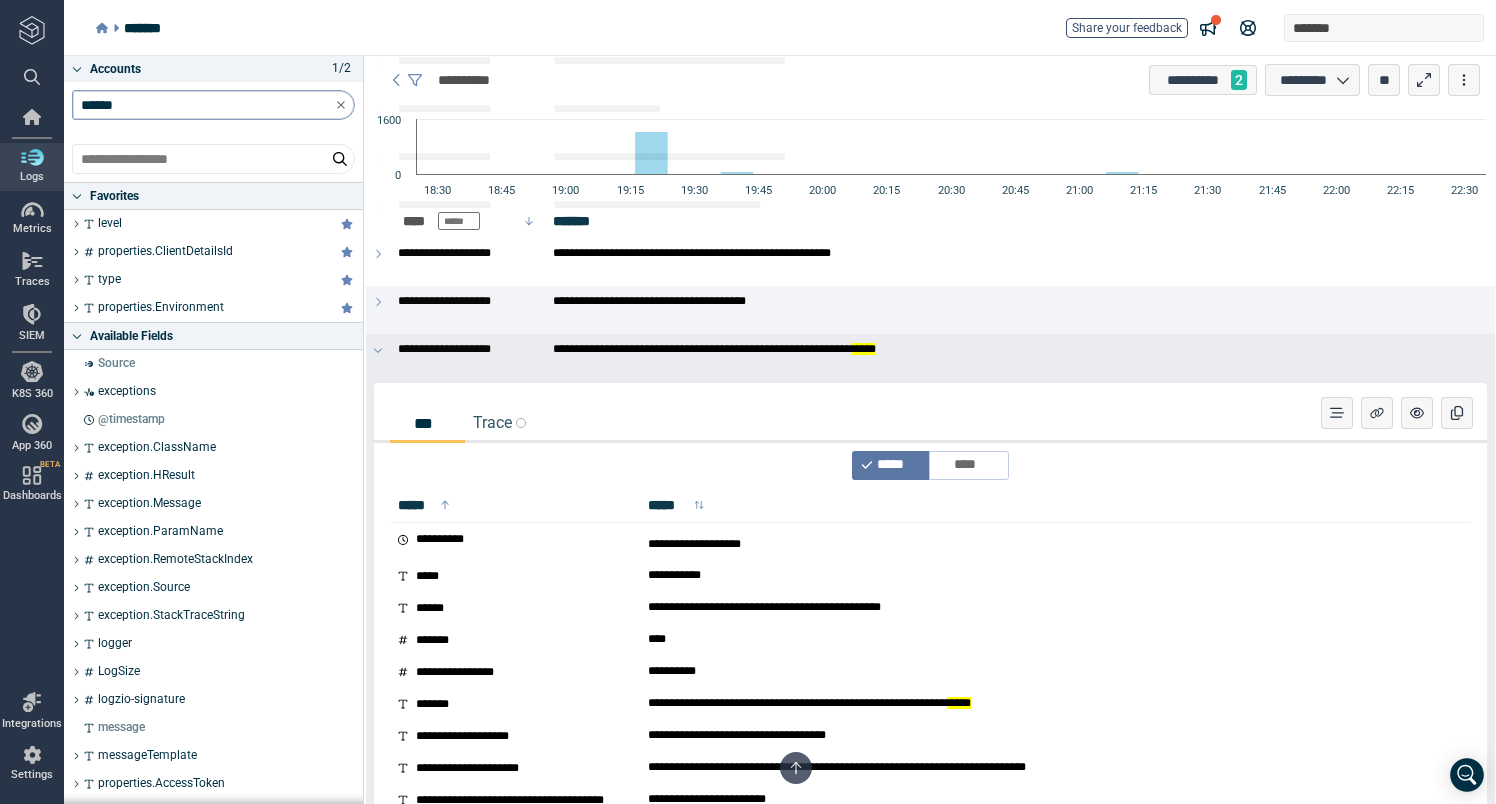 scroll, scrollTop: 4255, scrollLeft: 0, axis: vertical 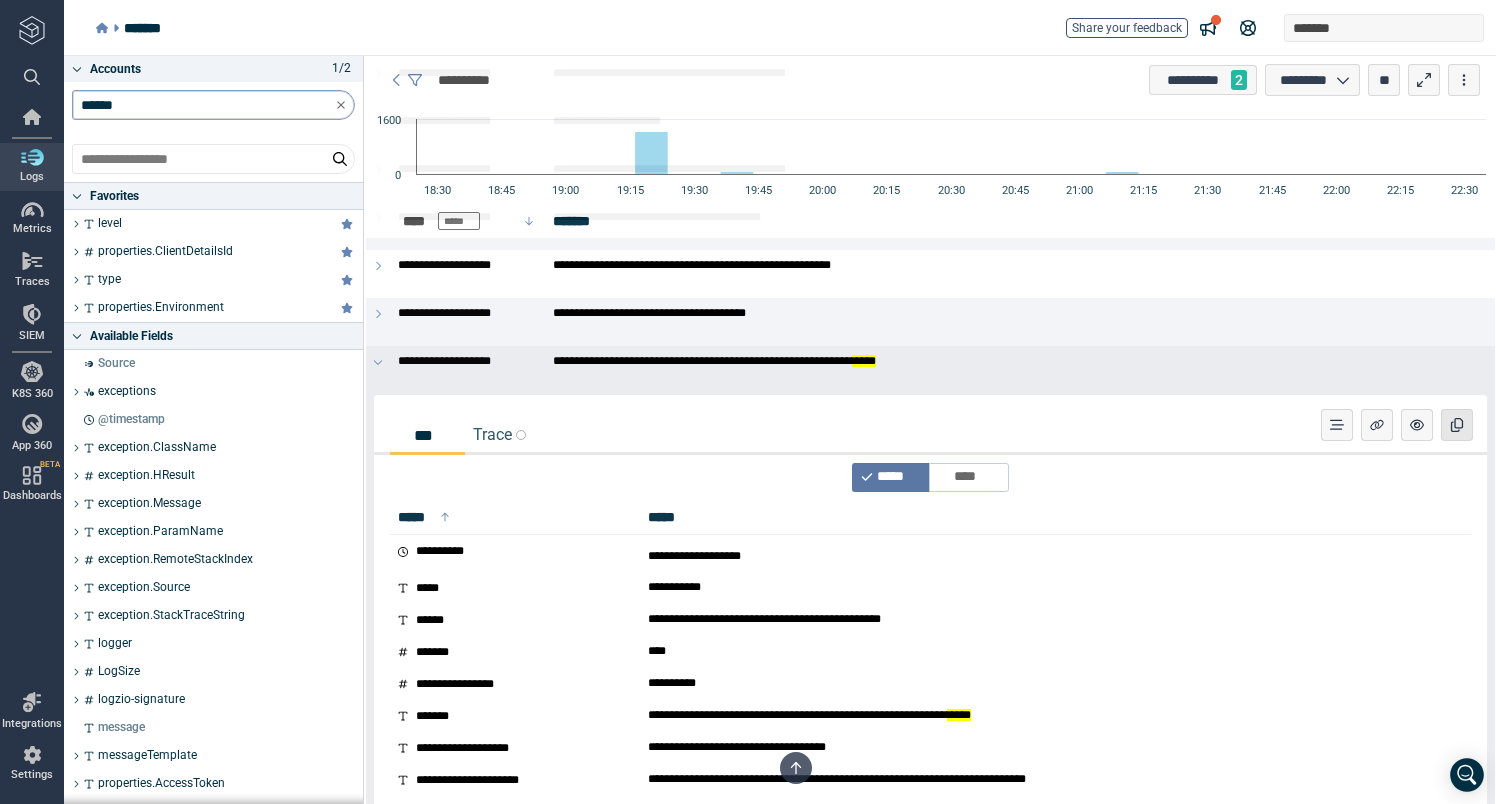 click 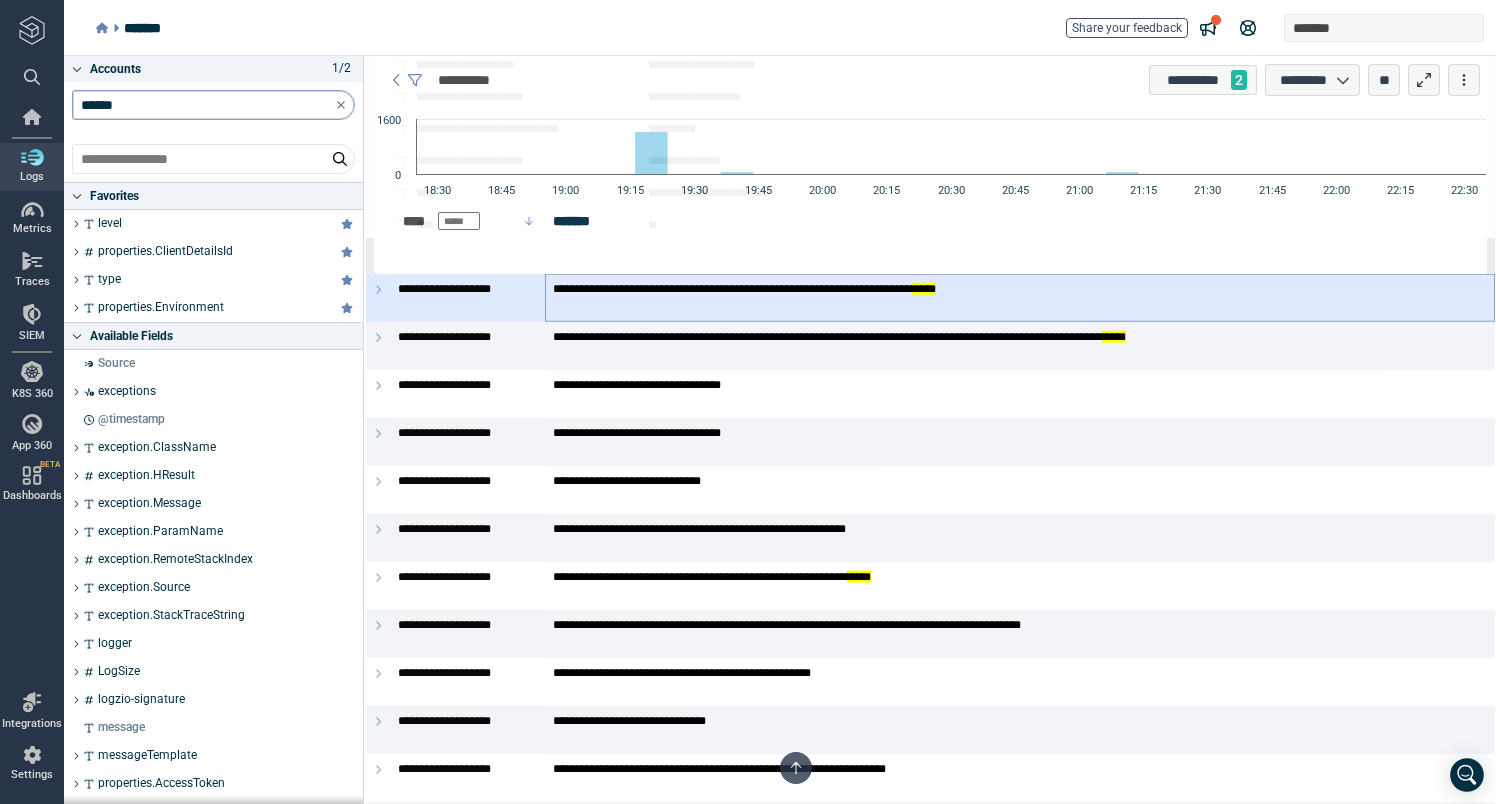 scroll, scrollTop: 9902, scrollLeft: 0, axis: vertical 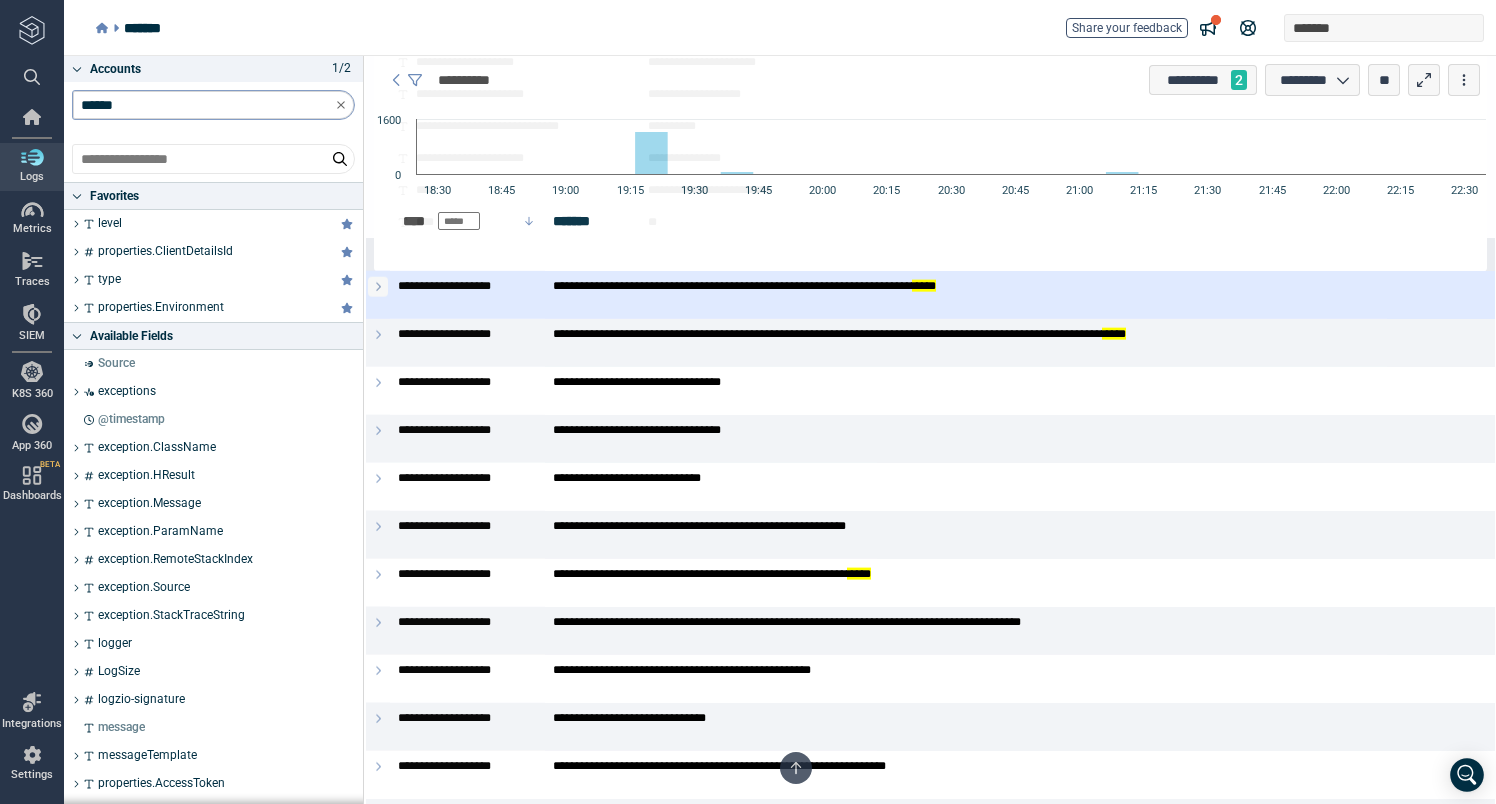 click at bounding box center [378, 287] 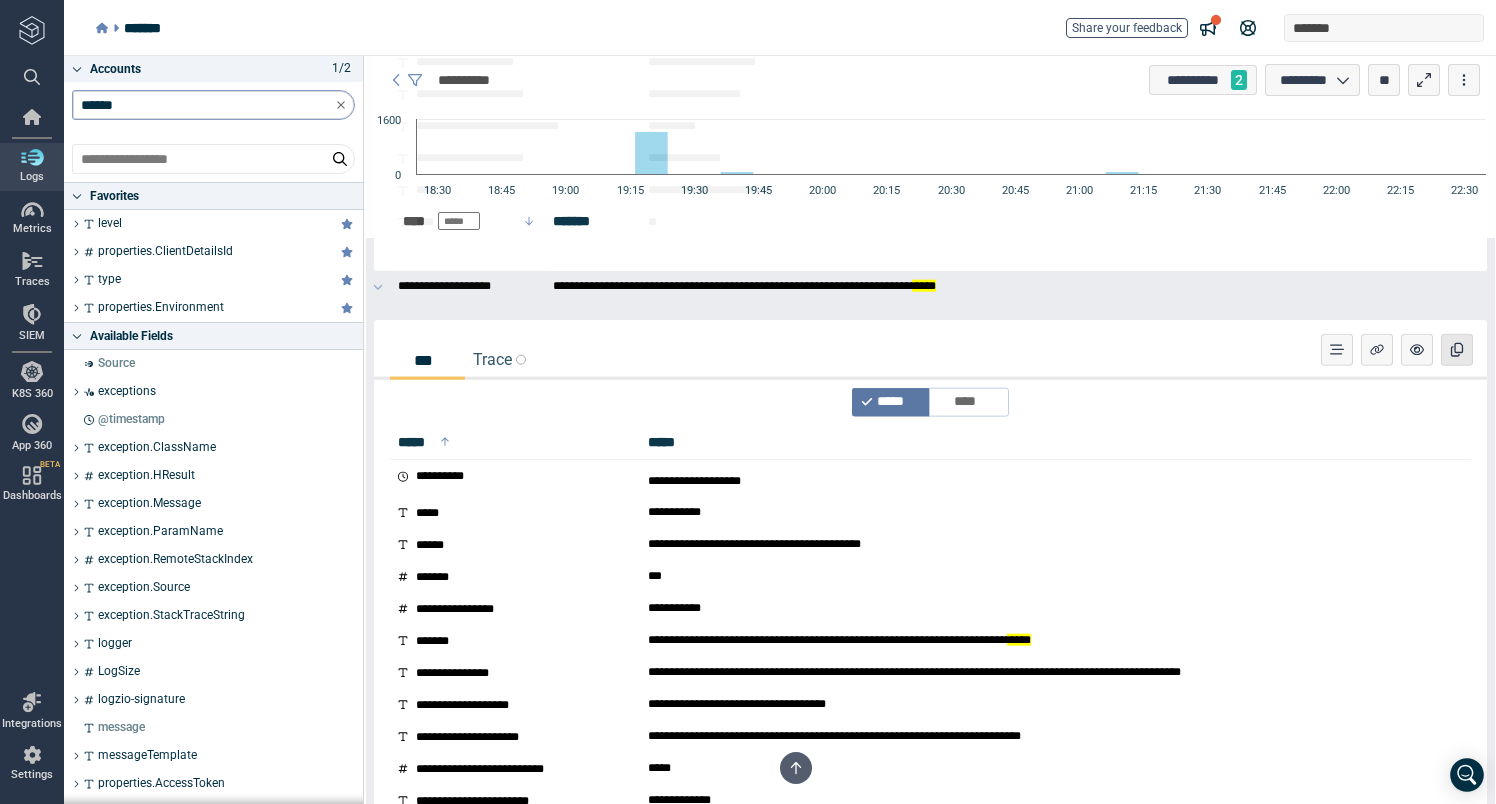 click 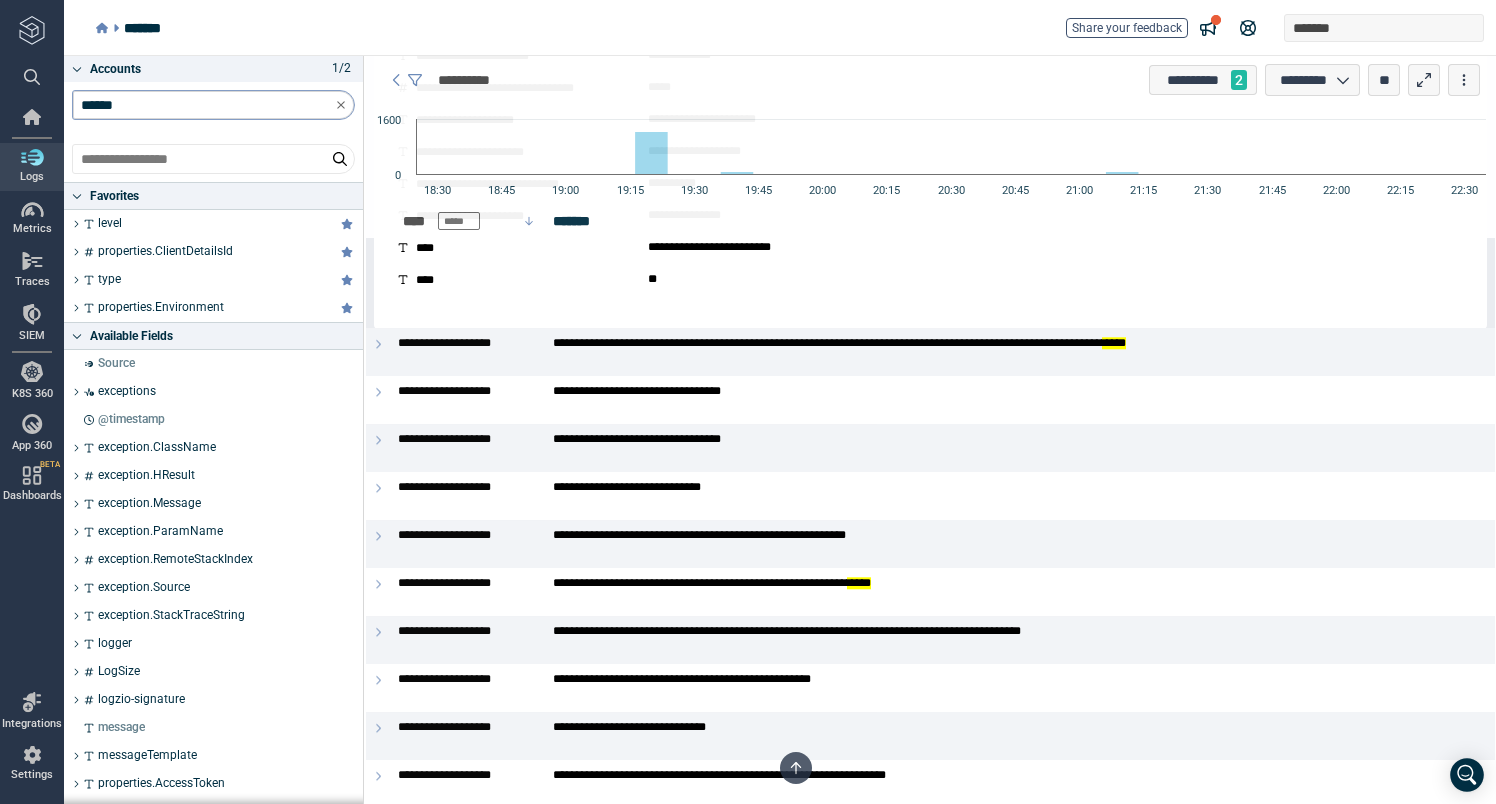 scroll, scrollTop: 10651, scrollLeft: 0, axis: vertical 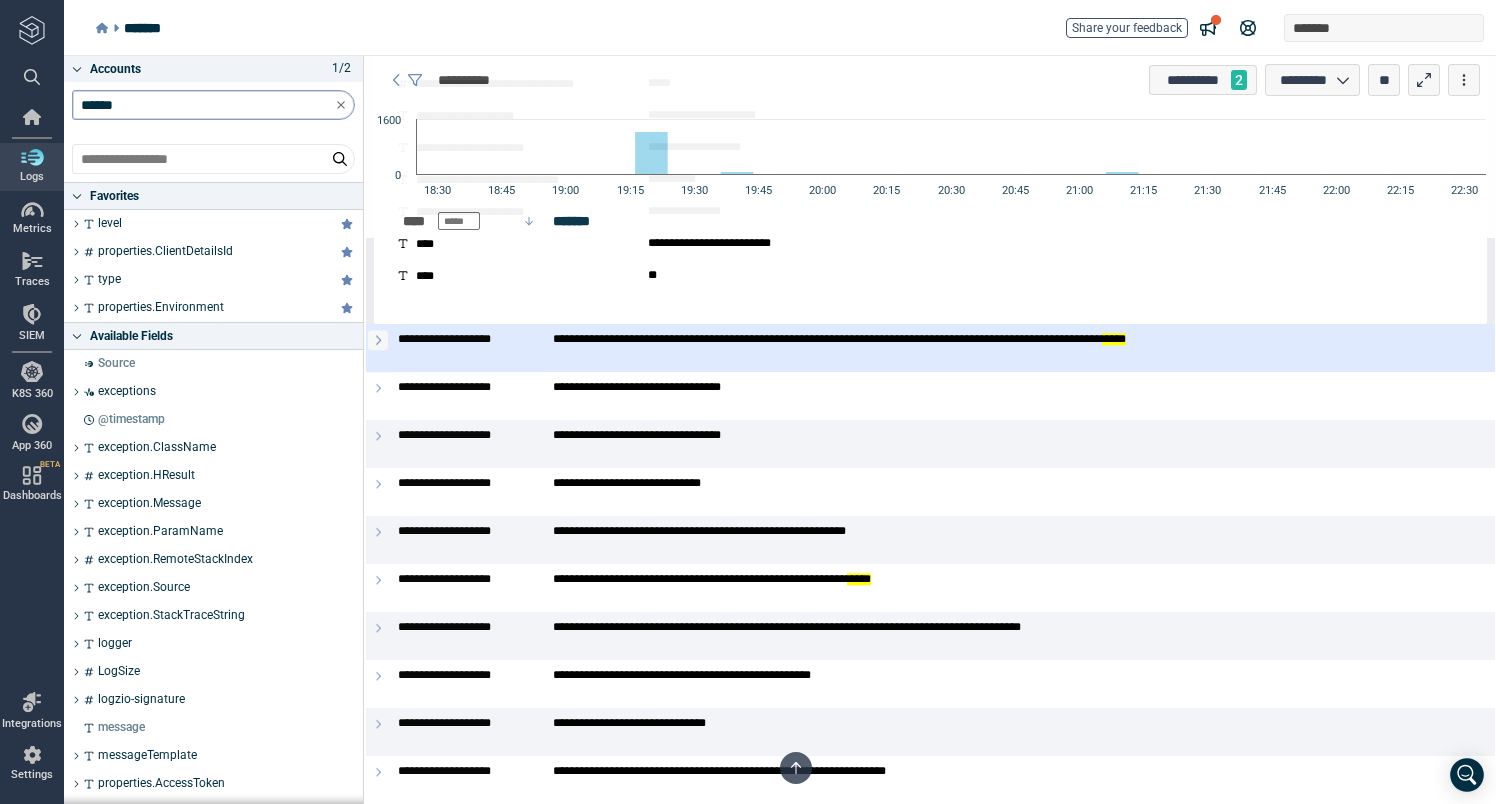 click 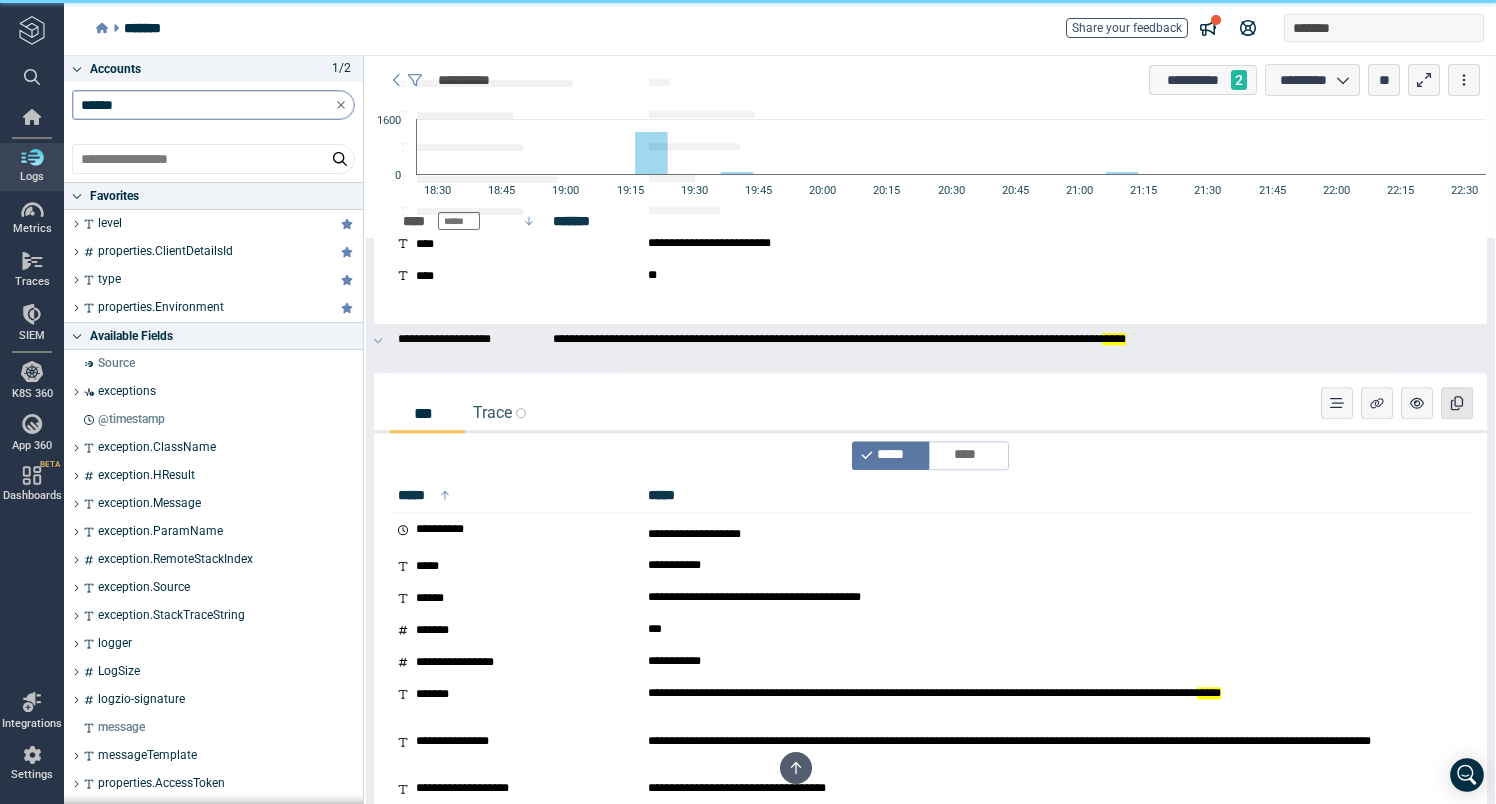 click at bounding box center (1457, 403) 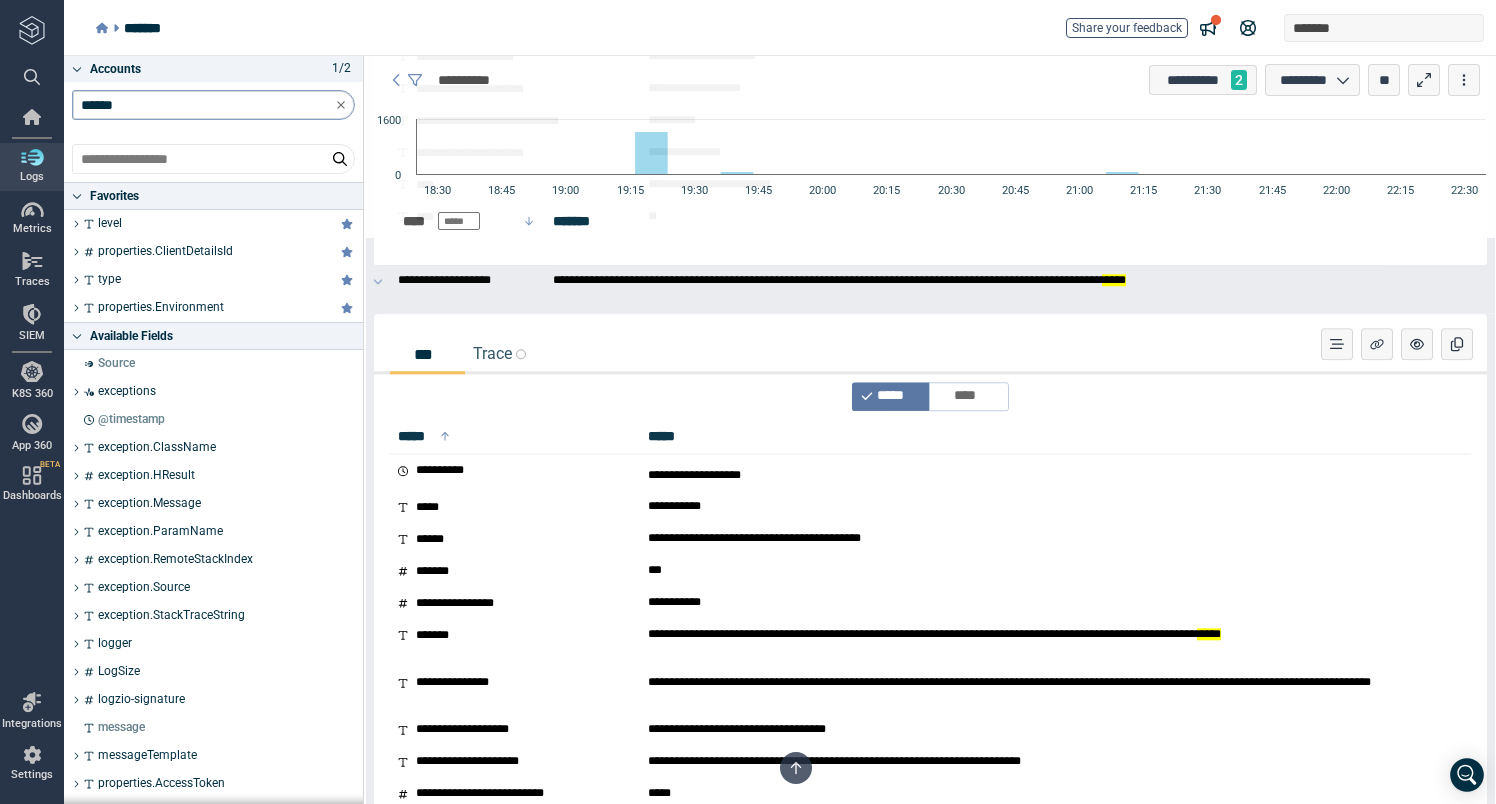 scroll, scrollTop: 10706, scrollLeft: 0, axis: vertical 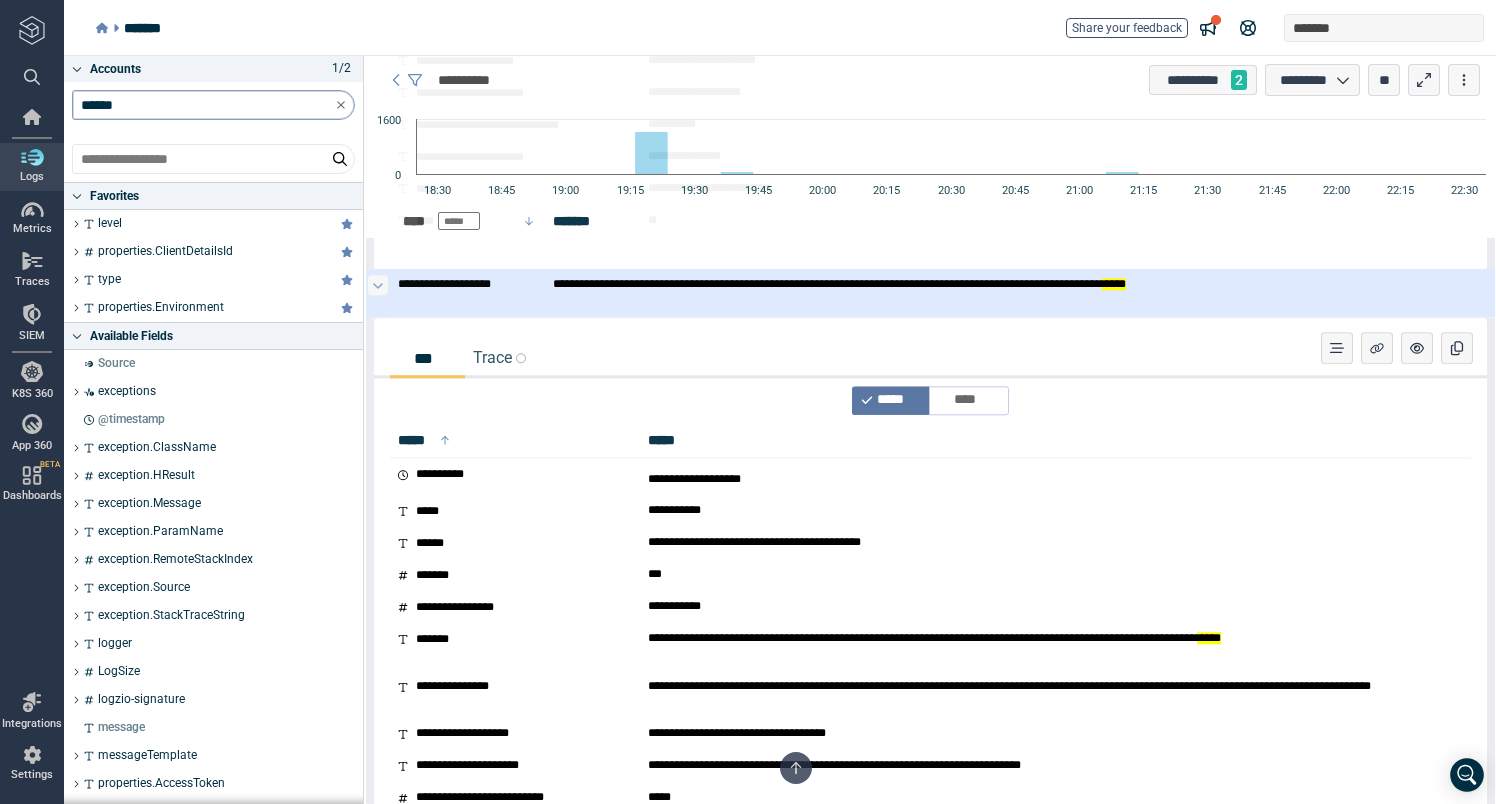 click 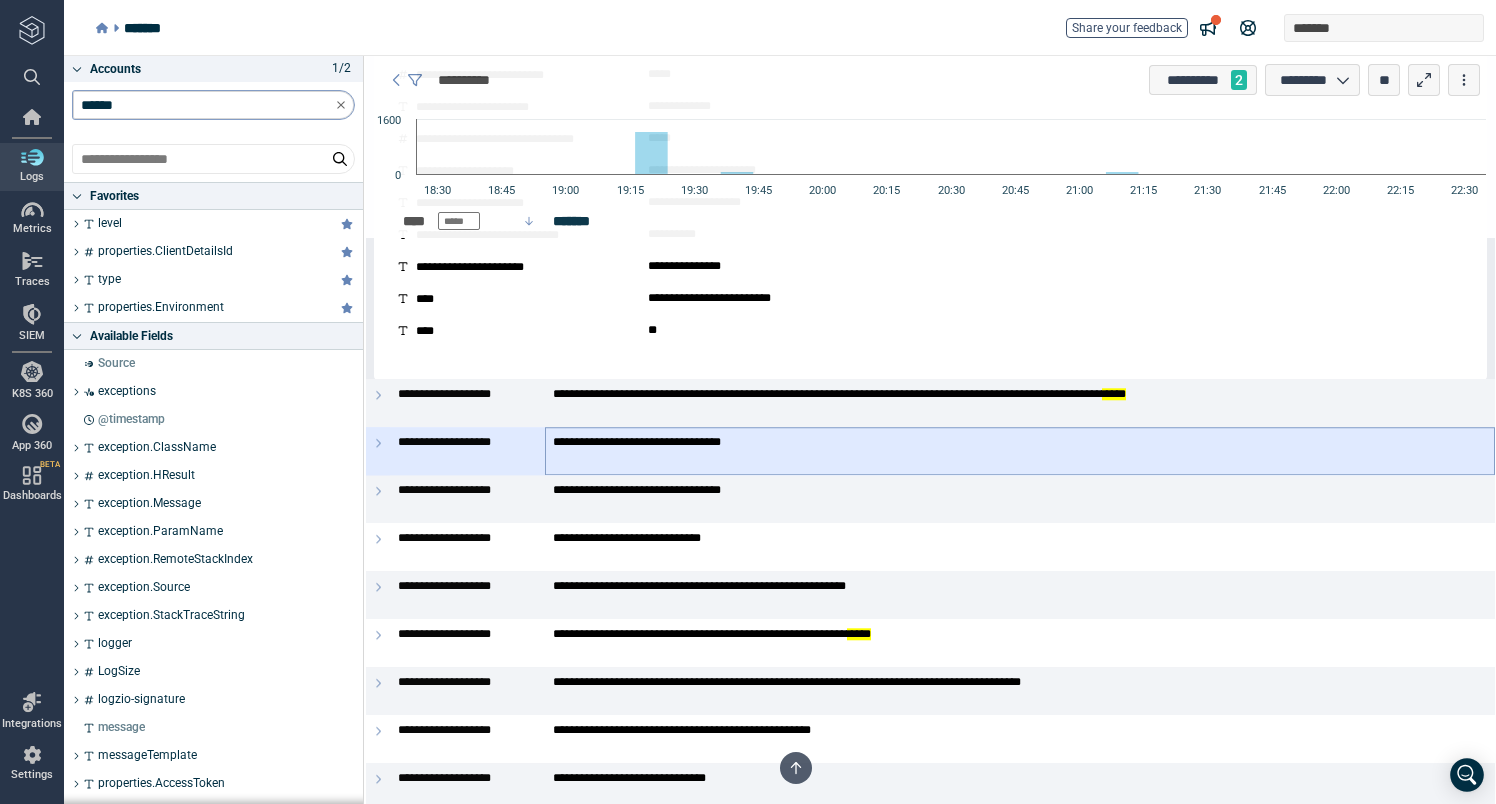 scroll, scrollTop: 10592, scrollLeft: 0, axis: vertical 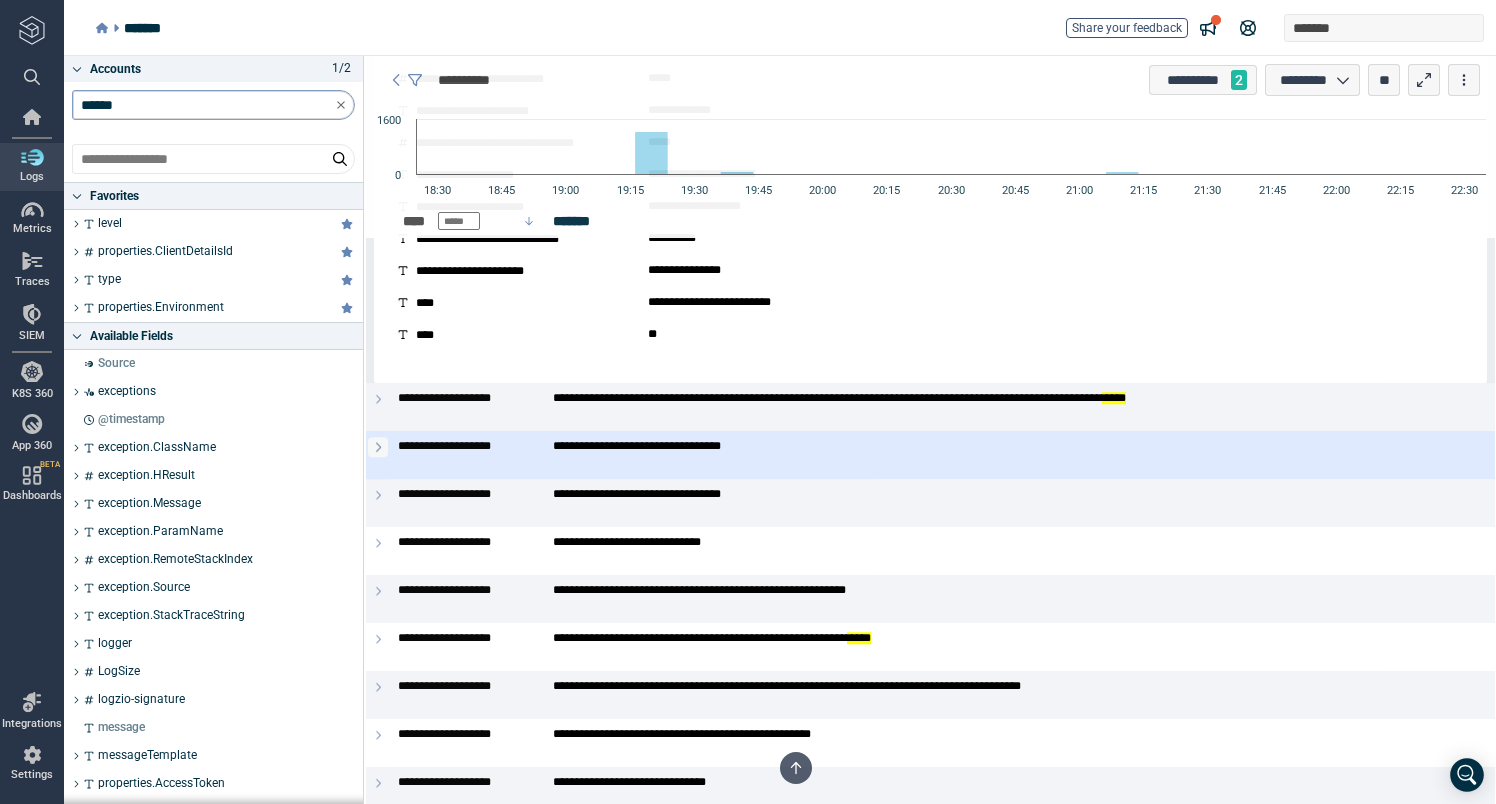 click 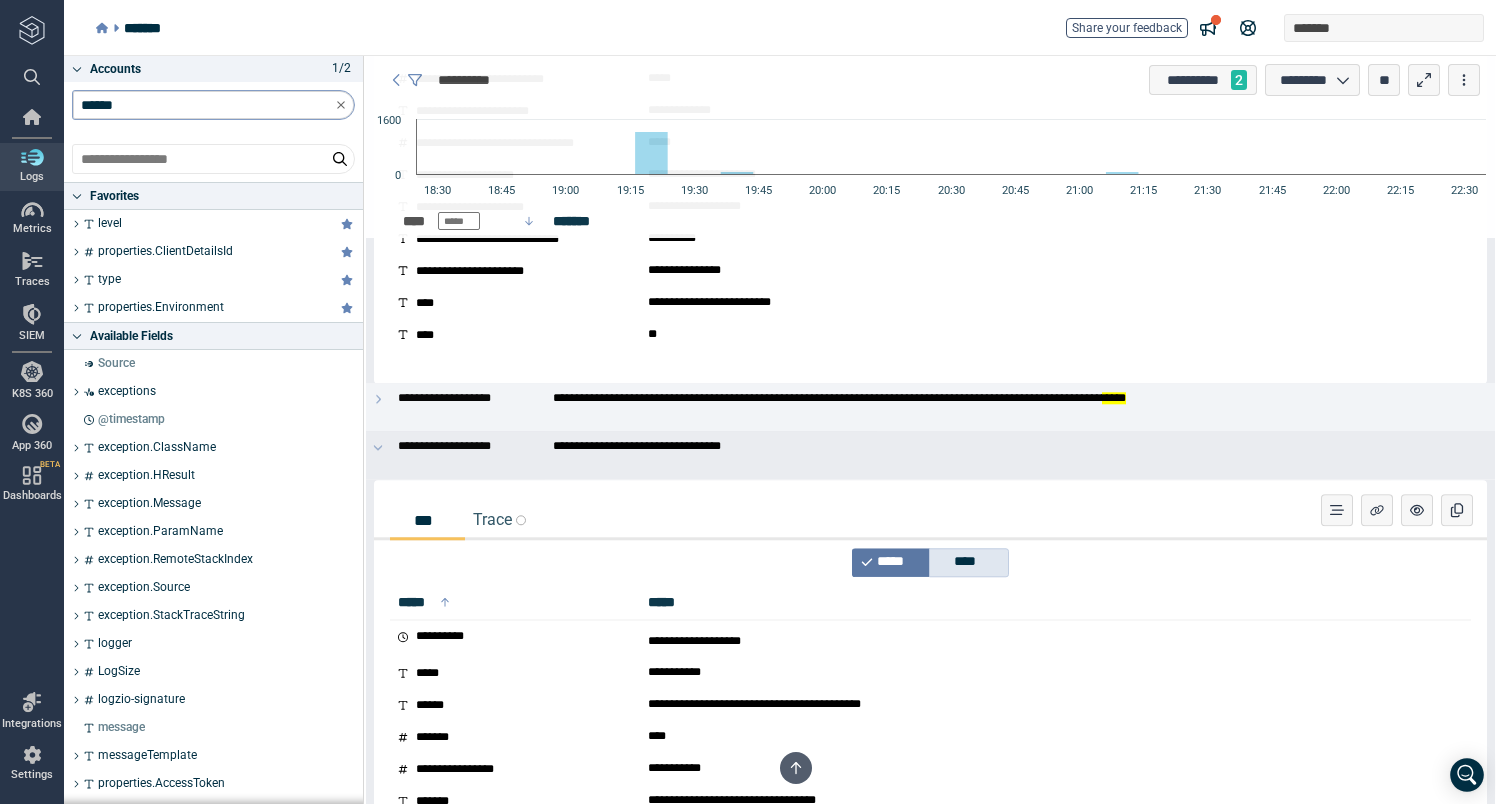 click on "****" at bounding box center (969, 562) 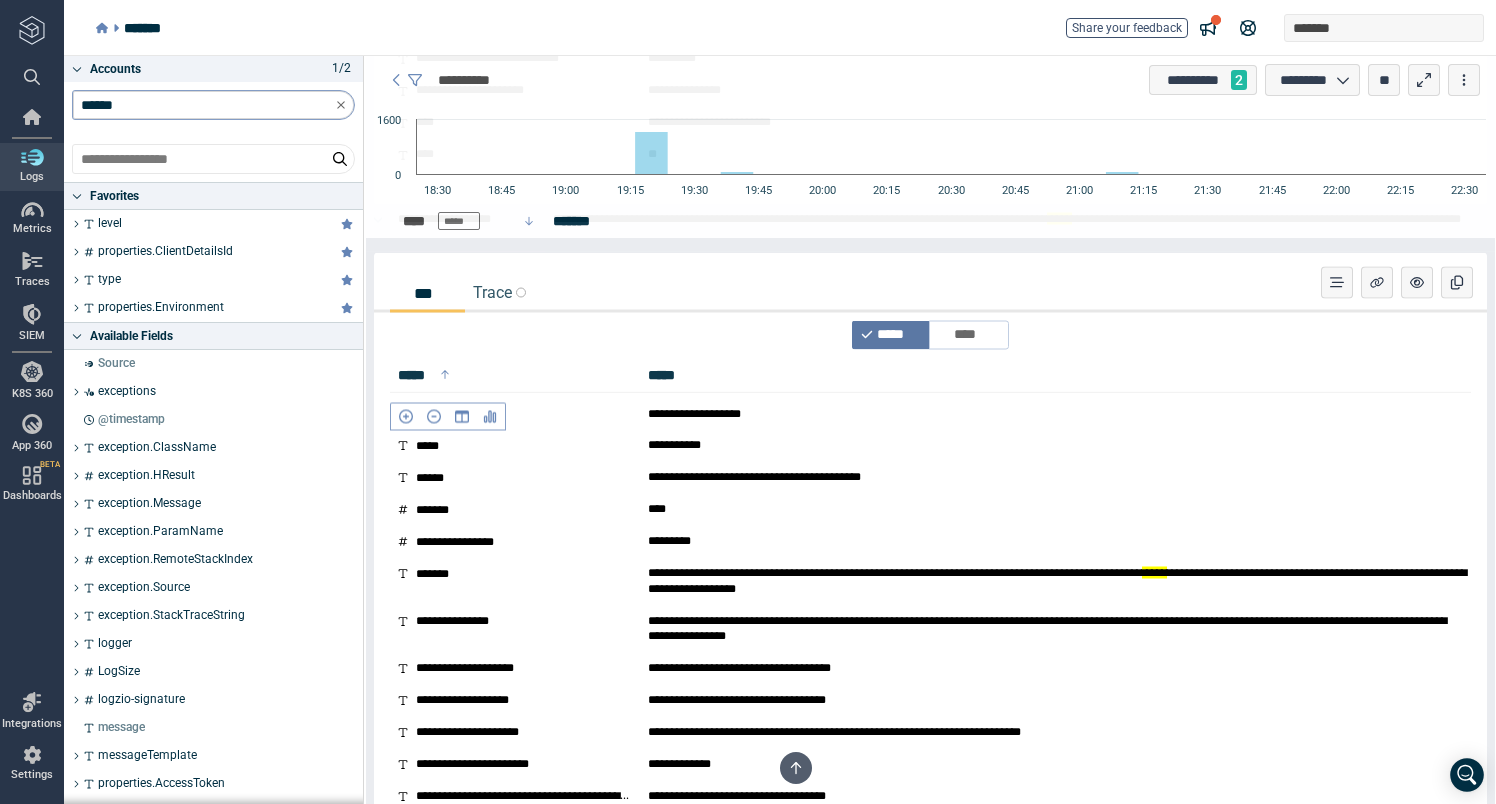 scroll, scrollTop: 8193, scrollLeft: 0, axis: vertical 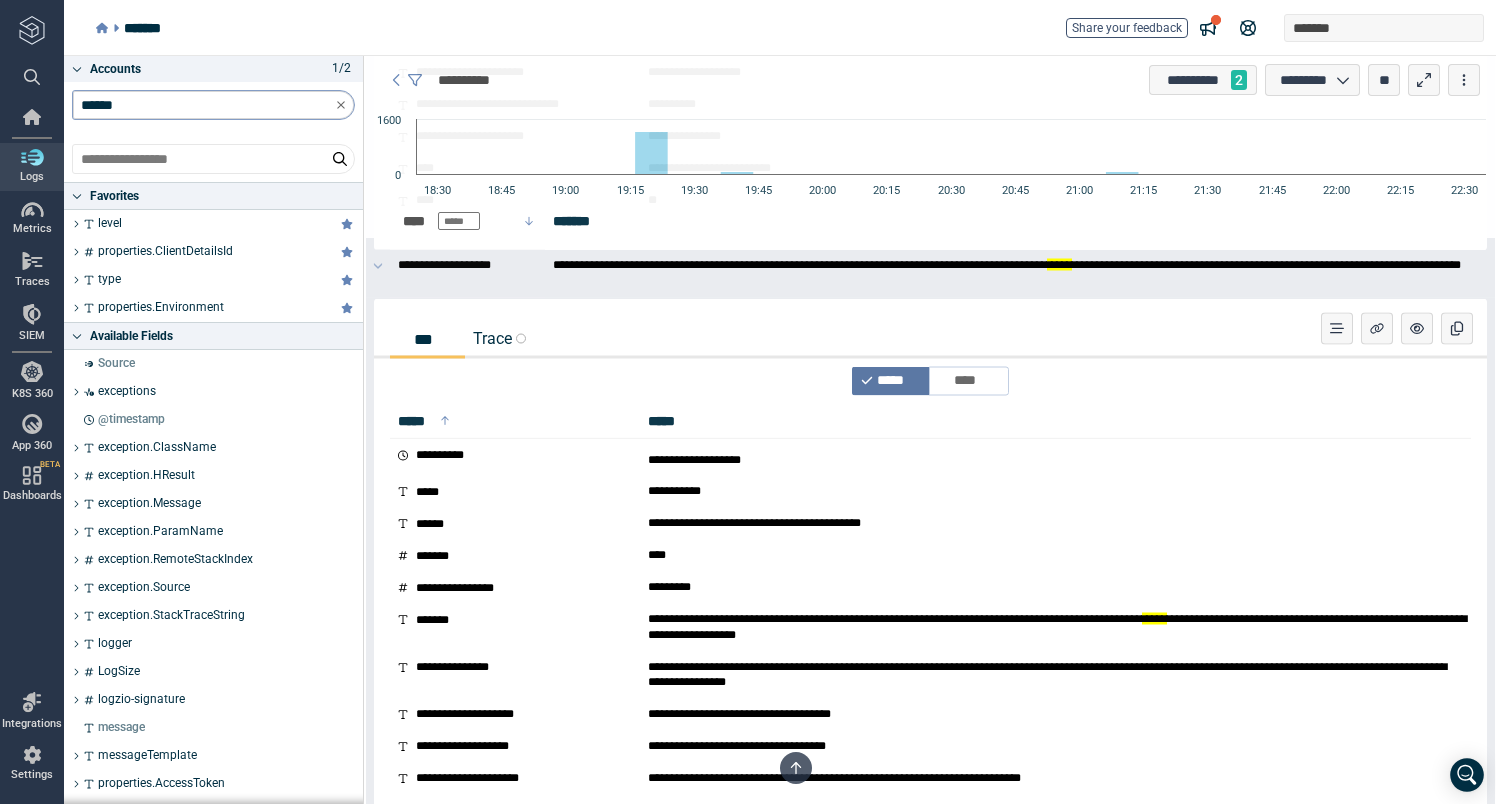 click on "Trace" at bounding box center (499, 338) 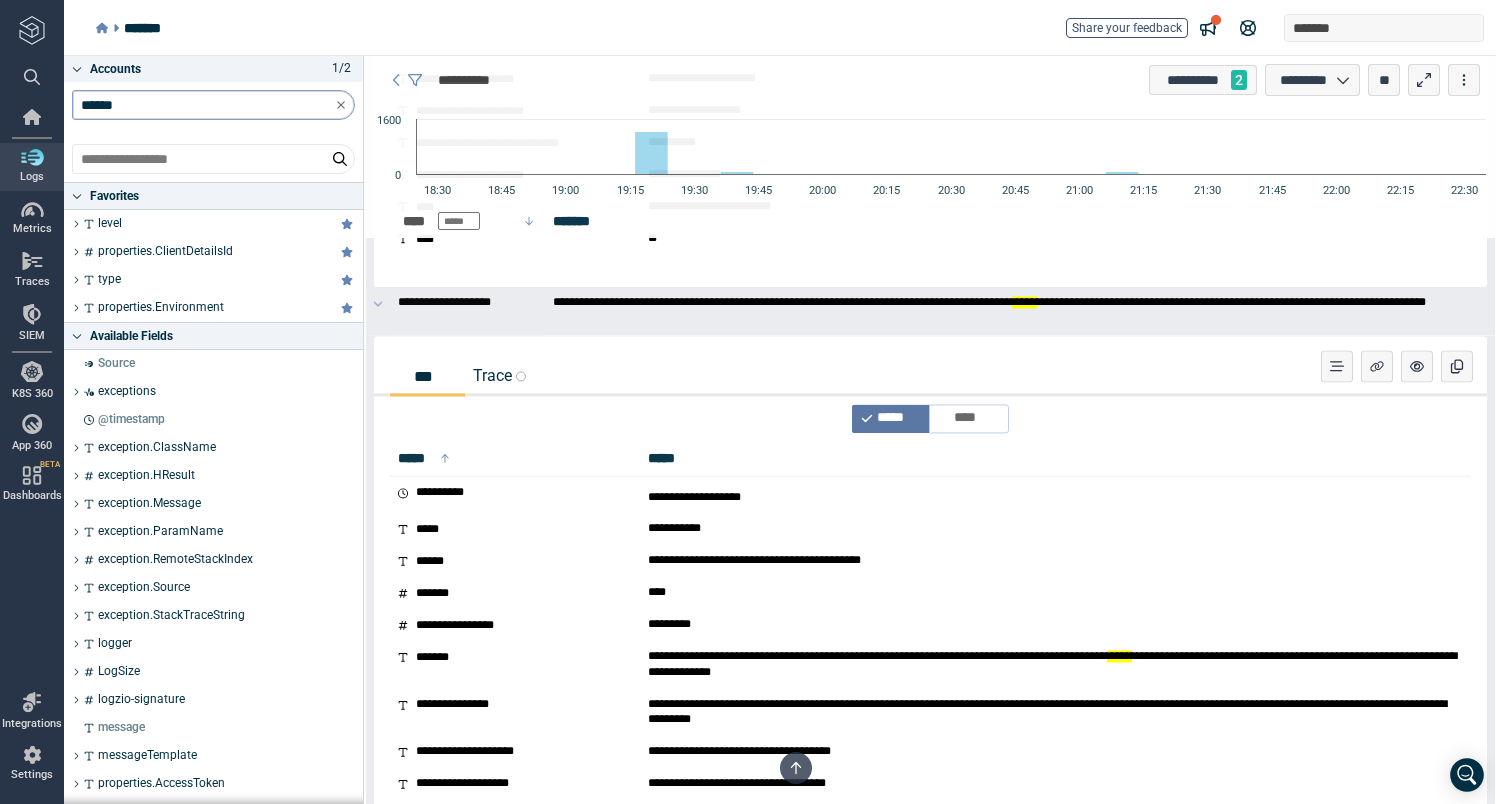 click on "Trace" at bounding box center (499, 376) 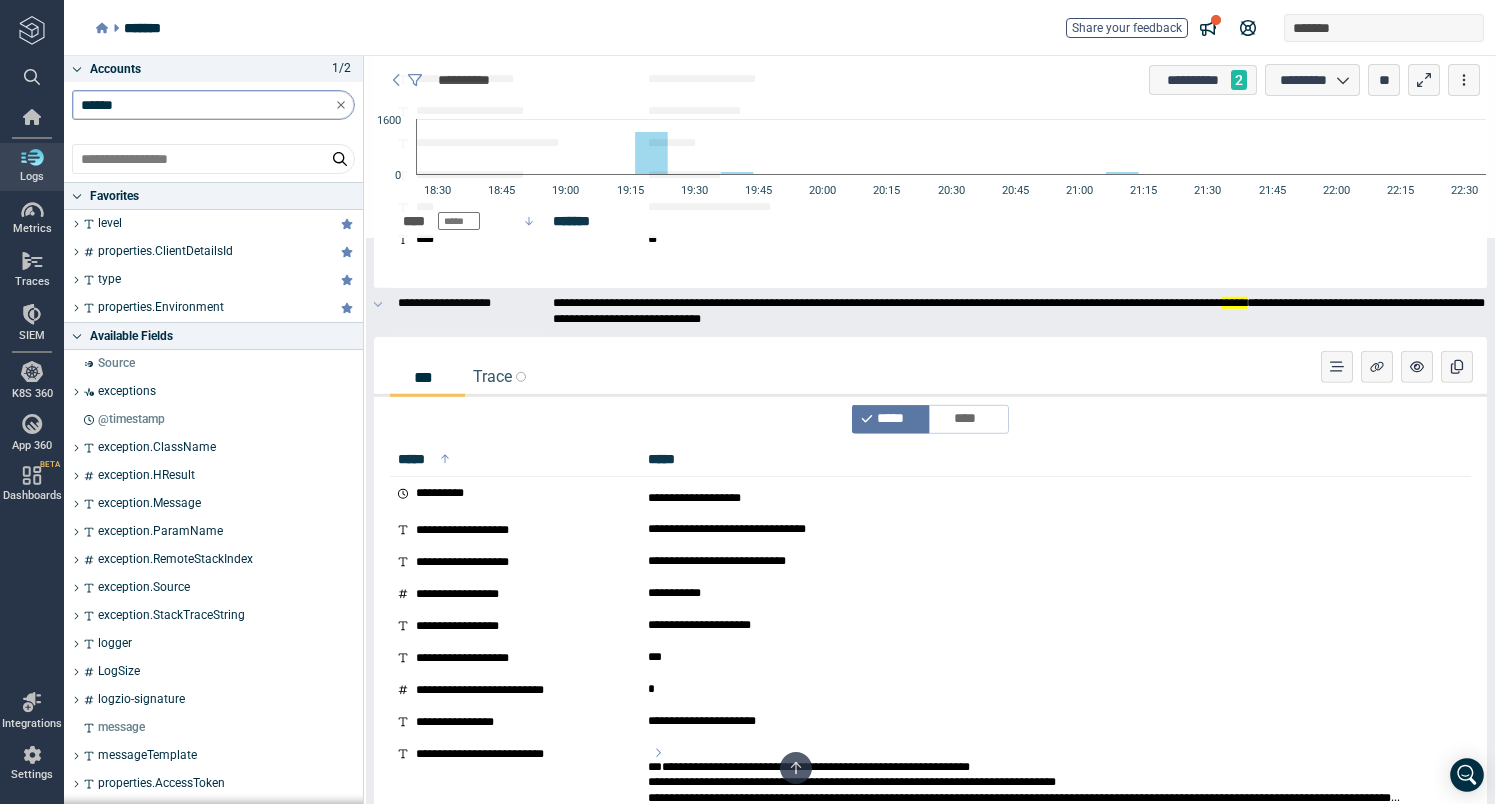 scroll, scrollTop: 6085, scrollLeft: 0, axis: vertical 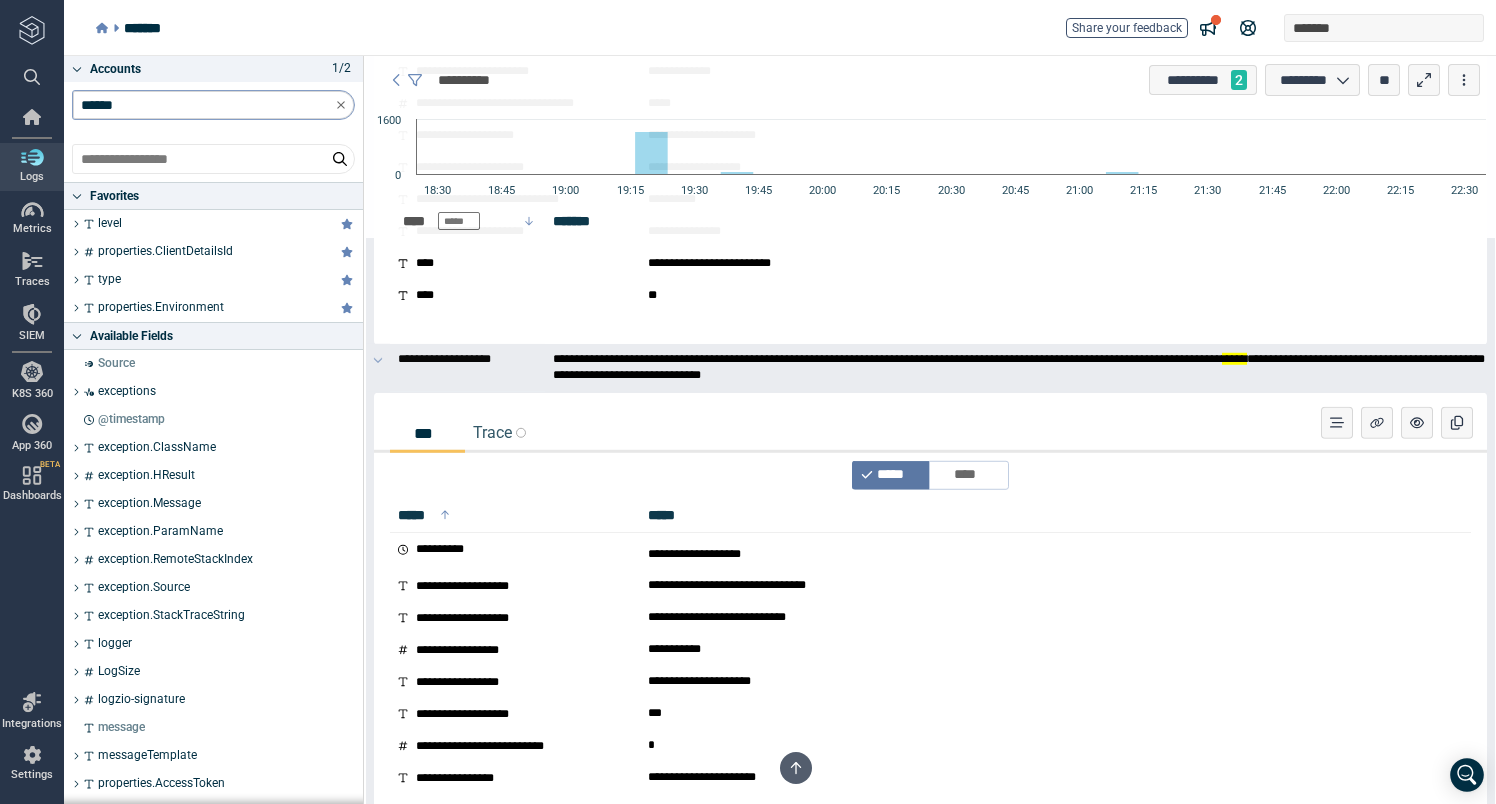 click on "*** Trace" at bounding box center (930, 433) 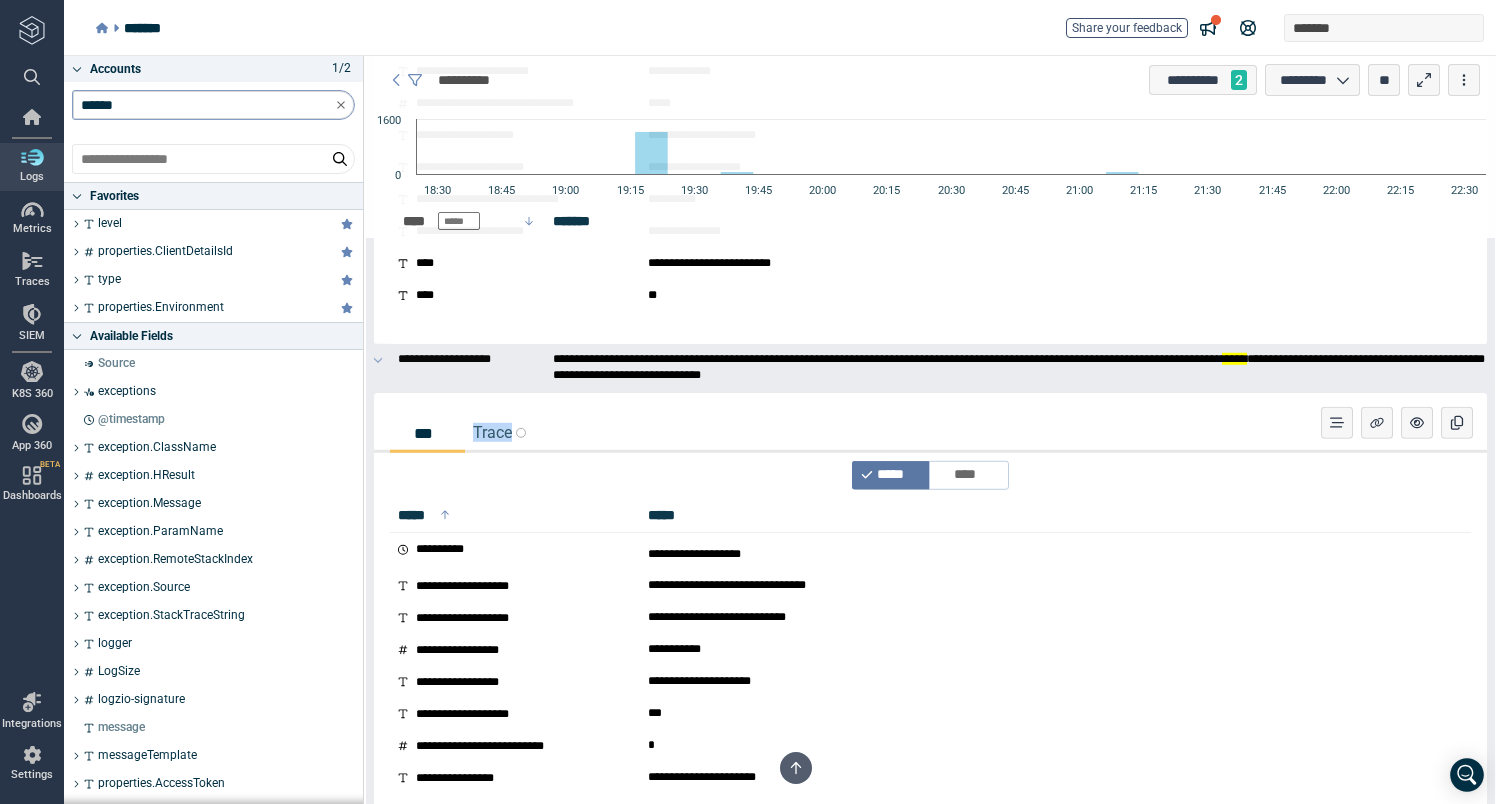 click on "*** Trace" at bounding box center (930, 433) 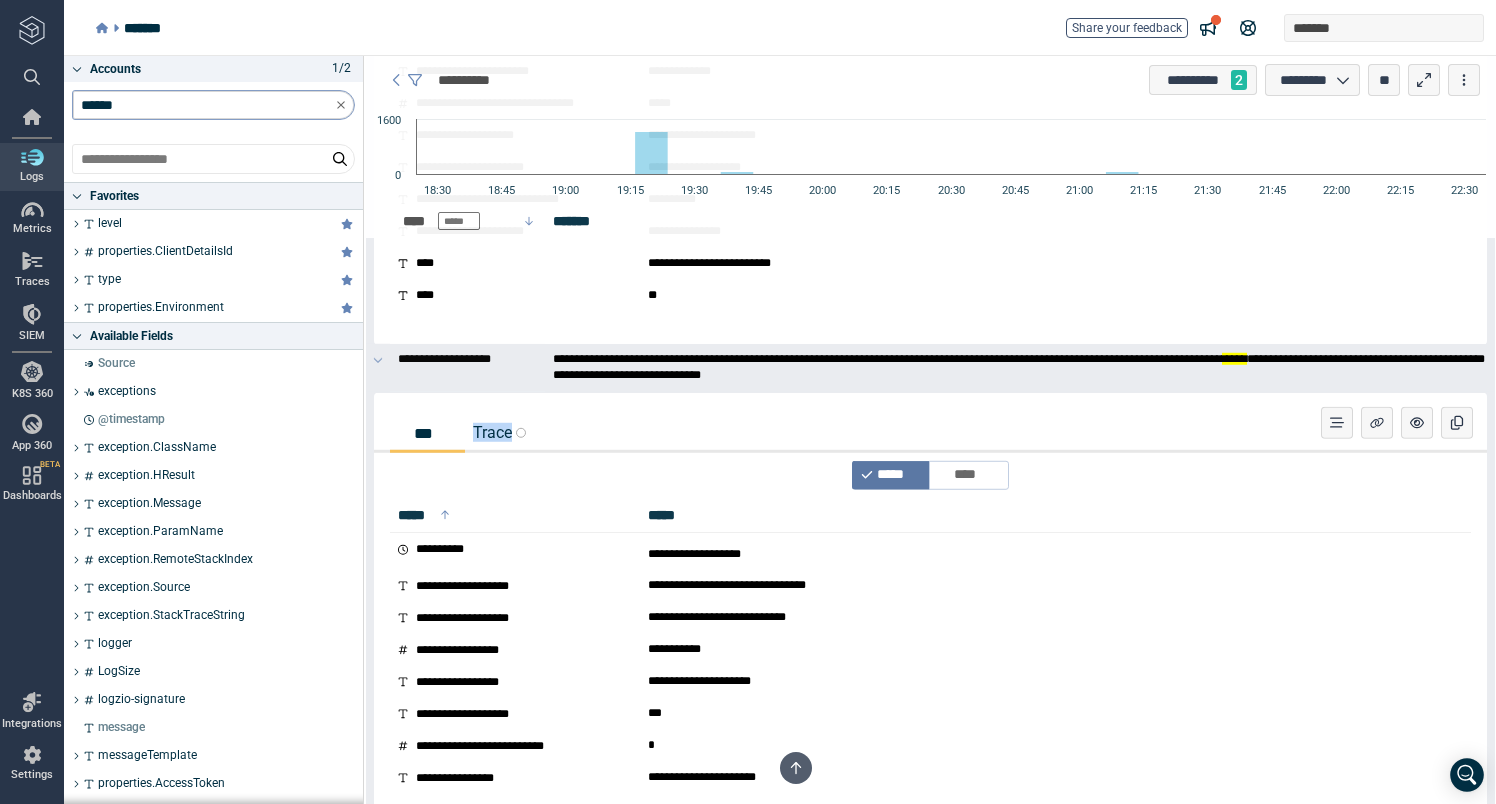click on "Trace" at bounding box center [499, 432] 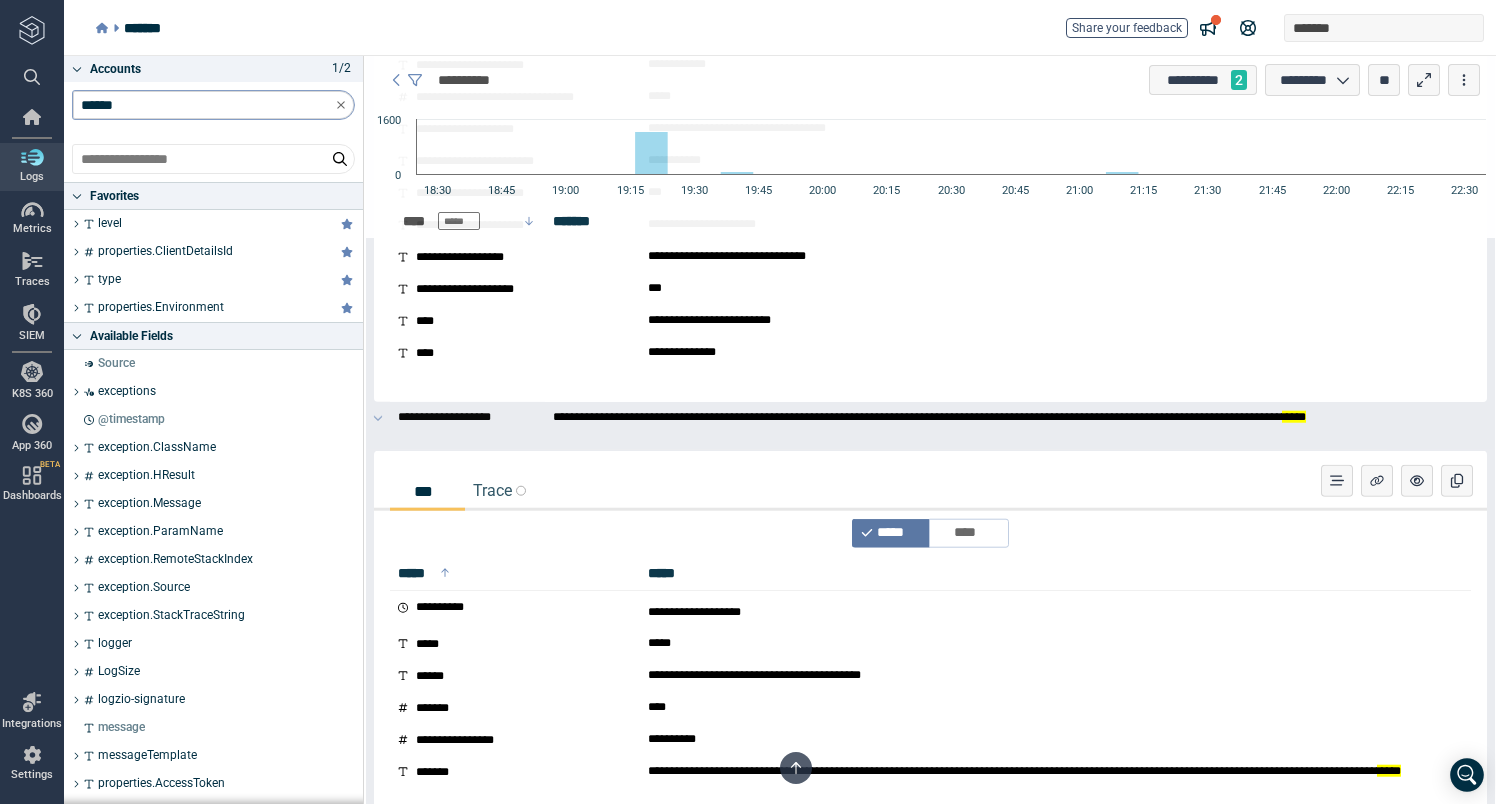 scroll, scrollTop: 5078, scrollLeft: 0, axis: vertical 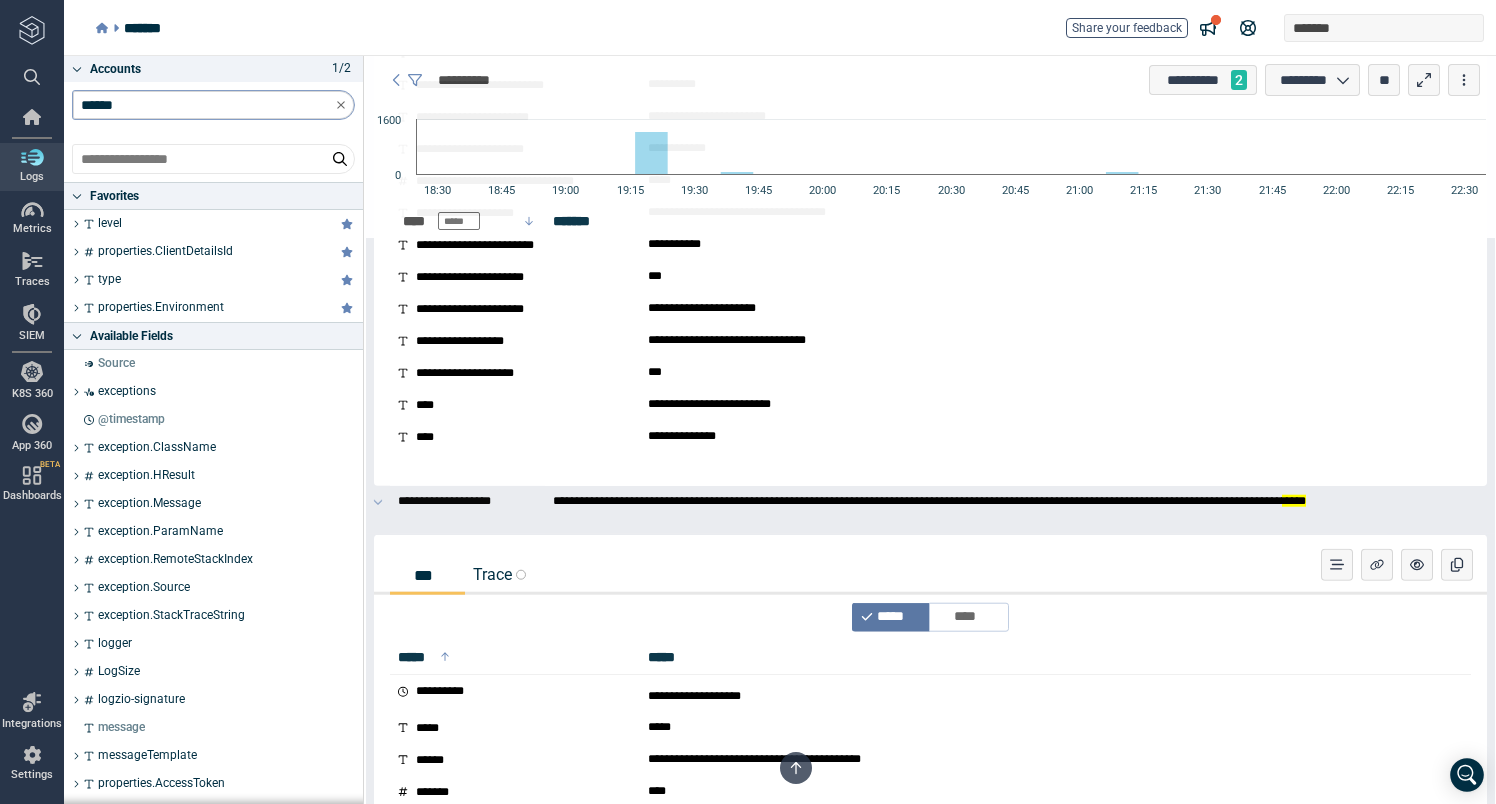 click on "Trace" at bounding box center [499, 574] 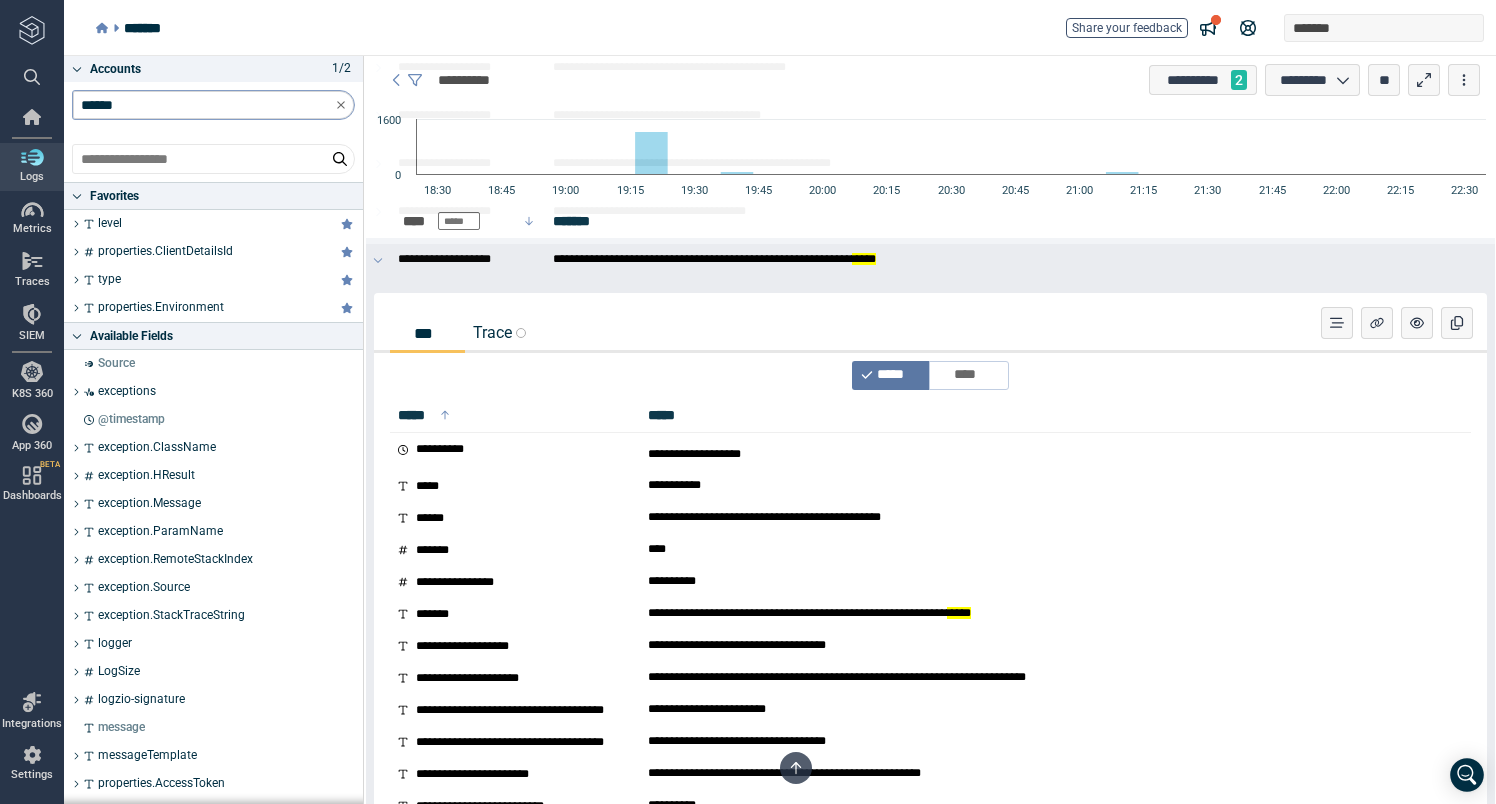 click on "Trace" at bounding box center [499, 332] 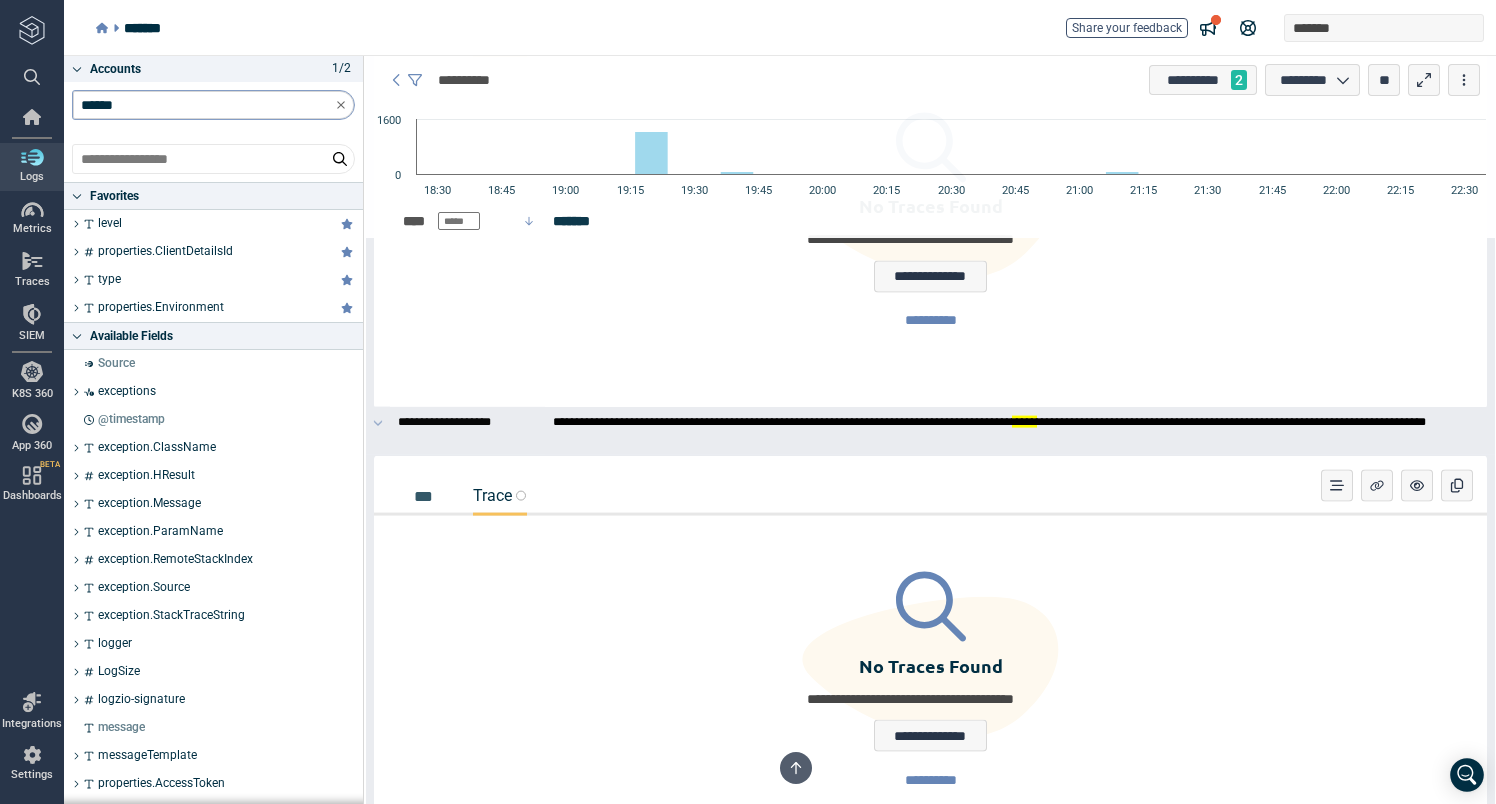 scroll, scrollTop: 5557, scrollLeft: 0, axis: vertical 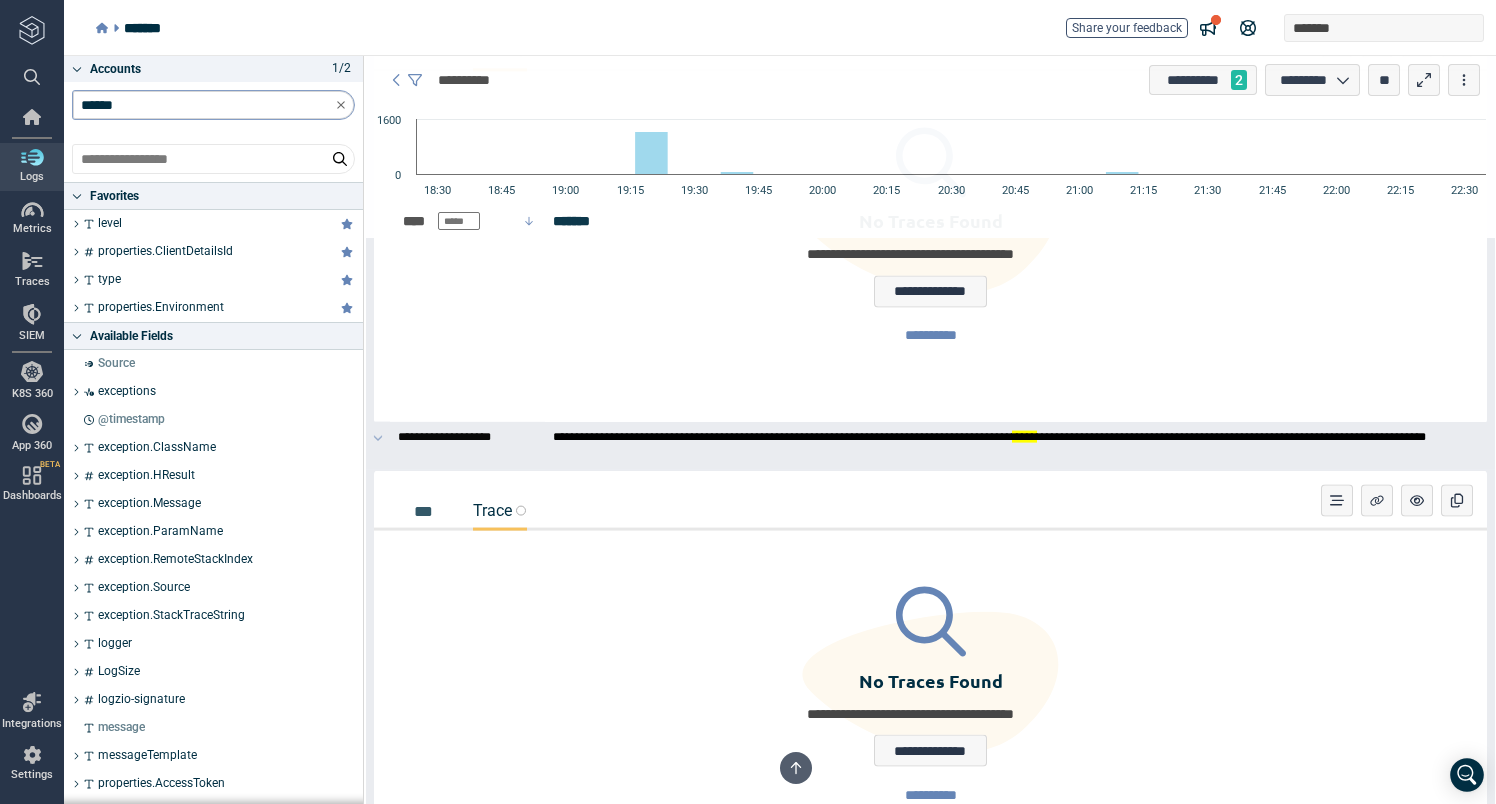click on "*** Trace" at bounding box center (930, 513) 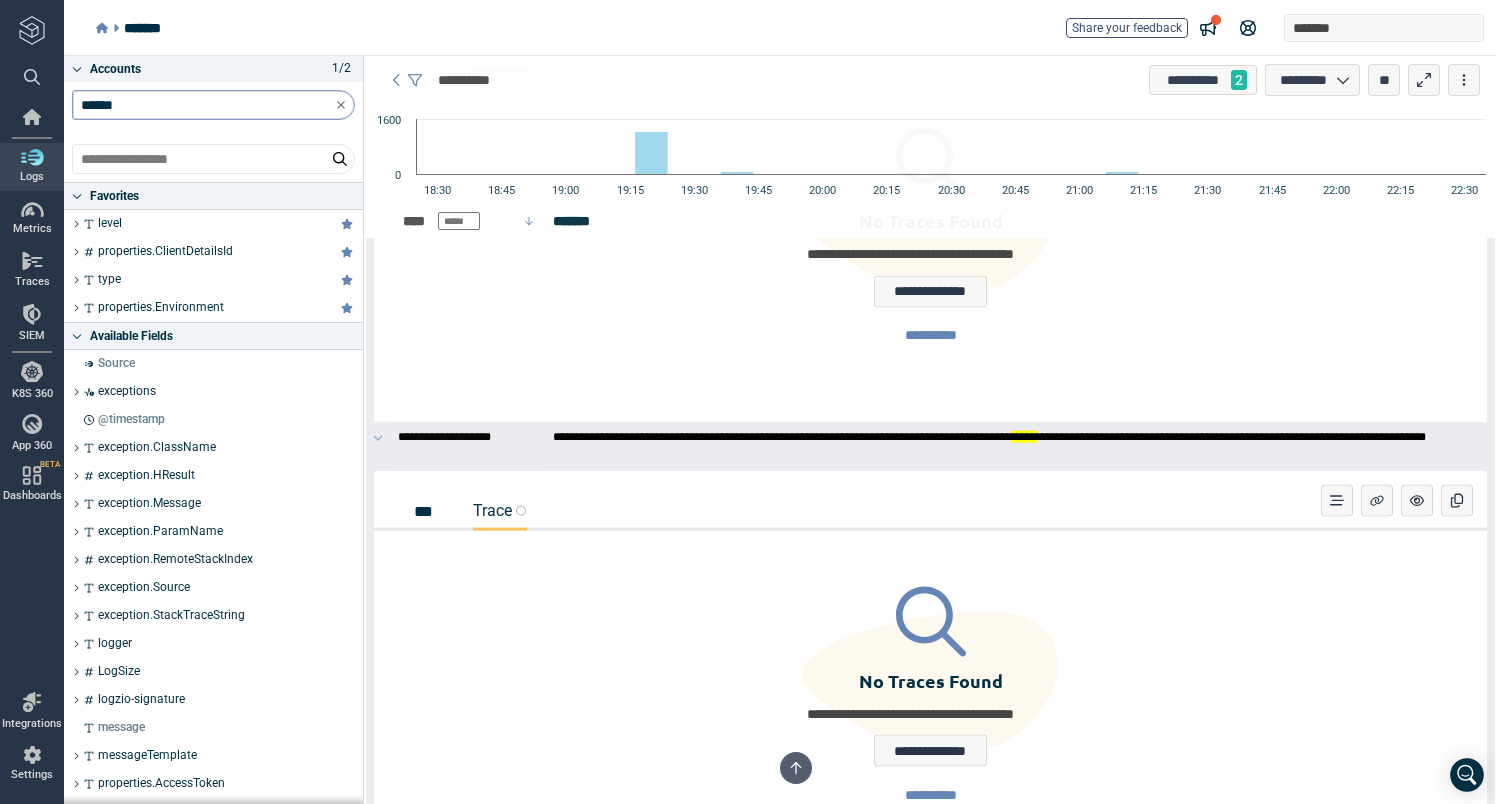 click on "***" at bounding box center (427, 511) 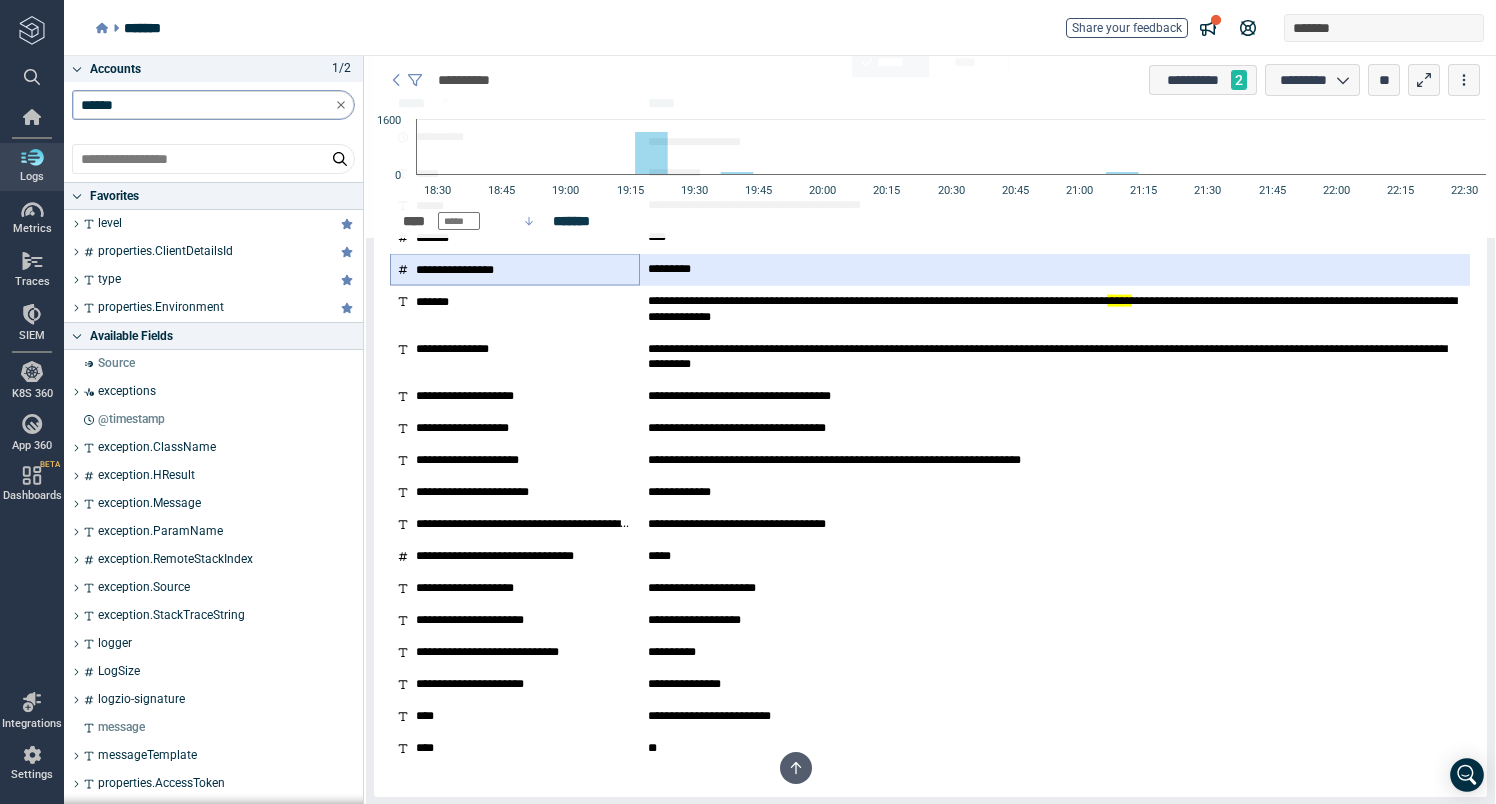 scroll, scrollTop: 6062, scrollLeft: 0, axis: vertical 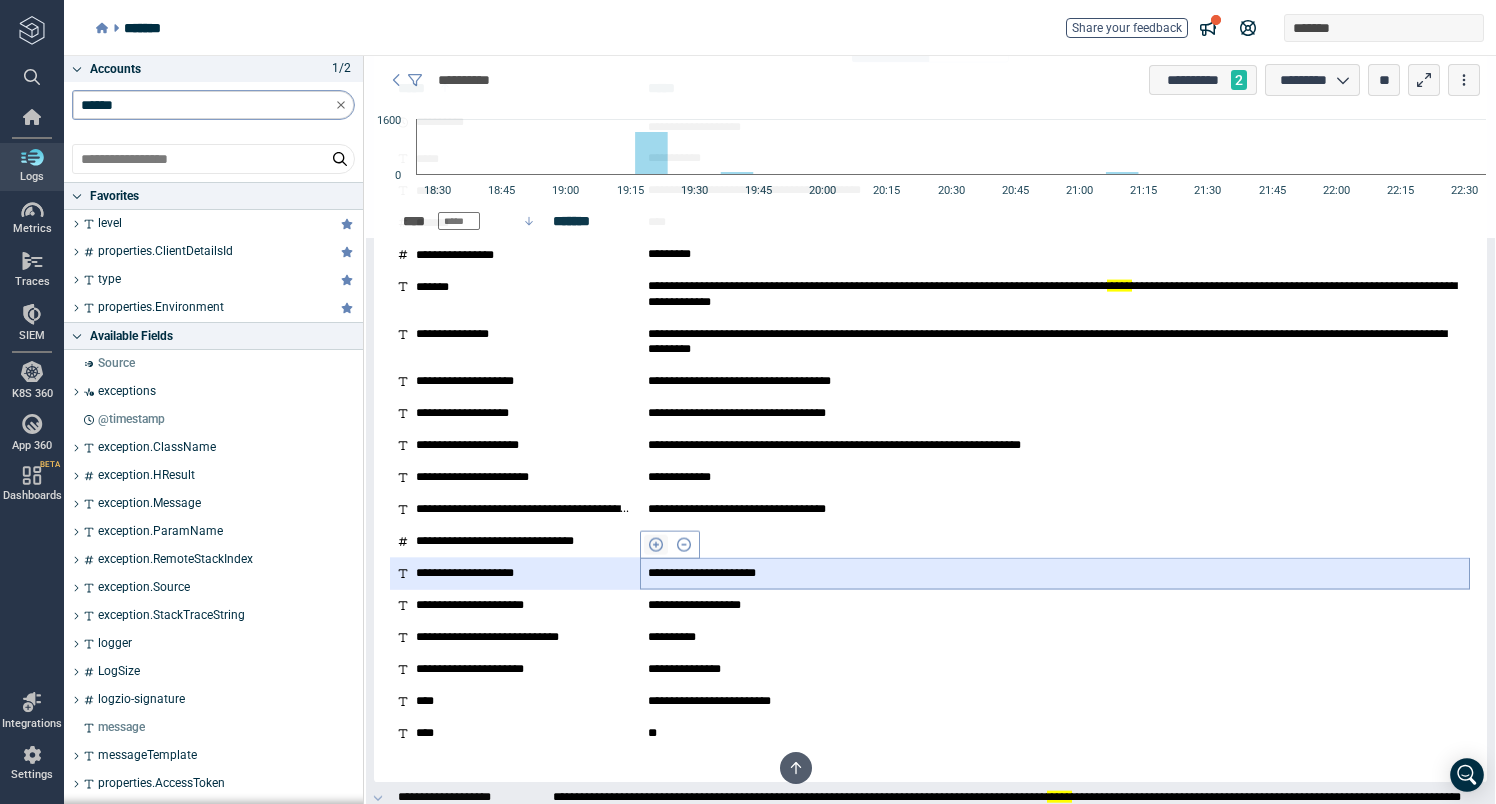 click 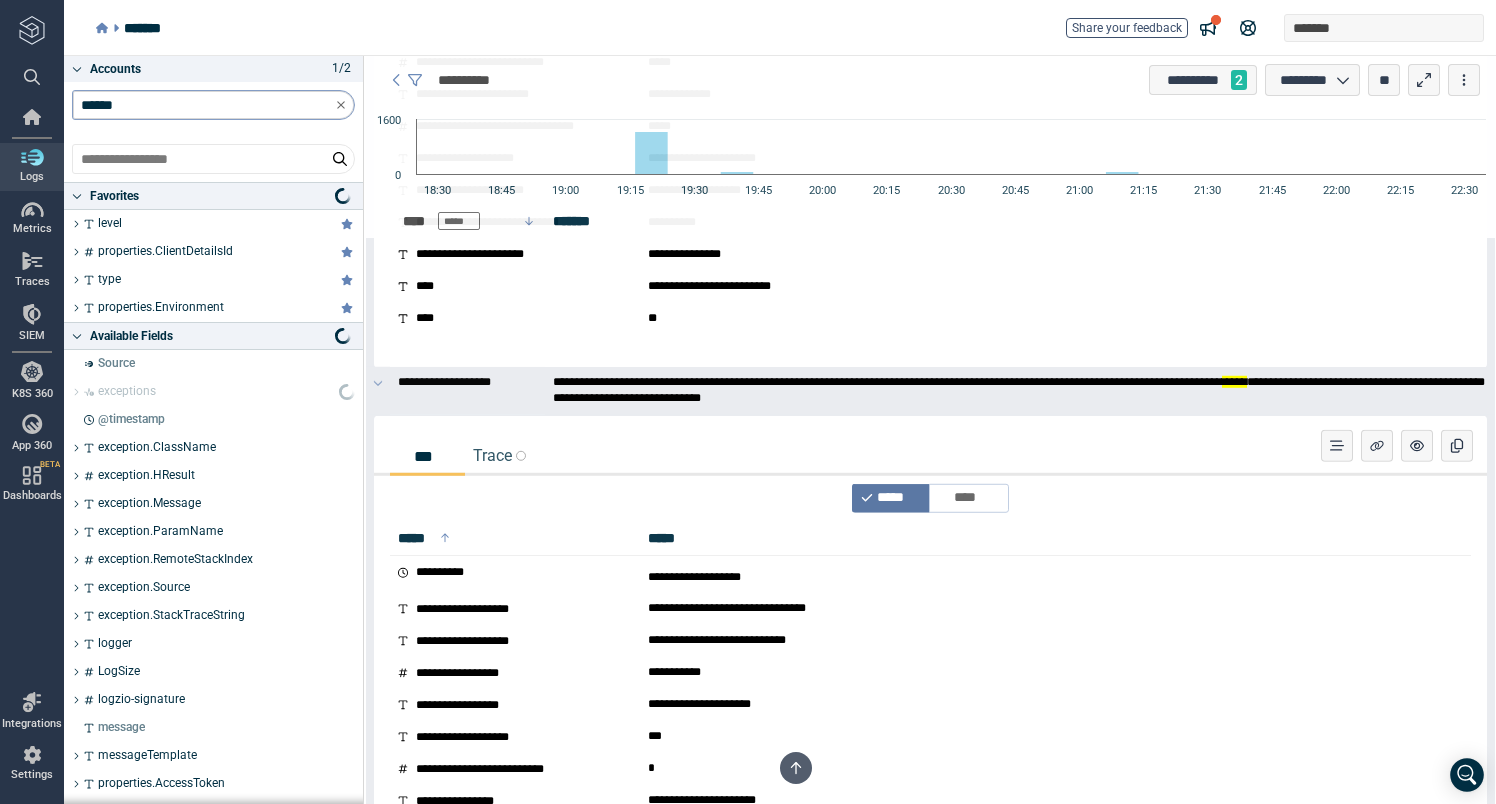 type on "*" 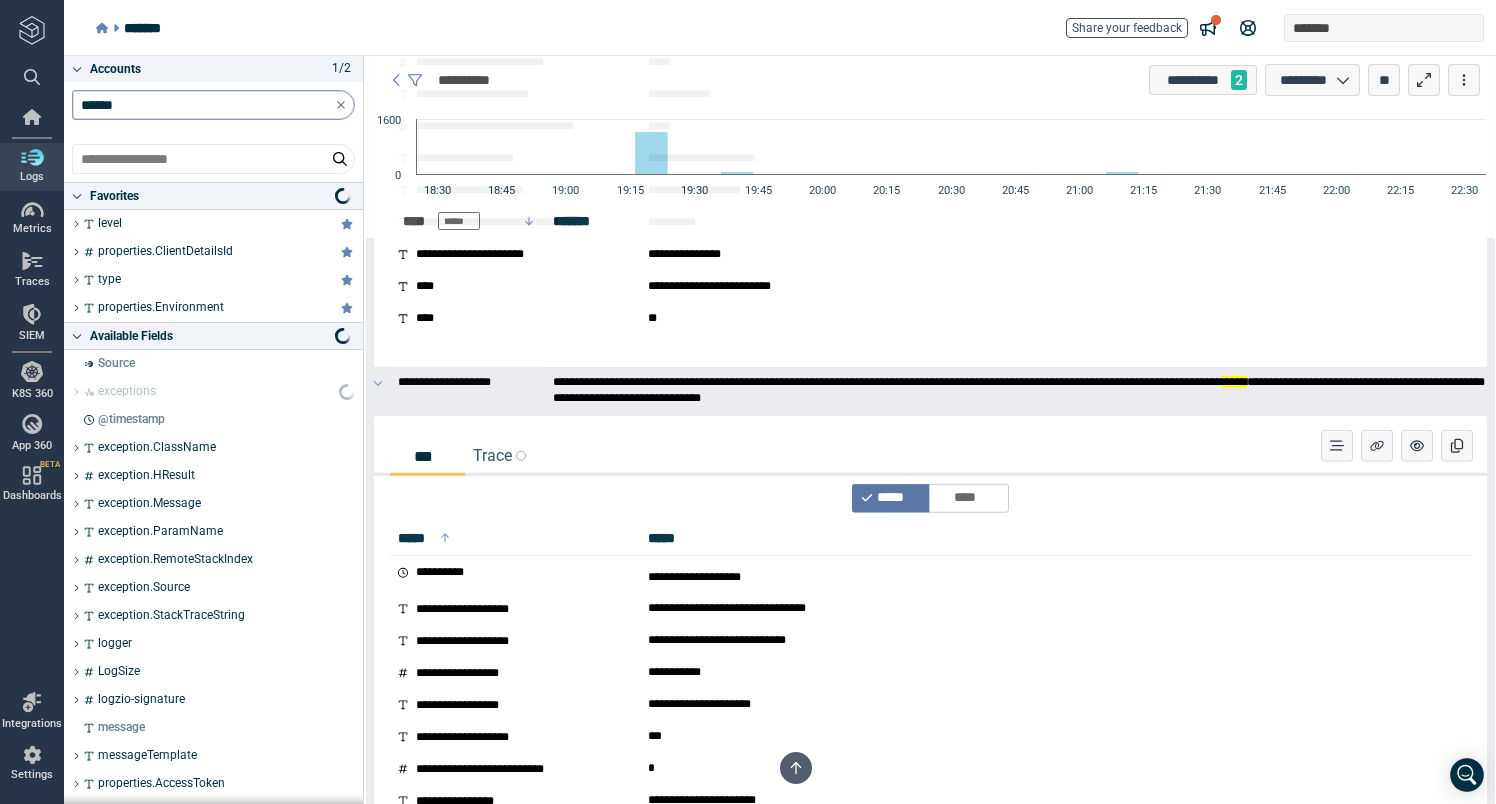 scroll, scrollTop: 0, scrollLeft: 0, axis: both 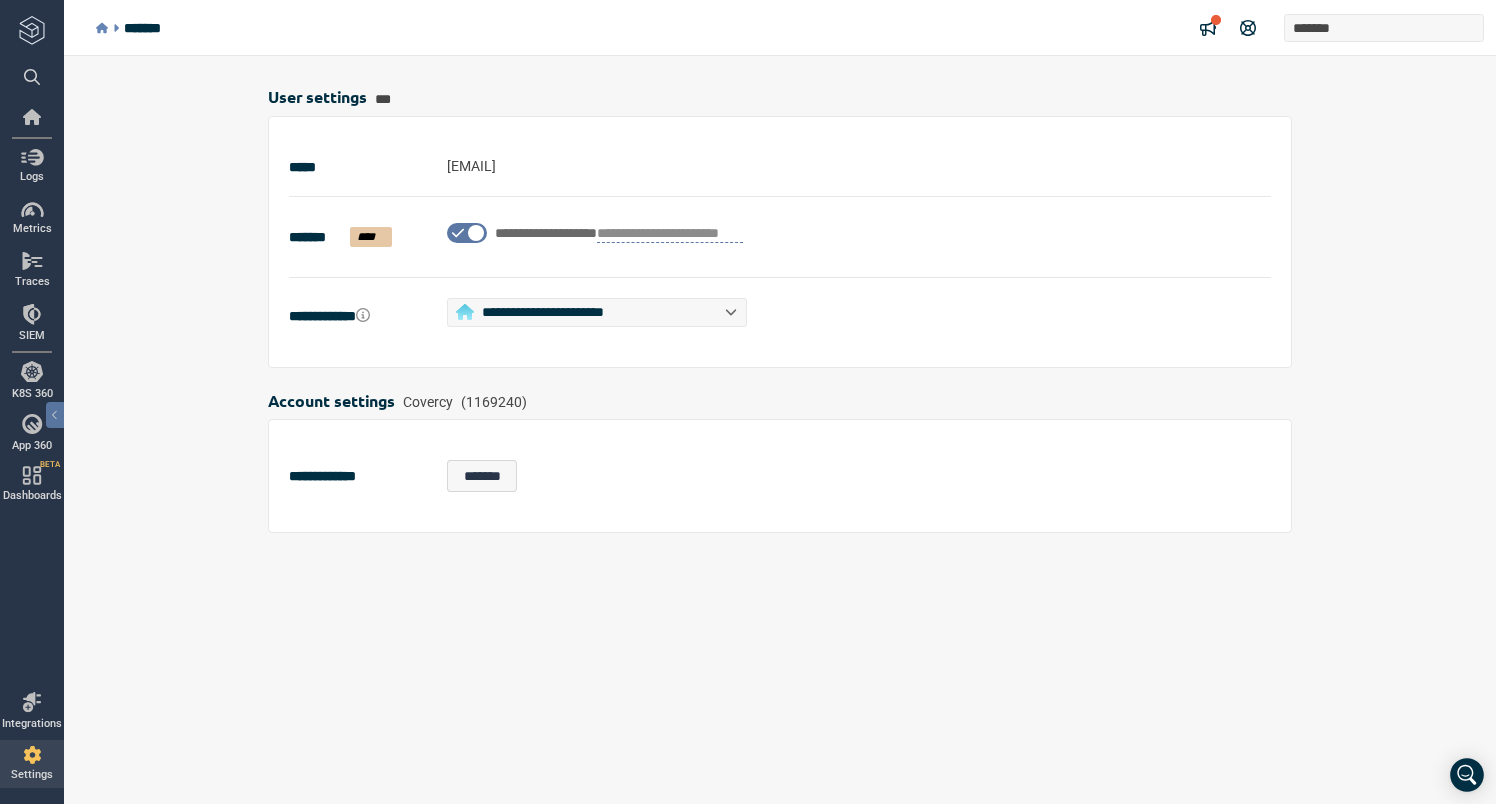 click at bounding box center [32, 30] 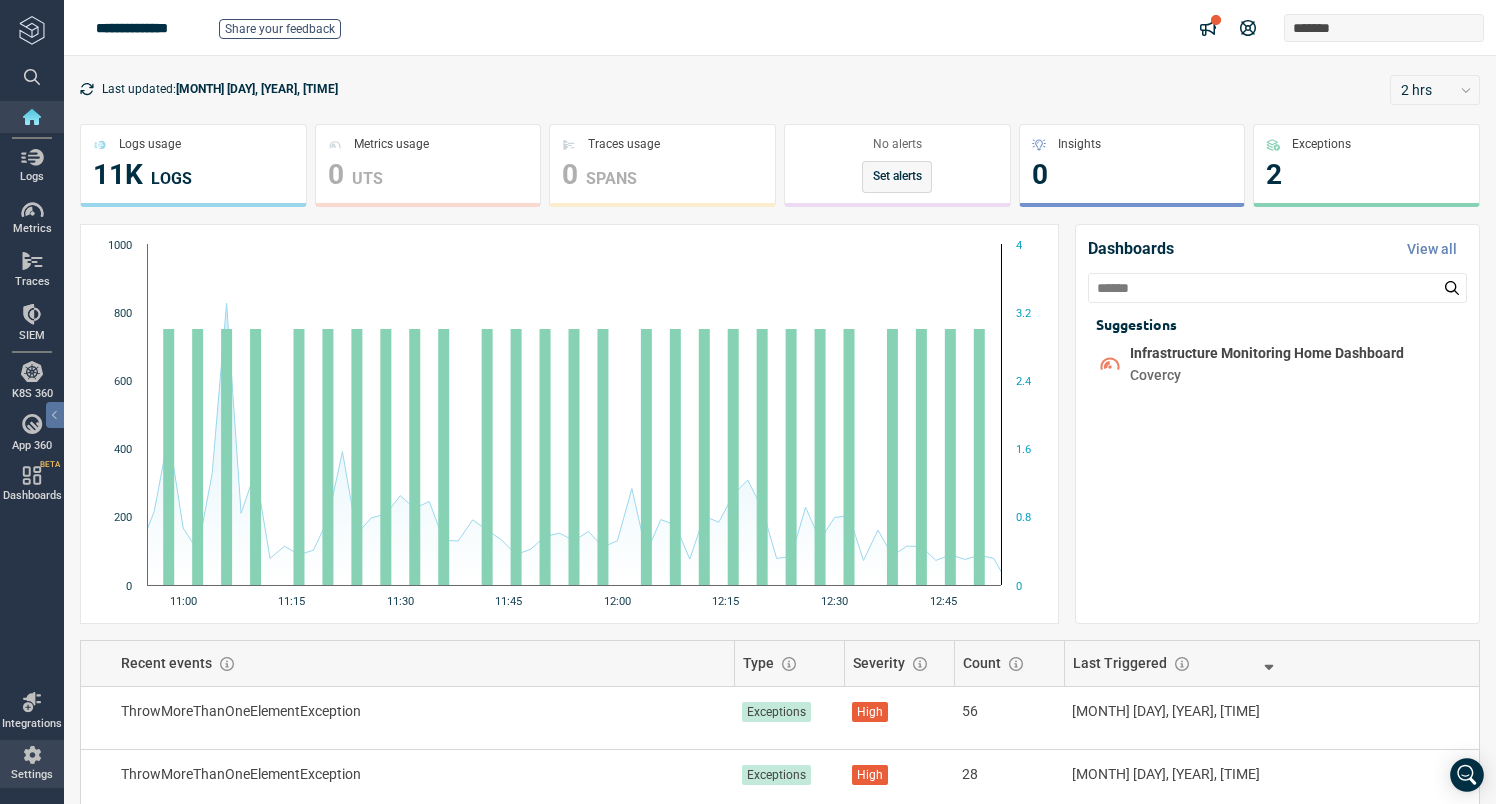 click on "Settings" at bounding box center (32, 764) 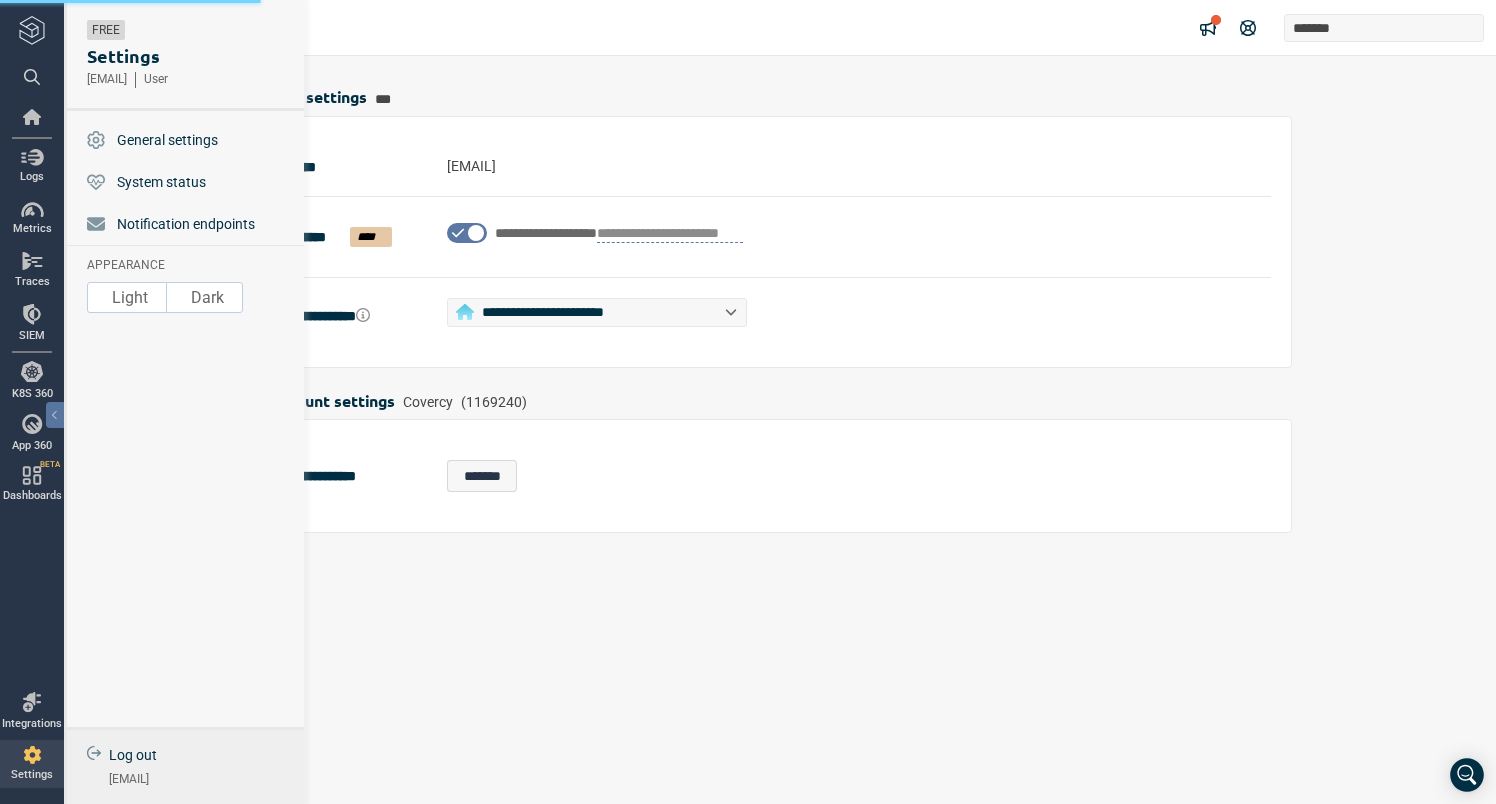 click on "Log out" at bounding box center [133, 755] 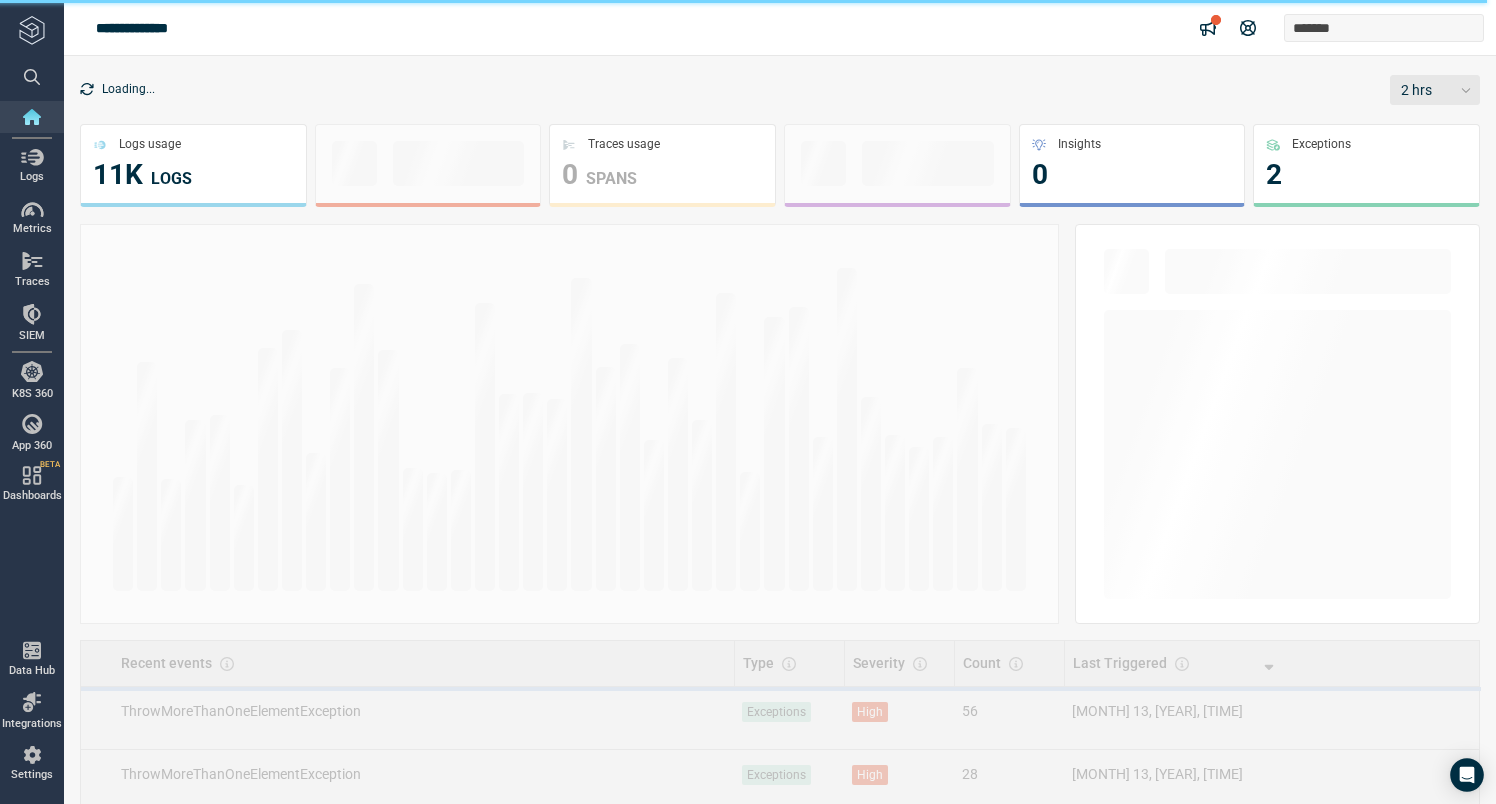 scroll, scrollTop: 0, scrollLeft: 0, axis: both 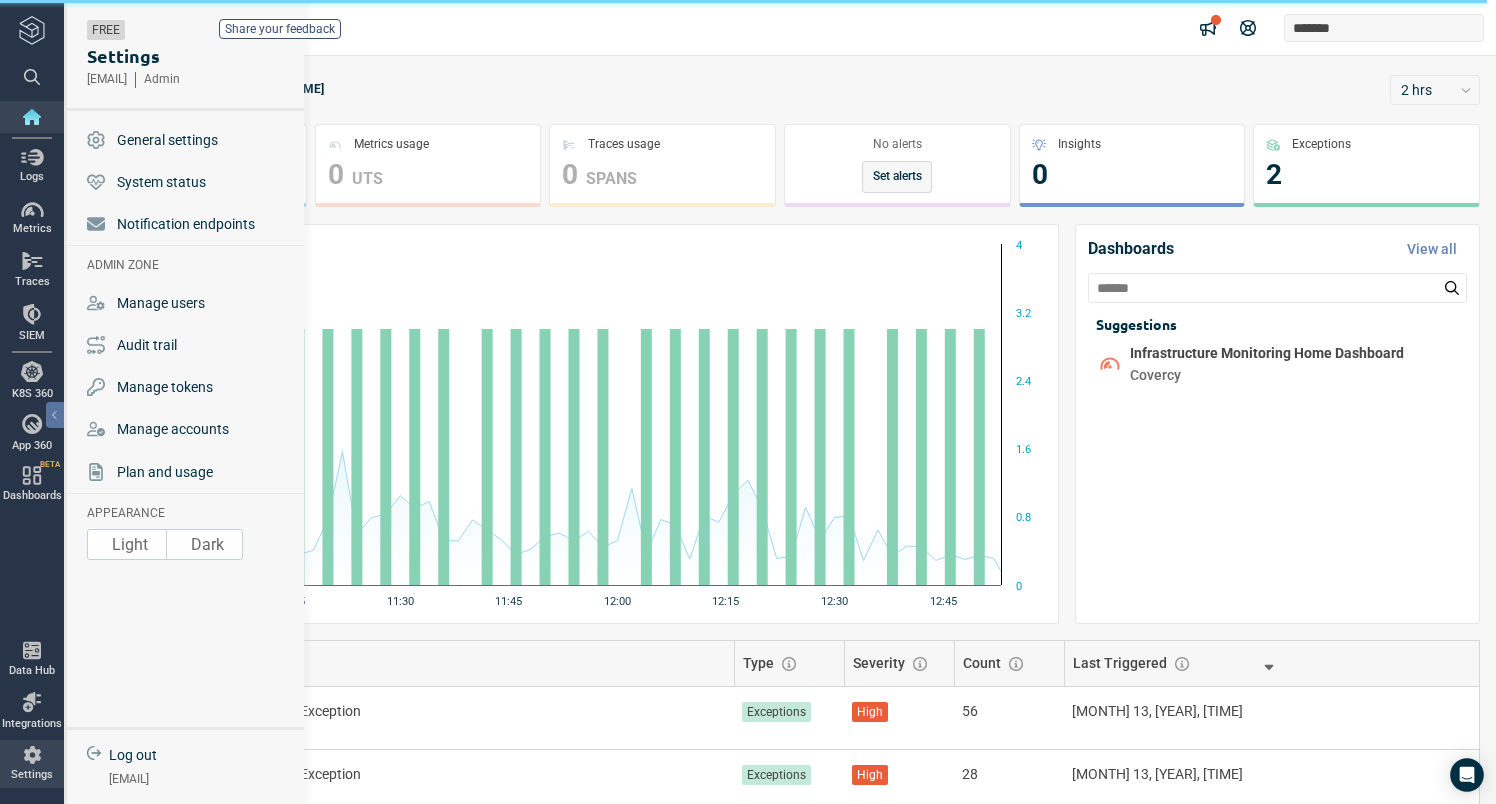 click on "Settings" at bounding box center [32, 775] 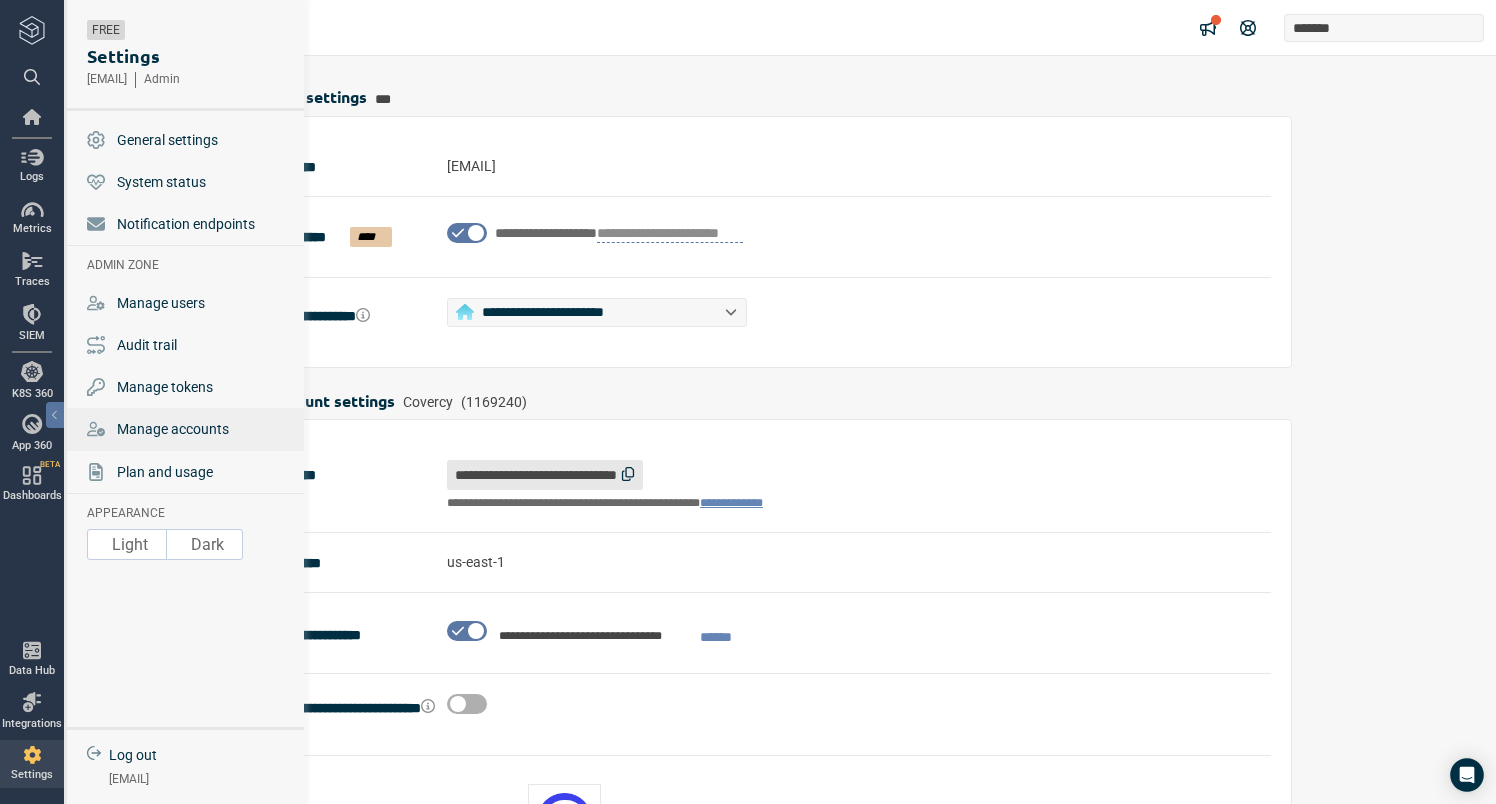 click on "Manage accounts" at bounding box center (173, 429) 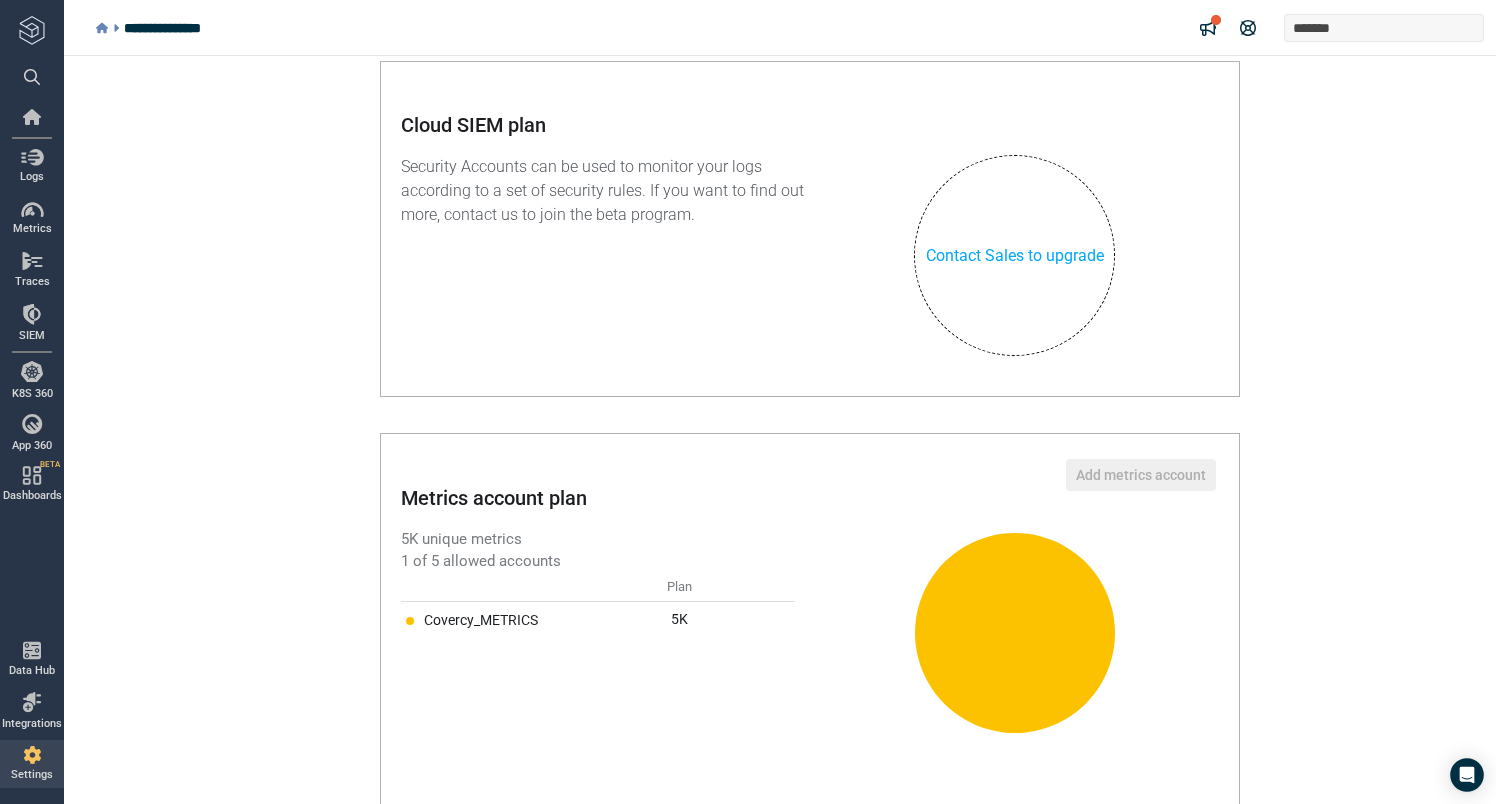 scroll, scrollTop: 0, scrollLeft: 0, axis: both 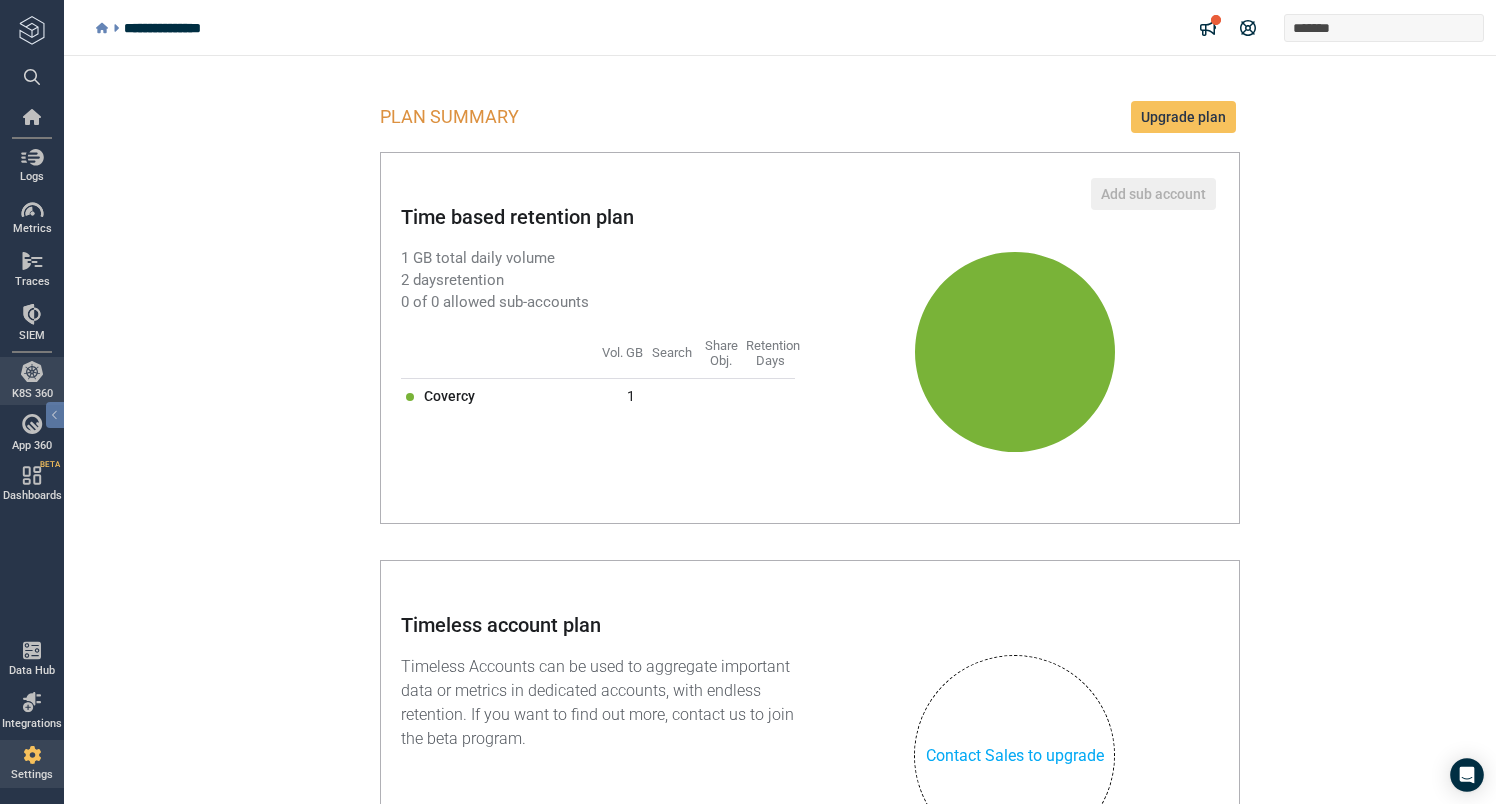 click at bounding box center [32, 755] 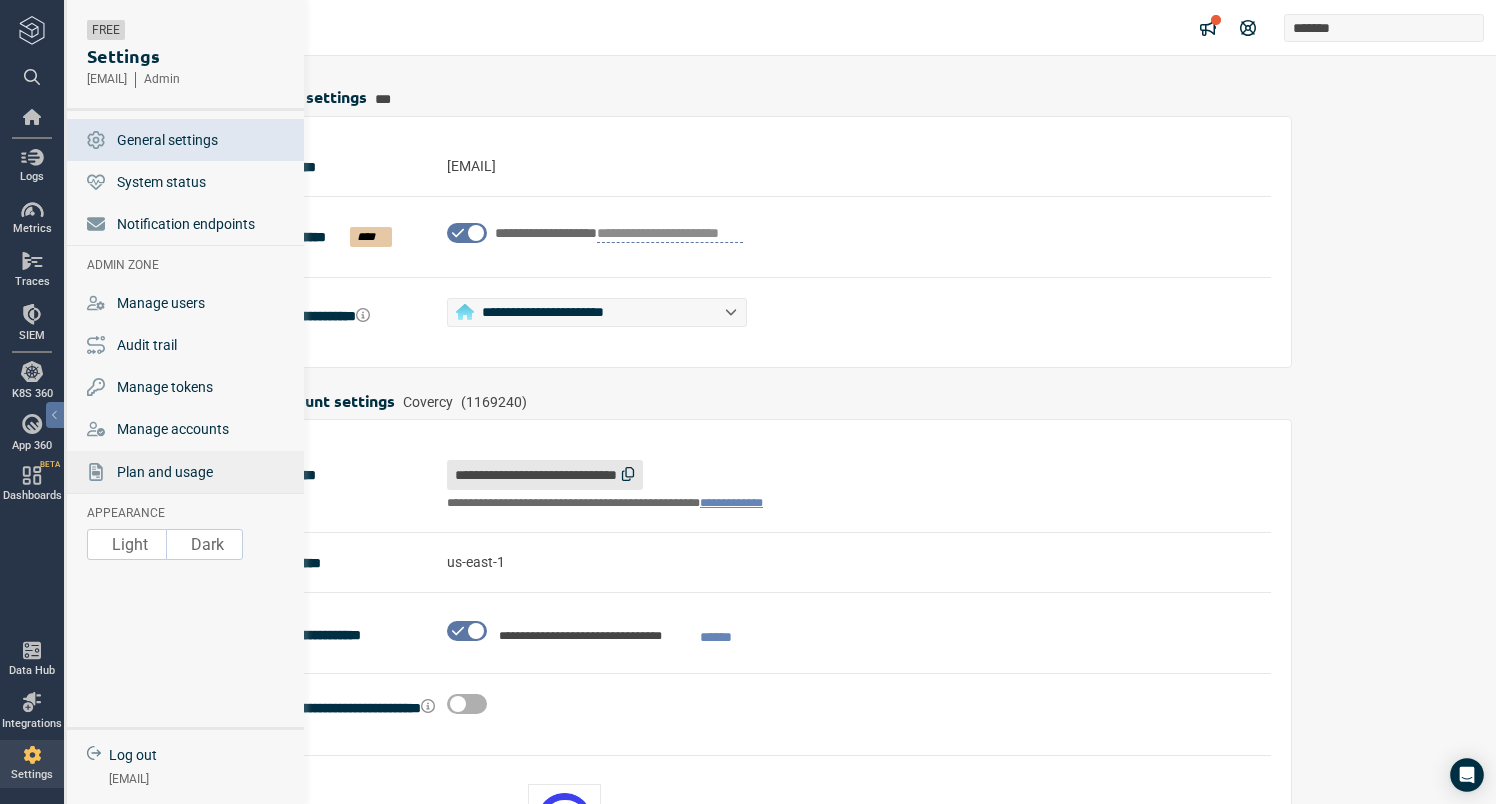 click on "Plan and usage" at bounding box center (165, 472) 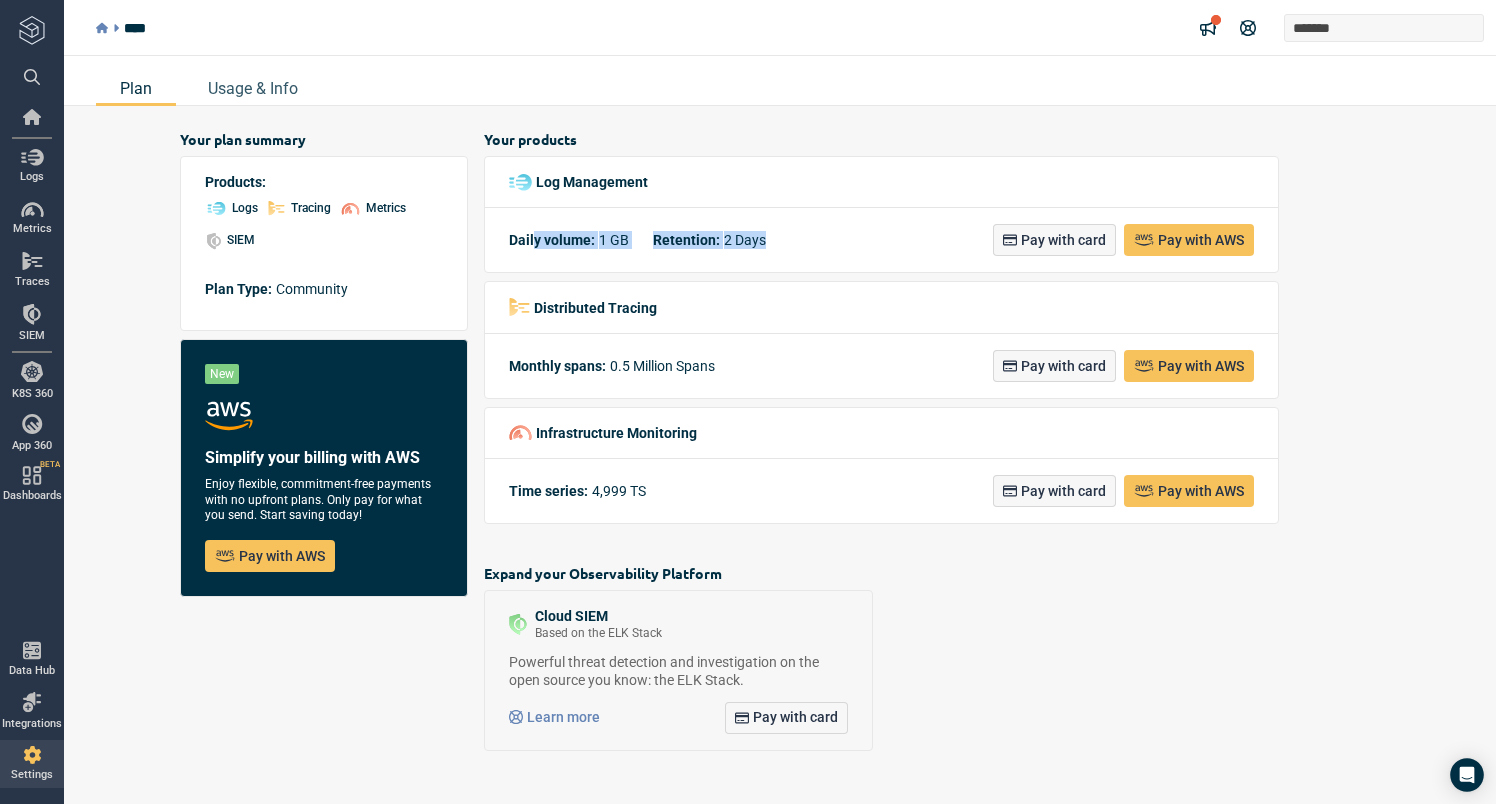 drag, startPoint x: 532, startPoint y: 240, endPoint x: 764, endPoint y: 240, distance: 232 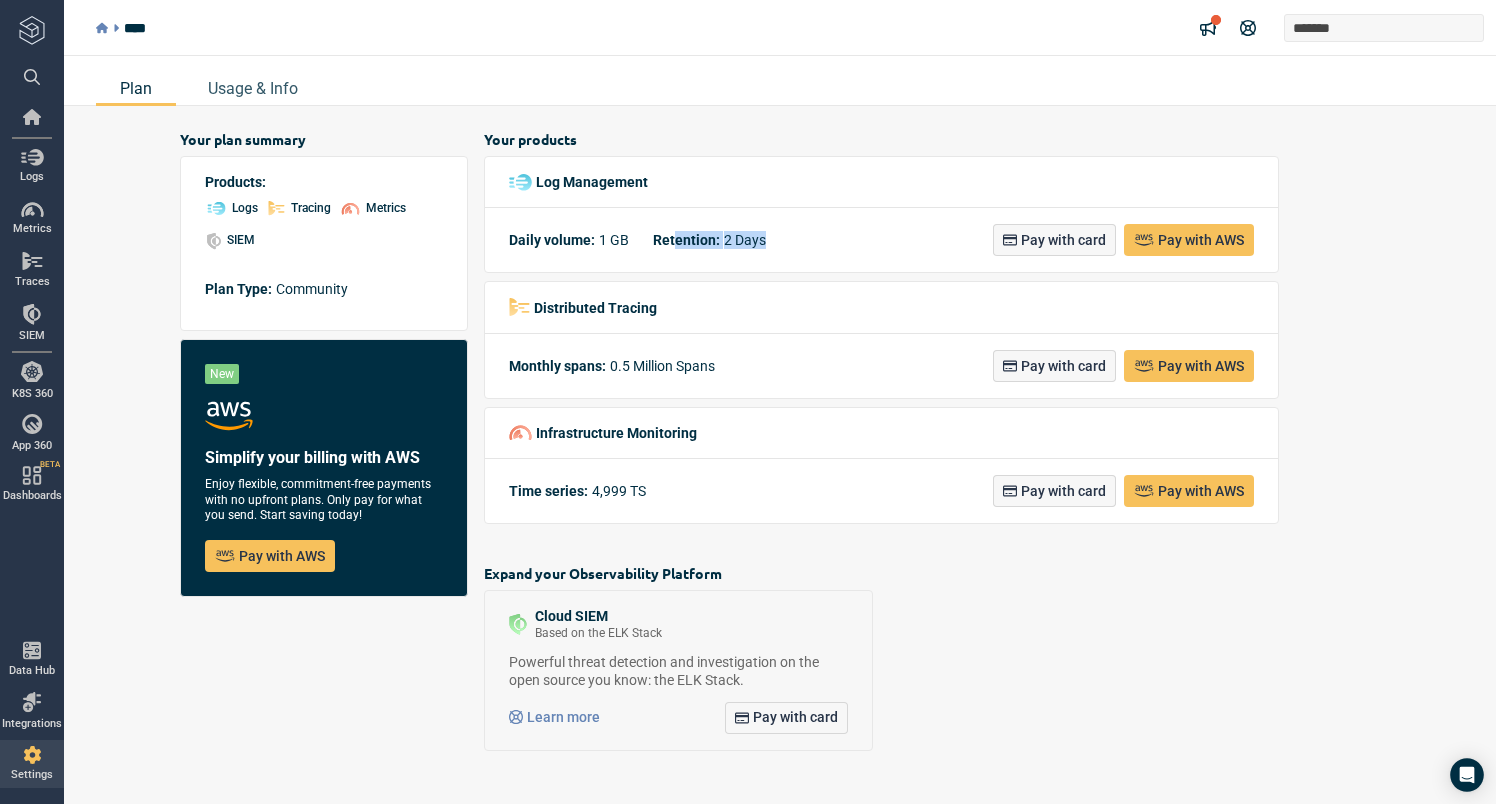 drag, startPoint x: 672, startPoint y: 235, endPoint x: 768, endPoint y: 234, distance: 96.00521 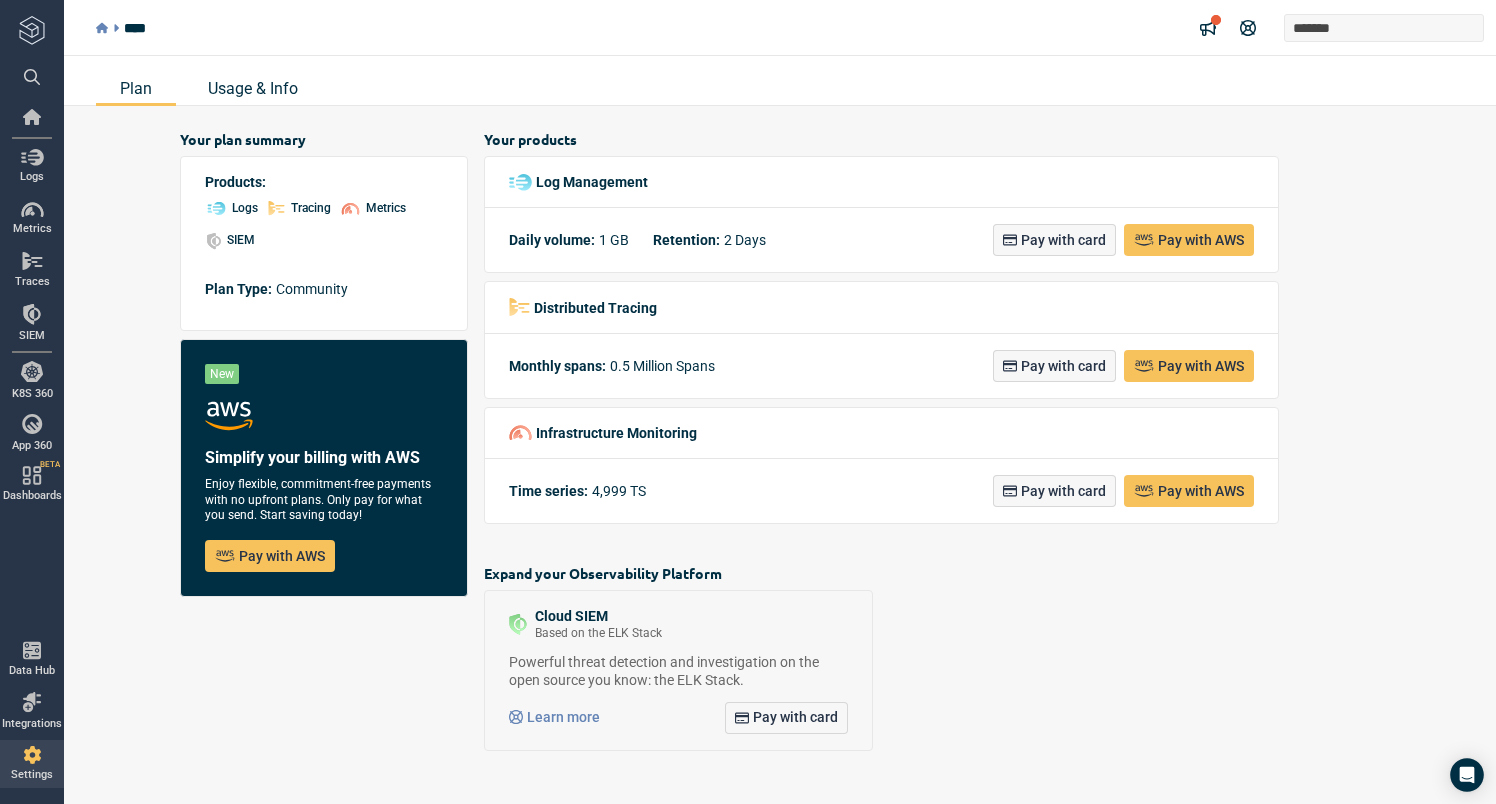 click on "Usage & Info" at bounding box center [253, 88] 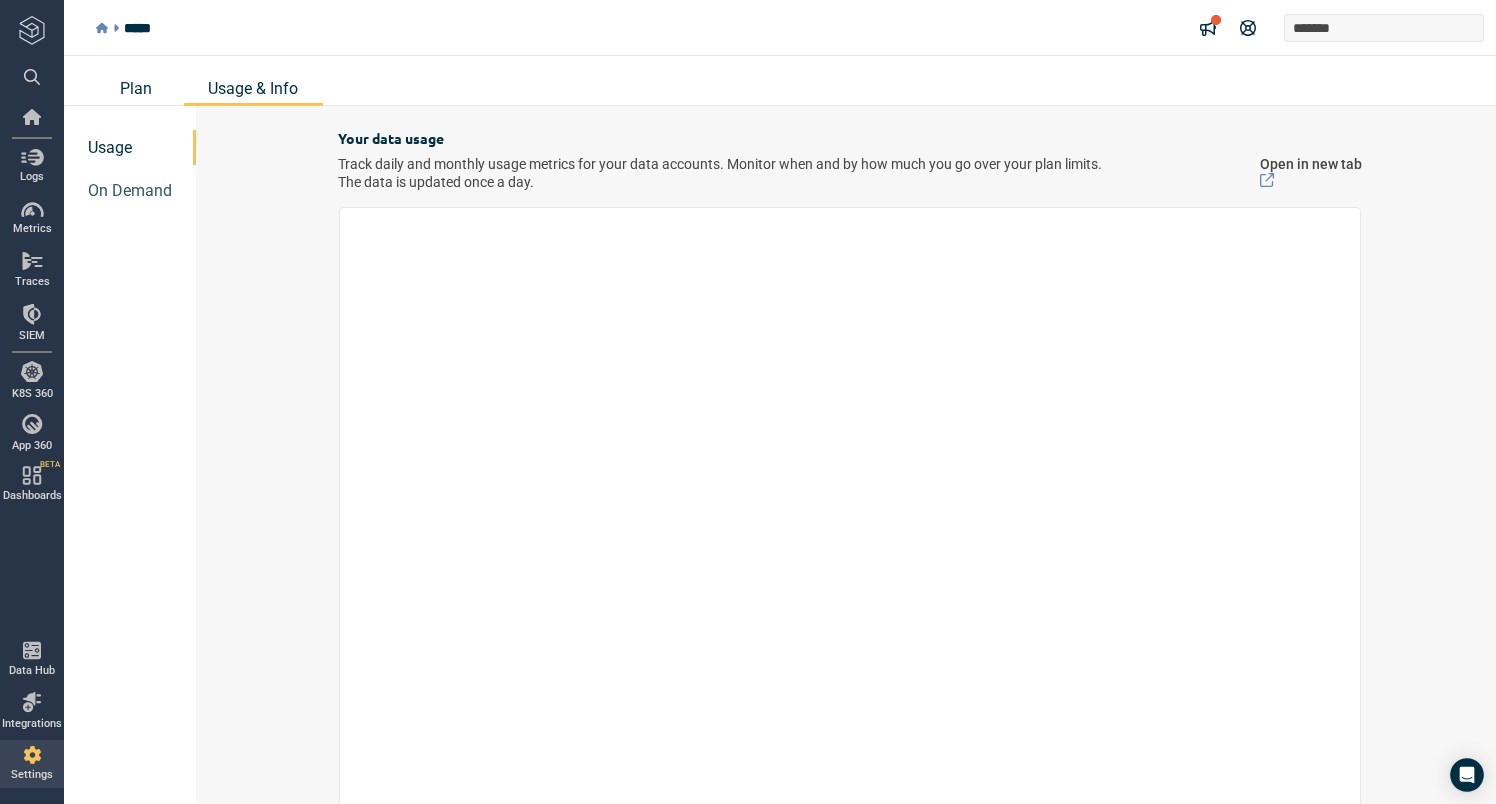 click on "Plan" at bounding box center [136, 88] 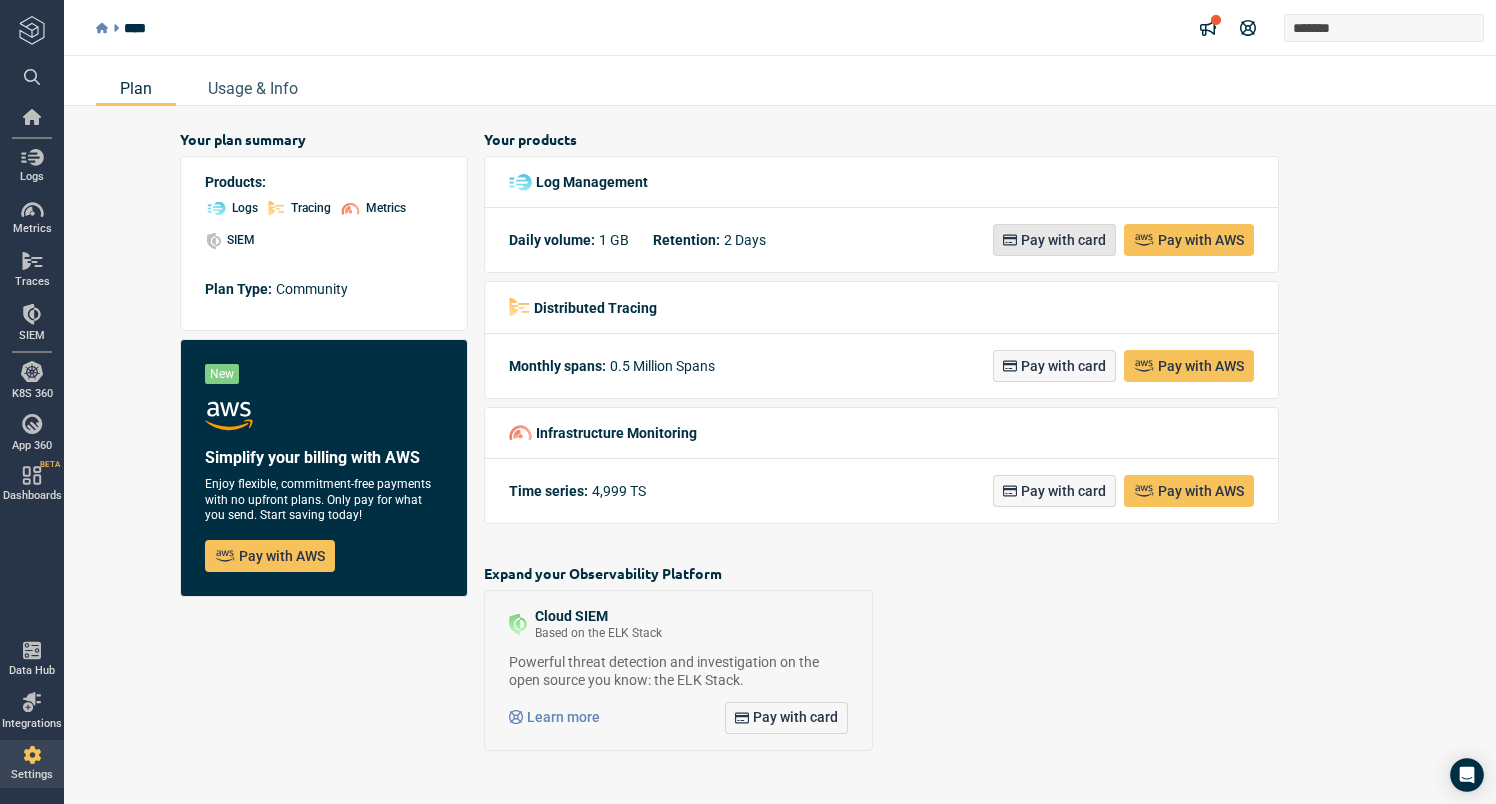 click on "Pay with card" at bounding box center [1054, 240] 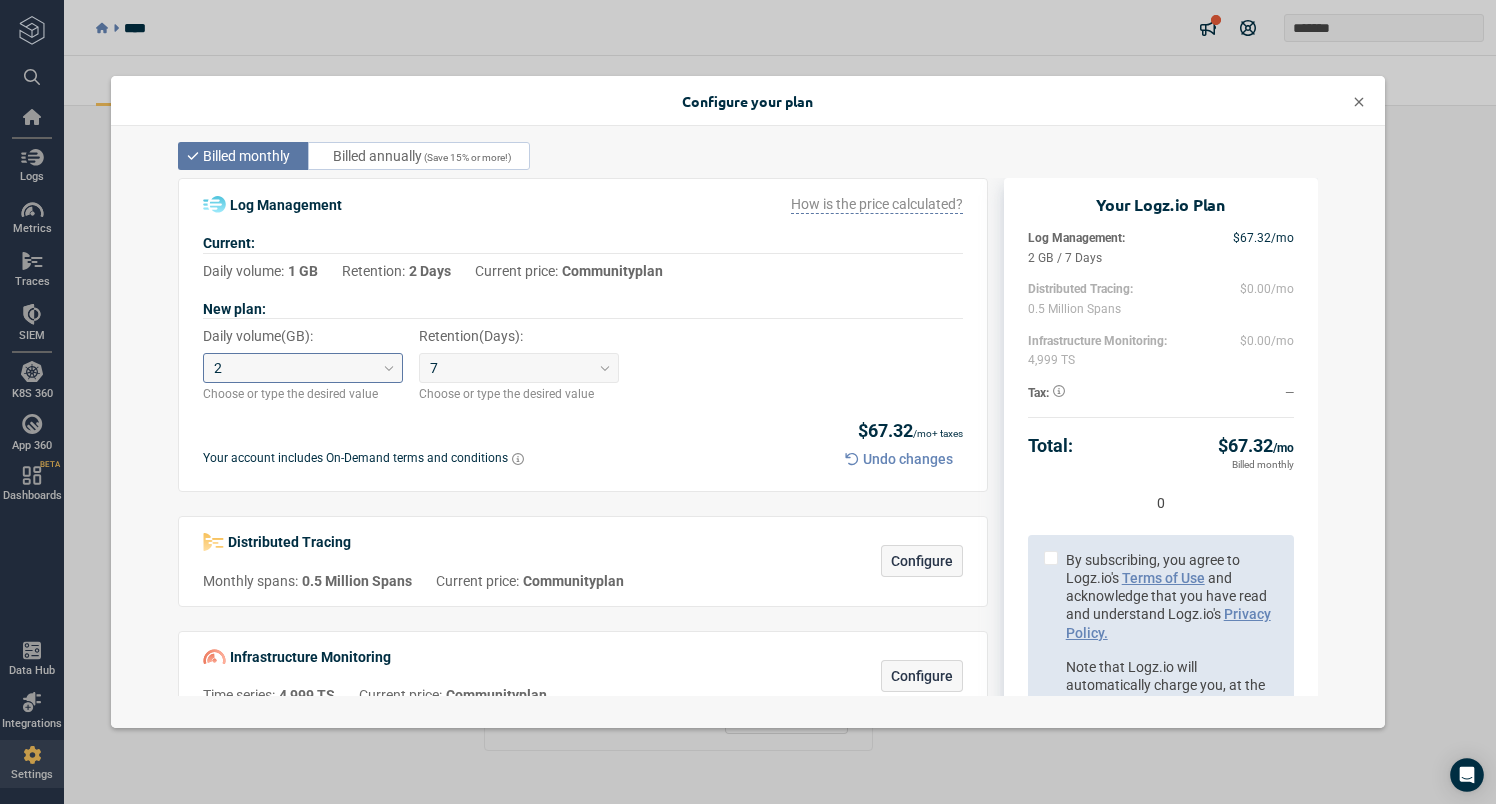 click at bounding box center (389, 368) 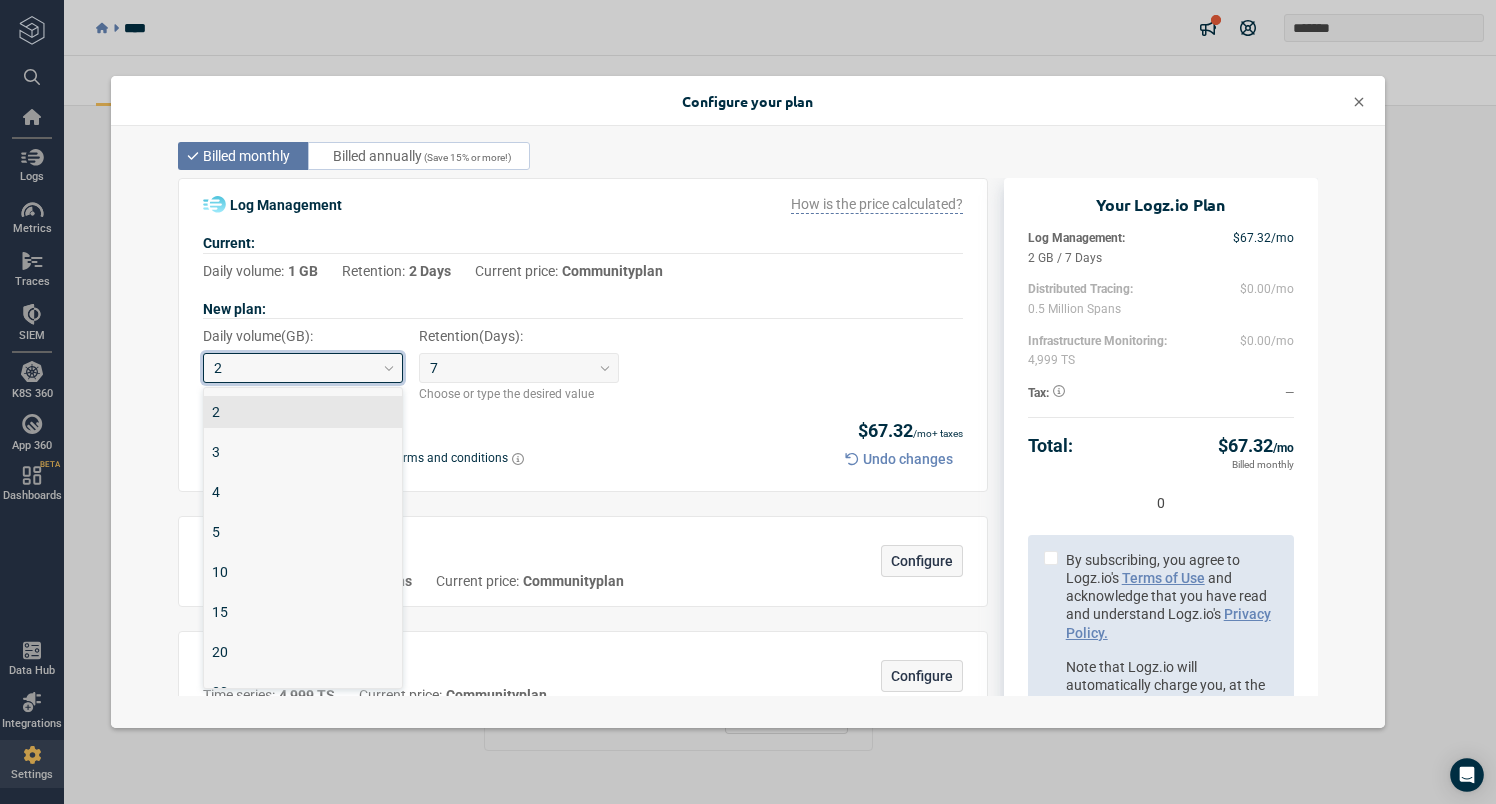 click on "Log Management How is the price calculated? Current: Daily volume : 1 GB Retention : 2 Days Current price: Community  plan New plan: Daily volume  ( GB ):      option 2 focused, 1 of 15. 15 results available. Use Up and Down to choose options, press Enter to select the currently focused option, press Escape to exit the menu, press Tab to select the option and exit the menu. 2 2 3 4 5 10 15 20 30 40 50 100 150 200 250 500 Choose or type the desired value Retention  ( Days ): 7 Choose or type the desired value" at bounding box center (583, 299) 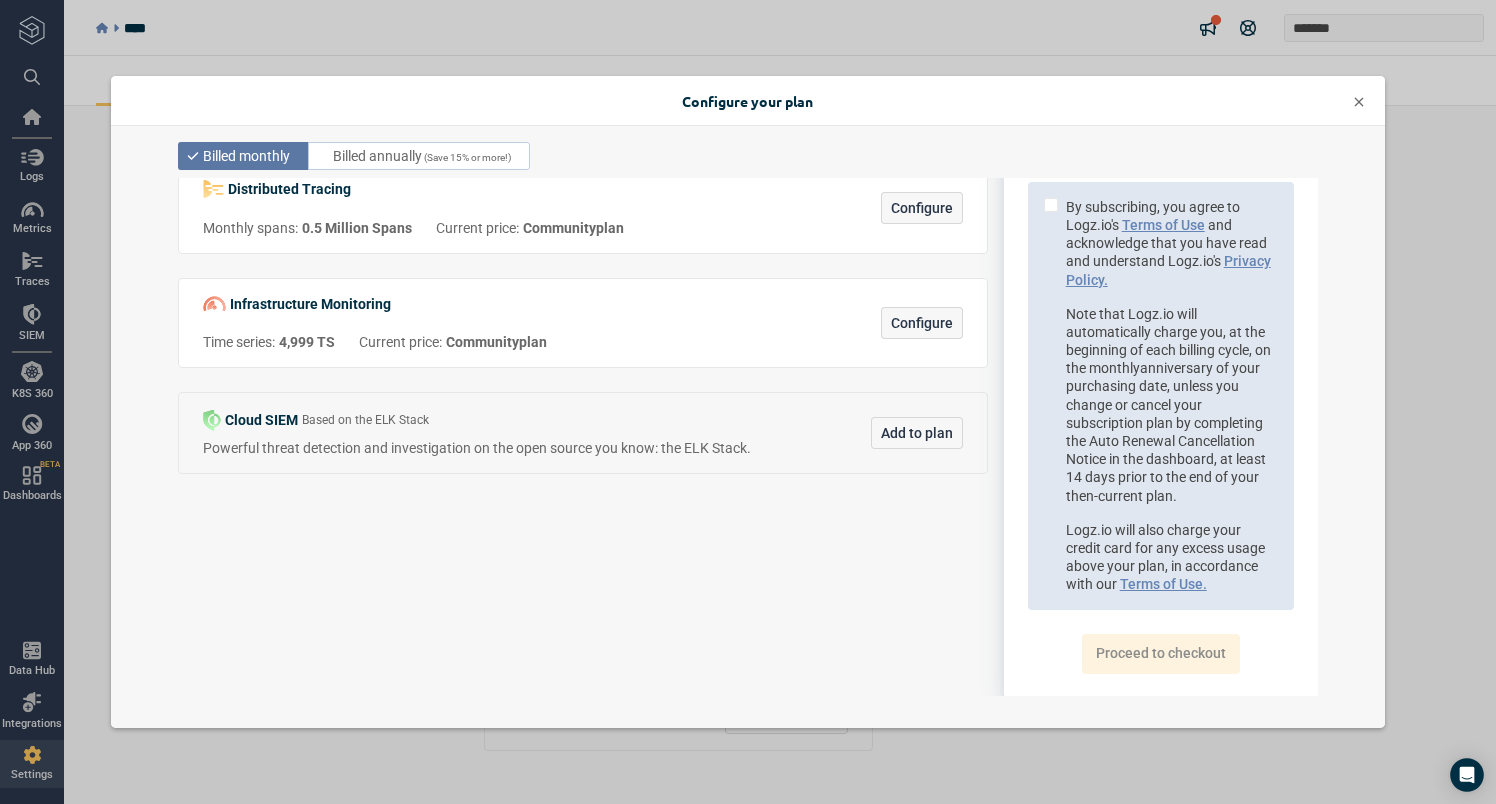 scroll, scrollTop: 0, scrollLeft: 0, axis: both 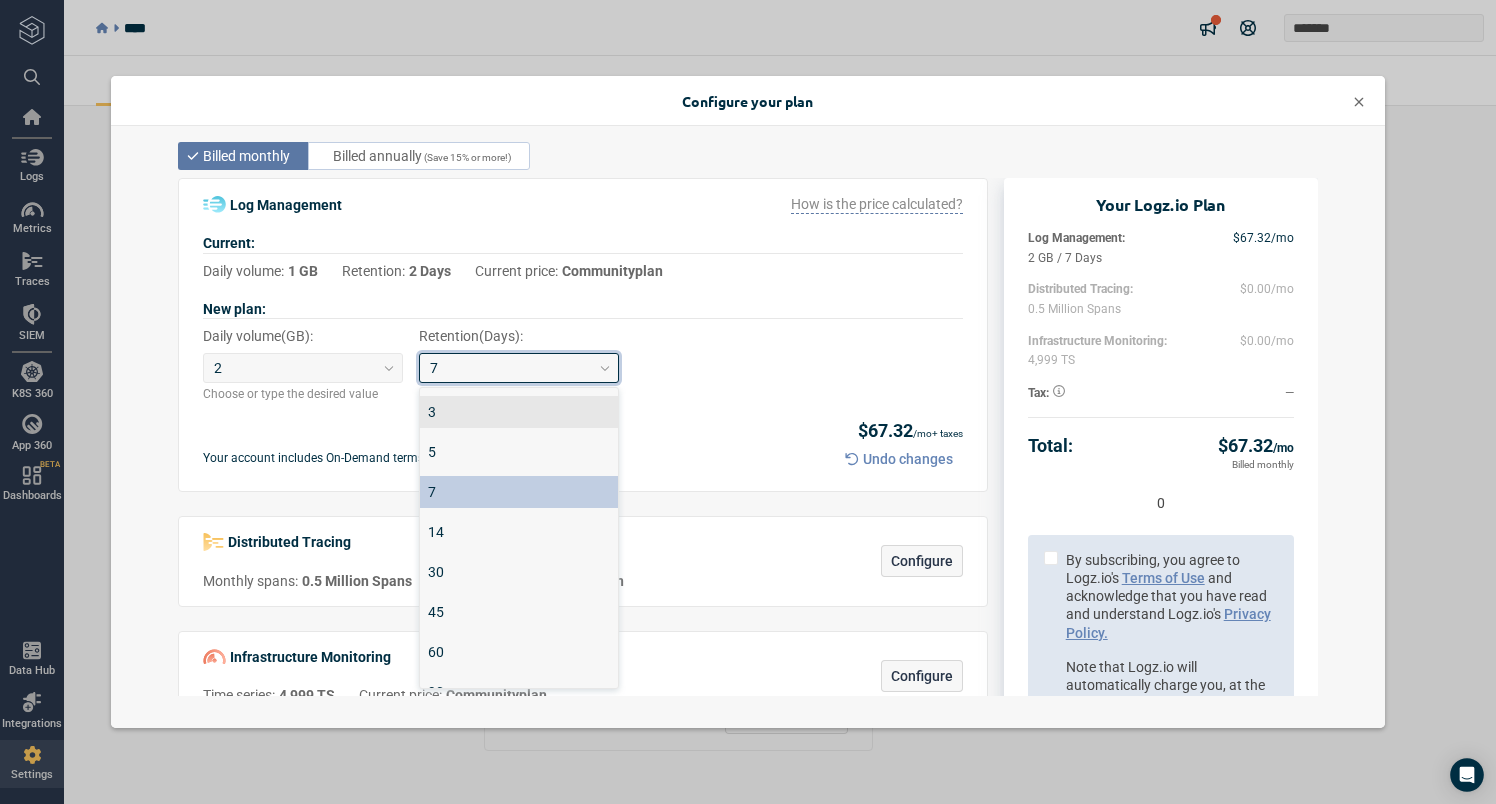 click on "7" at bounding box center (510, 368) 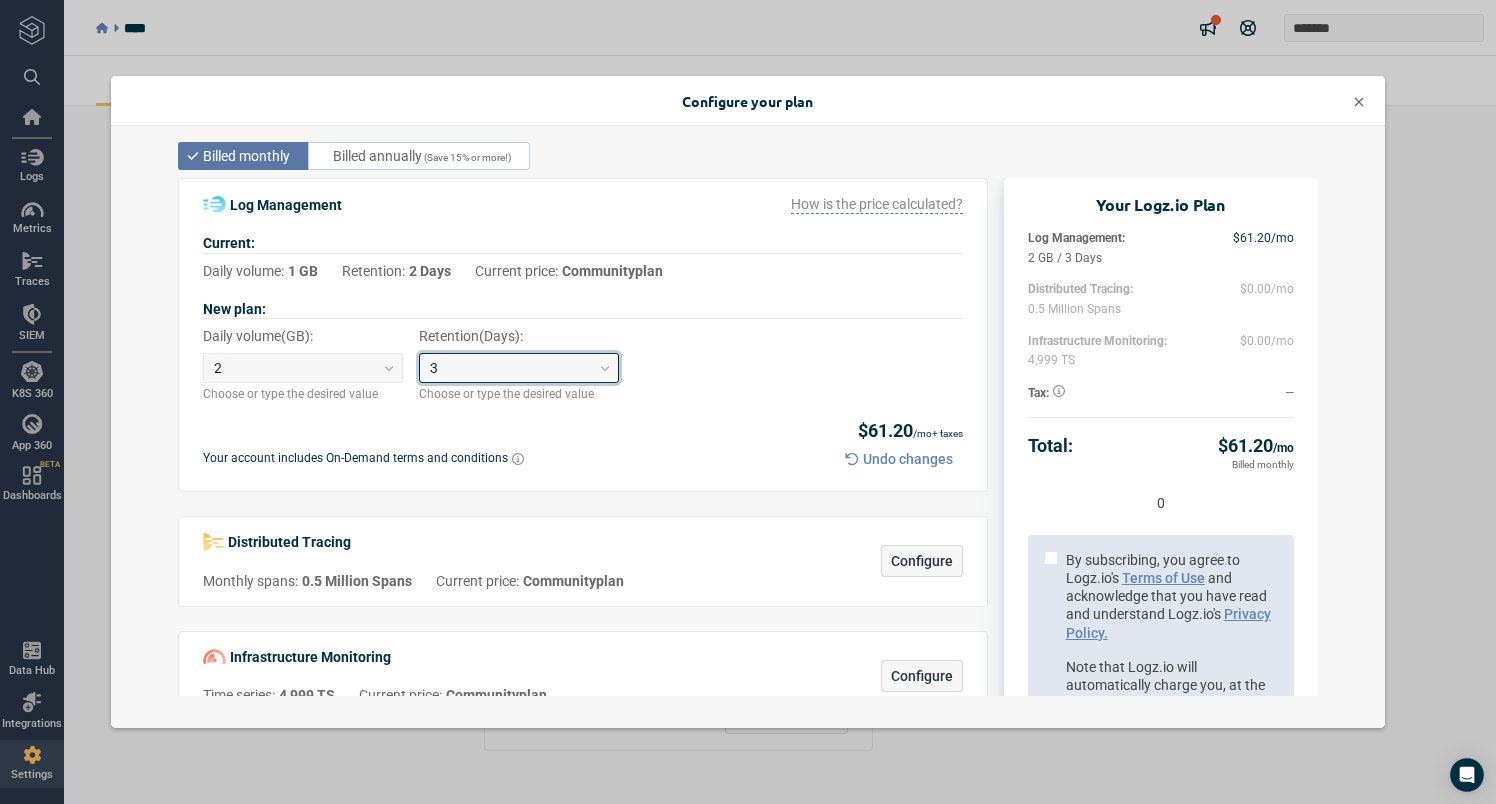 click on "3" at bounding box center (510, 368) 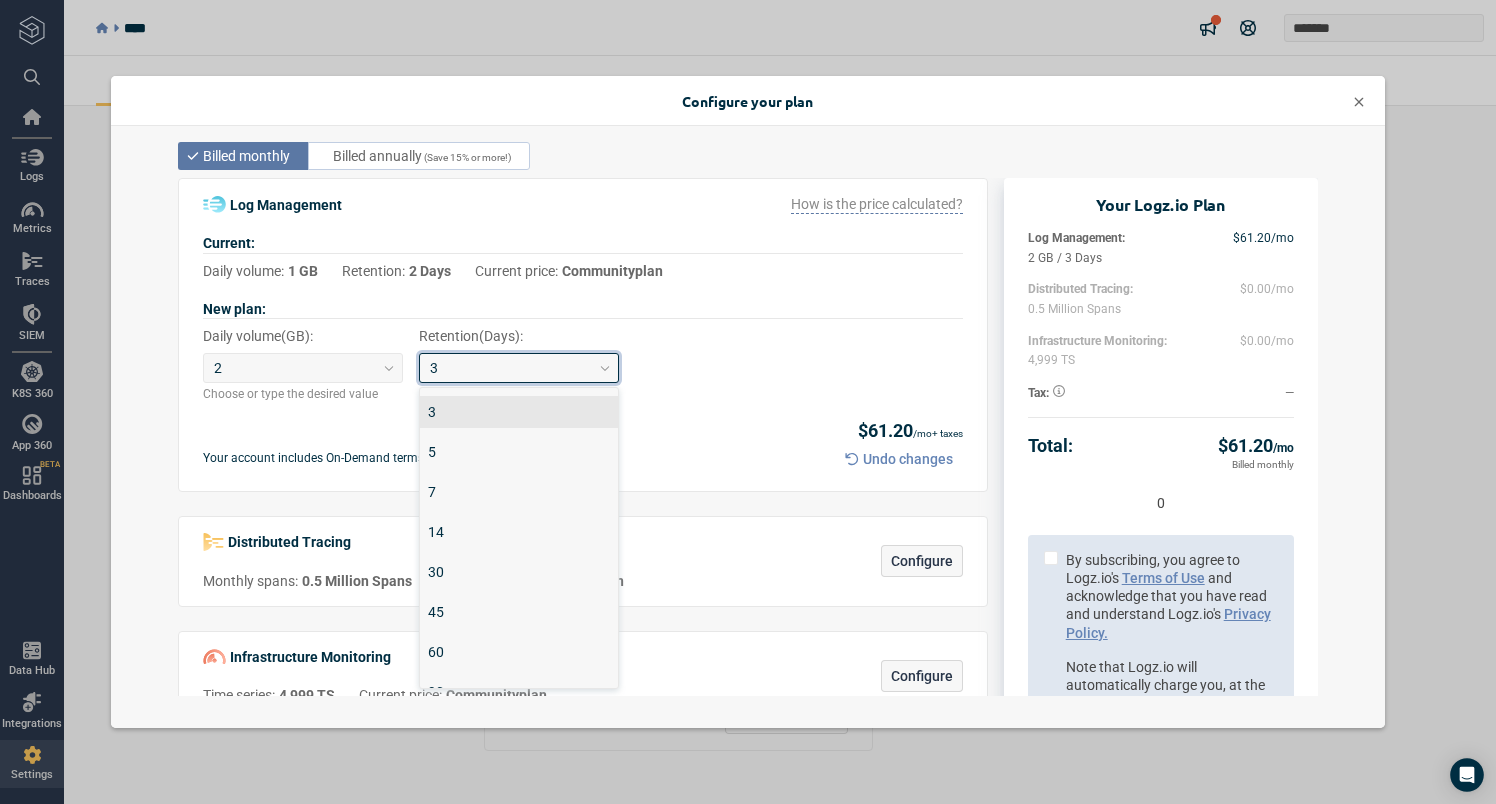 click on "Daily volume  ( GB ): 2 Choose or type the desired value Retention  ( Days ):   option 3, selected.    option 3 focused, 1 of 8. 8 results available. Retention select is focused ,type to refine list, press Down to open the menu,  3 3 5 7 14 30 45 60 90 Choose or type the desired value" at bounding box center (583, 365) 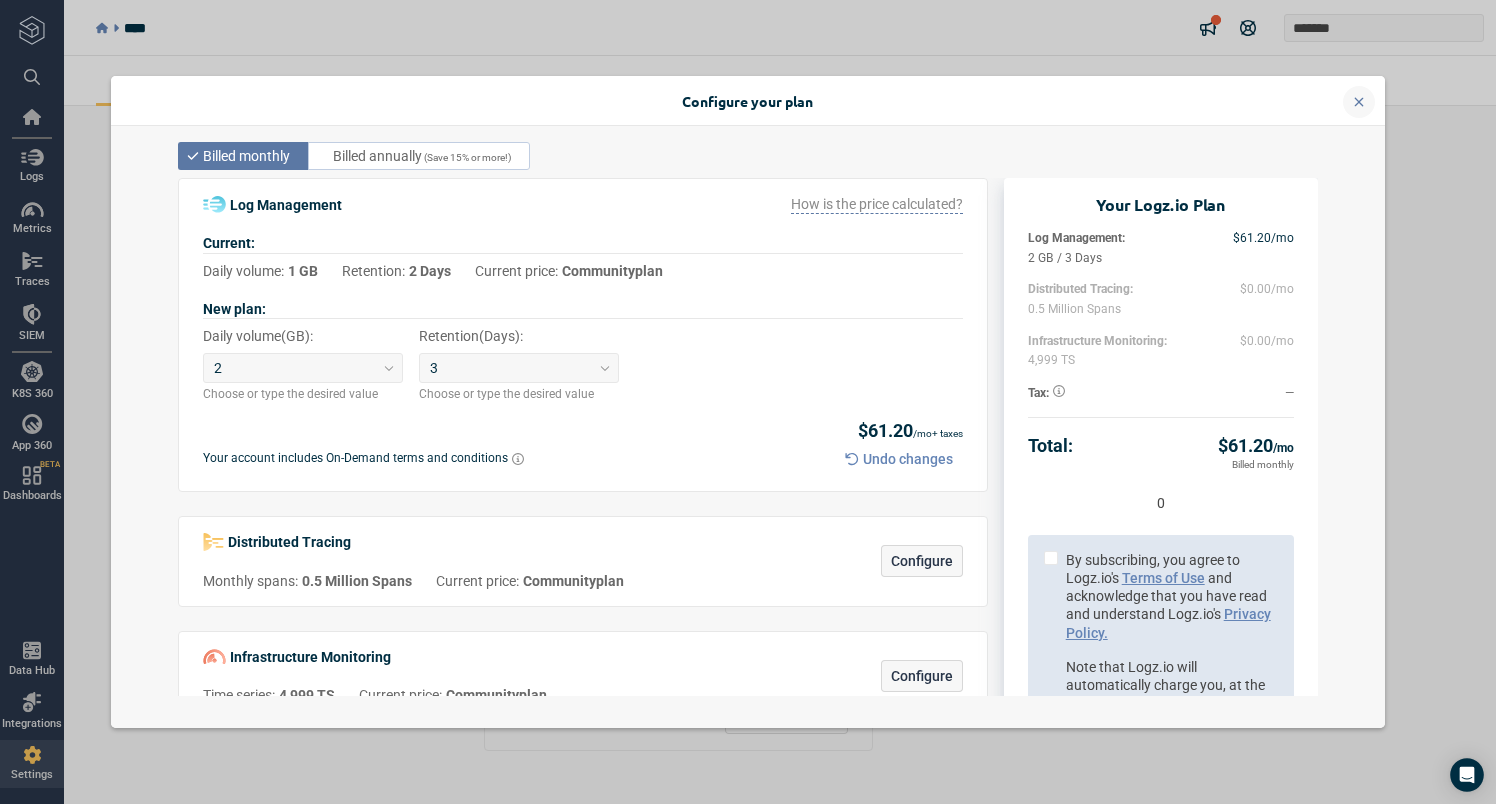 click at bounding box center (1359, 102) 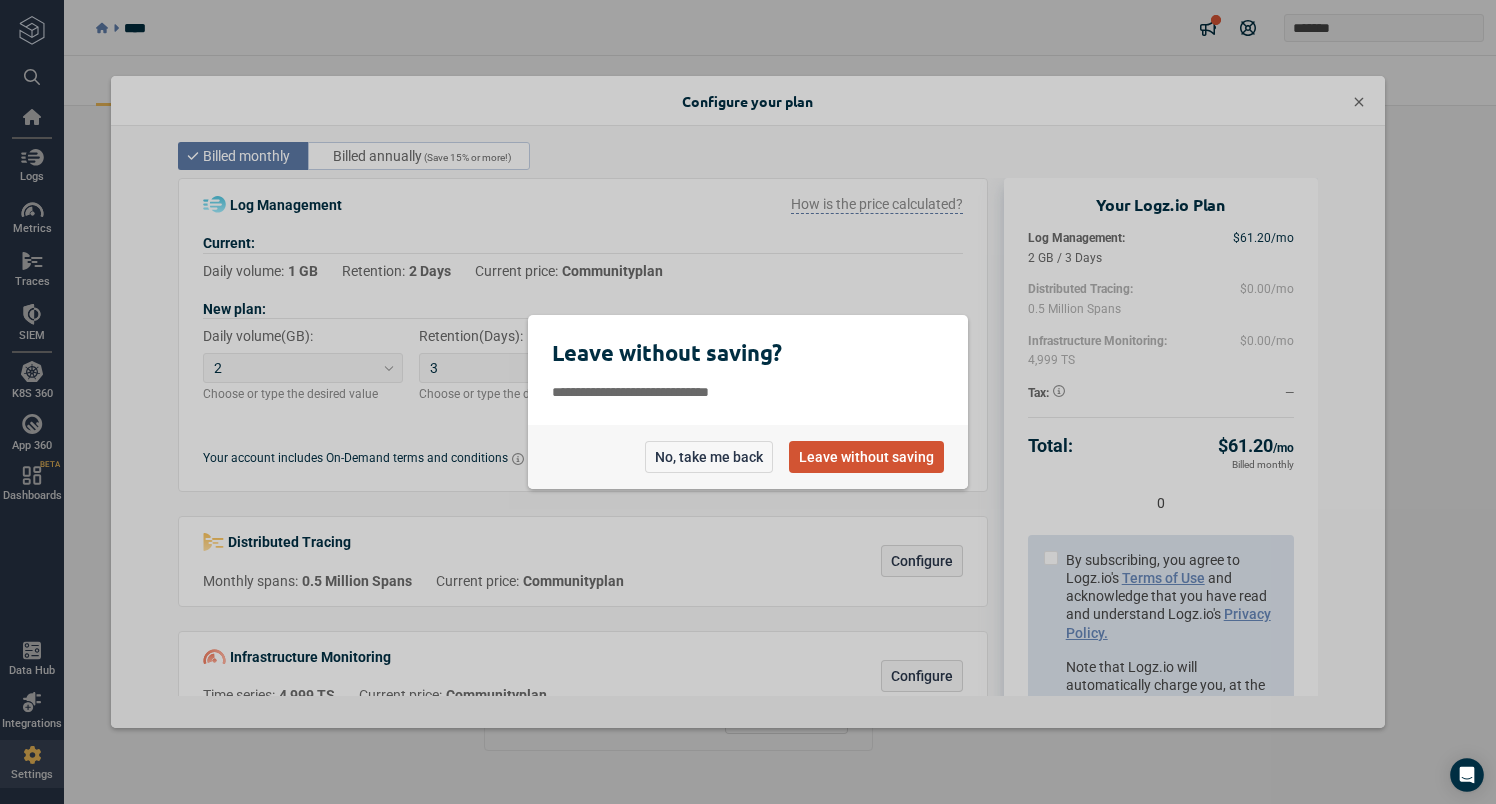 click on "Leave without saving" at bounding box center [866, 457] 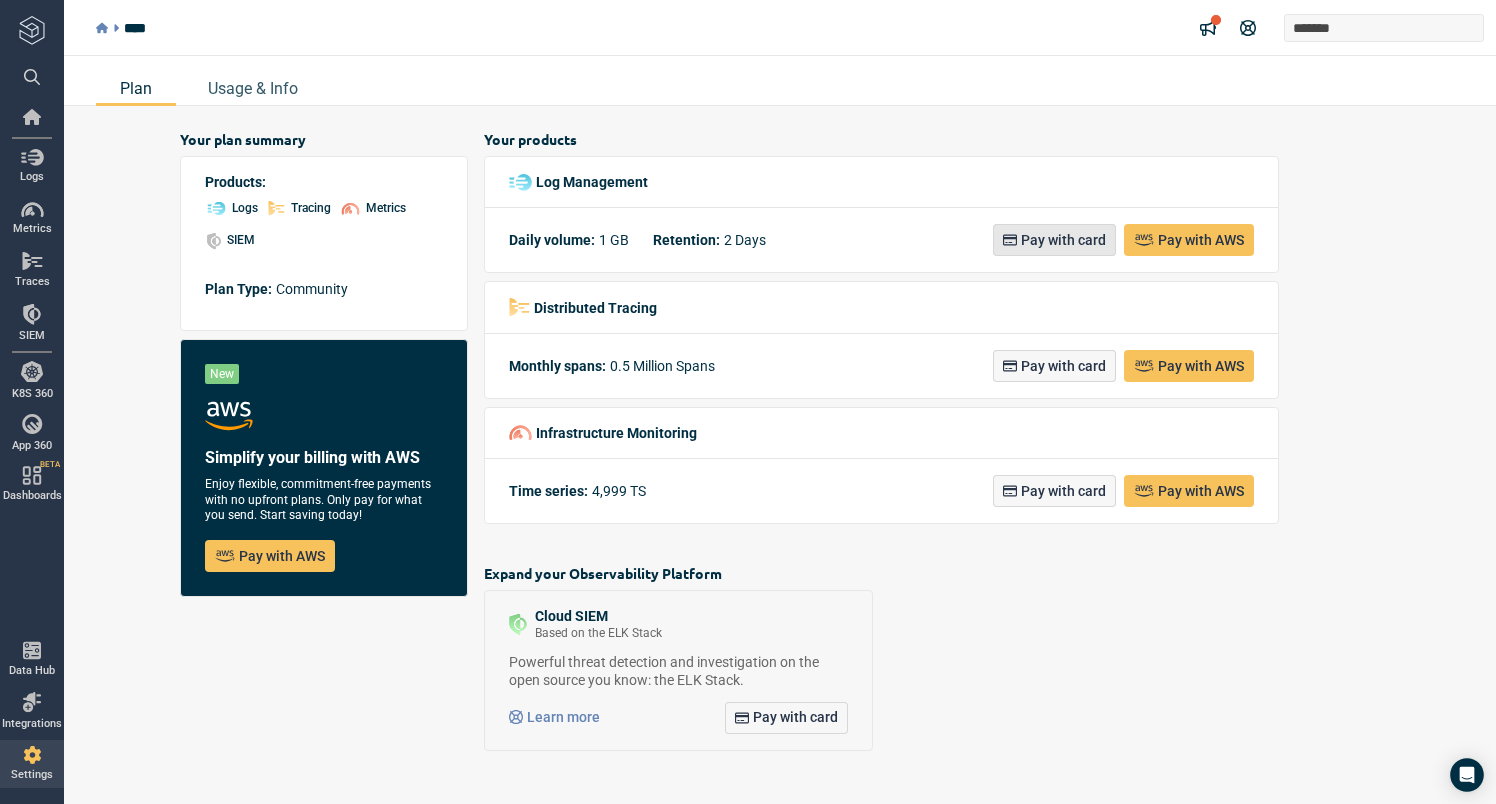 click on "Pay with card" at bounding box center (1063, 240) 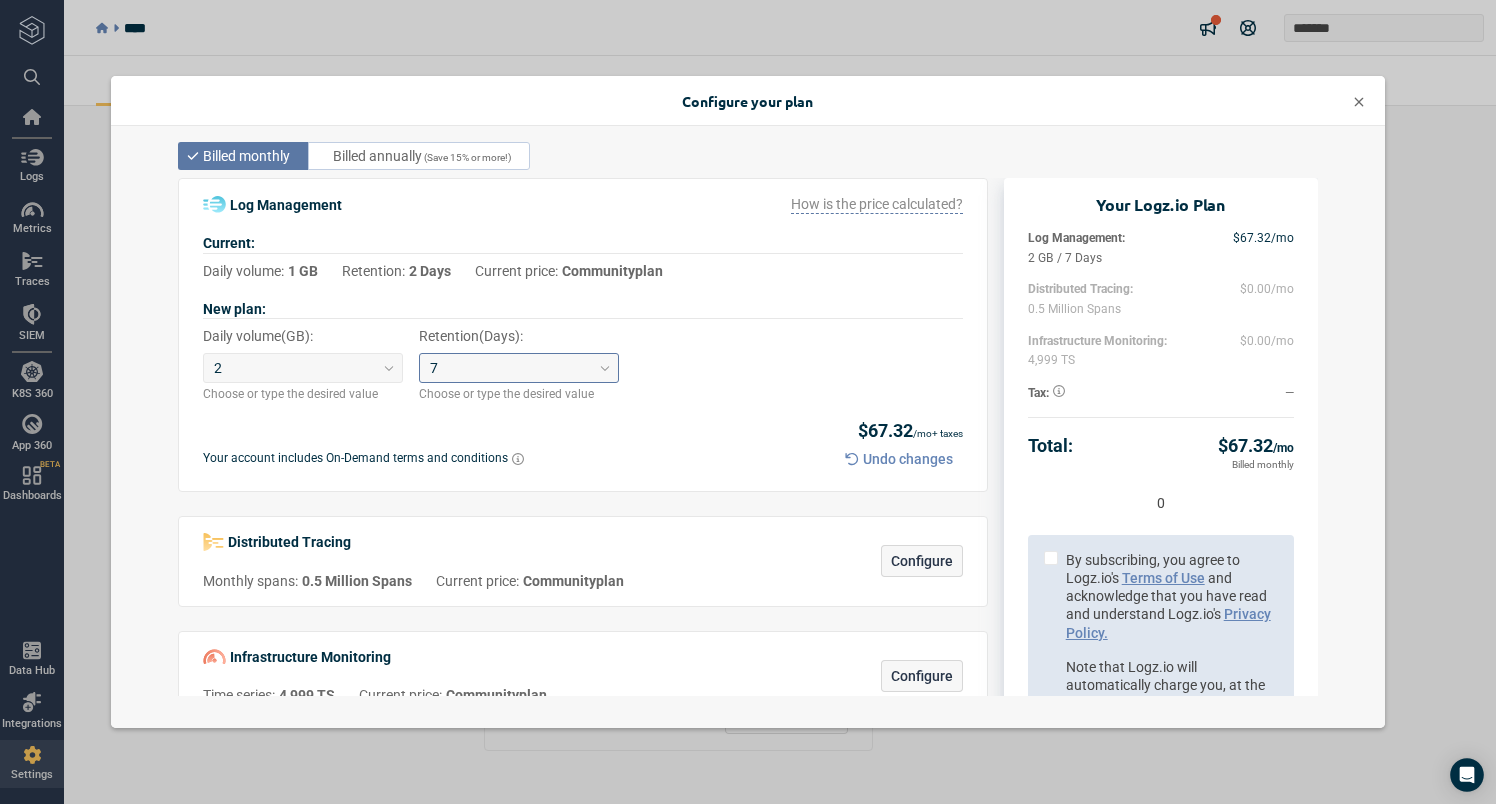 click on "7" at bounding box center (510, 368) 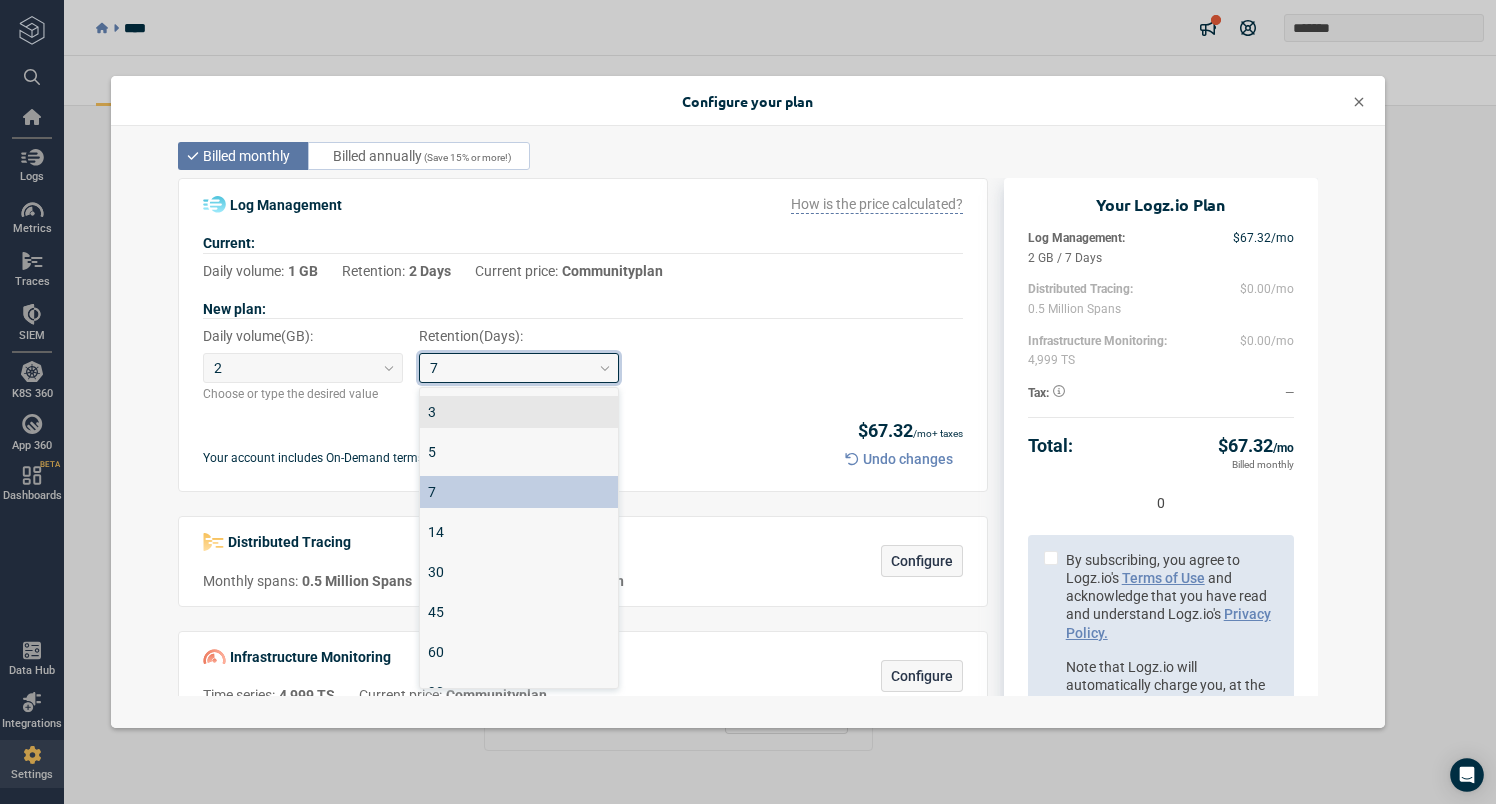 click on "3" at bounding box center [519, 412] 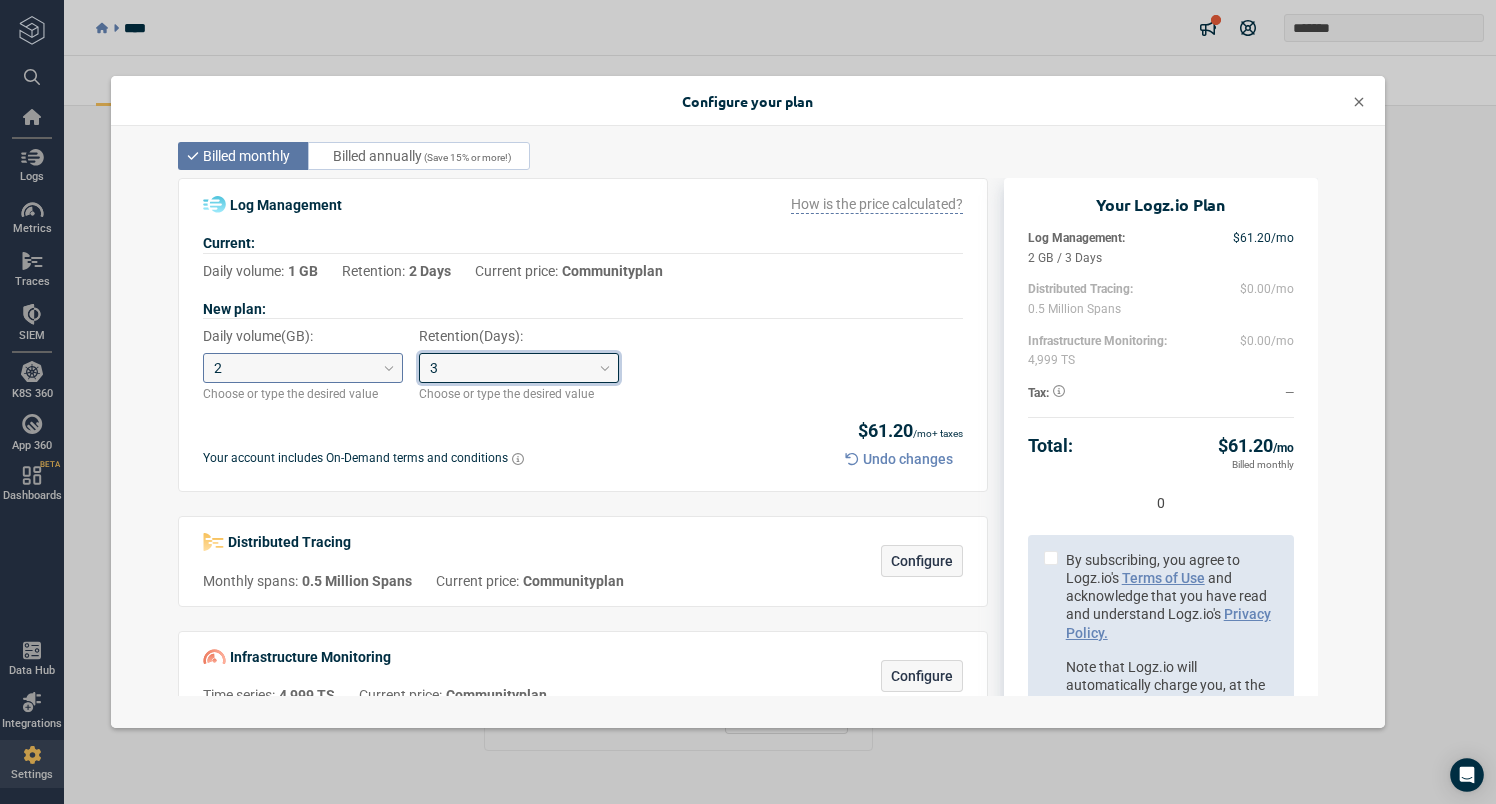 click on "2" at bounding box center (294, 368) 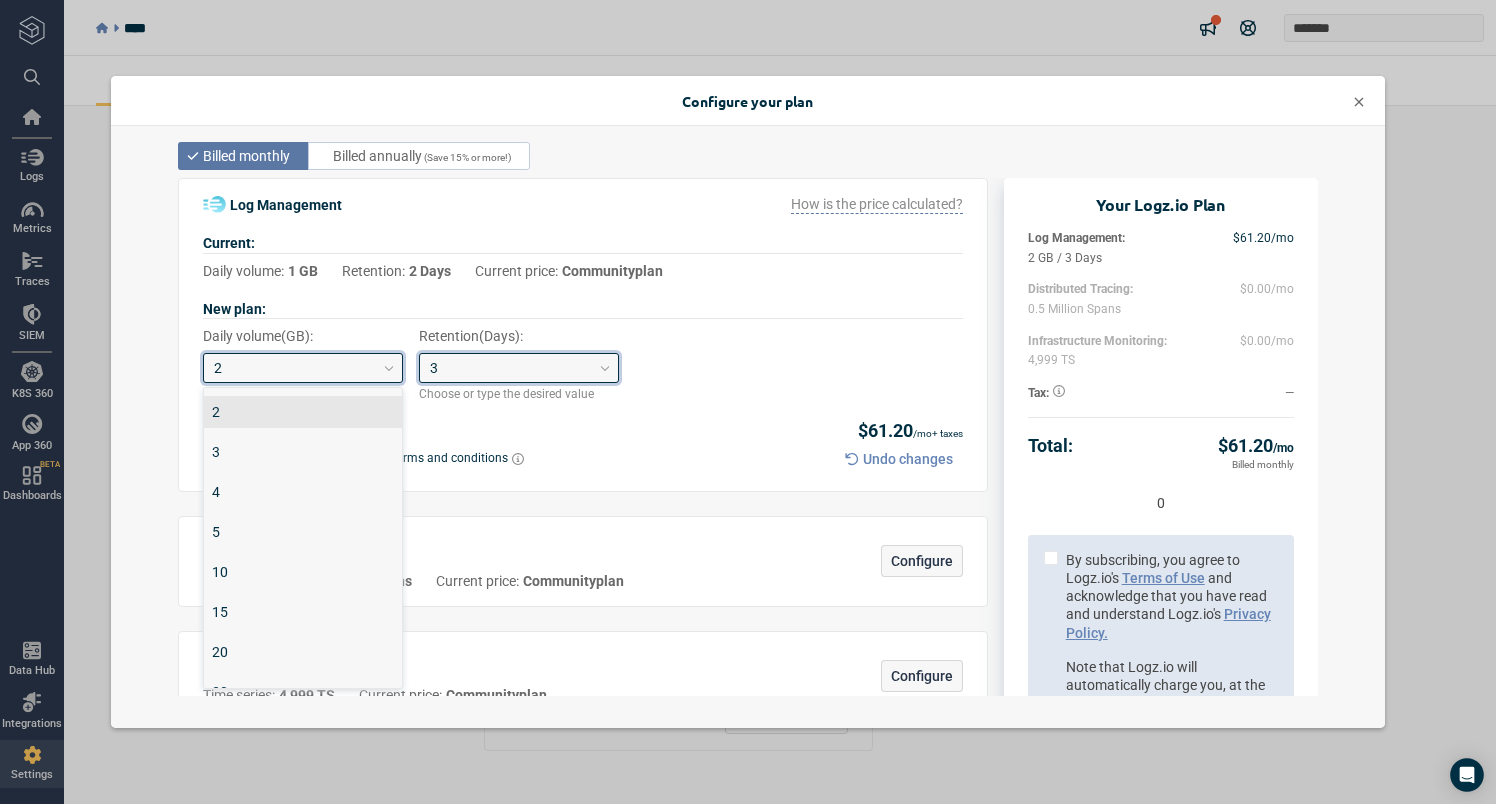 click on "2" at bounding box center [294, 368] 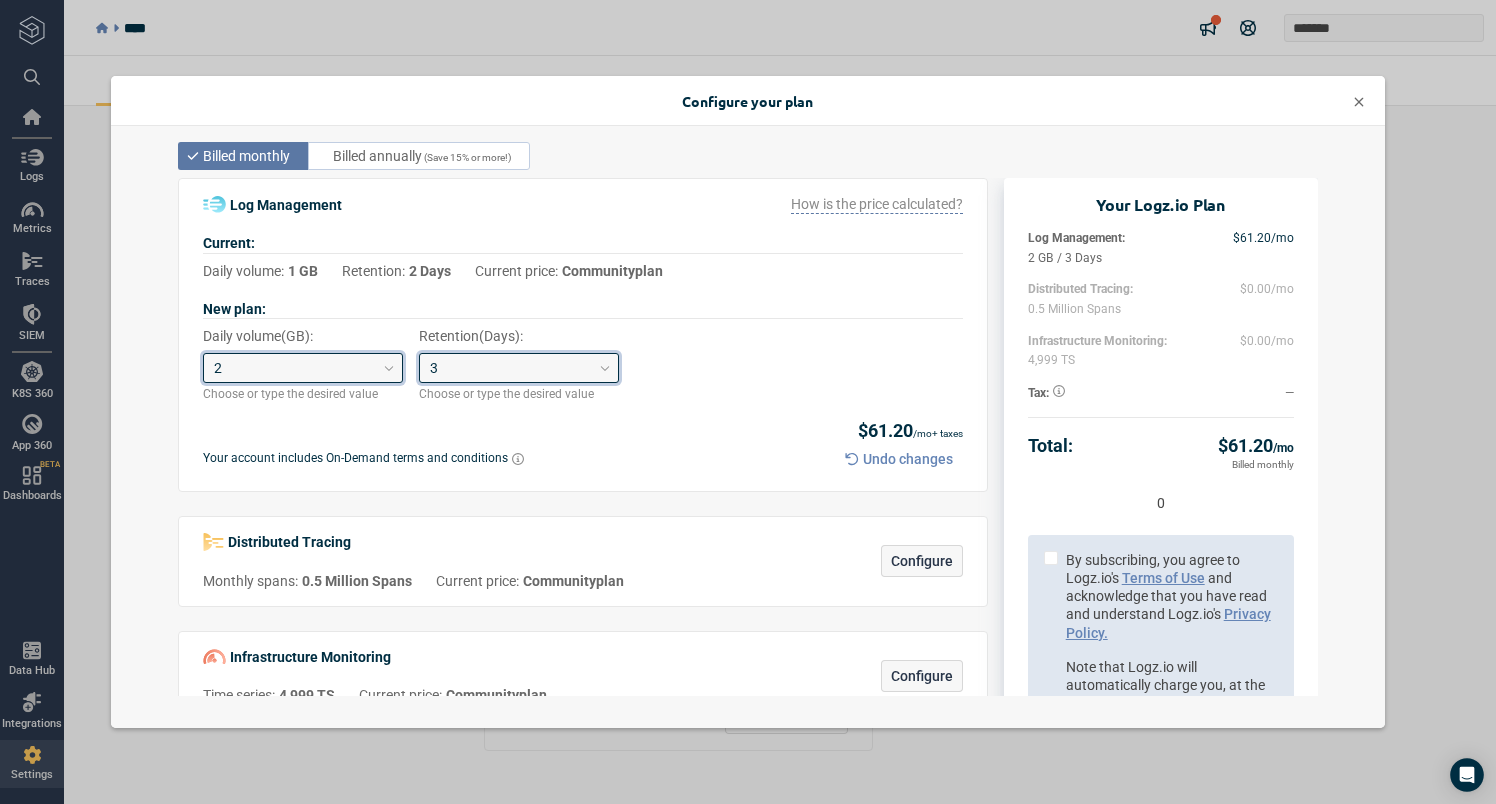 click on "Billed monthly Billed annually   (Save 15% or more!) Log Management How is the price calculated? Current: Daily volume : 1 GB Retention : 2 Days Current price: Community  plan New plan: Daily volume  ( GB ):       0 results available. Daily volume select is focused ,type to refine list, press Down to open the menu,  2 Choose or type the desired value Retention  ( Days ):   option 3, selected.     0 results available. Retention select is focused ,type to refine list, press Down to open the menu,  3 Choose or type the desired value $ 61.20 / mo  + taxes Your account includes On-Demand terms and conditions Undo changes Distributed Tracing Monthly spans : 0.5 Million Spans Current price: Community  plan Configure Infrastructure Monitoring Time series : 4,999 TS Current price: Community  plan Configure Cloud SIEM Based on the ELK Stack Powerful threat detection and investigation on the open source you know: the ELK Stack. Add to plan Your Logz.io Plan Log Management :  2 GB  /  3 Days $ 61.20 / mo  : $ 0.00 / :" at bounding box center [748, 427] 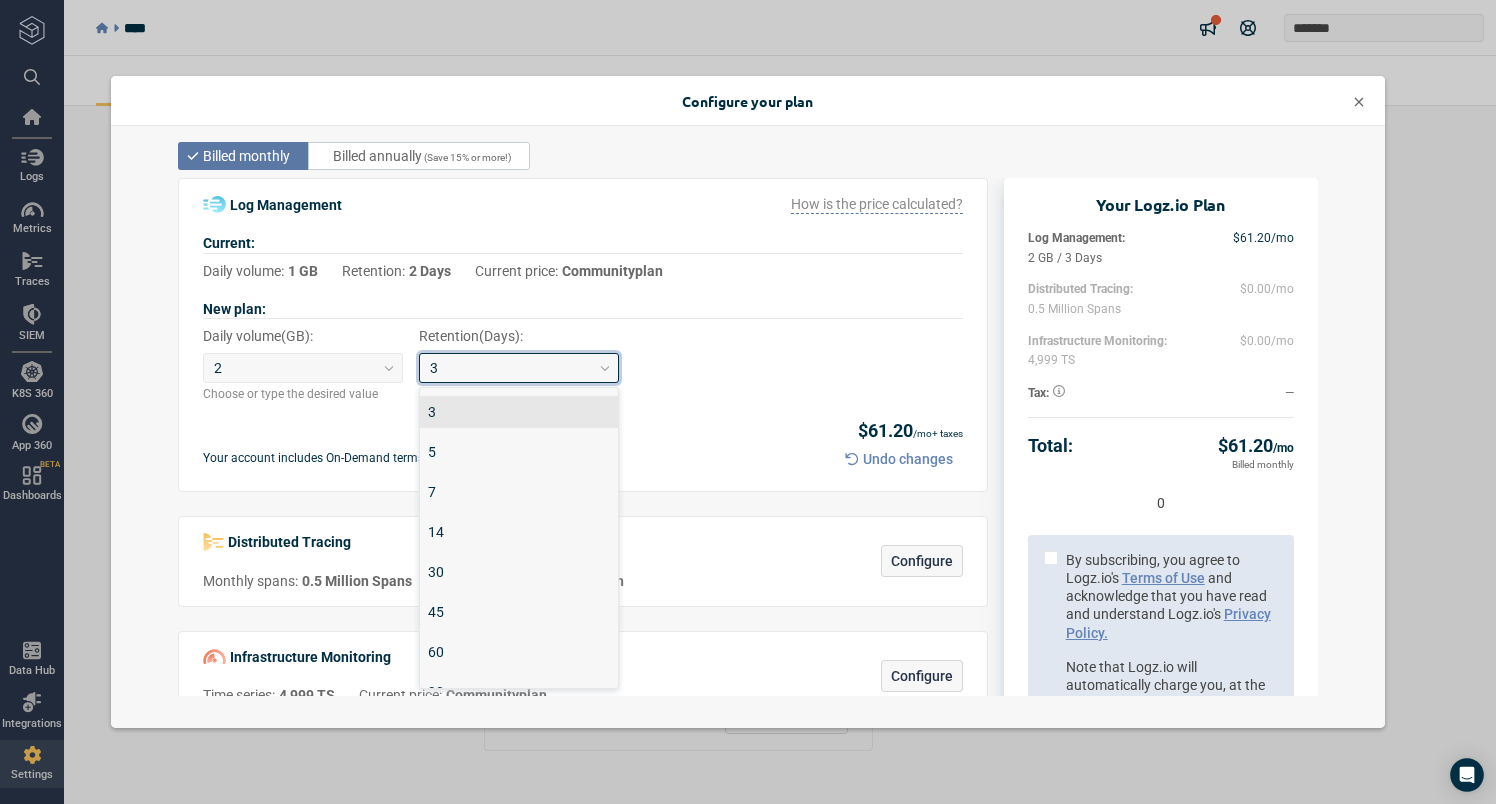 click on "3" at bounding box center [510, 368] 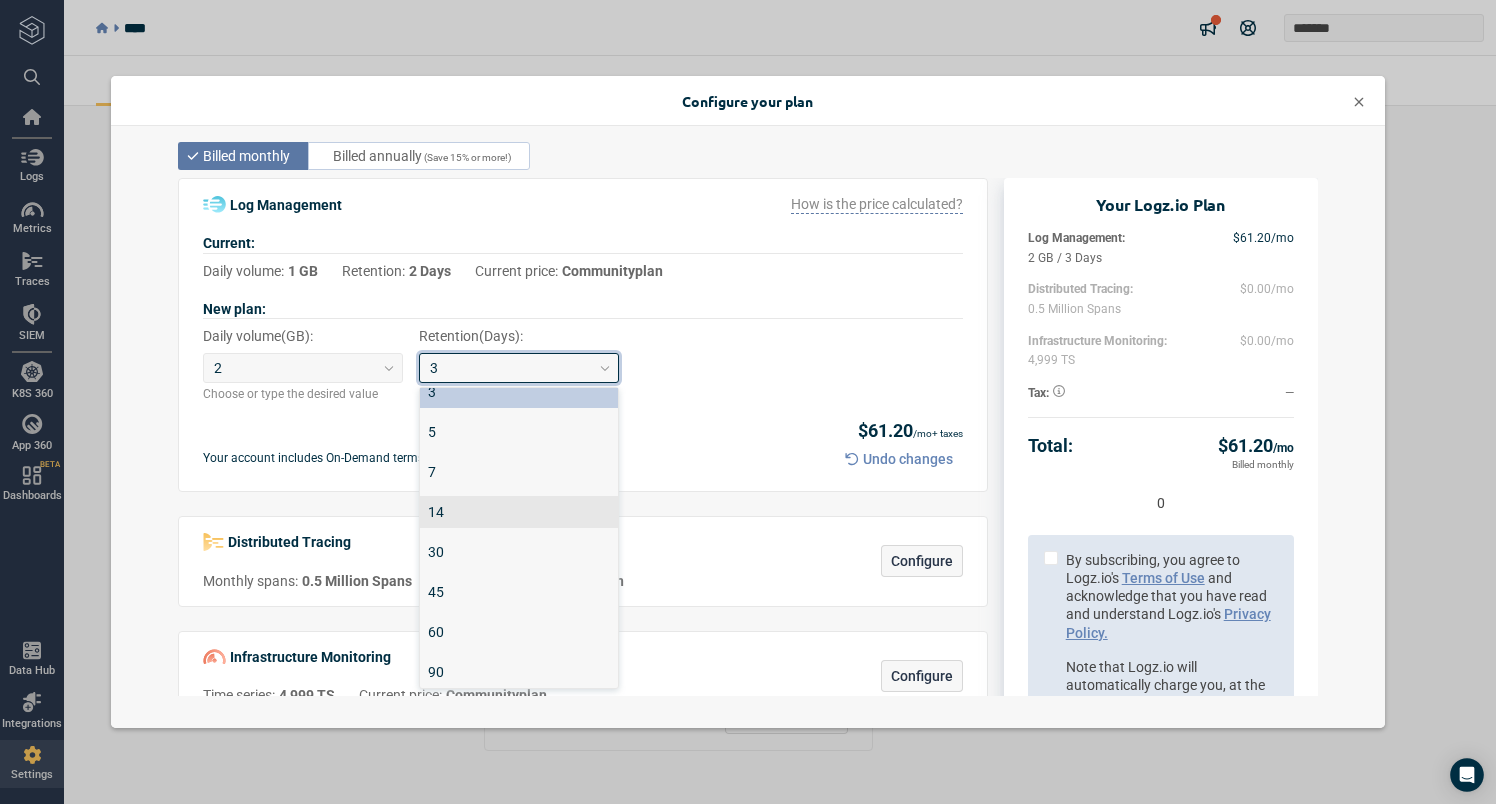 scroll, scrollTop: 0, scrollLeft: 0, axis: both 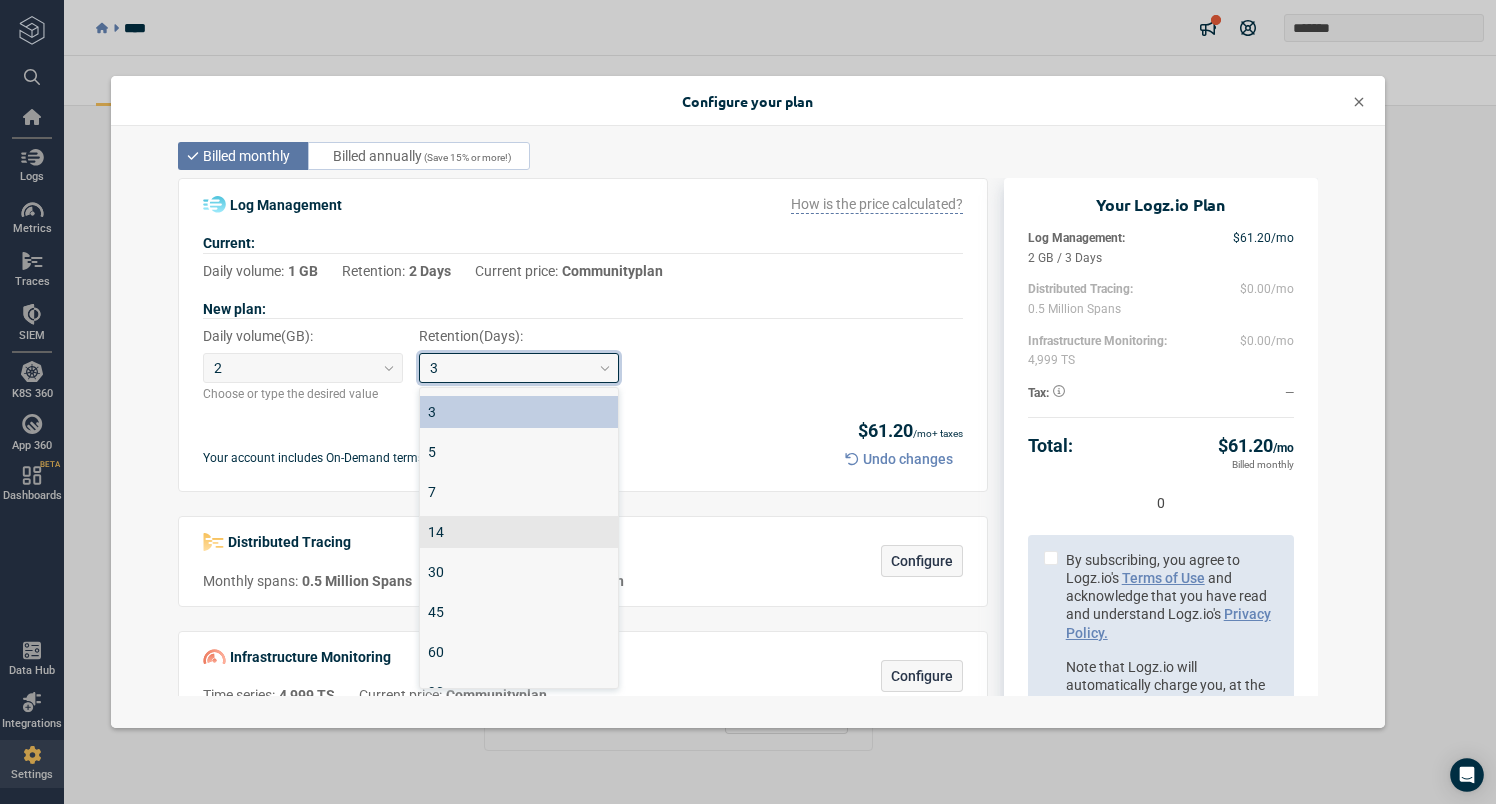 click on "14" at bounding box center (519, 532) 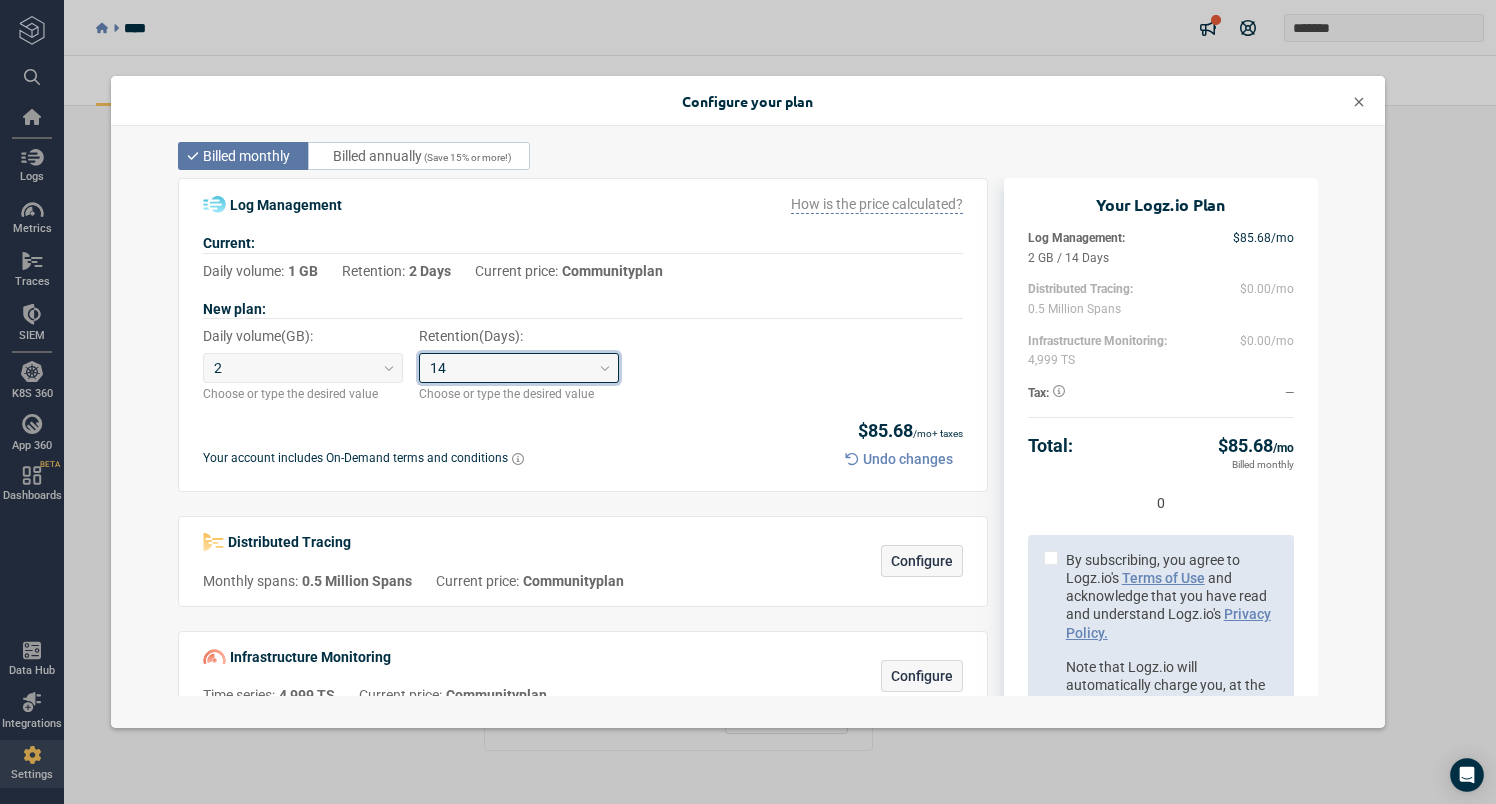 click at bounding box center [605, 368] 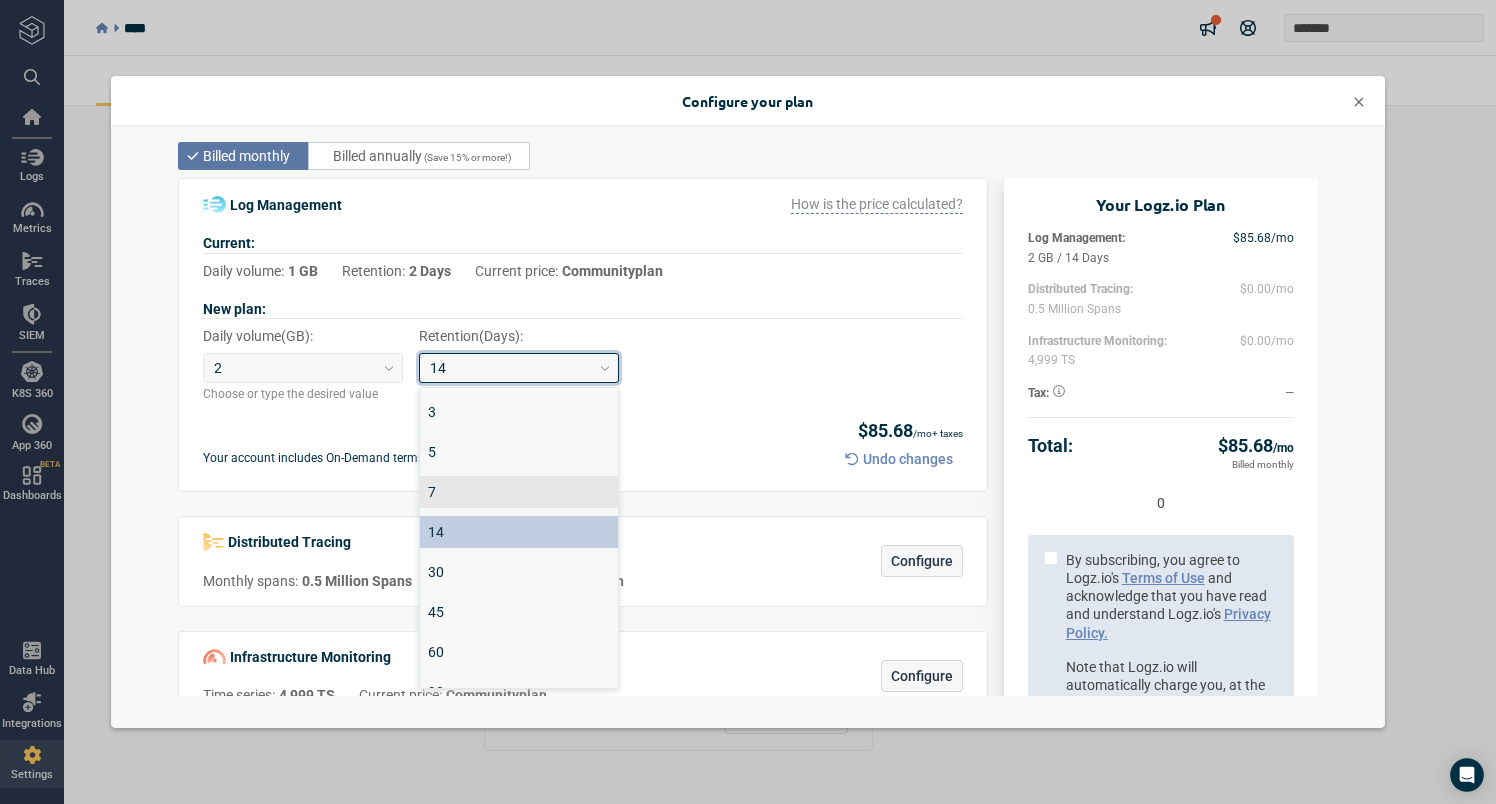 click on "7" at bounding box center (519, 492) 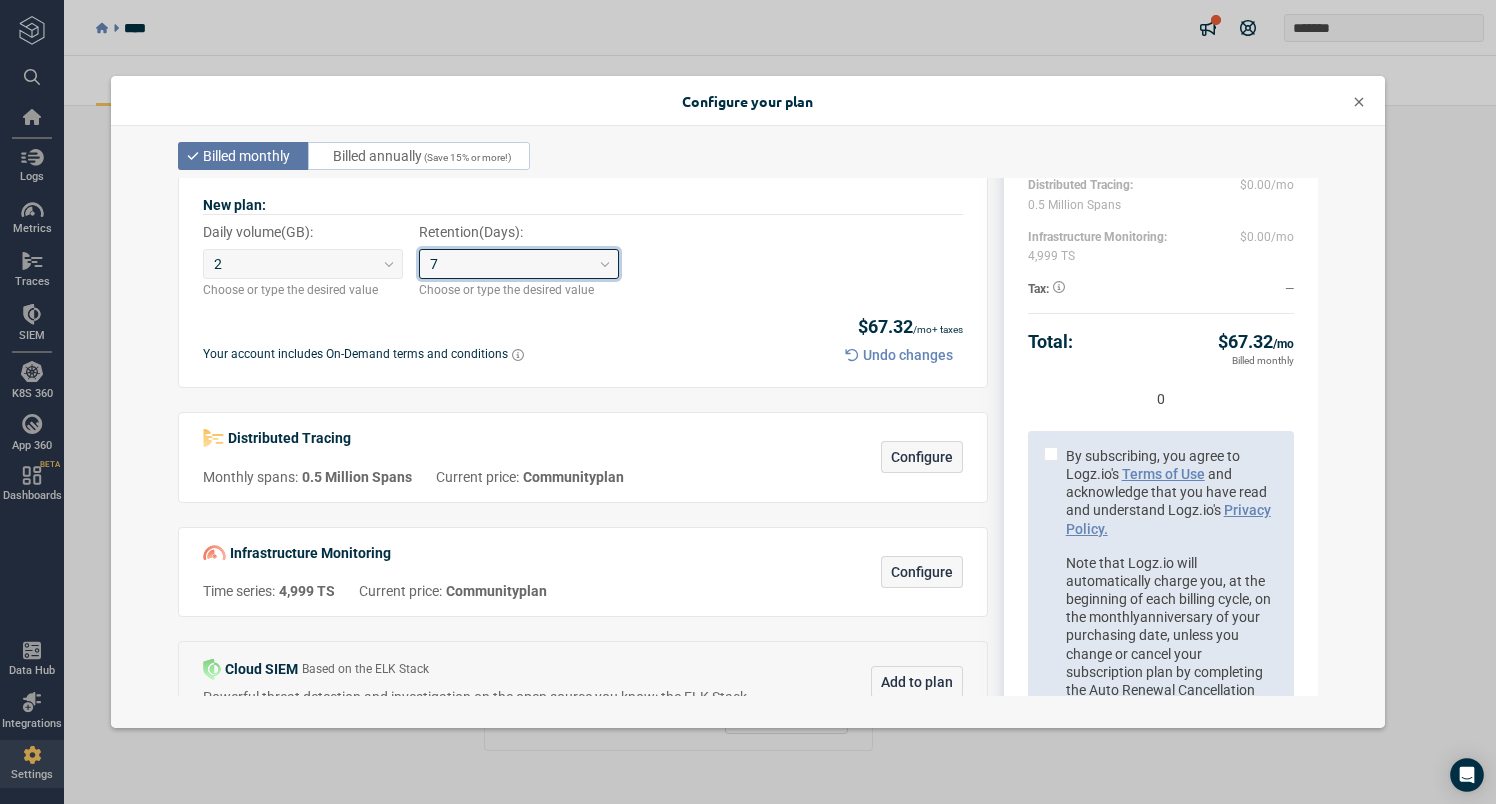scroll, scrollTop: 0, scrollLeft: 0, axis: both 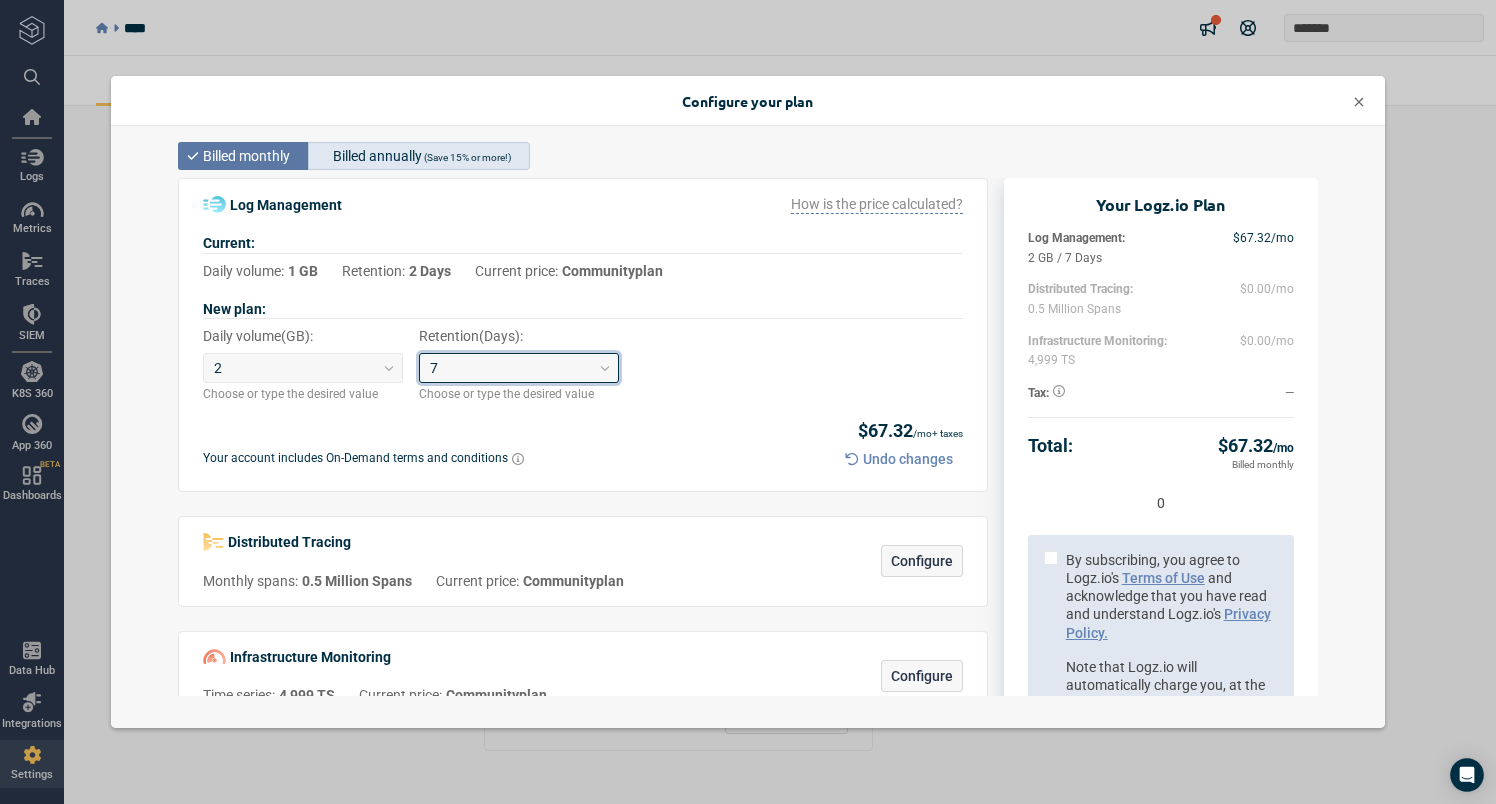 click on "(Save 15% or more!)" at bounding box center [466, 157] 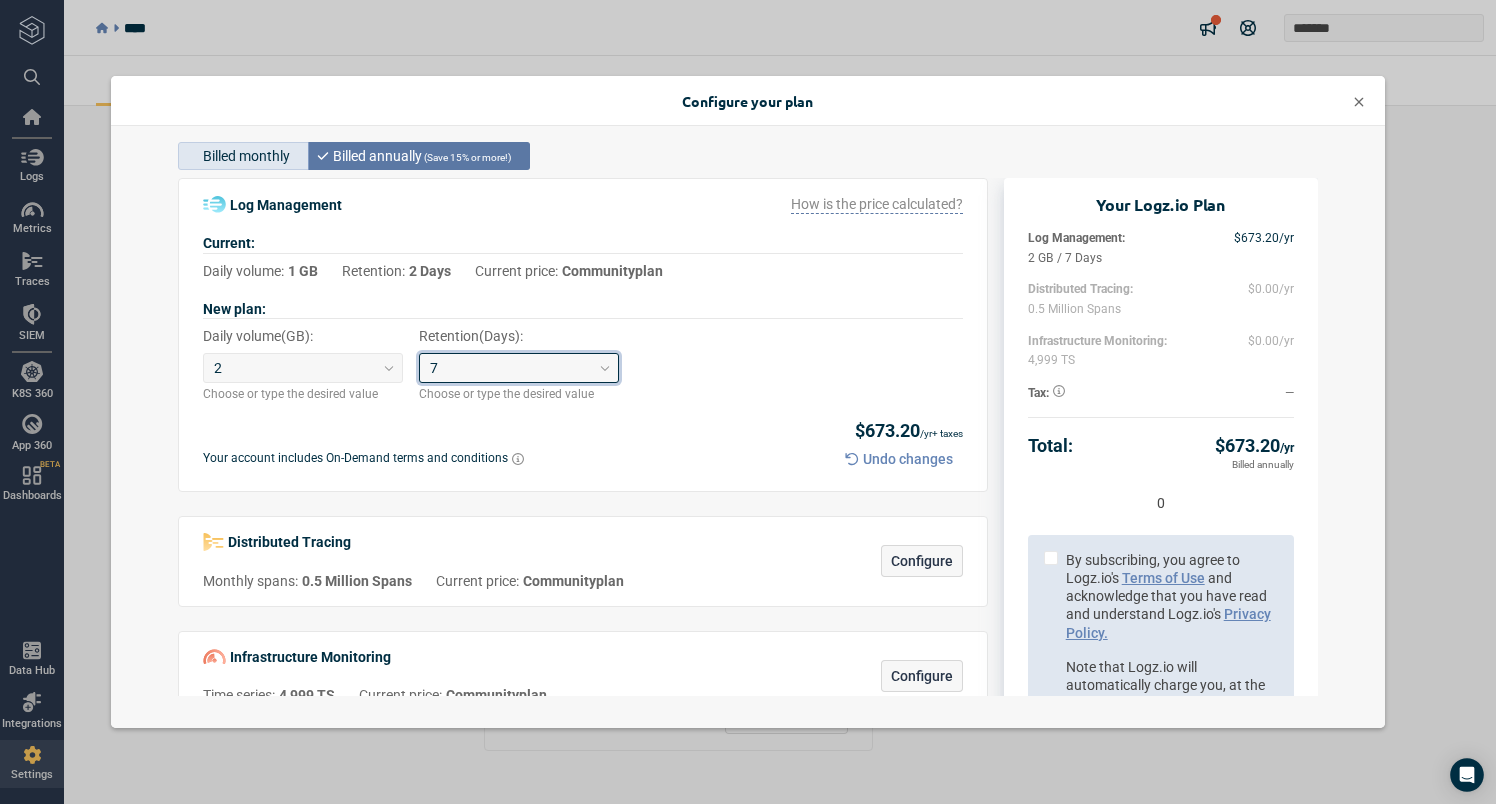click on "Billed monthly" at bounding box center [246, 156] 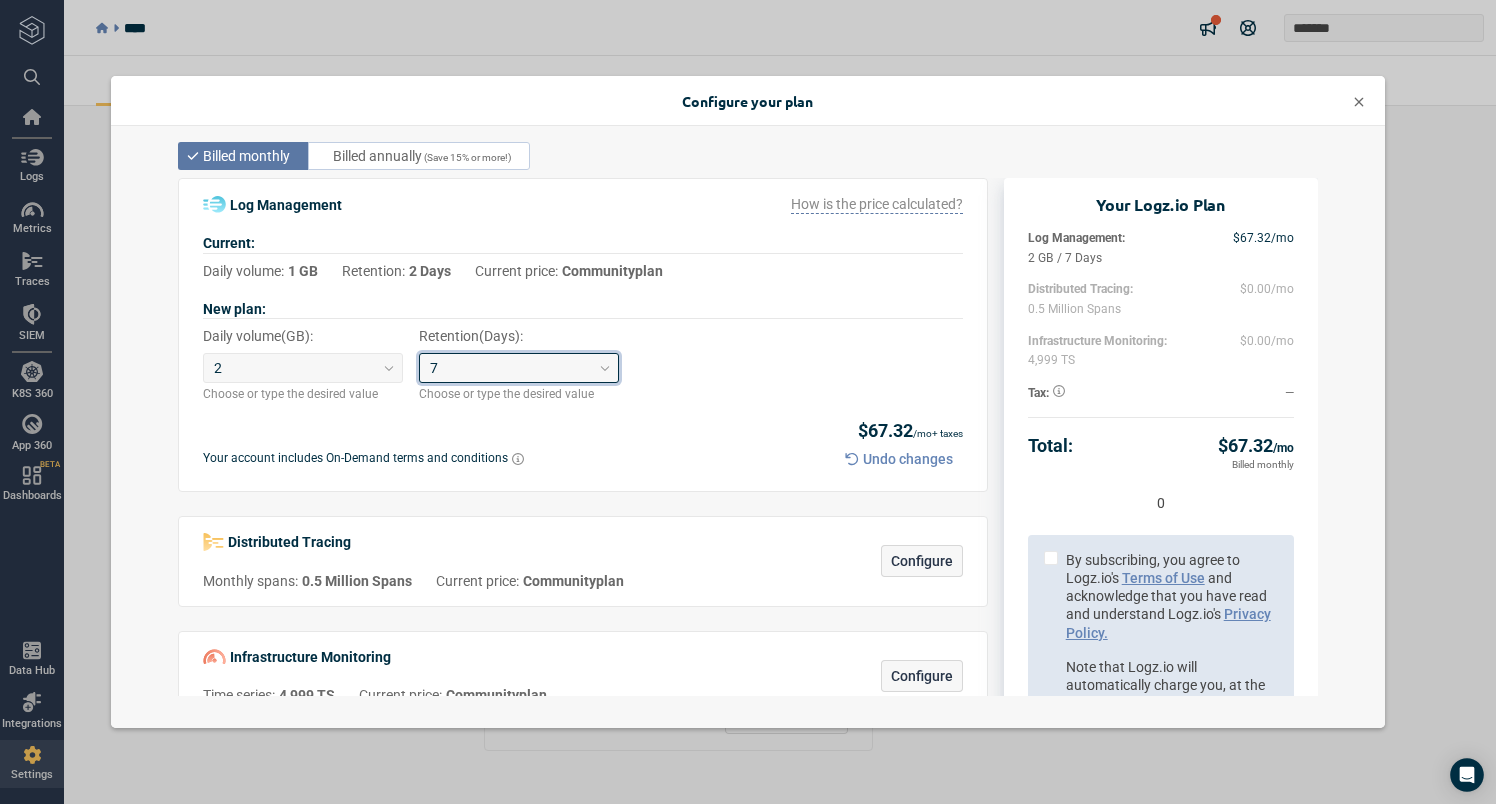 click at bounding box center [1051, 558] 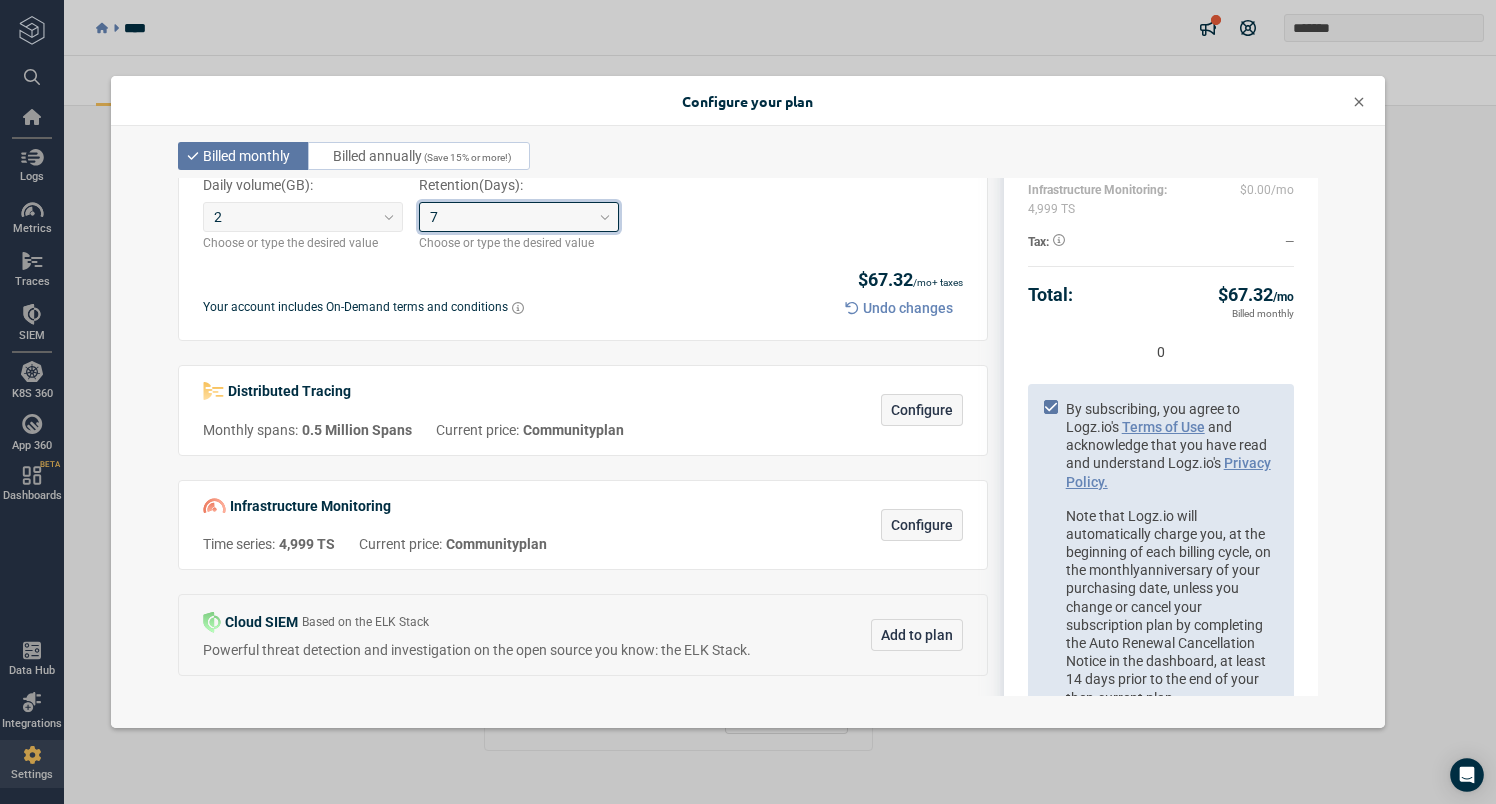 scroll, scrollTop: 0, scrollLeft: 0, axis: both 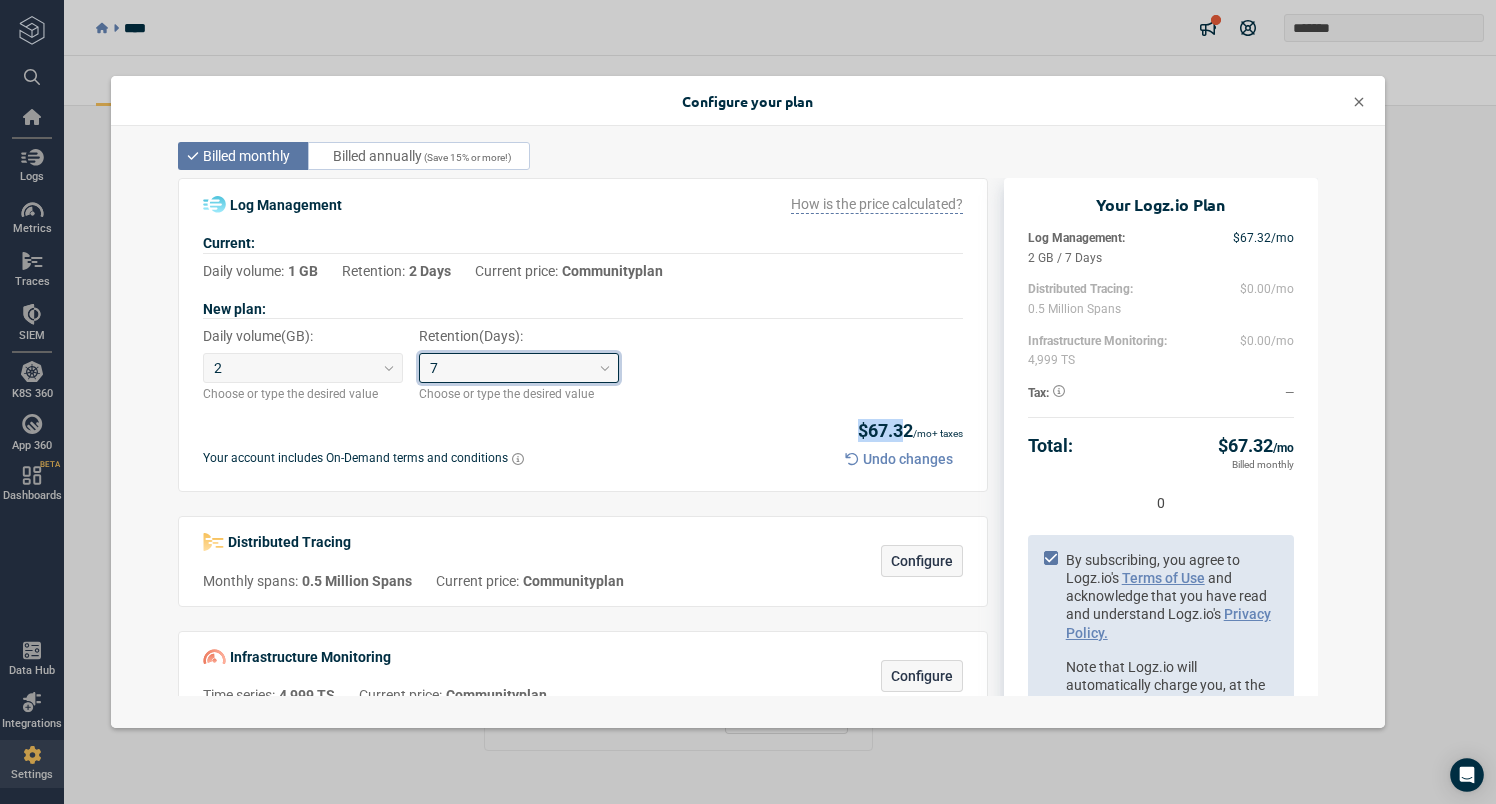 drag, startPoint x: 901, startPoint y: 426, endPoint x: 846, endPoint y: 425, distance: 55.00909 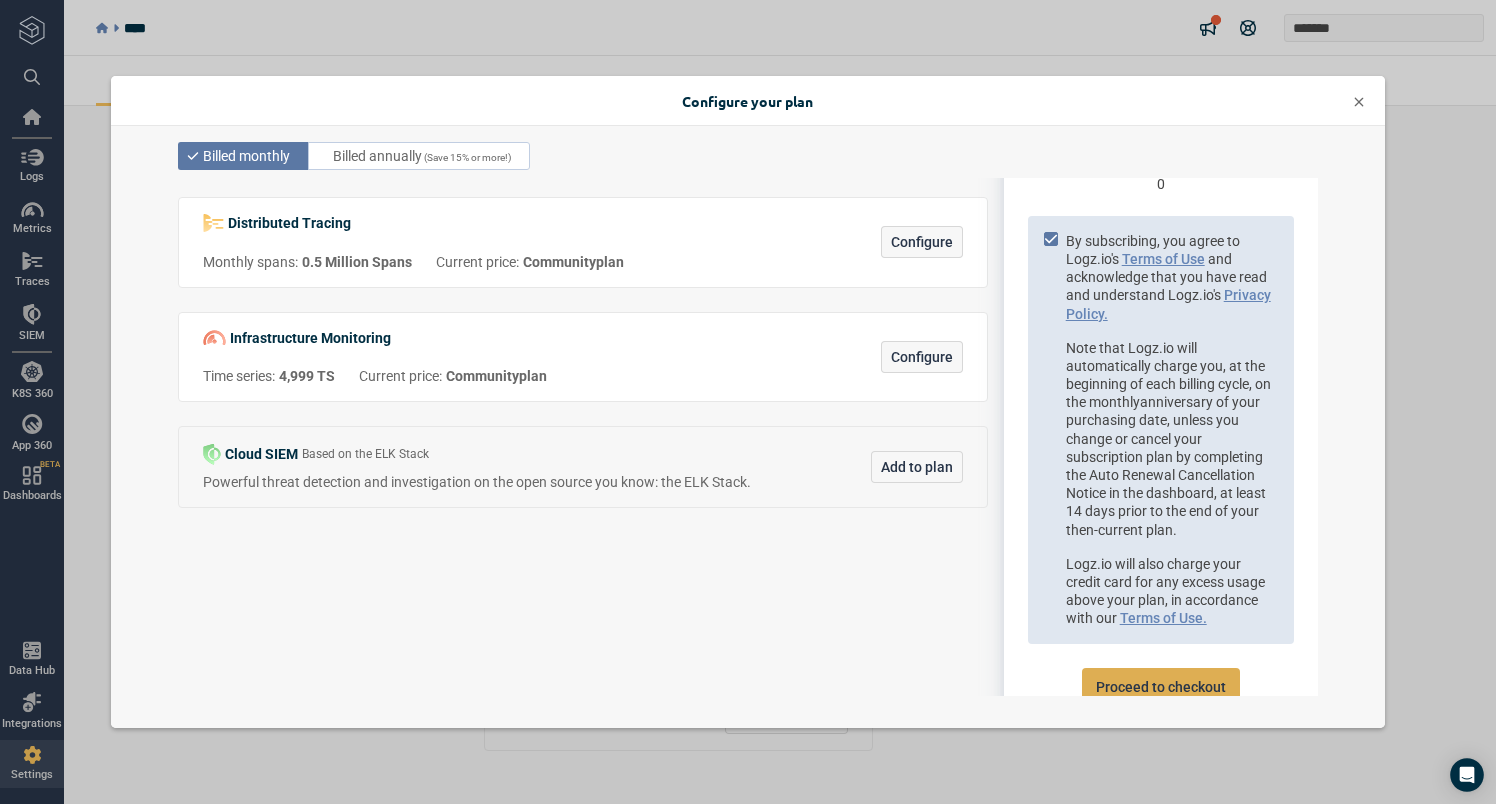scroll, scrollTop: 353, scrollLeft: 0, axis: vertical 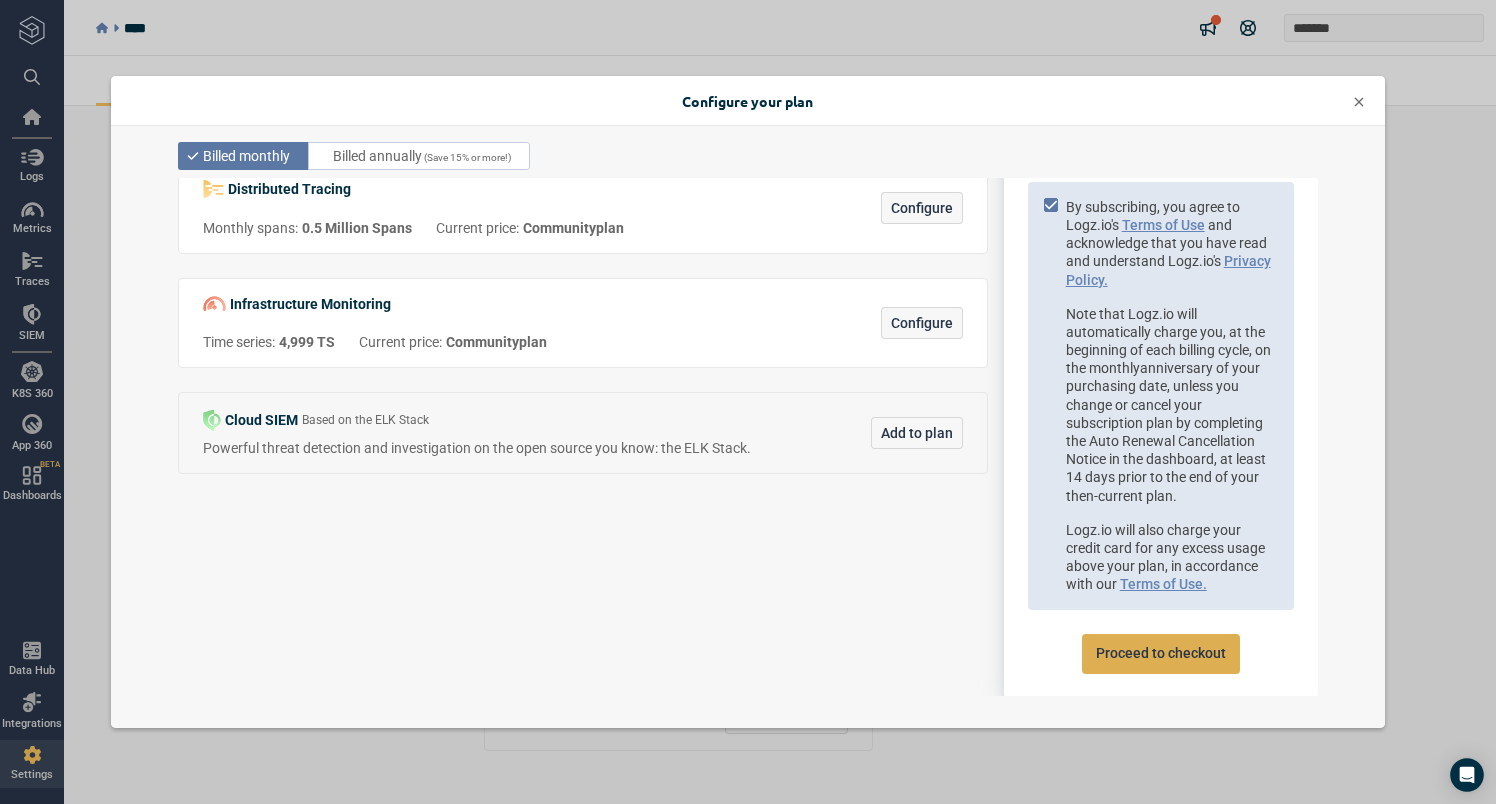 click on "Proceed to checkout" at bounding box center (1161, 653) 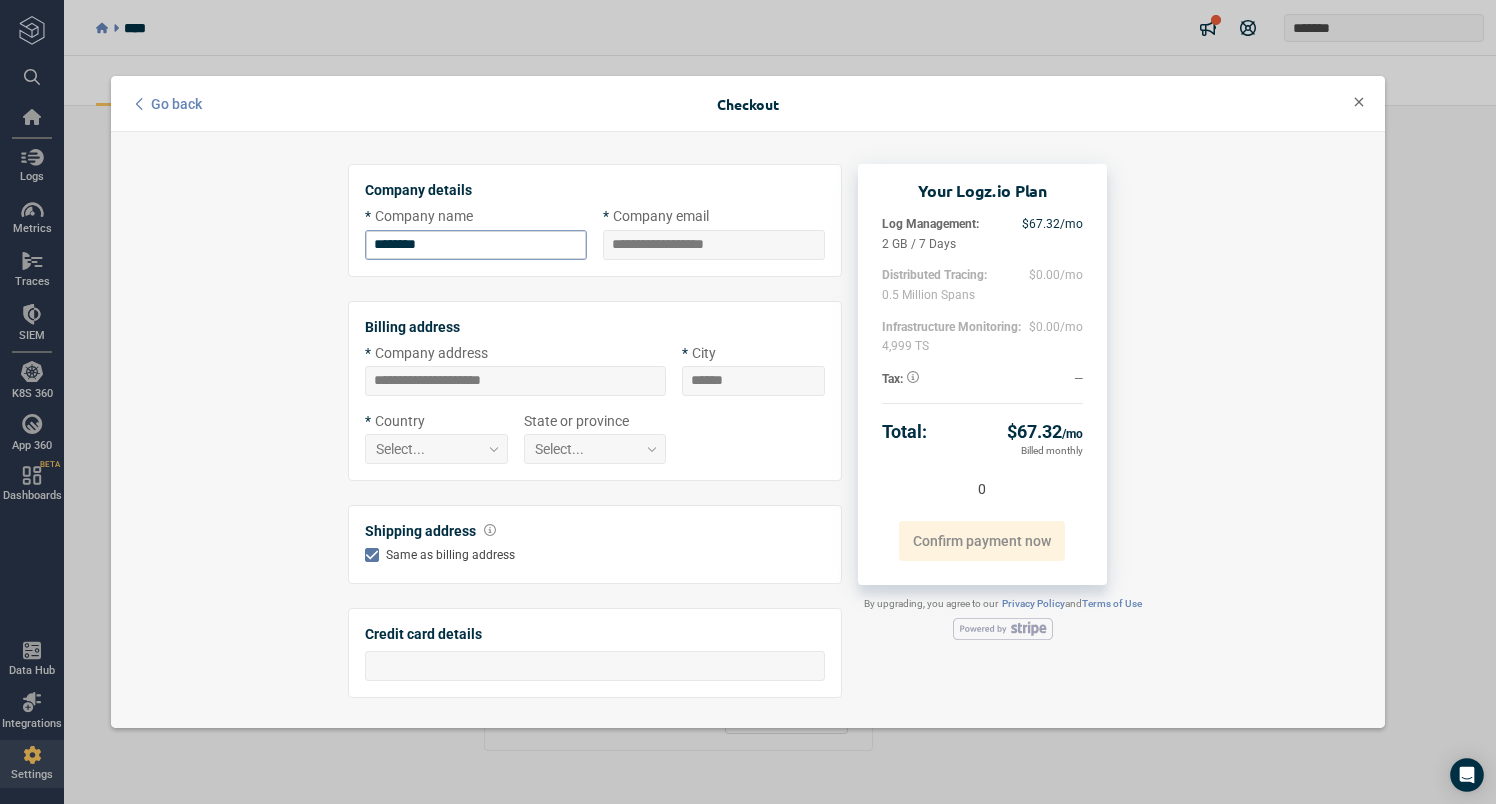 type on "**********" 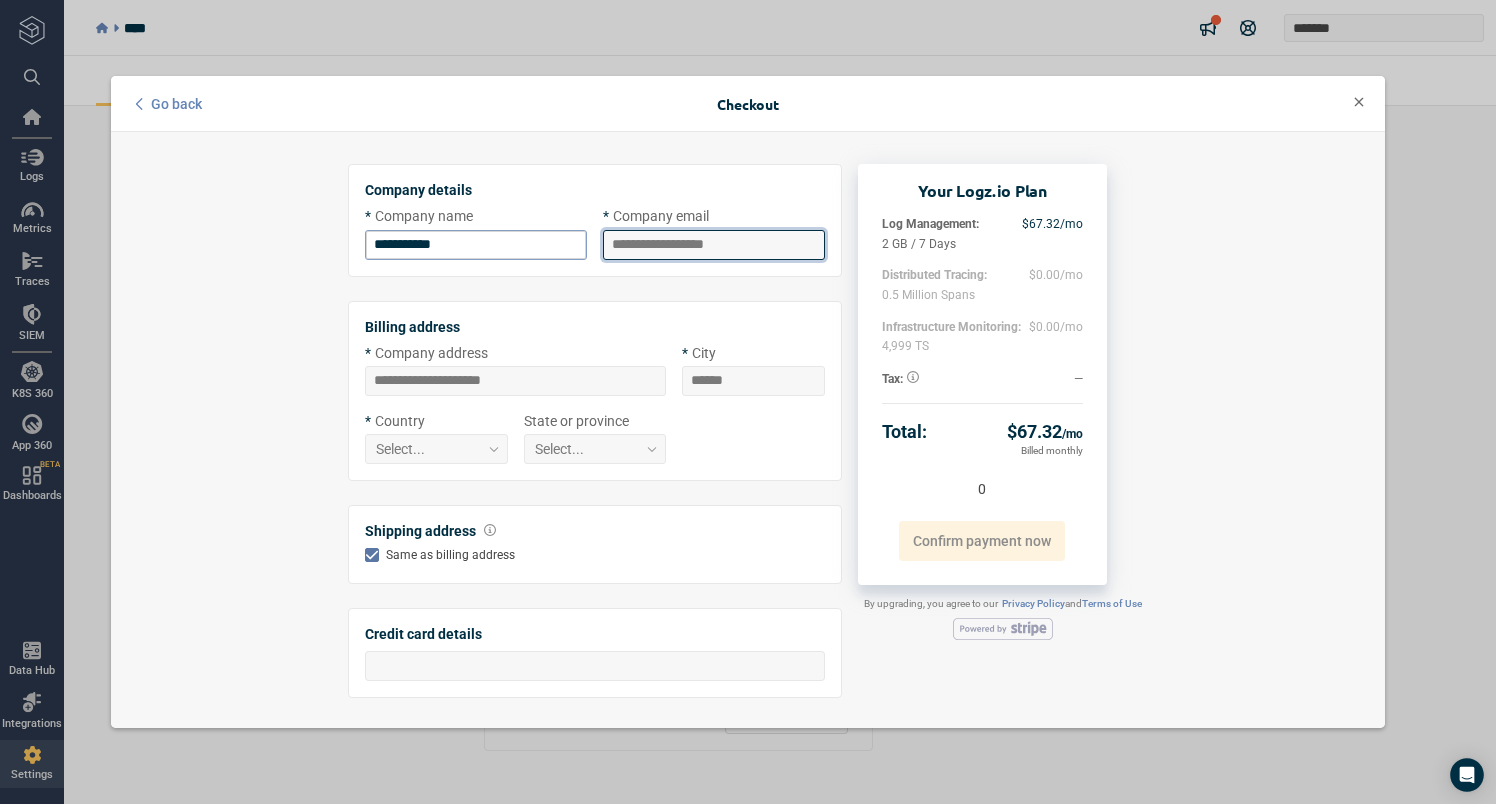 click at bounding box center [714, 245] 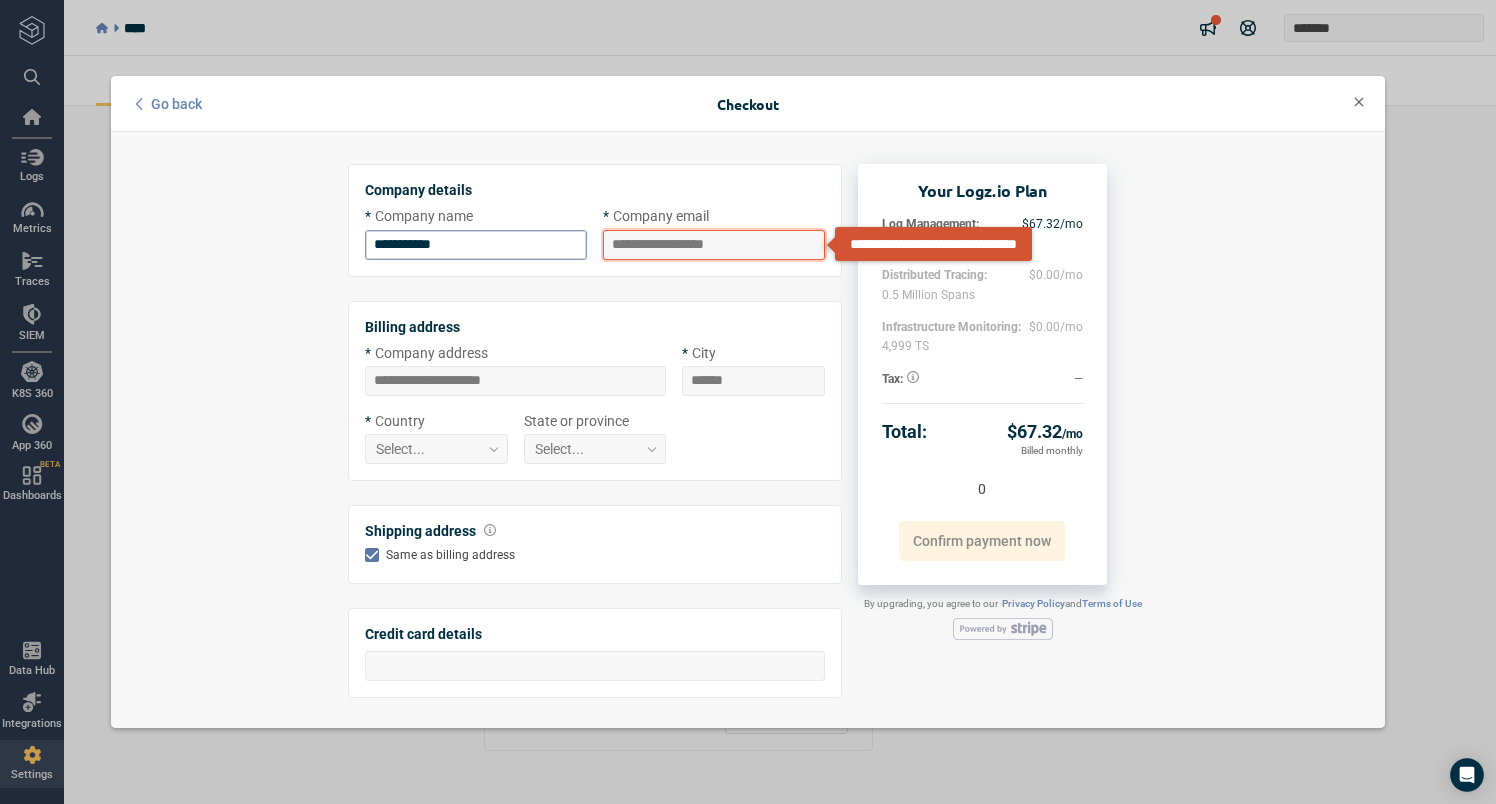 paste on "**********" 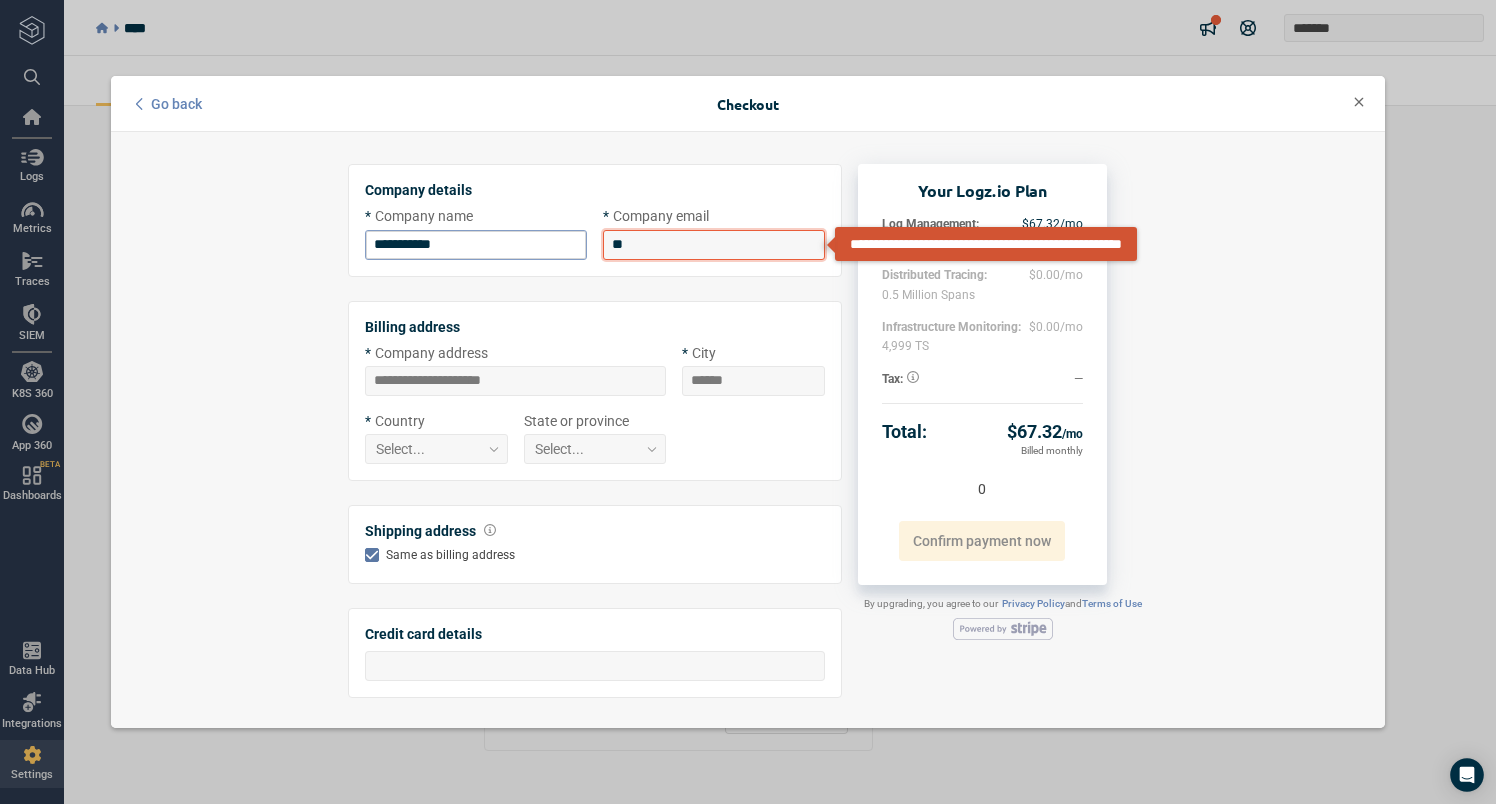 type on "*" 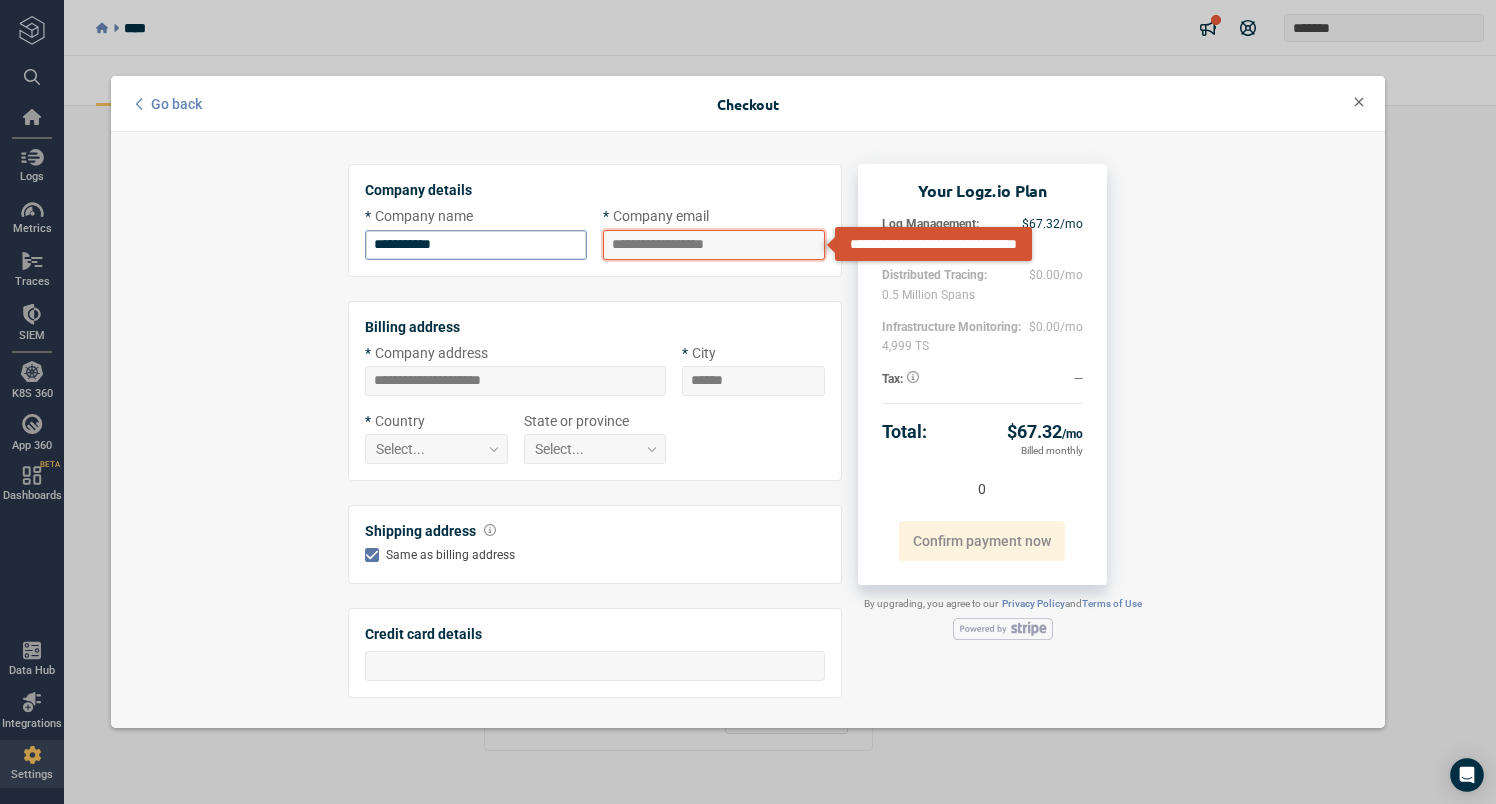 paste on "**********" 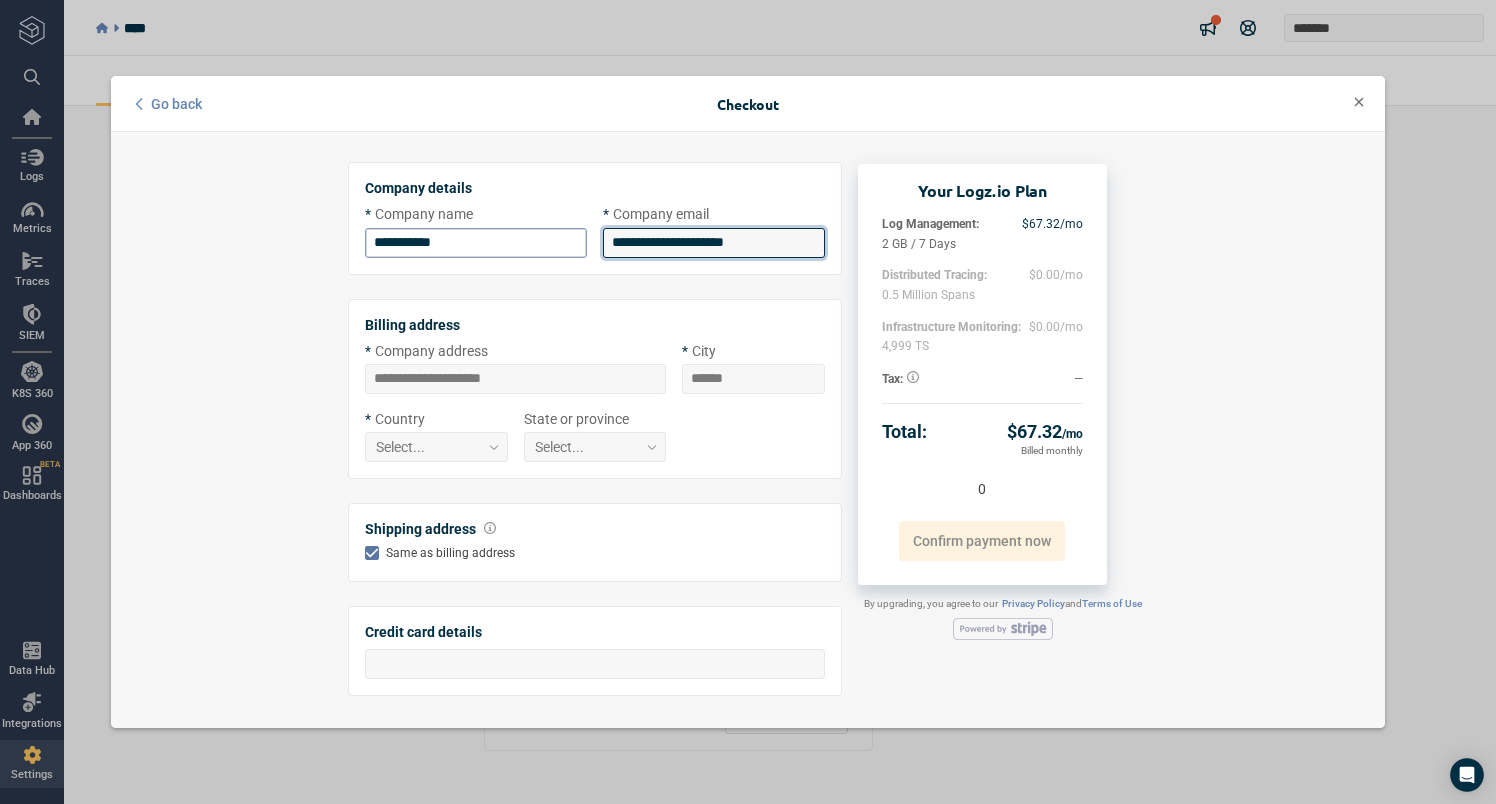 scroll, scrollTop: 0, scrollLeft: 0, axis: both 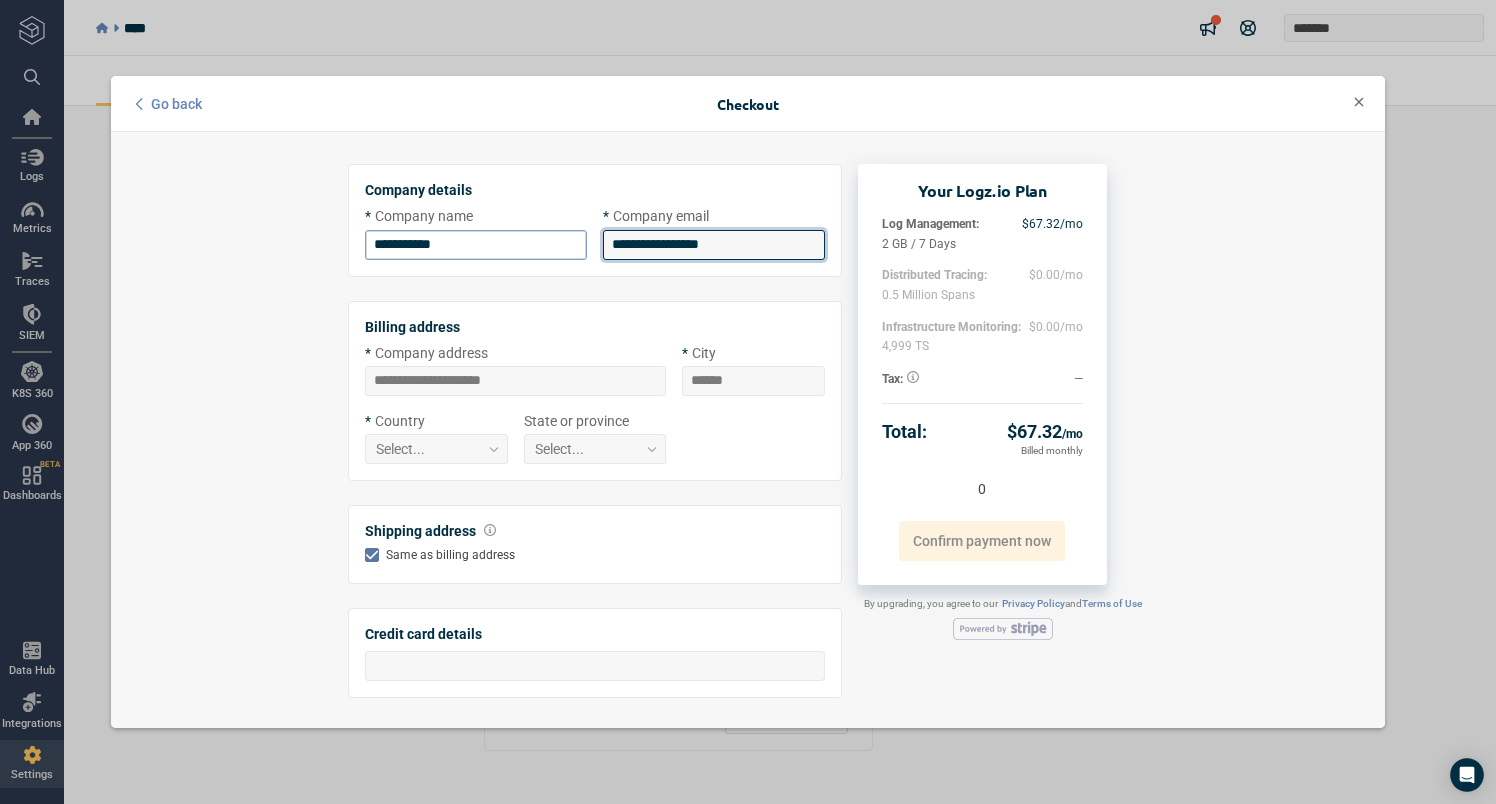 click on "**********" at bounding box center [714, 245] 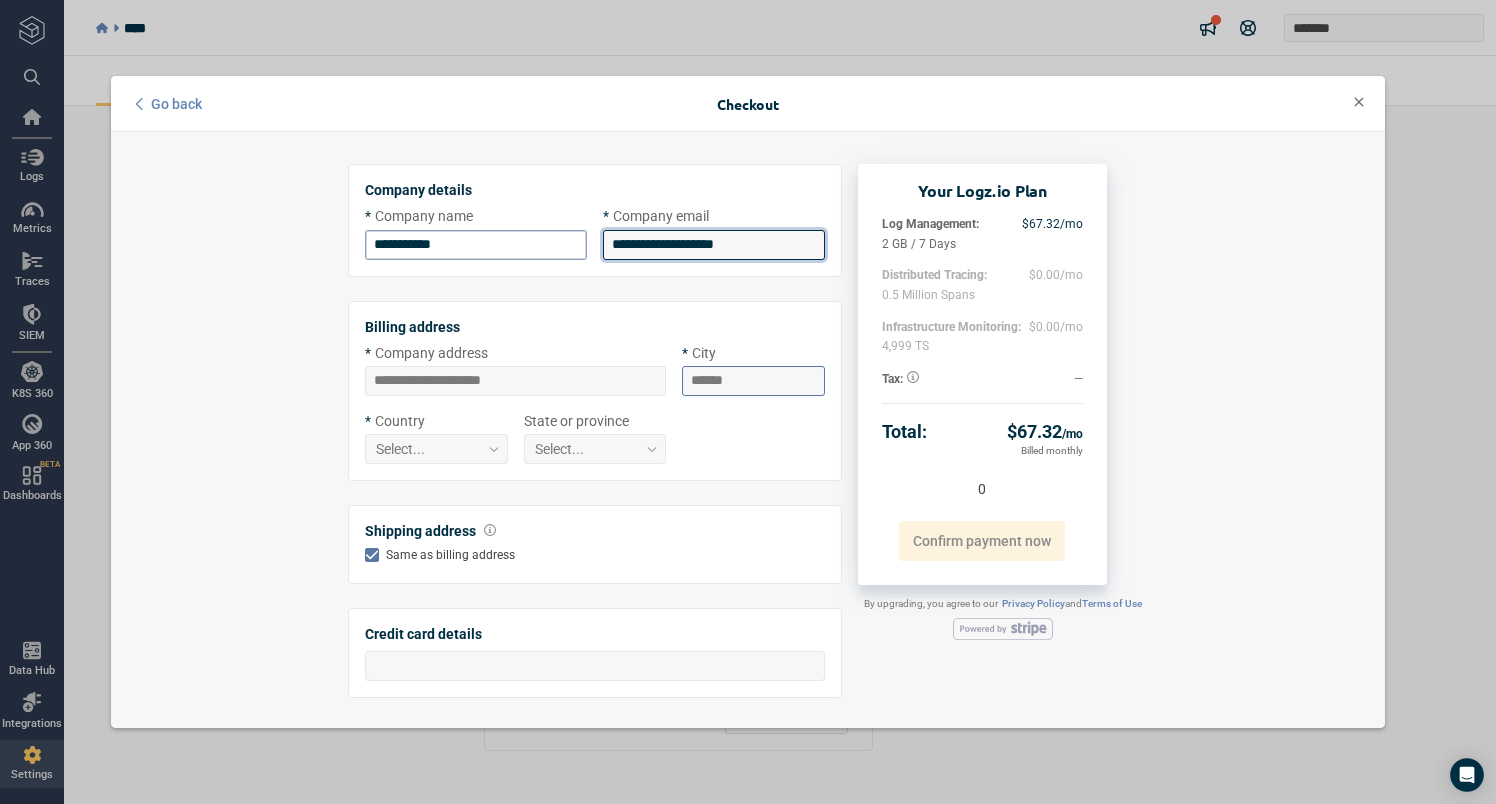 type on "**********" 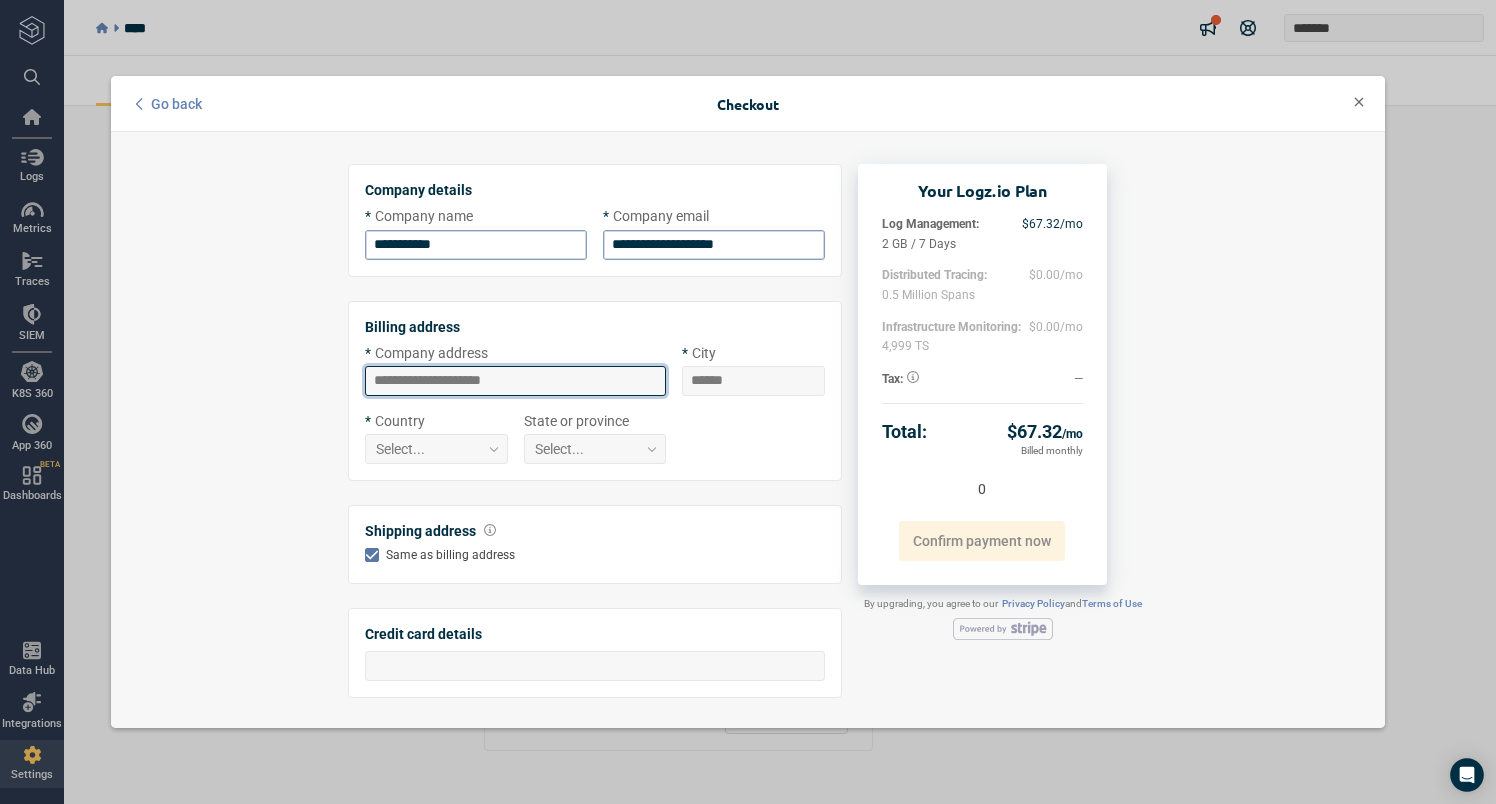 click at bounding box center (515, 381) 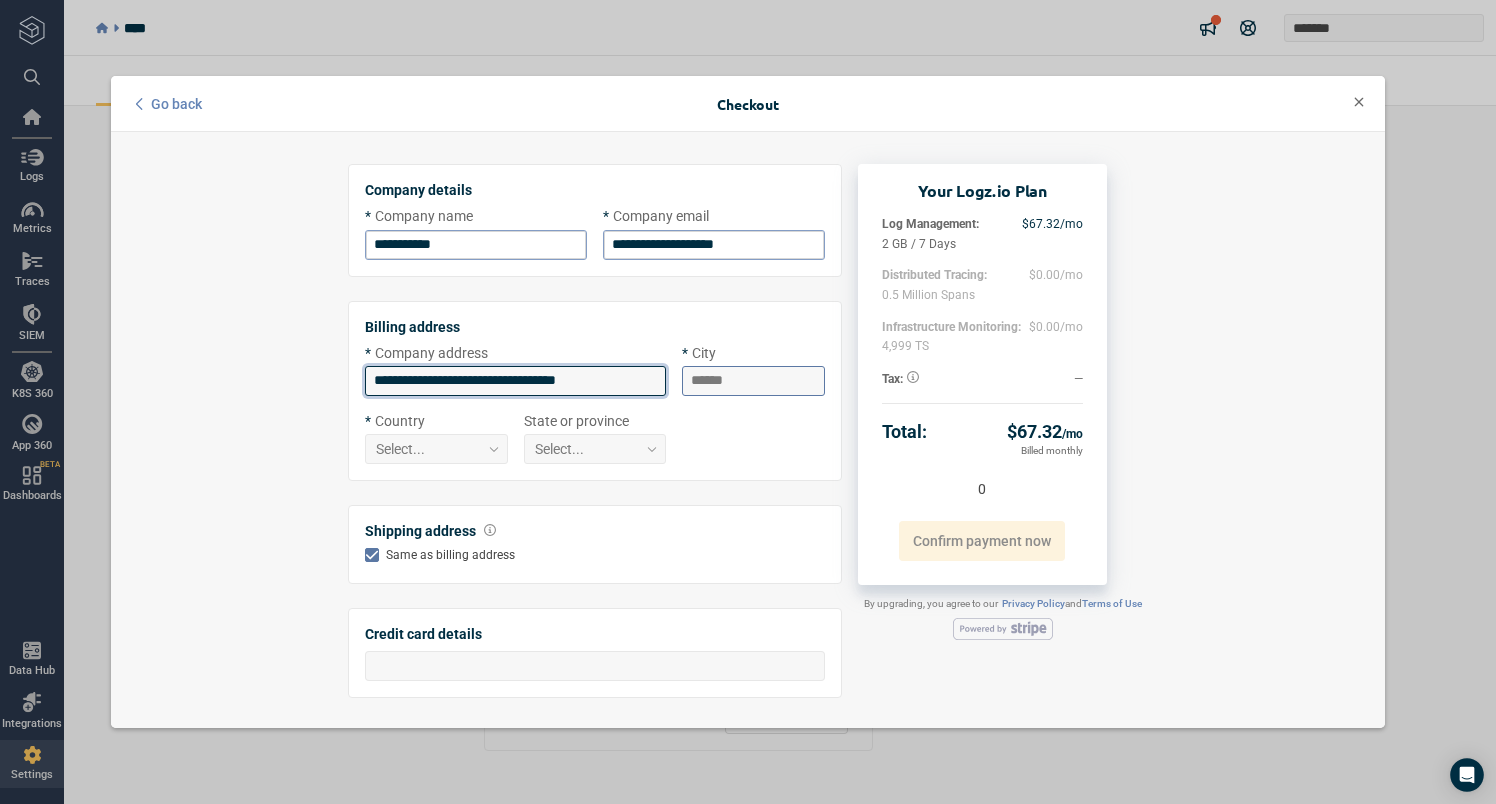 type on "**********" 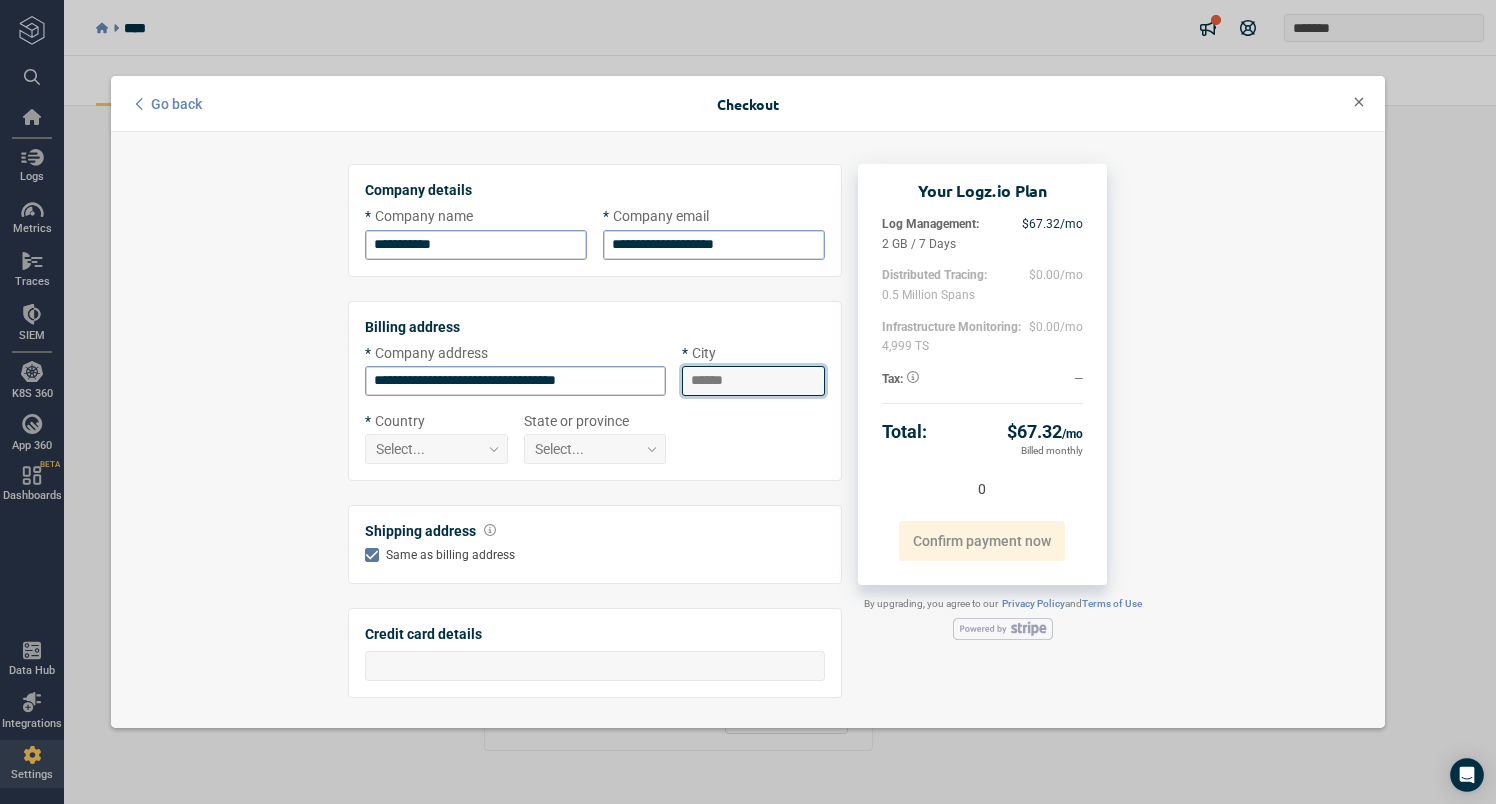 click at bounding box center (753, 381) 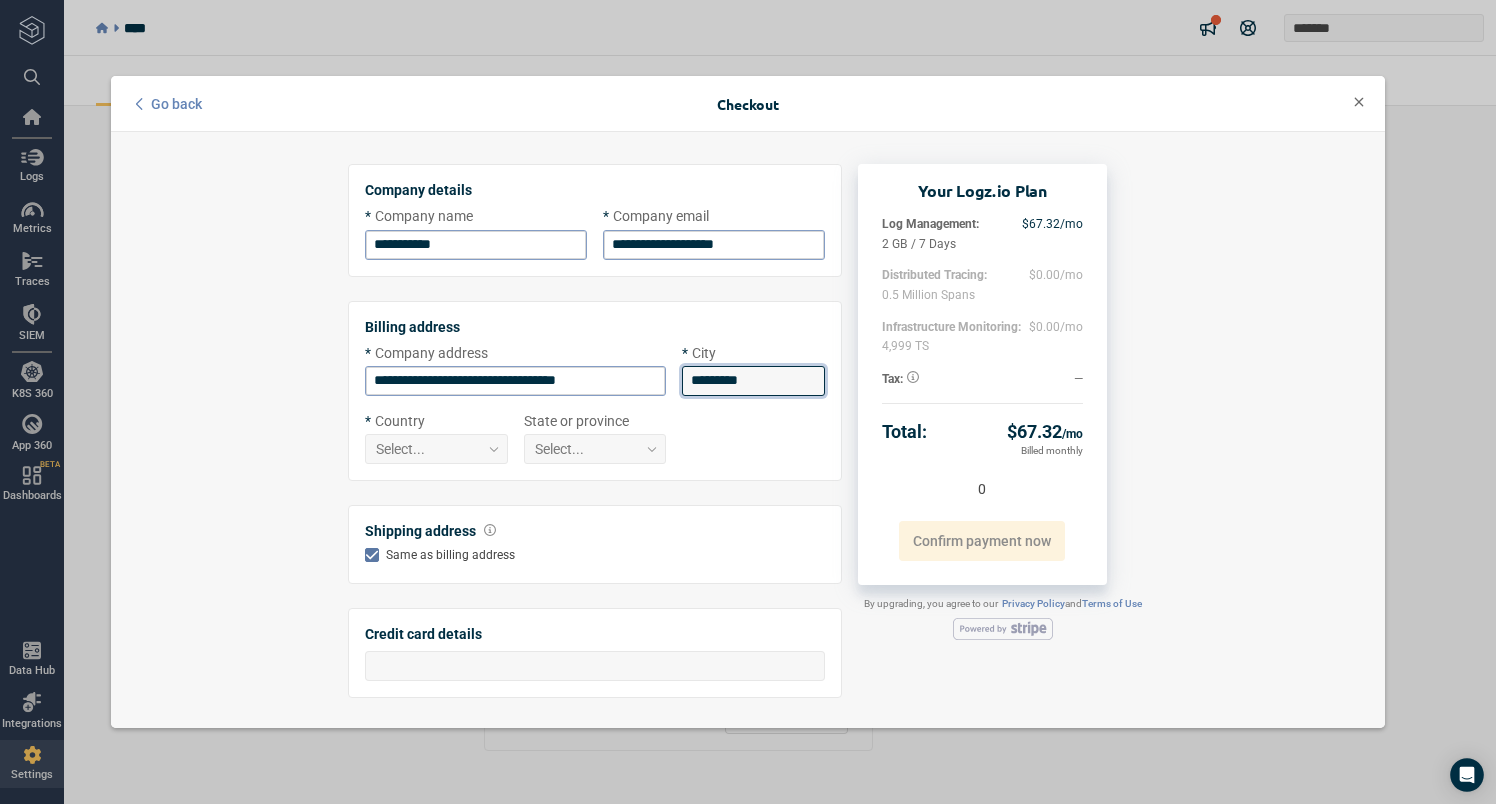 type on "*********" 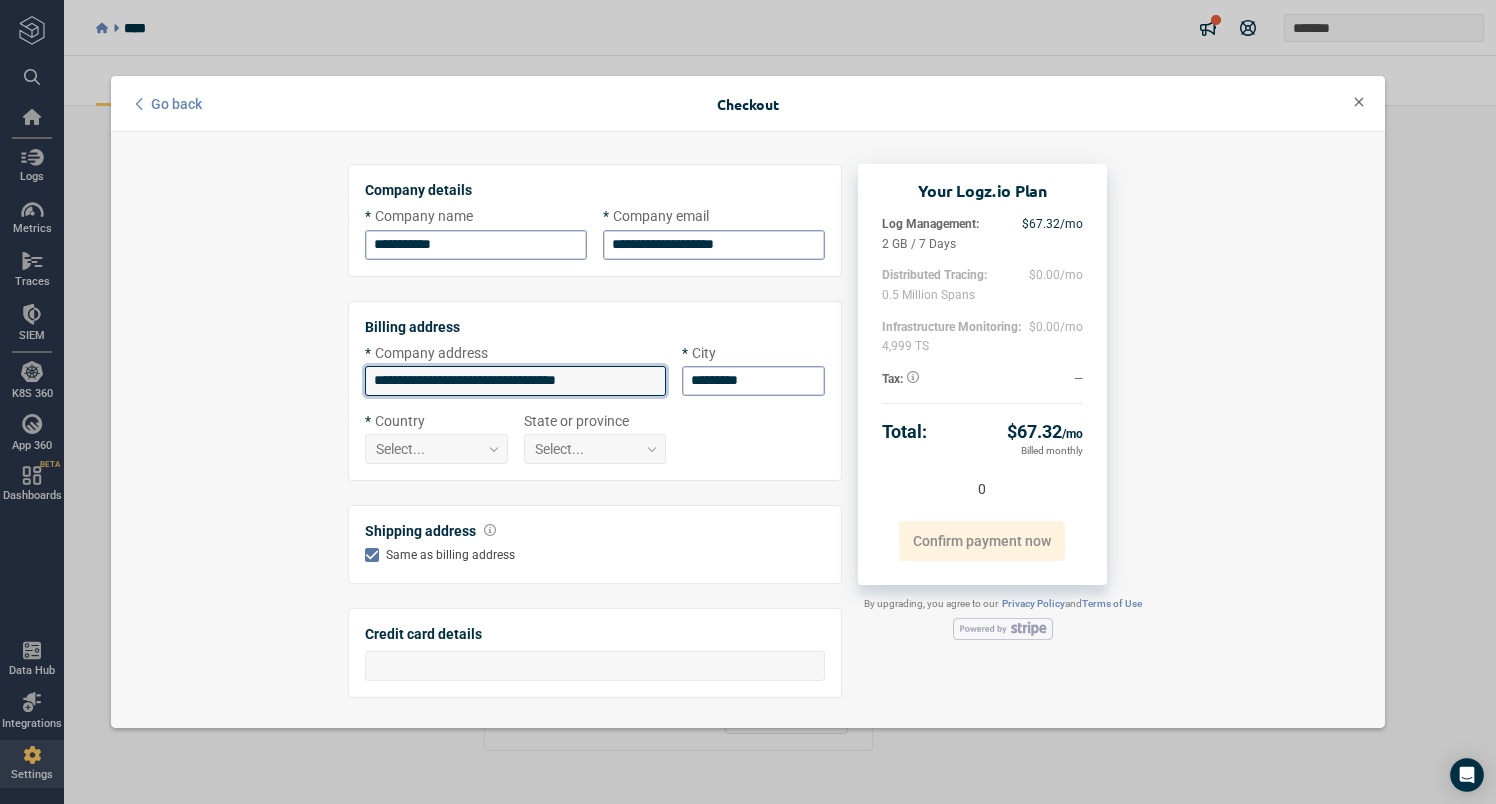 click on "**********" at bounding box center [515, 381] 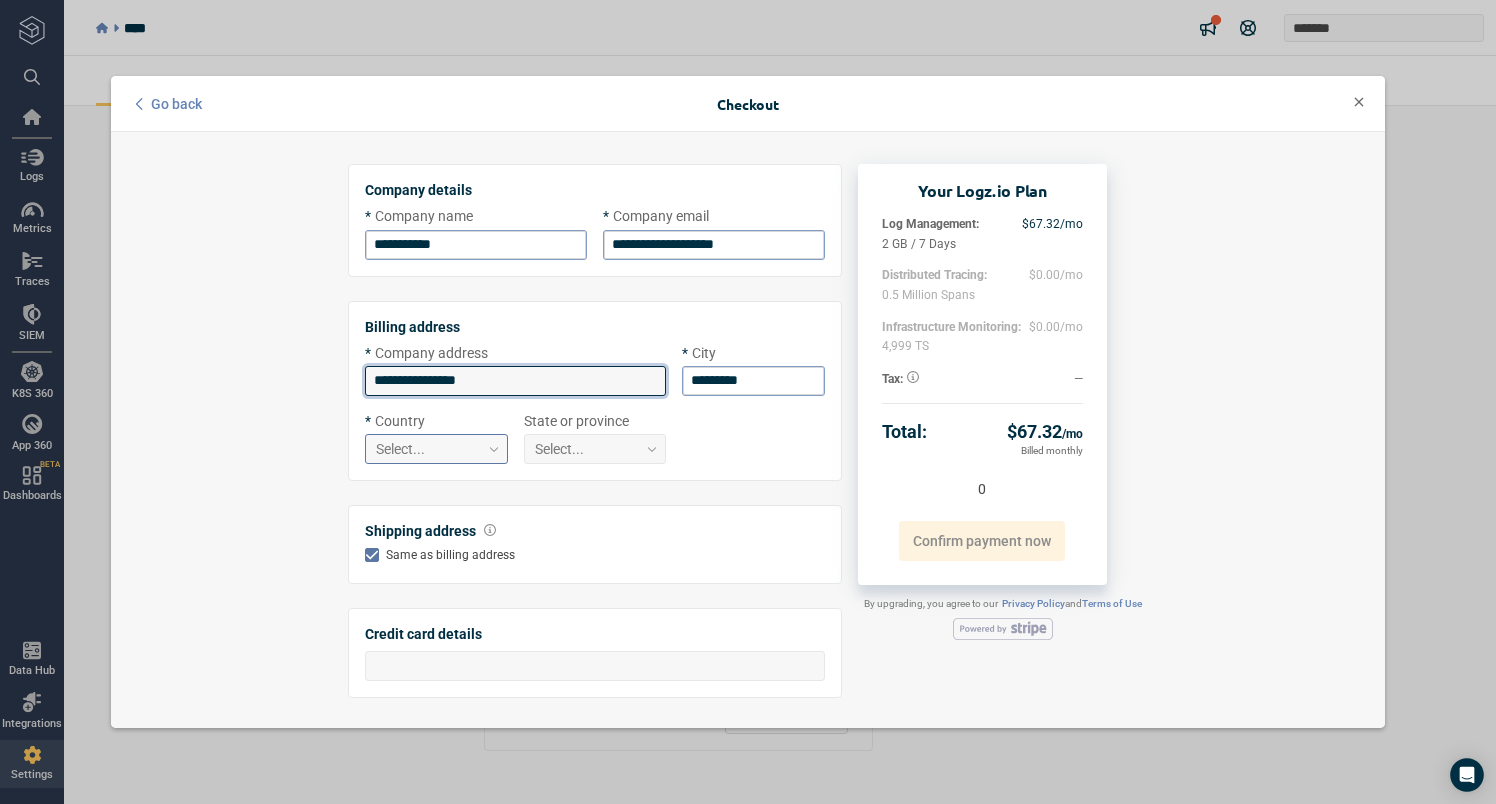type on "**********" 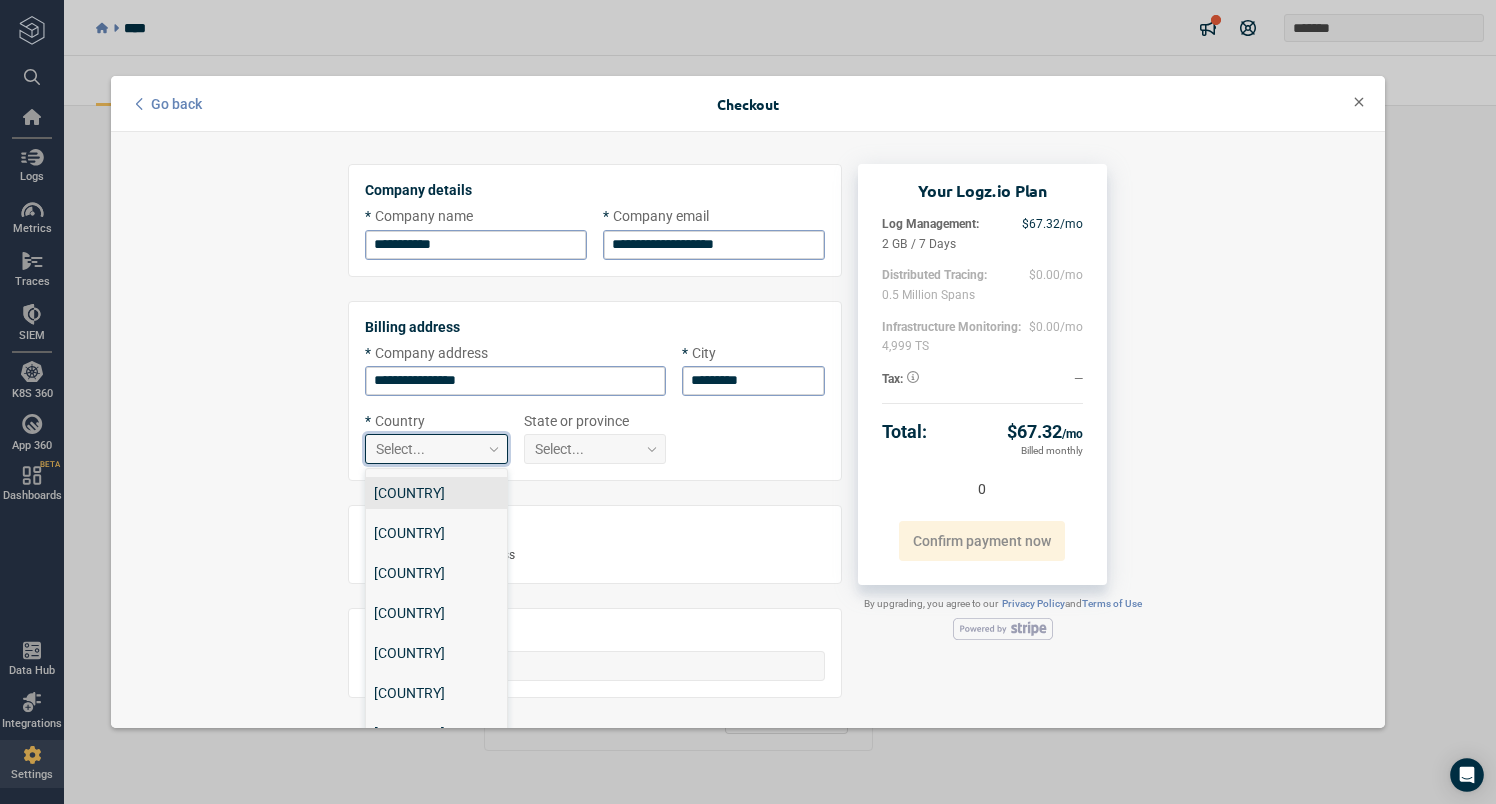 click on "Select..." at bounding box center (400, 449) 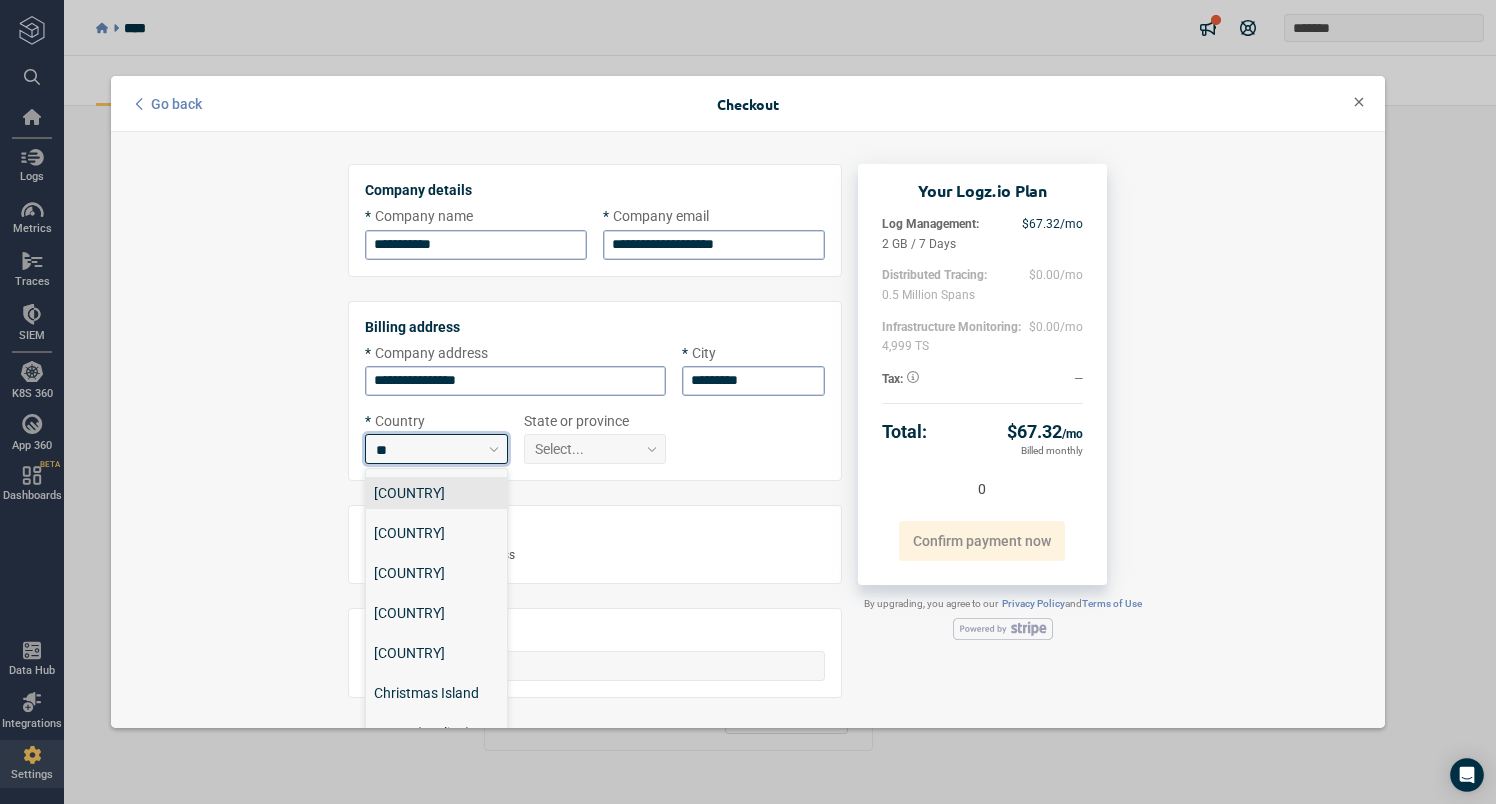 type on "*" 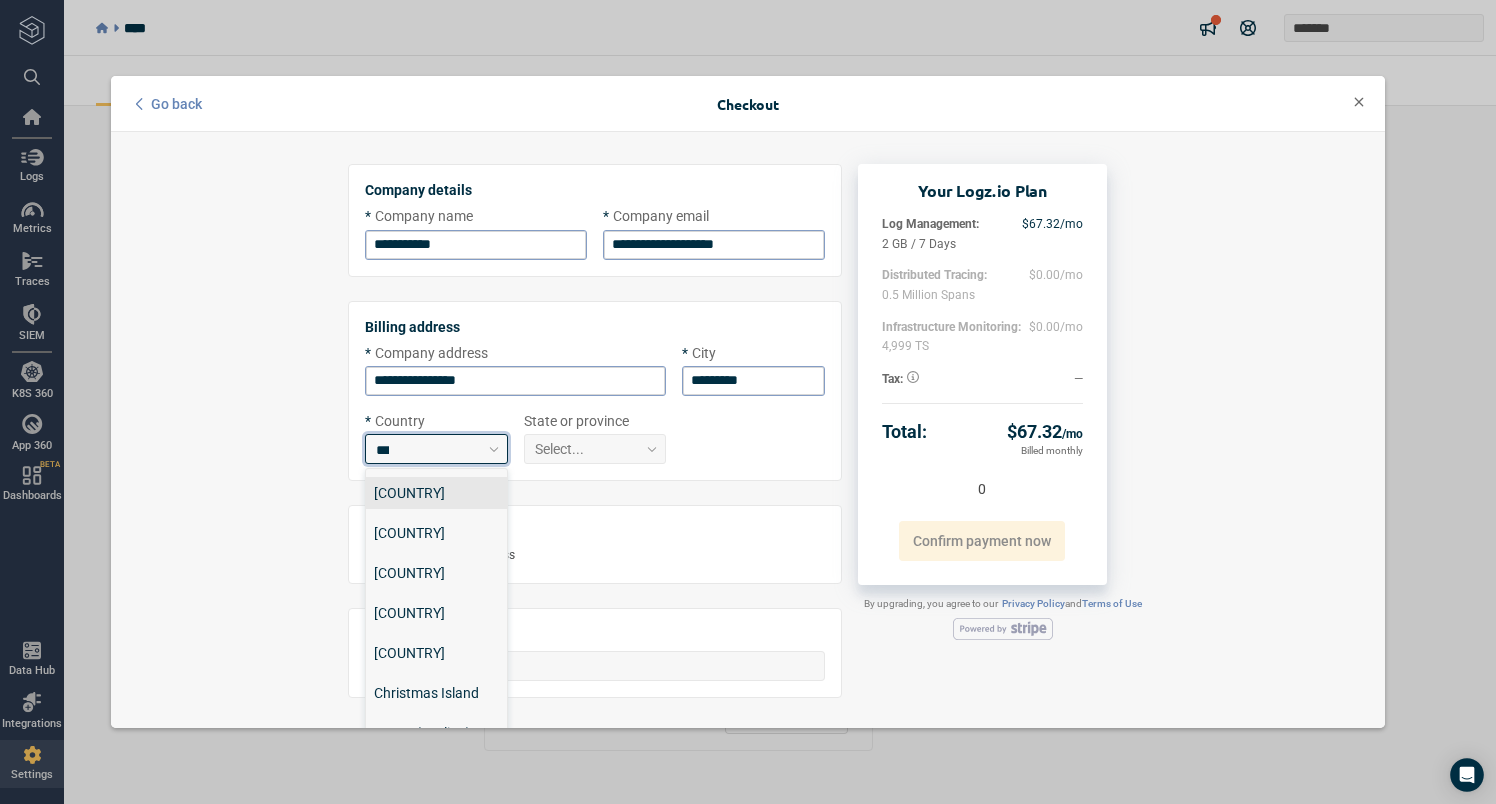 type on "****" 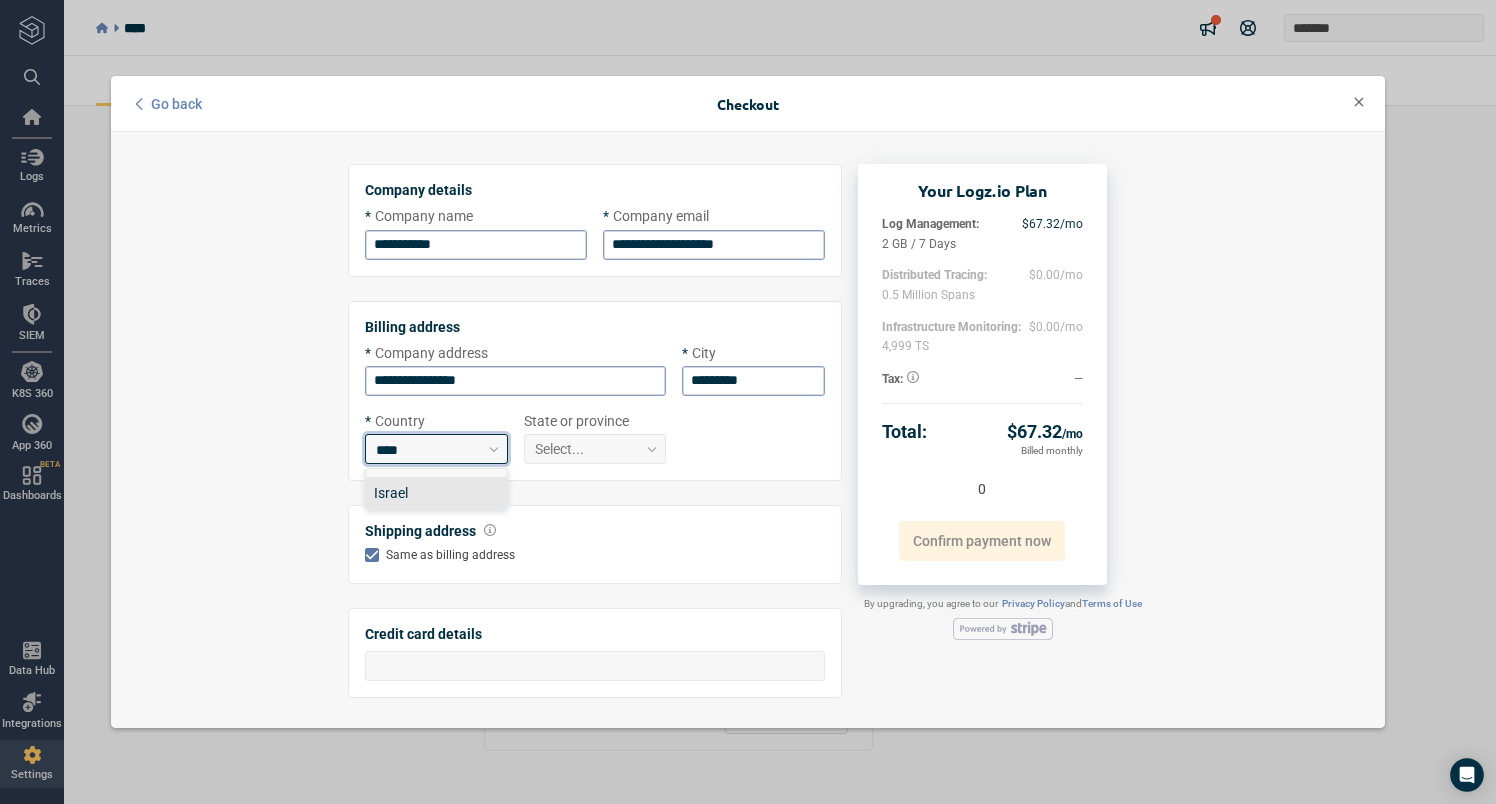 click on "Israel" at bounding box center [436, 493] 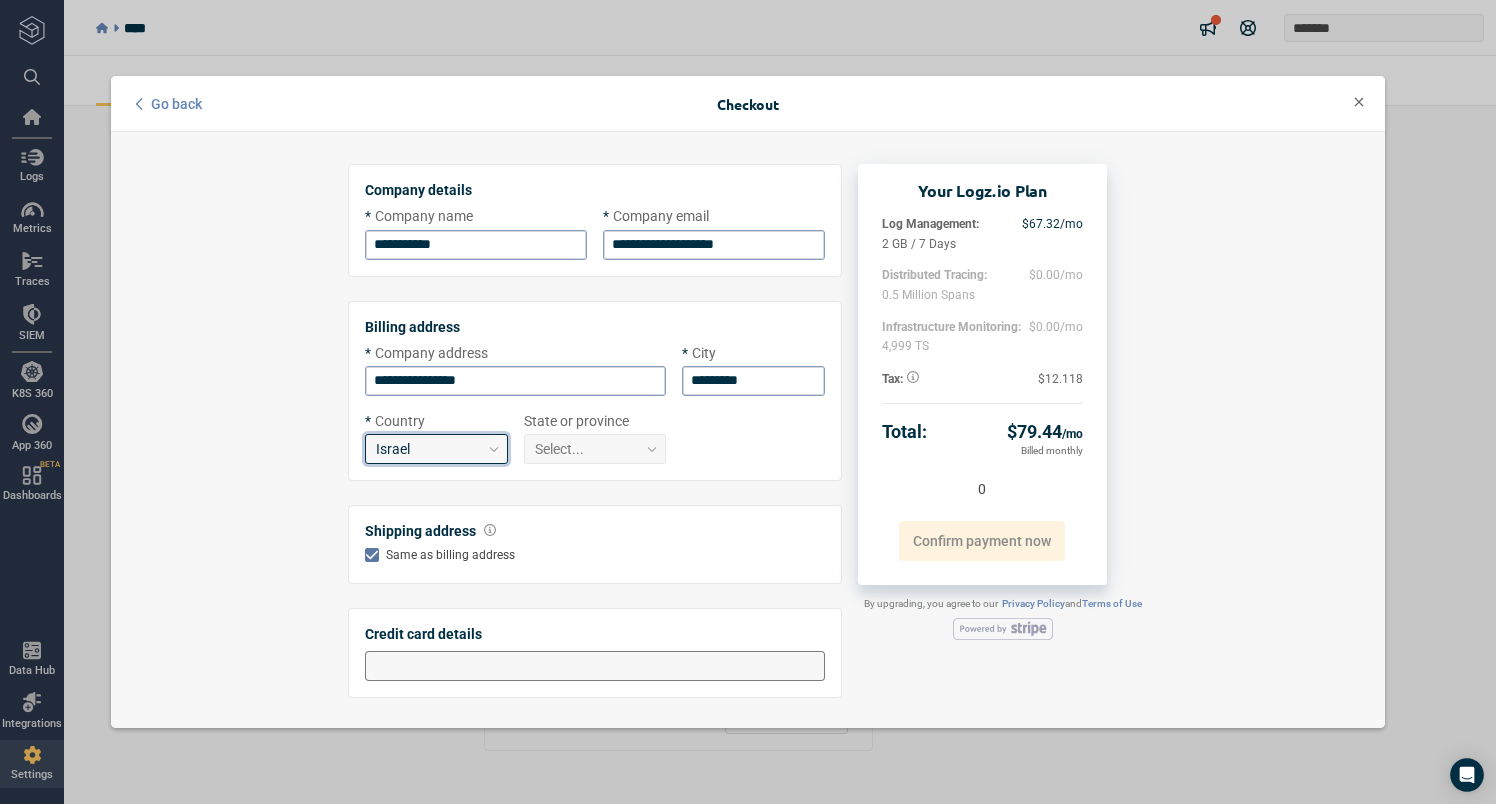 click at bounding box center [753, 438] 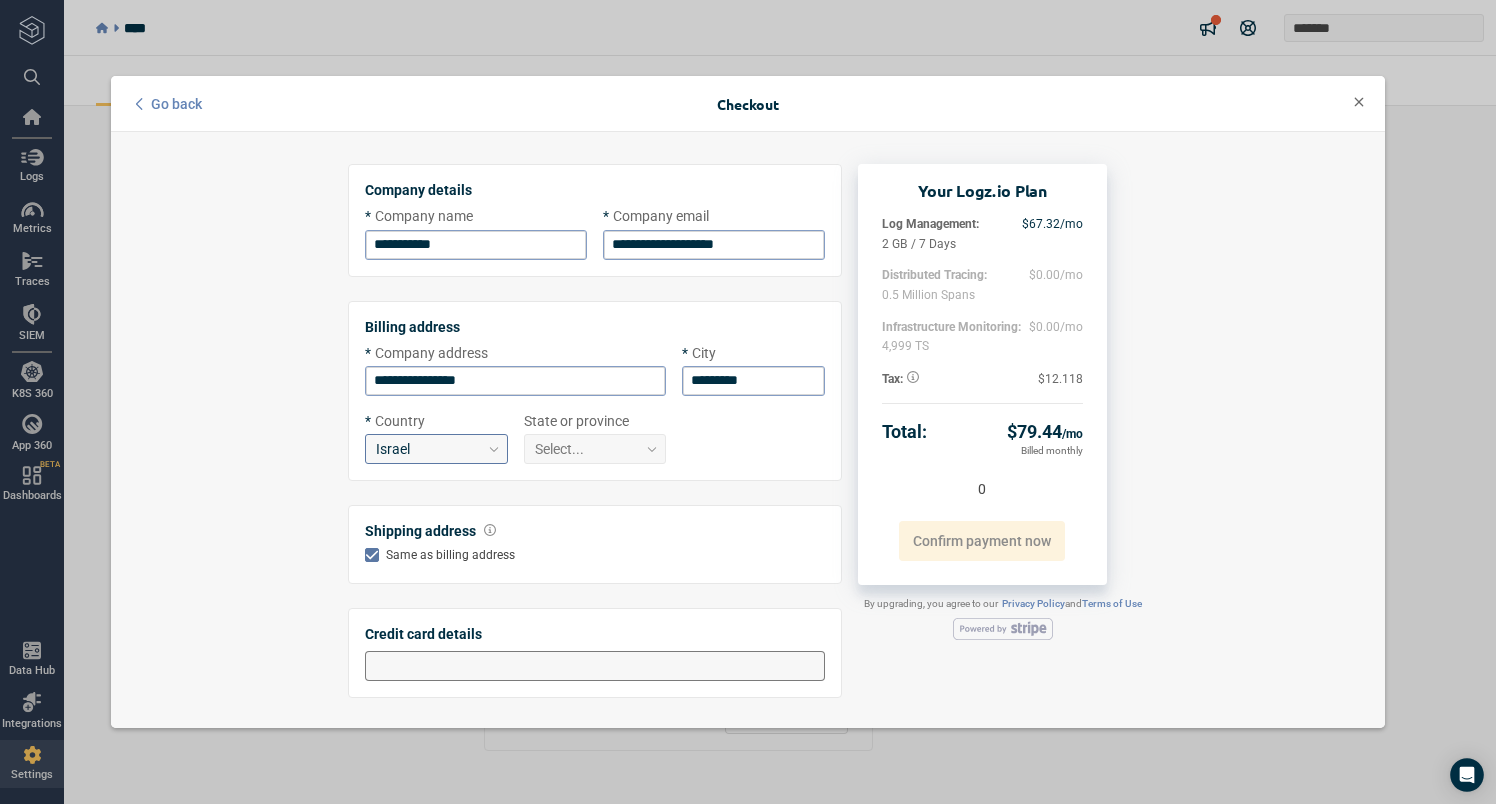 click on "Select..." at bounding box center (595, 449) 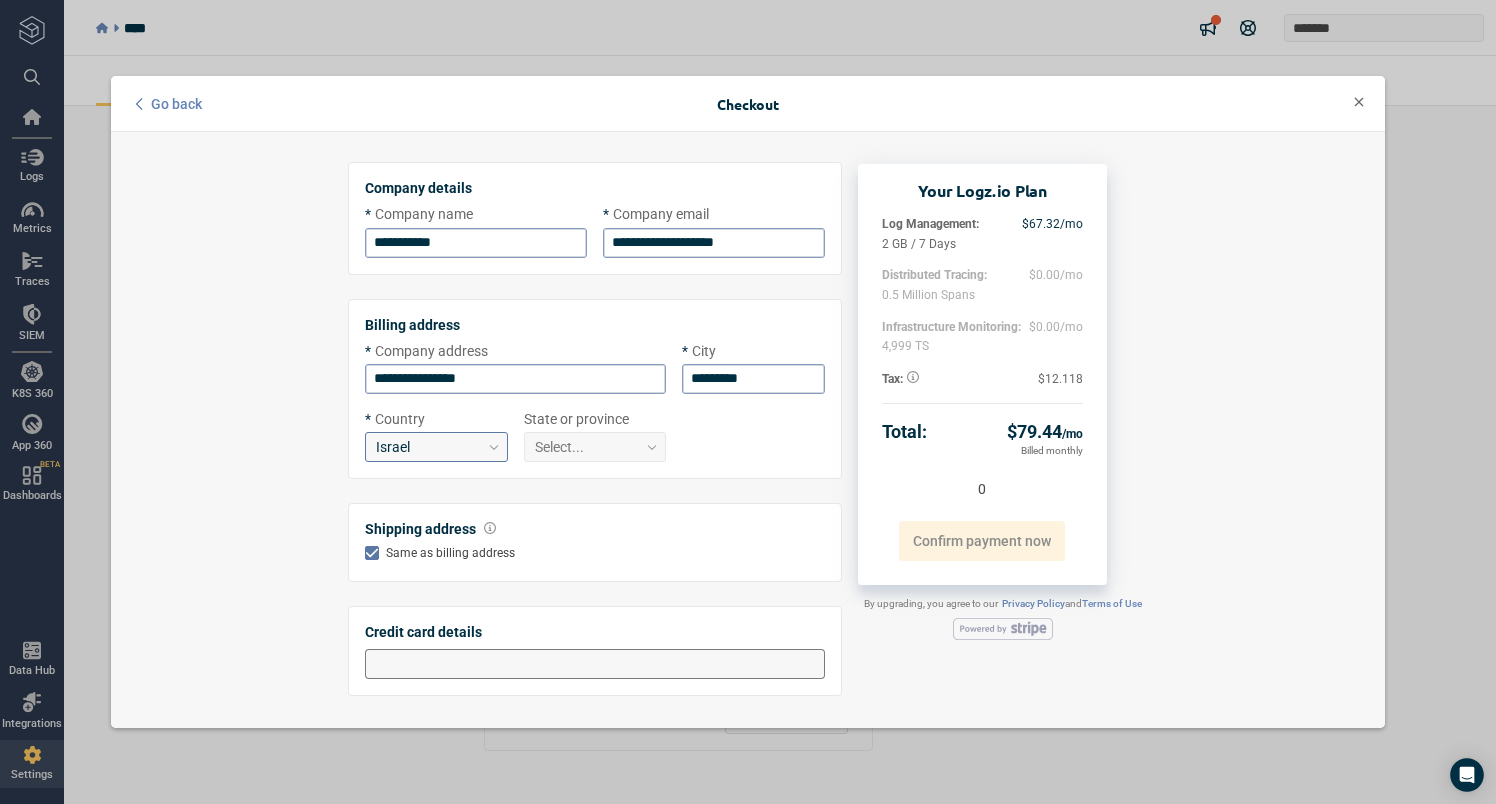 click 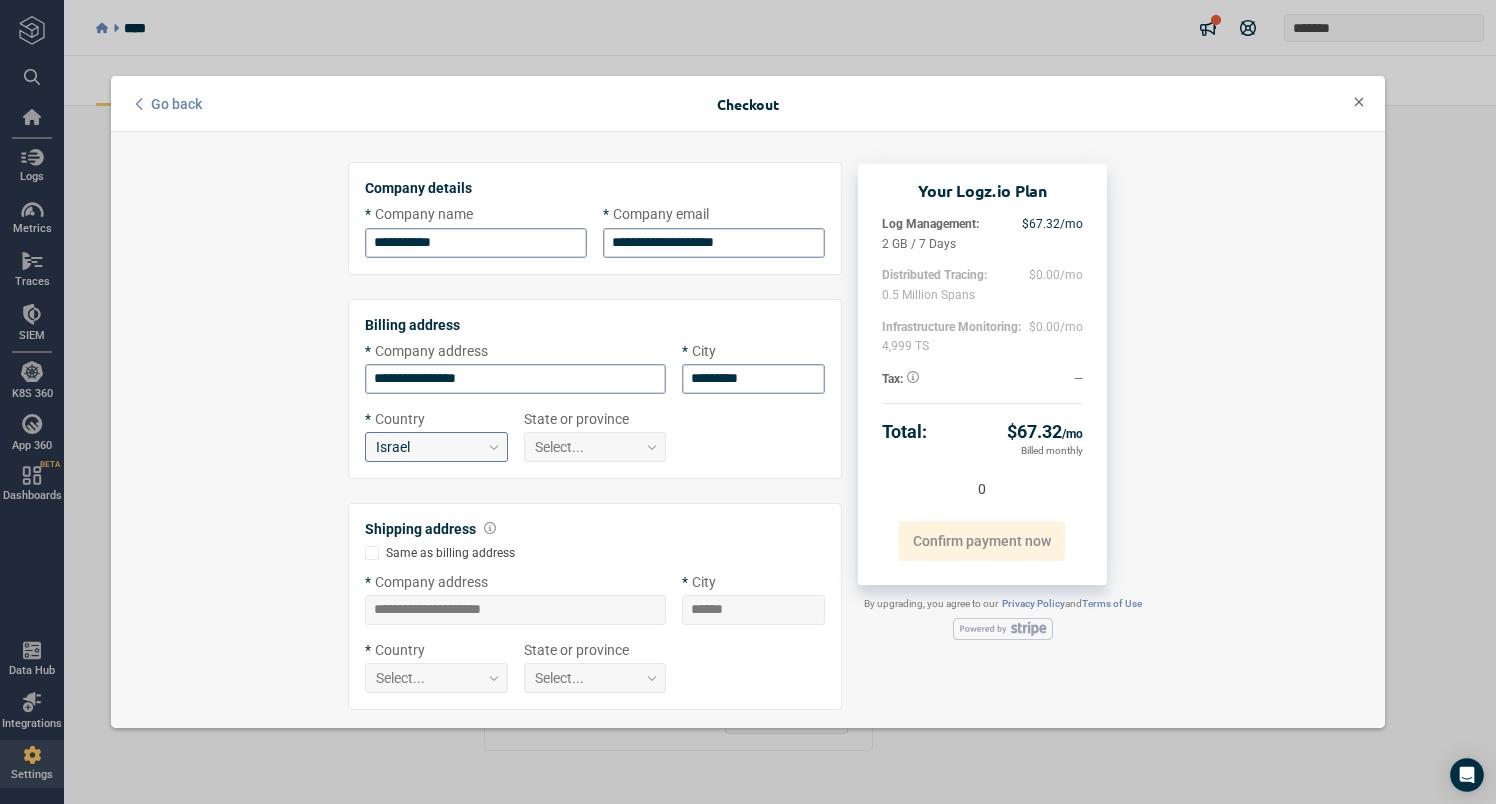 click at bounding box center (372, 553) 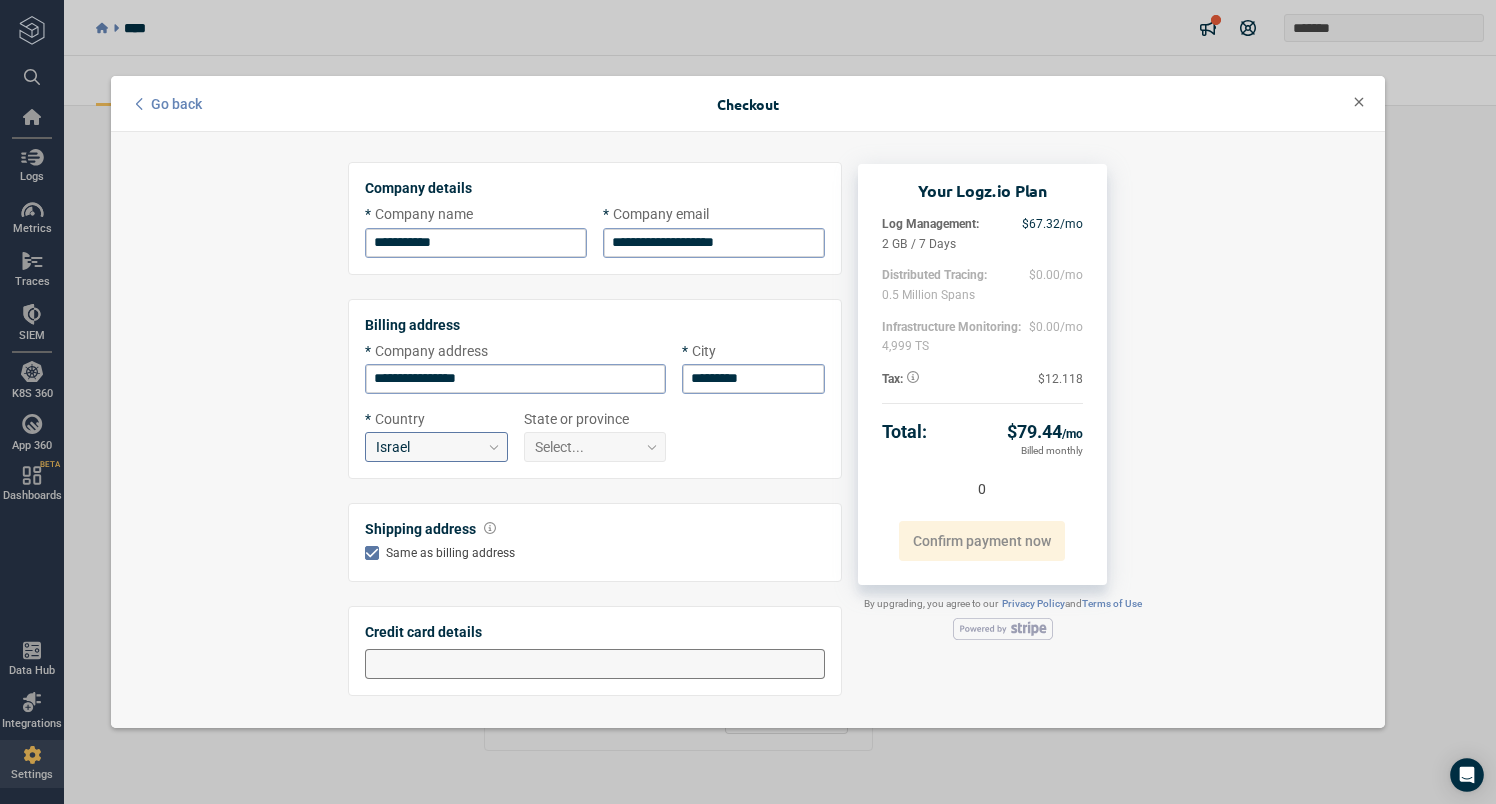 click on "**********" at bounding box center (748, 430) 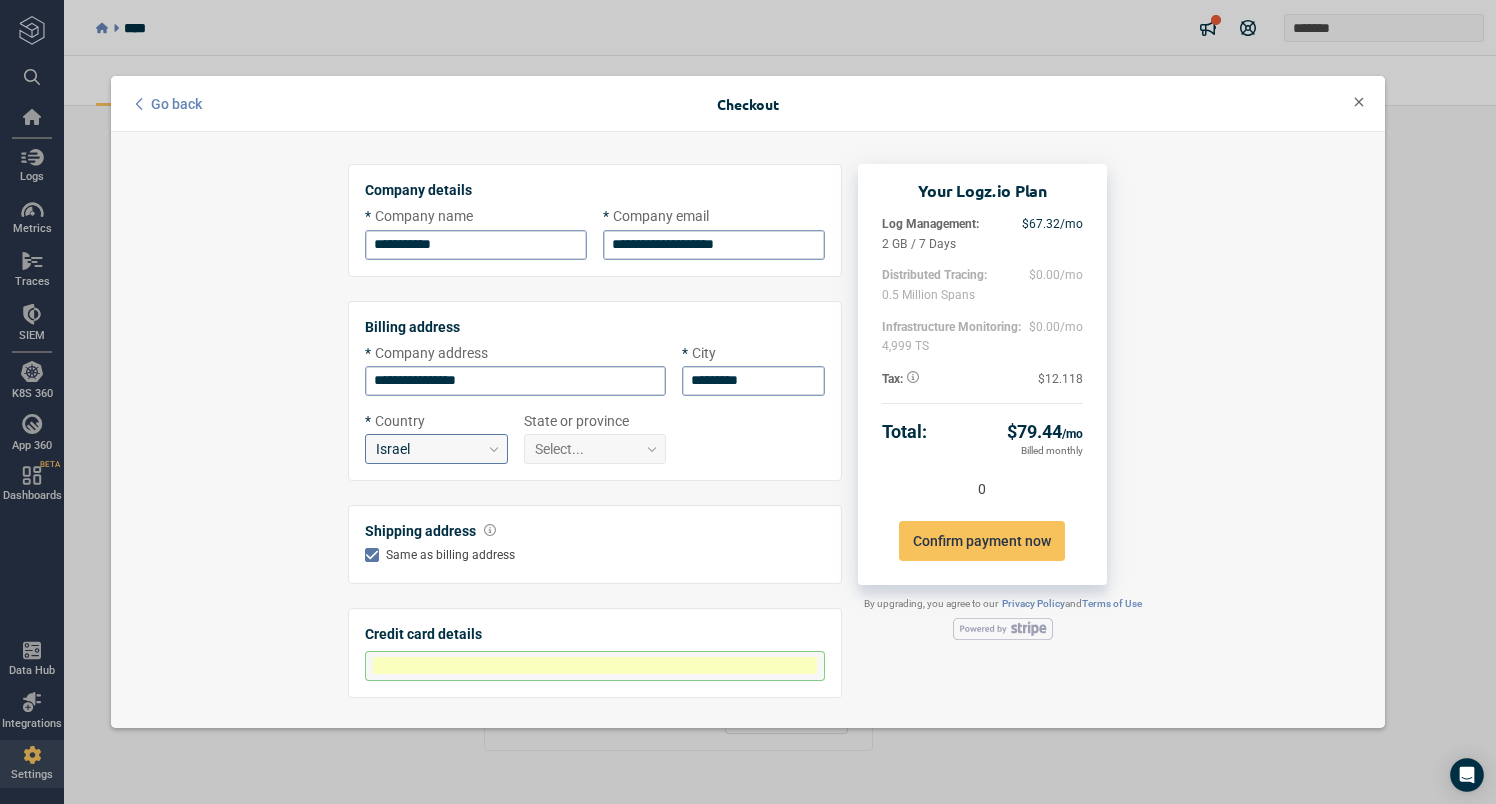 scroll, scrollTop: 2, scrollLeft: 0, axis: vertical 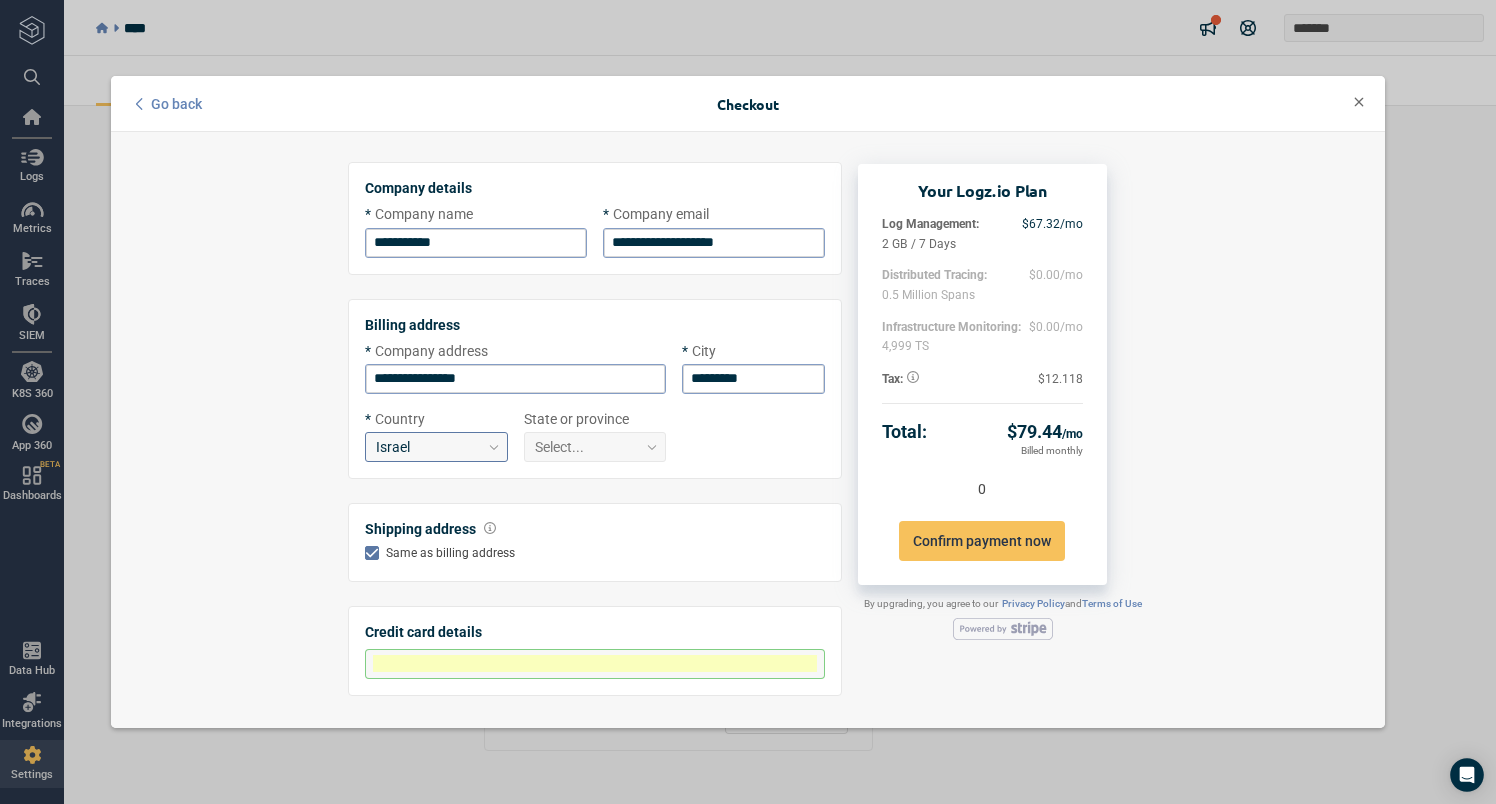 click on "**********" at bounding box center (748, 430) 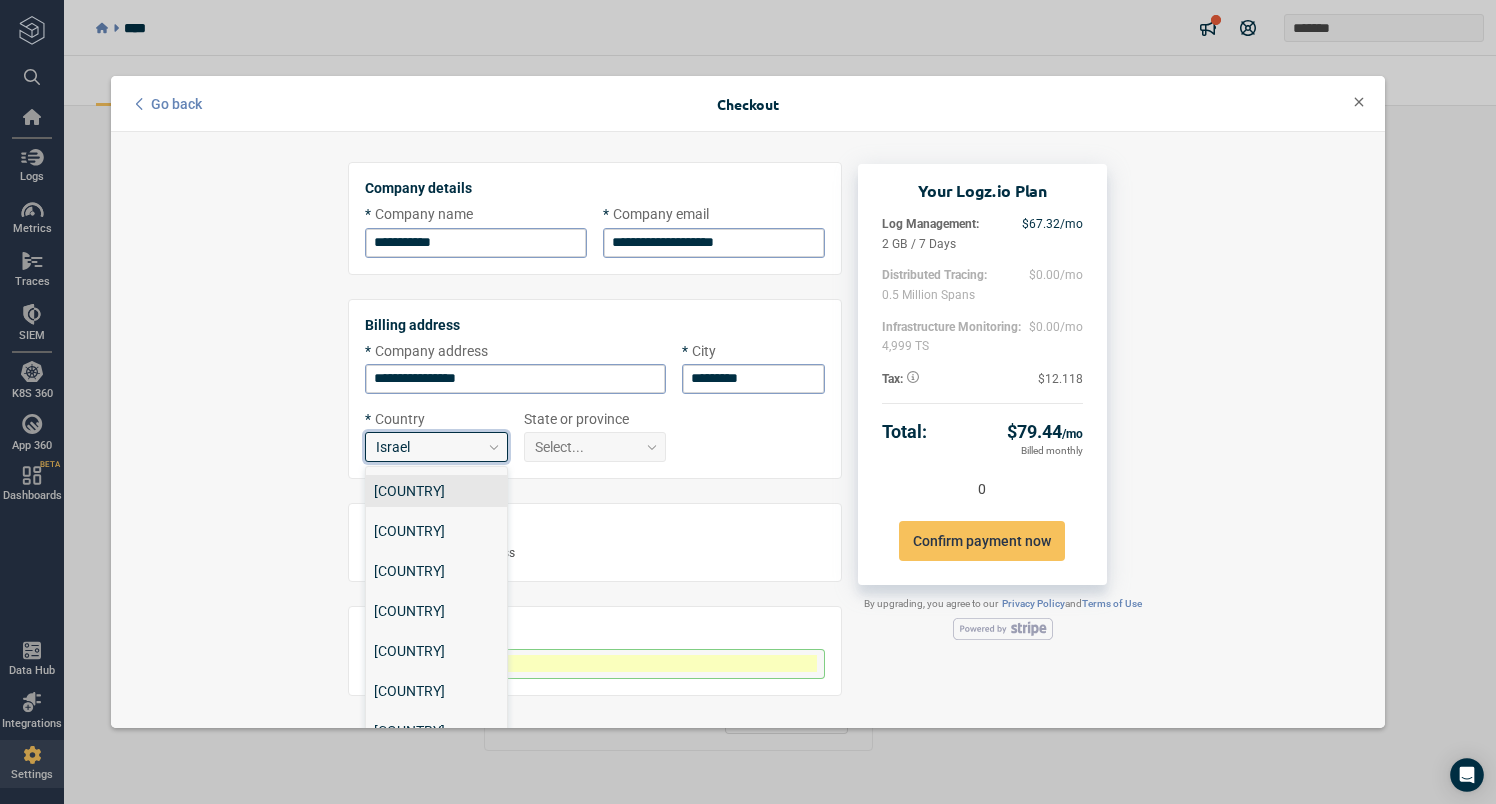 click on "[COUNTRY]" at bounding box center [436, 491] 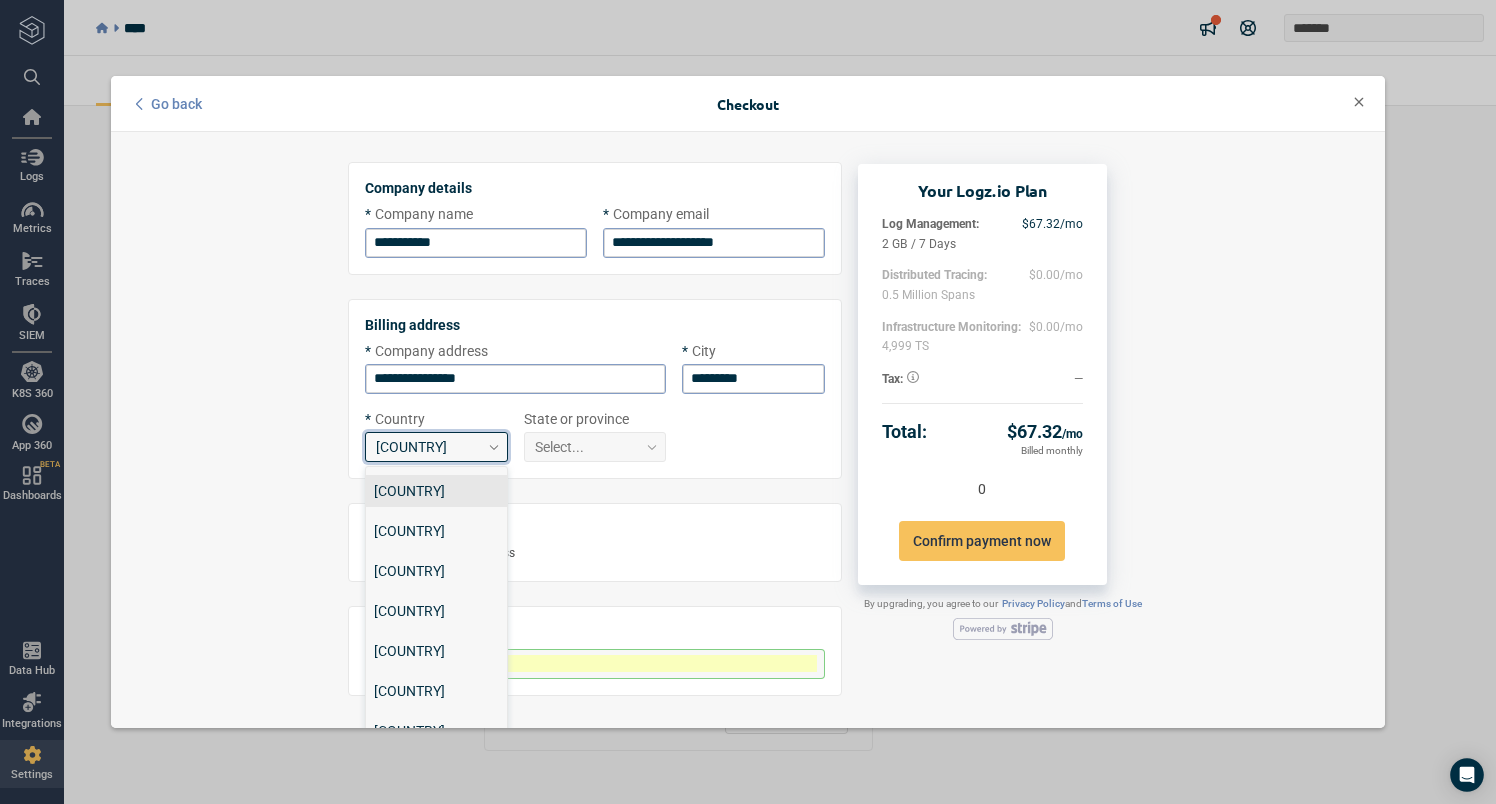 click 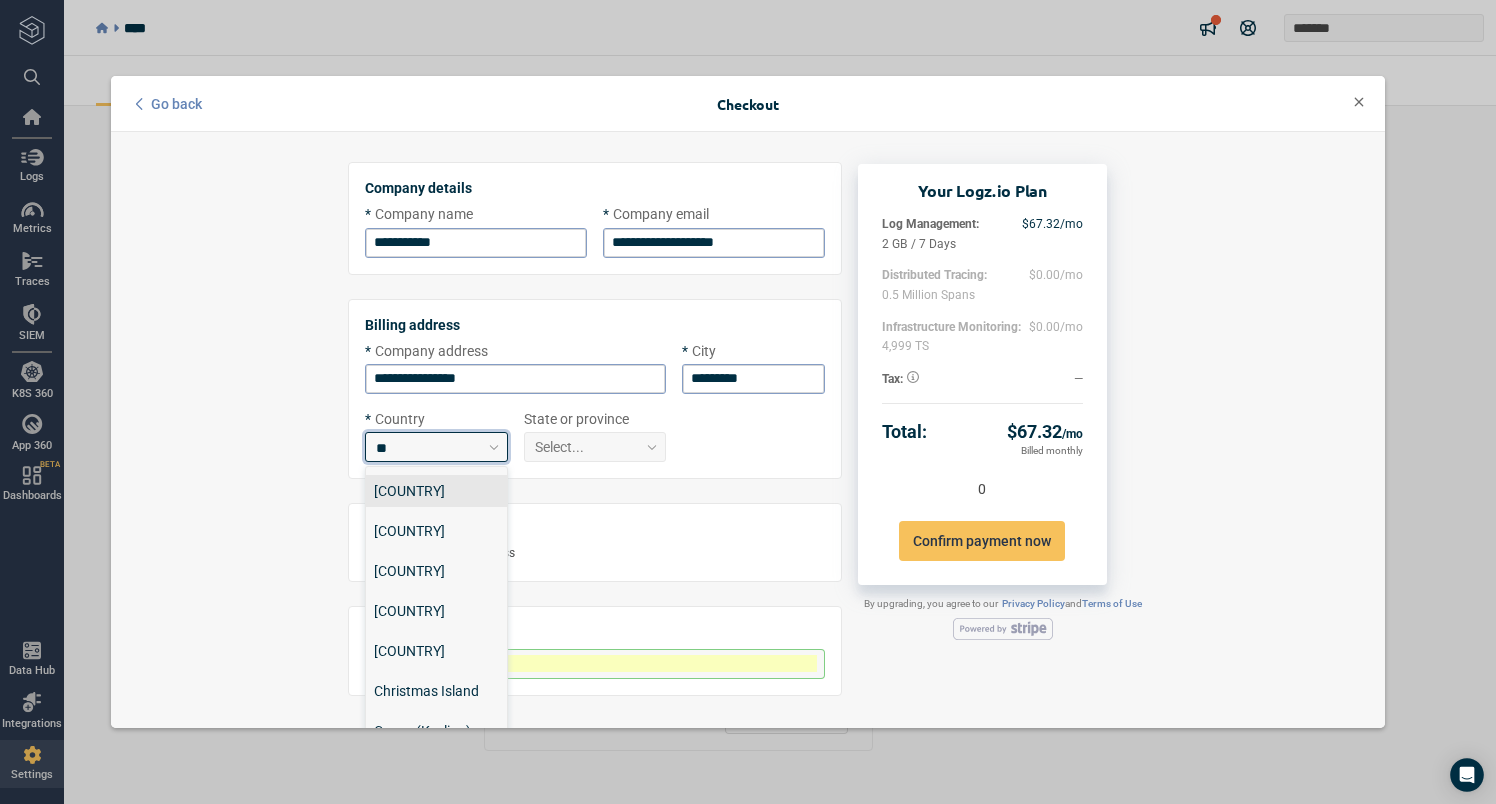 type on "***" 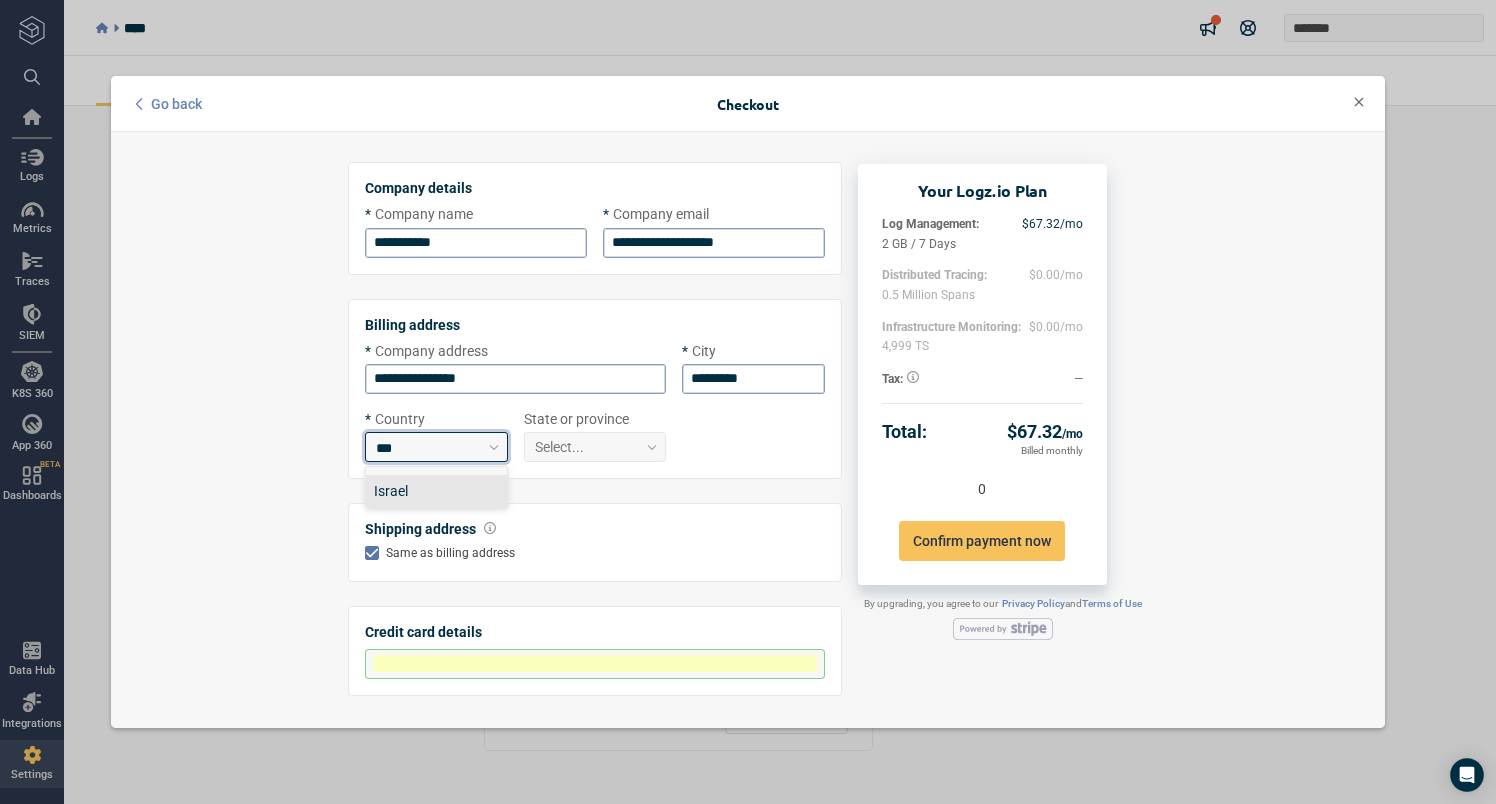 click on "Israel" at bounding box center (436, 491) 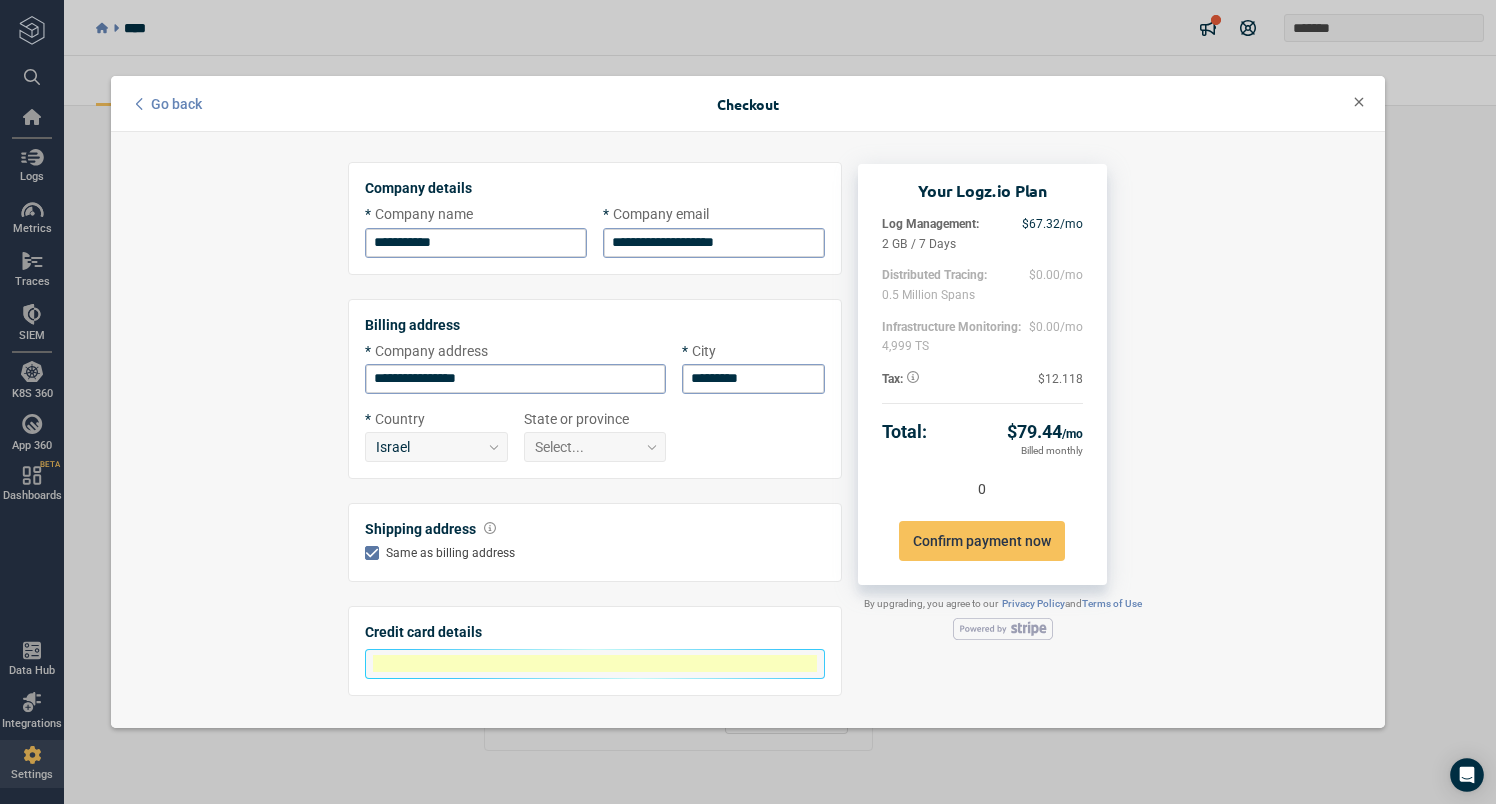 click on "**********" at bounding box center [748, 430] 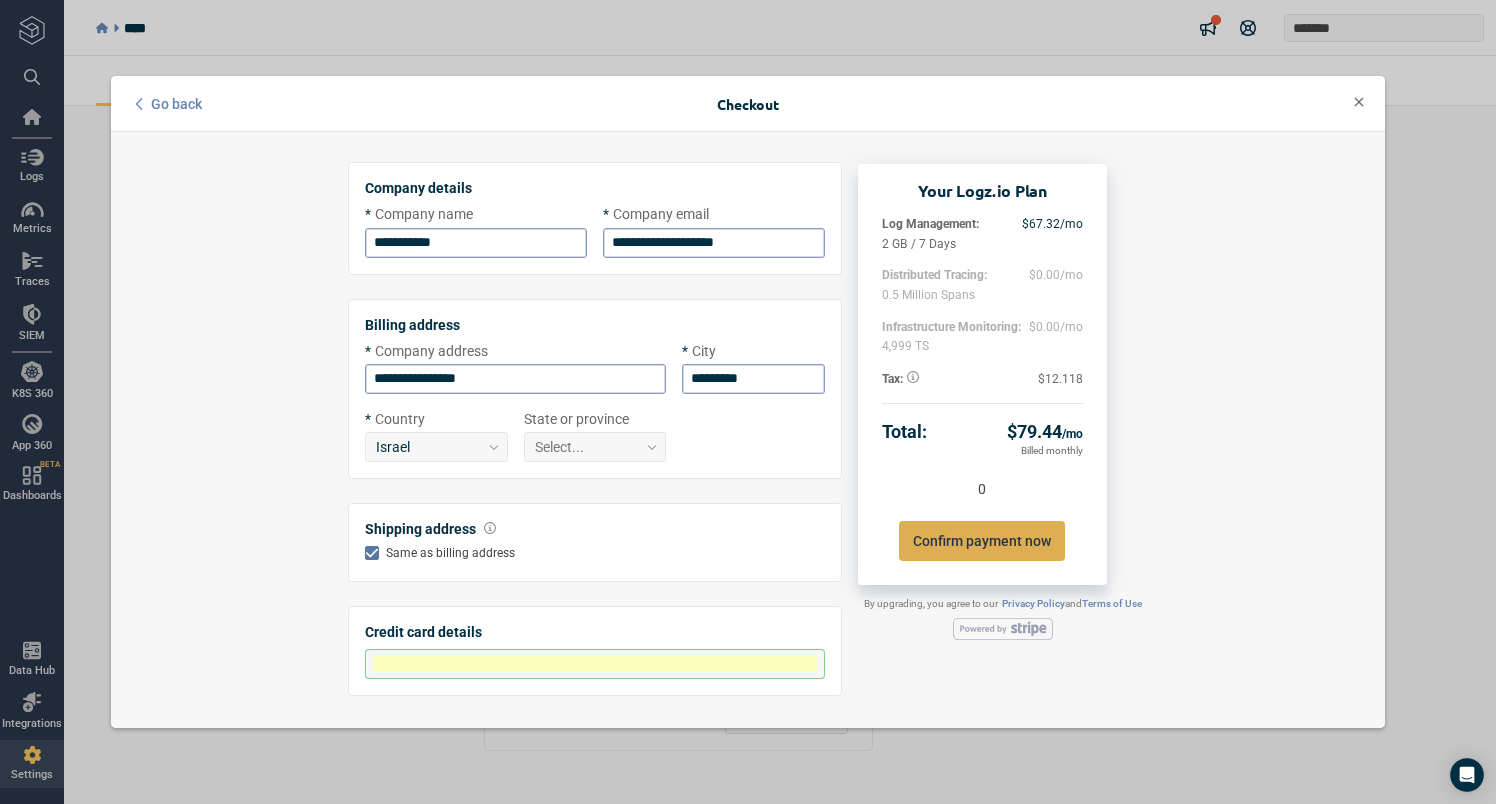 click on "Confirm payment now" at bounding box center (982, 541) 